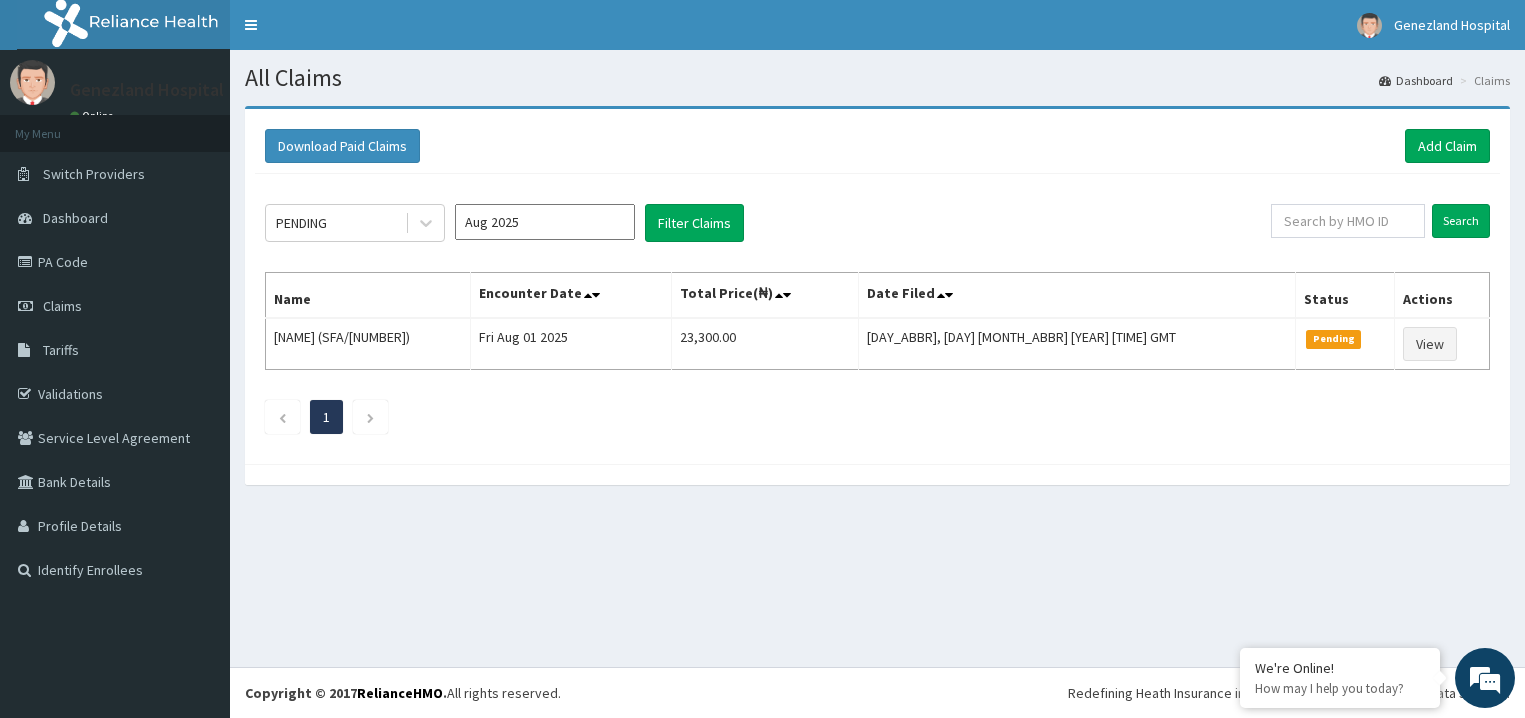 scroll, scrollTop: 0, scrollLeft: 0, axis: both 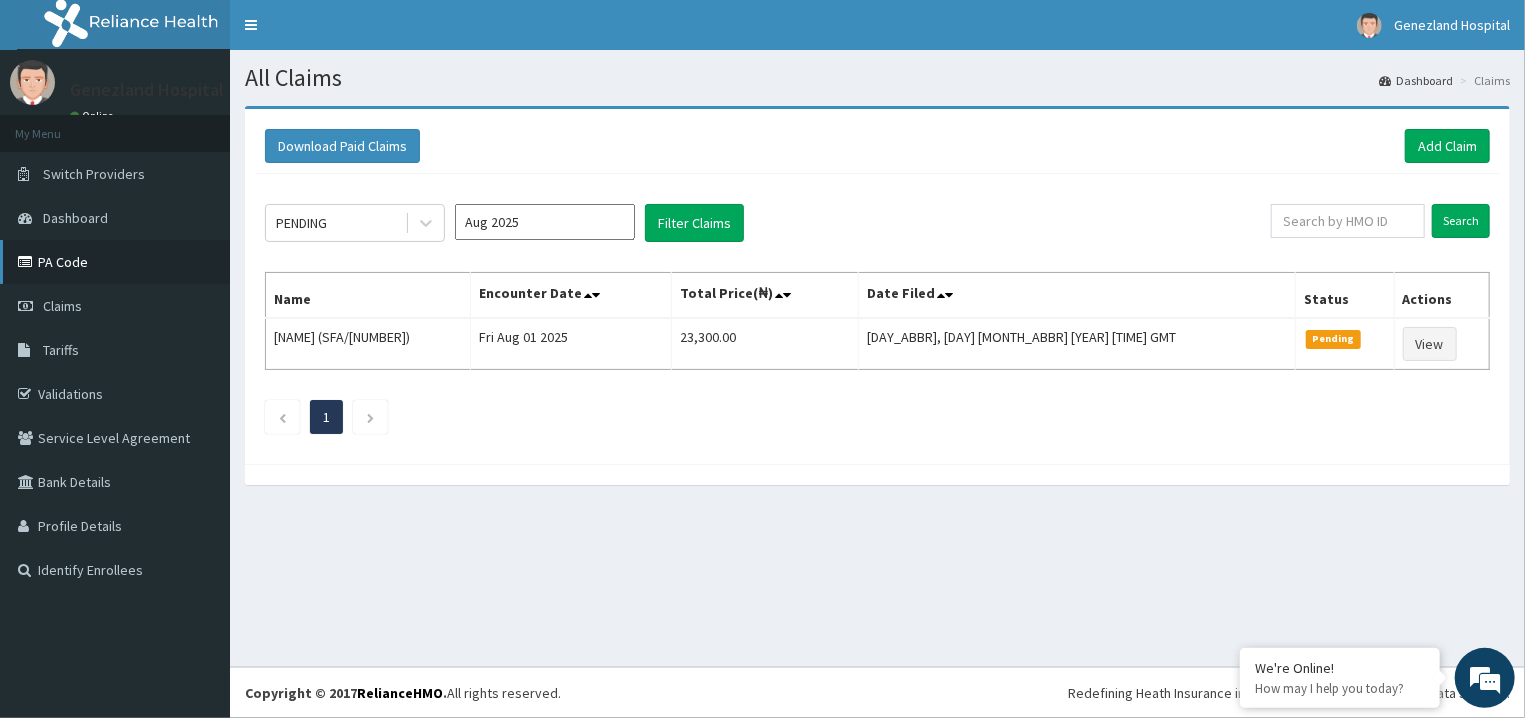 click on "PA Code" at bounding box center (115, 262) 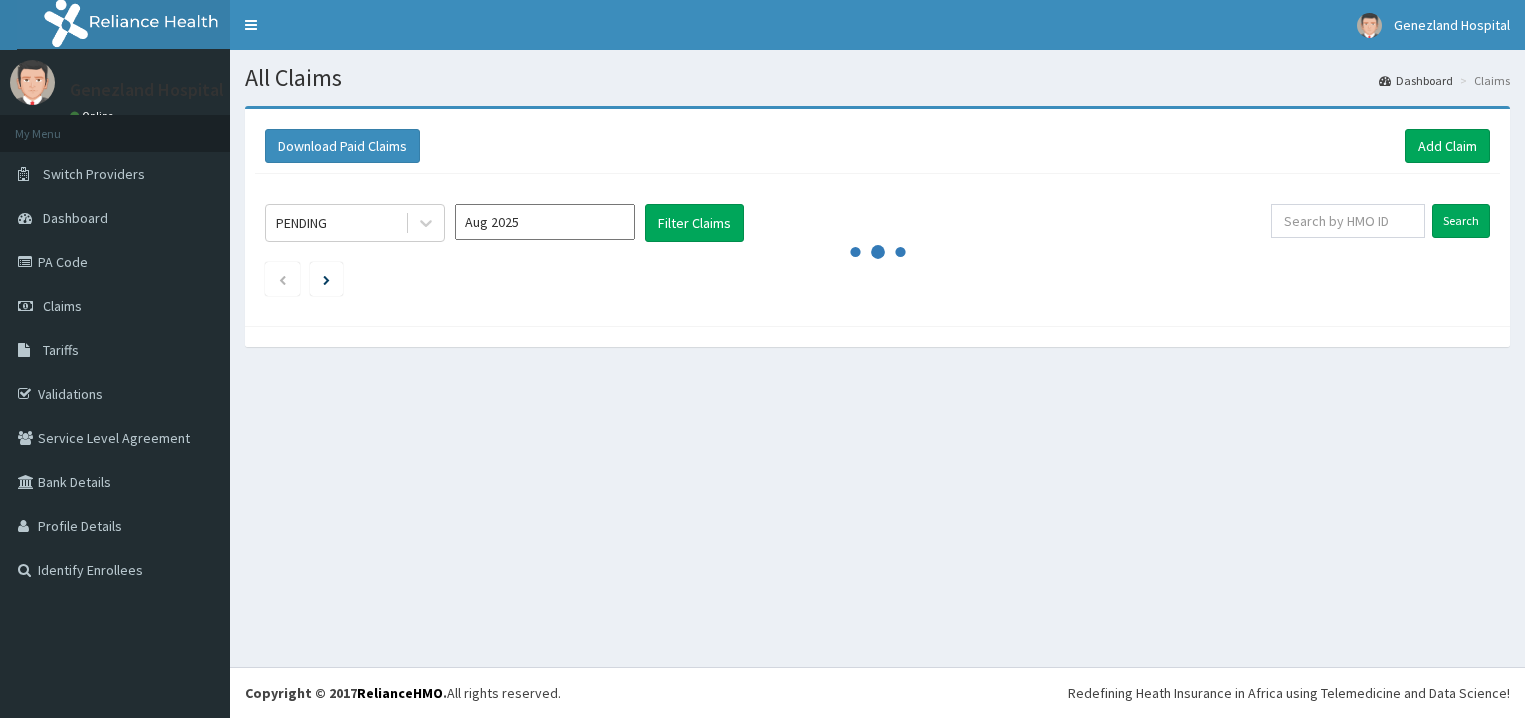 scroll, scrollTop: 0, scrollLeft: 0, axis: both 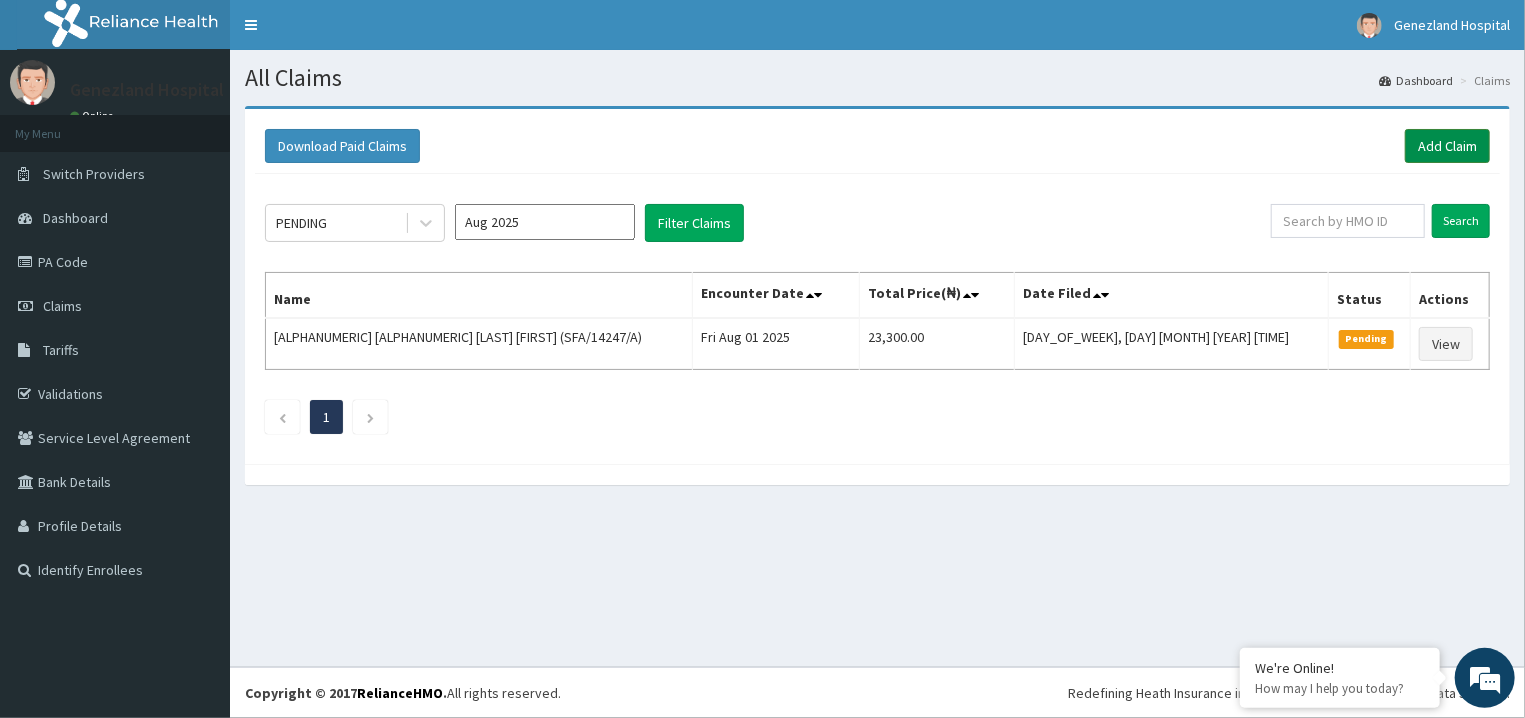 click on "Add Claim" at bounding box center [1447, 146] 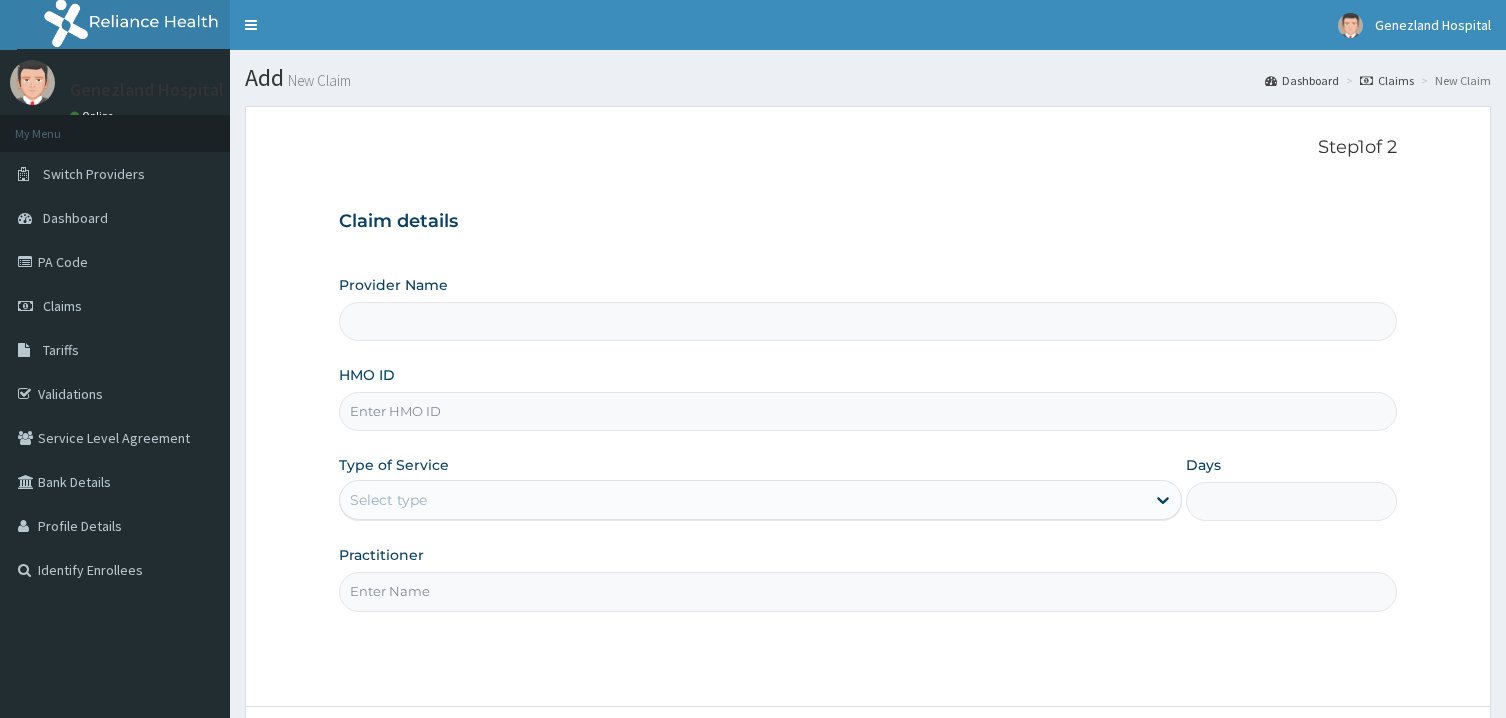 scroll, scrollTop: 0, scrollLeft: 0, axis: both 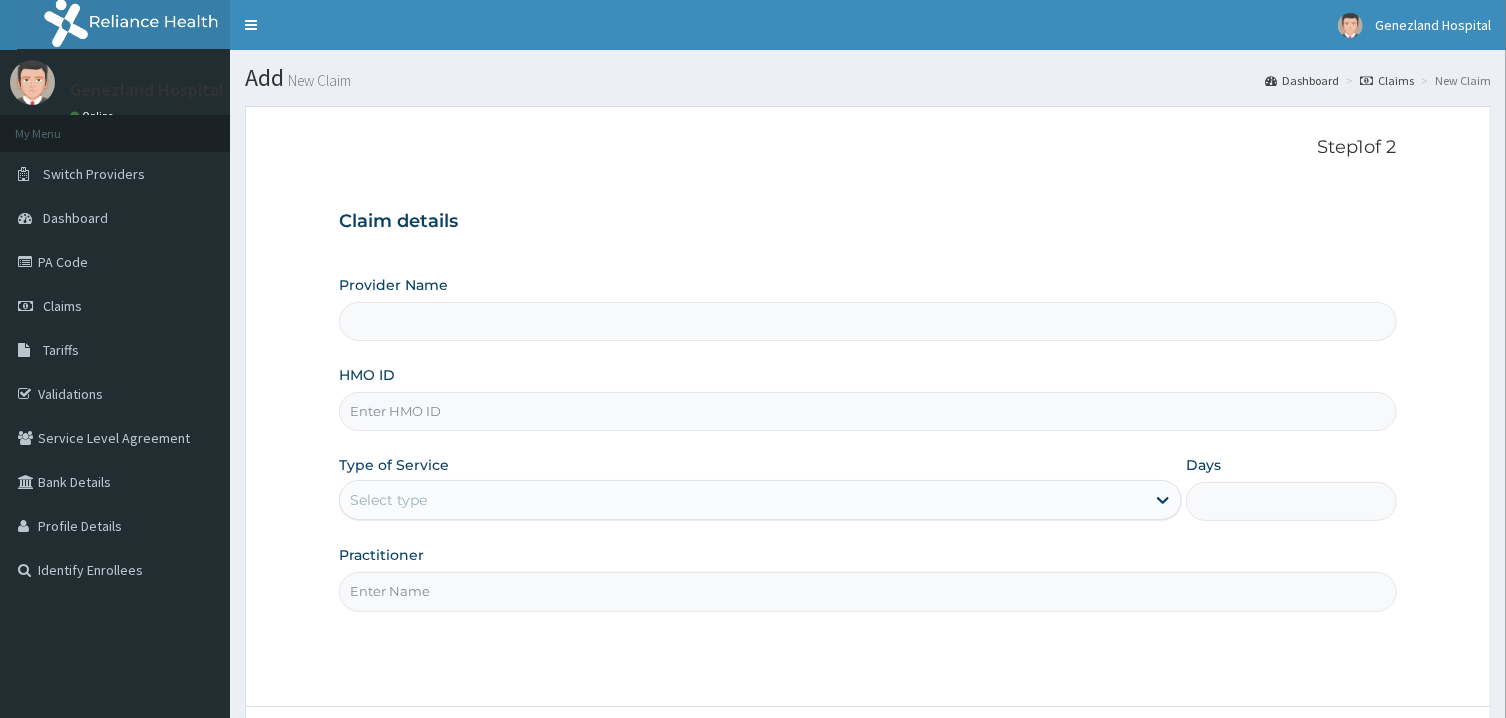 click on "HMO ID" at bounding box center [867, 411] 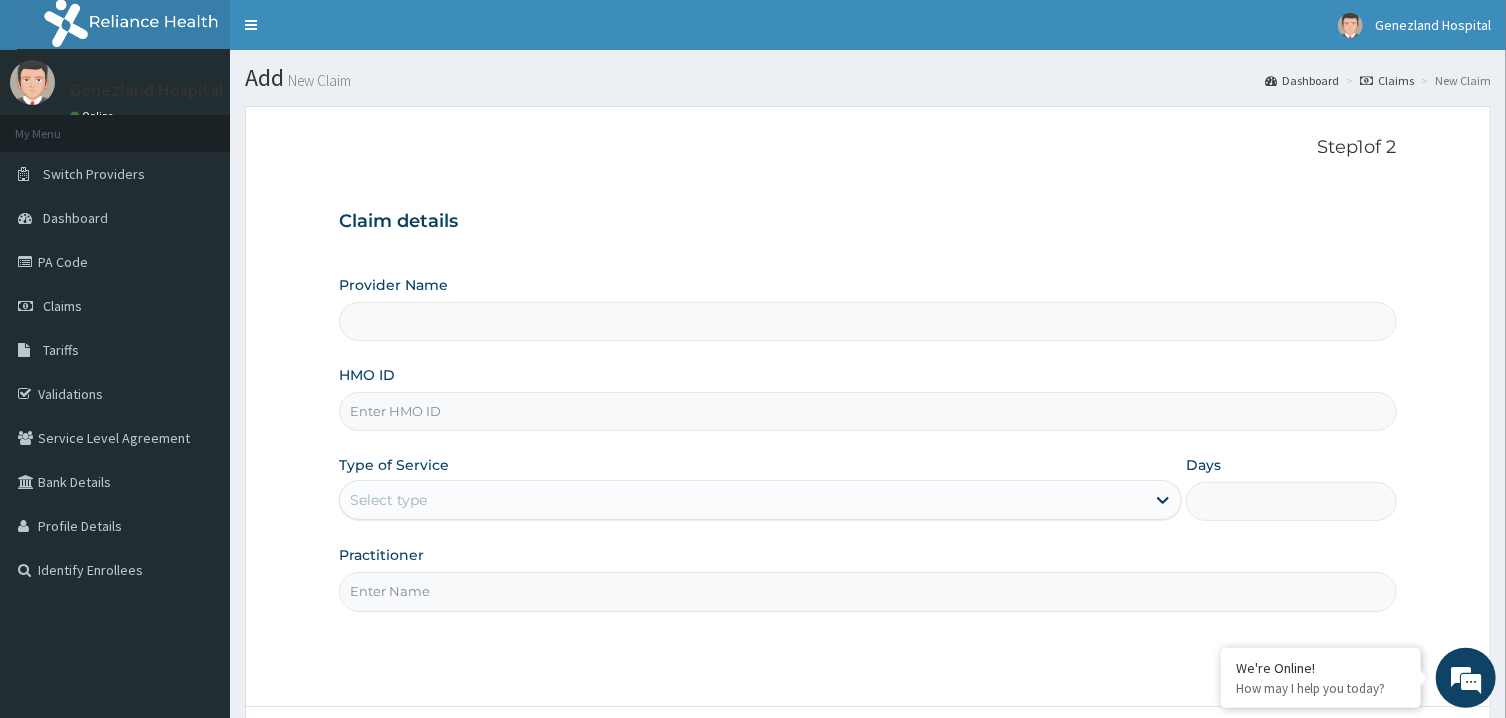 type on "Genezland Hospital" 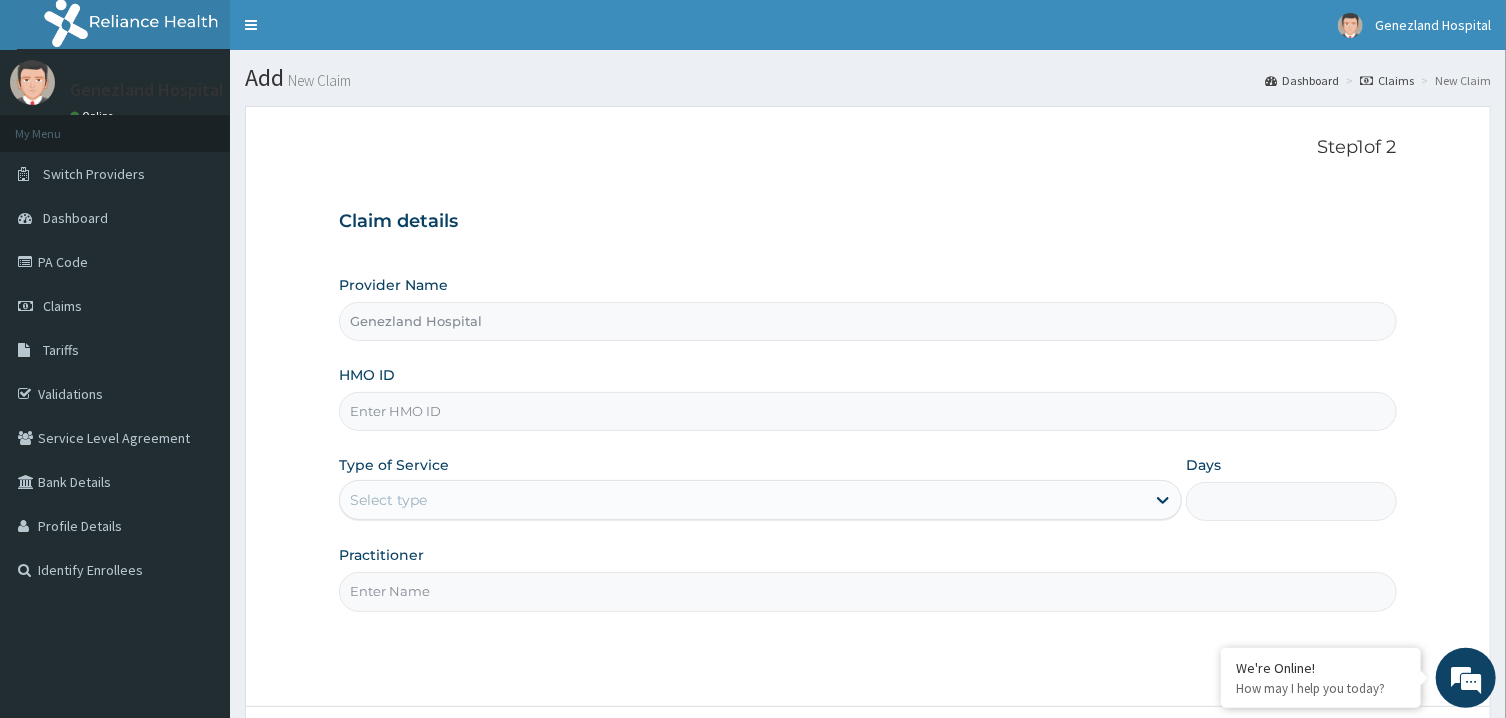 paste on "uri/10263/a" 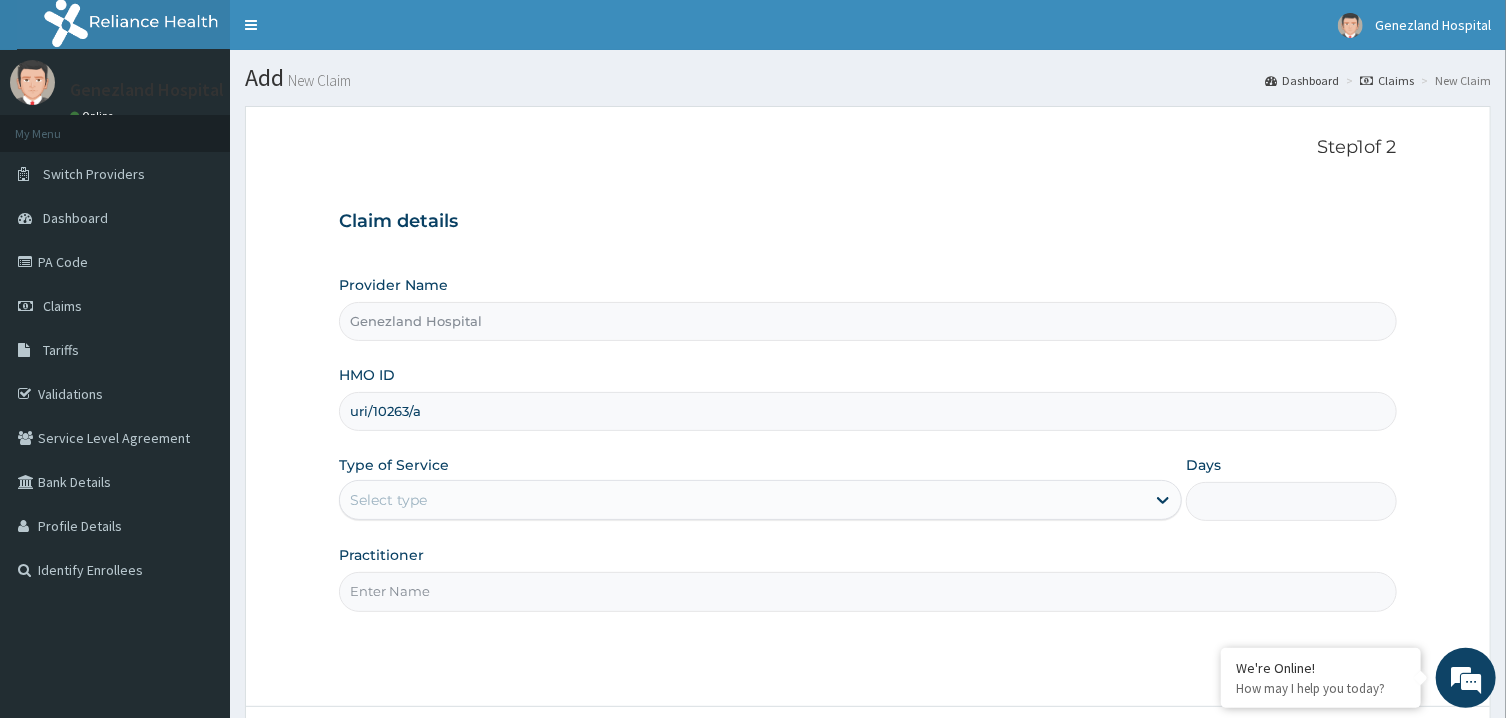 type on "uri/10263/a" 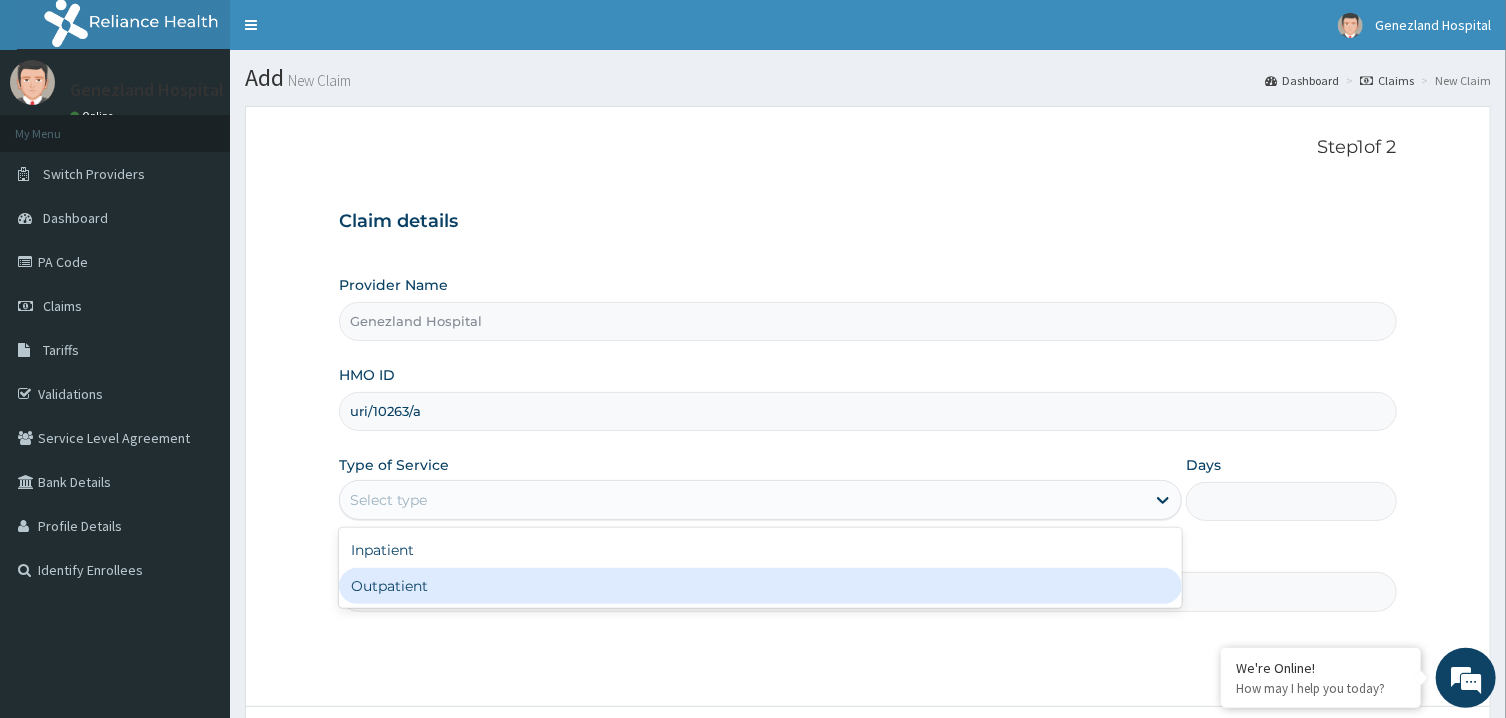 click on "Outpatient" at bounding box center (760, 586) 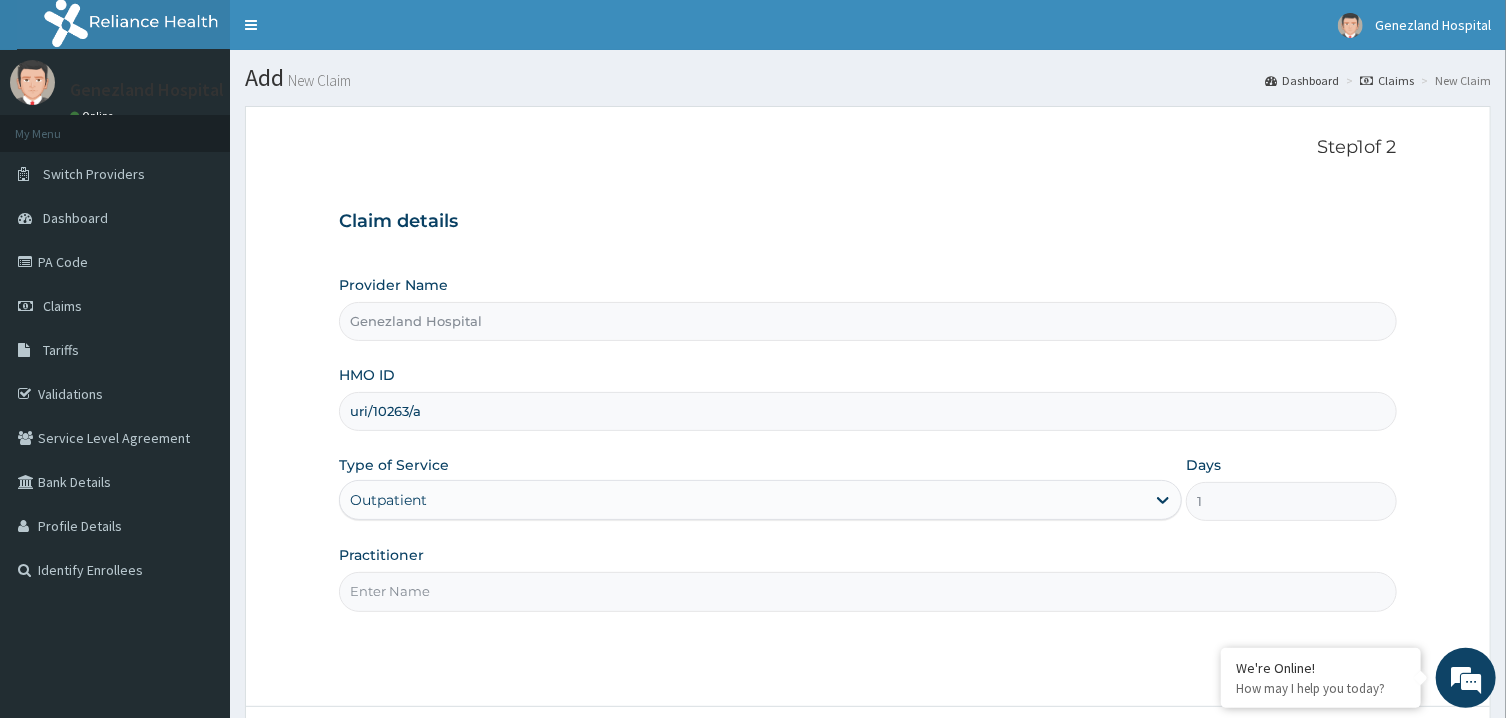 click on "Practitioner" at bounding box center [867, 591] 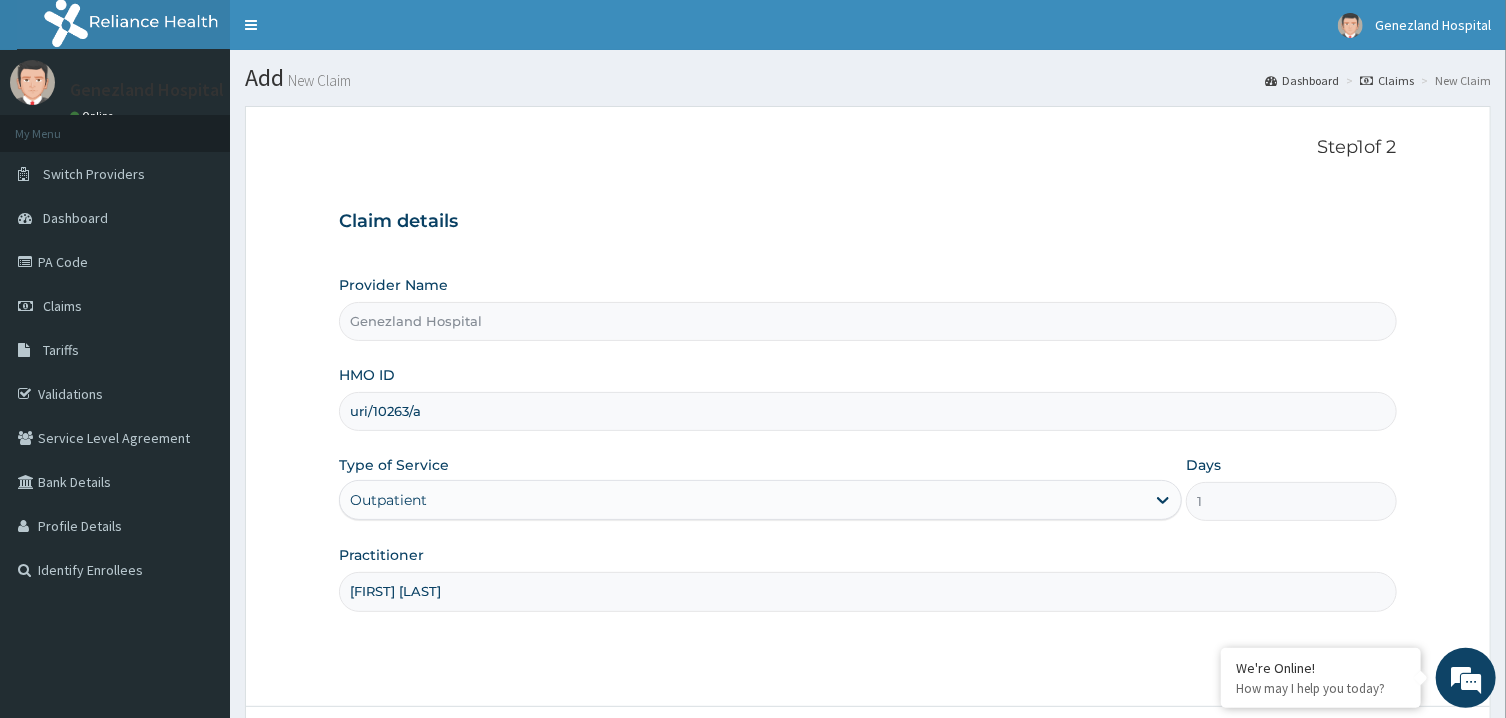 scroll, scrollTop: 0, scrollLeft: 0, axis: both 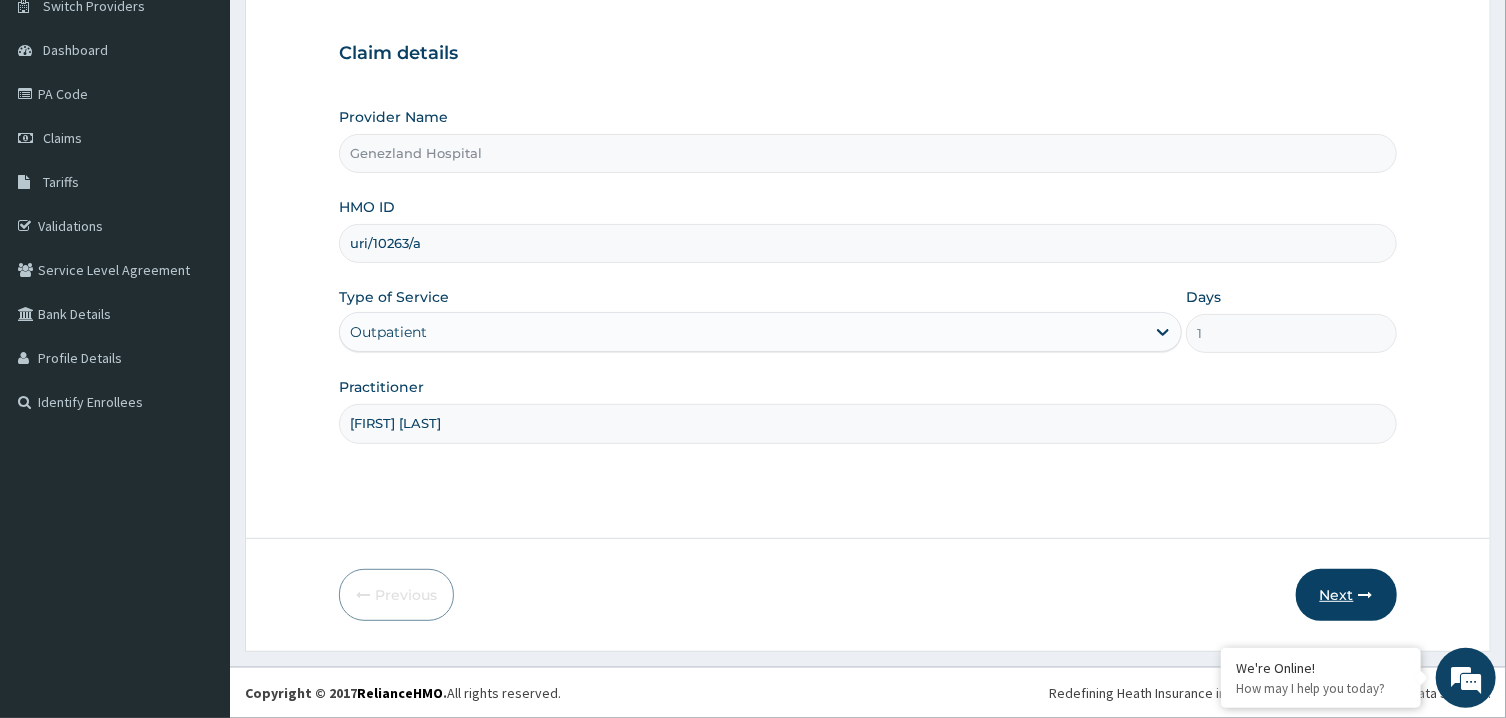 type on "PETER PRINCE" 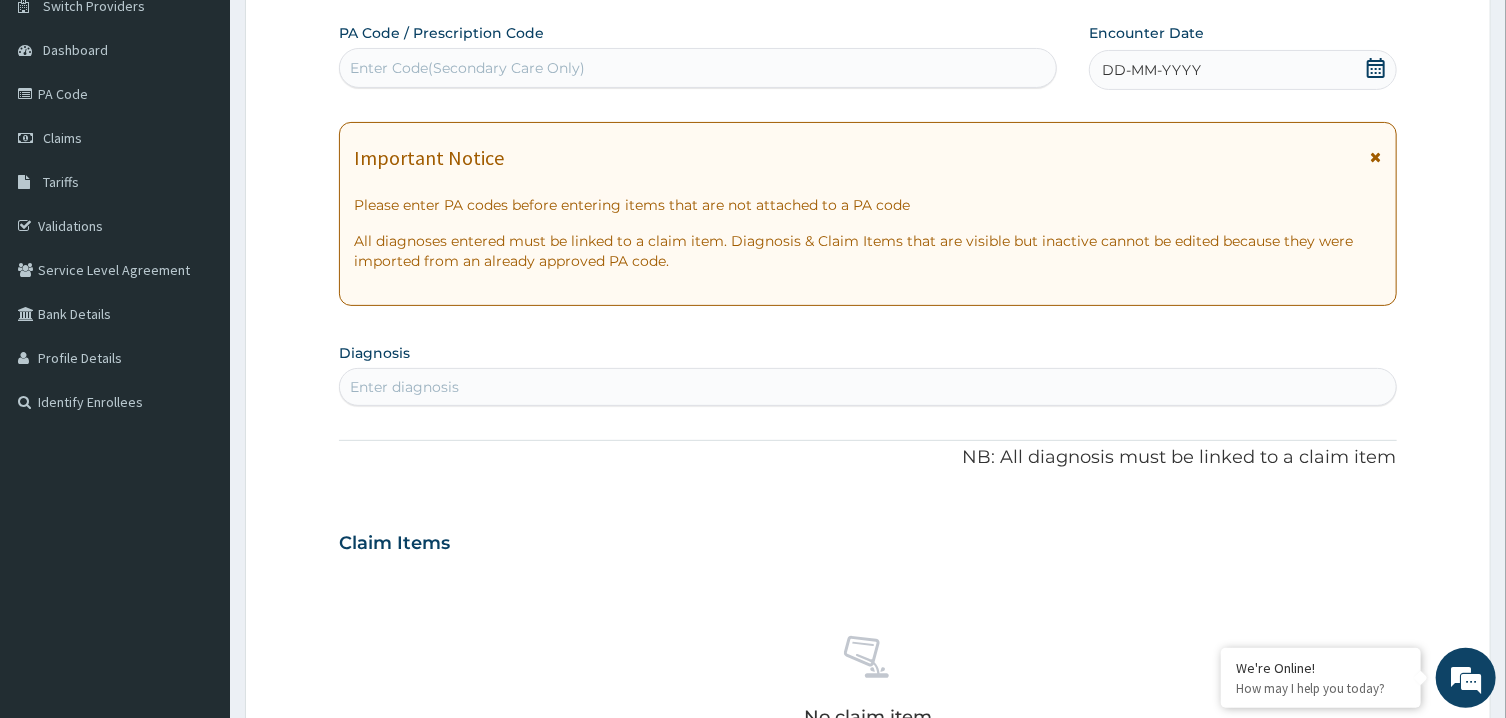 click 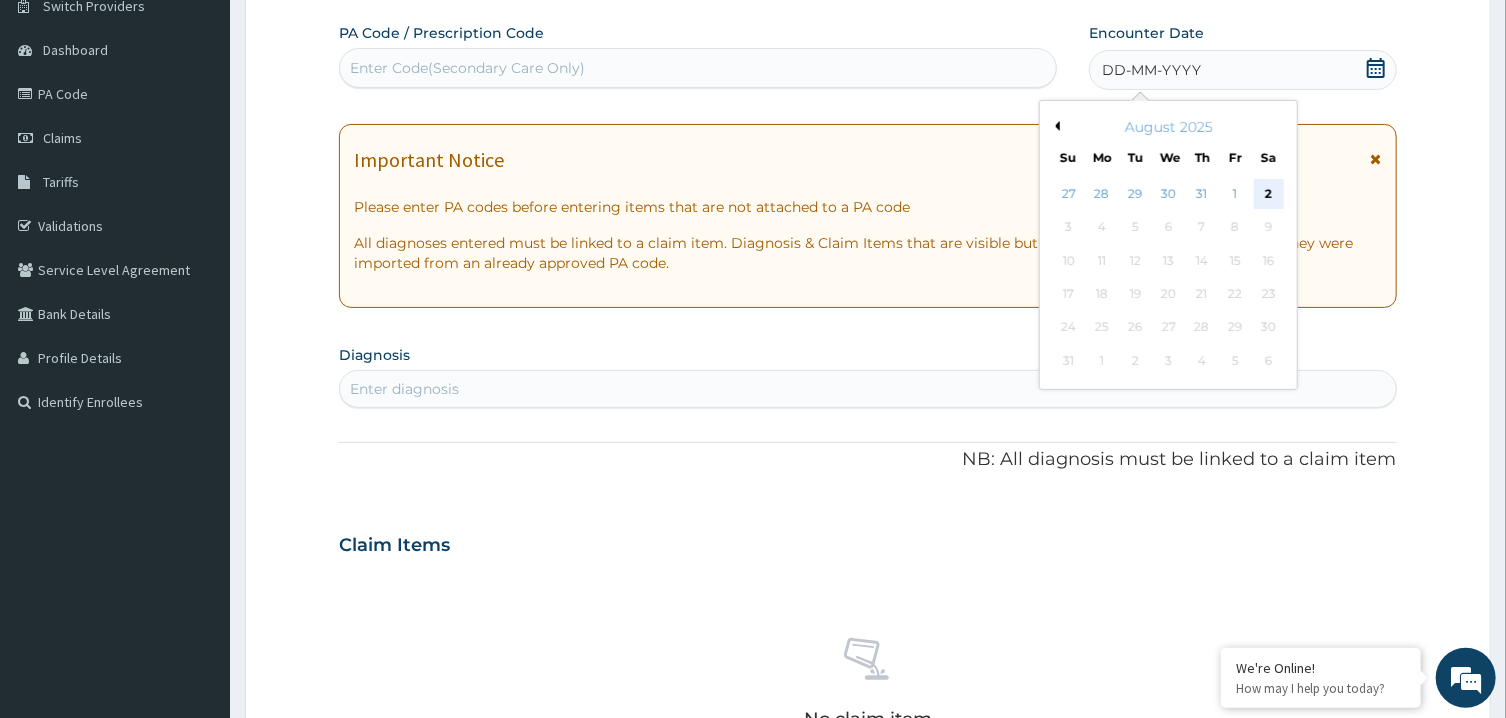 click on "2" at bounding box center (1269, 194) 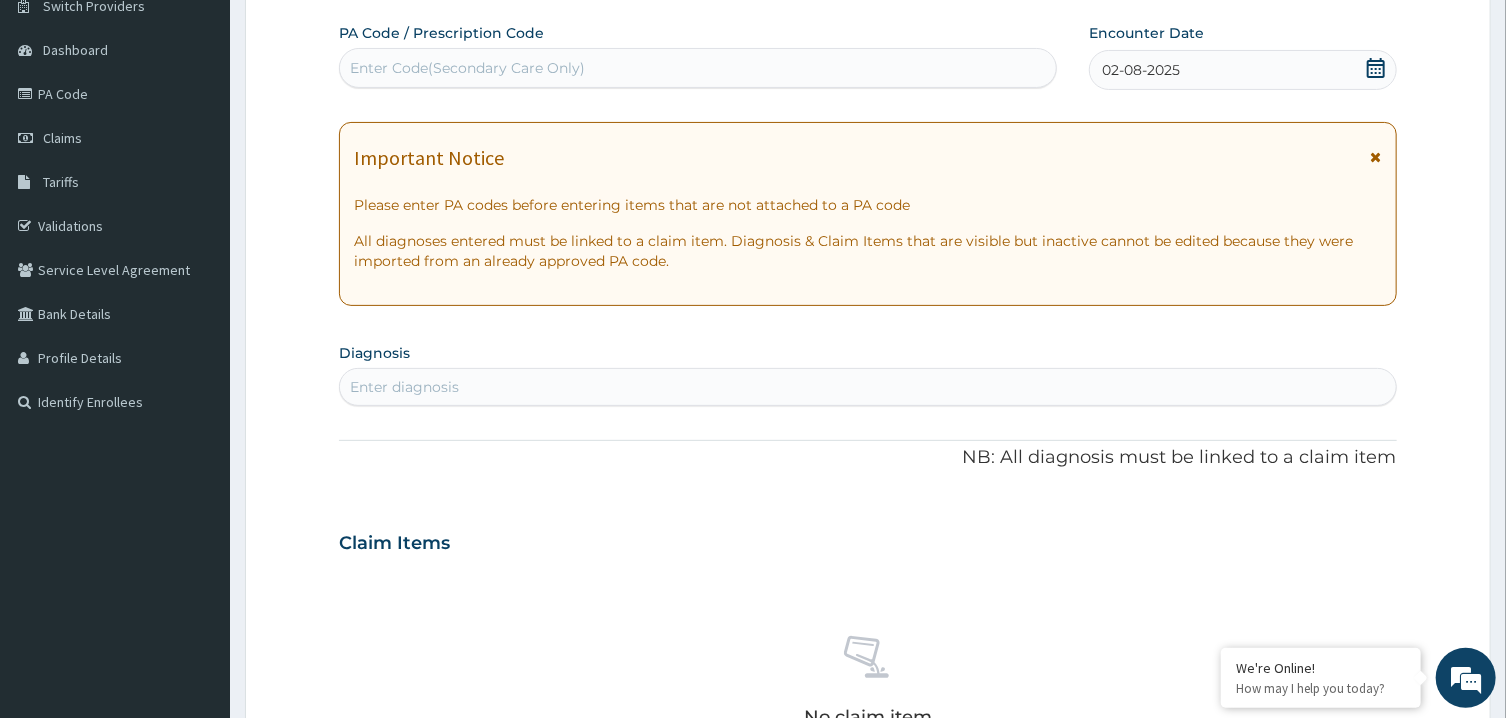 click on "Enter diagnosis" at bounding box center [867, 387] 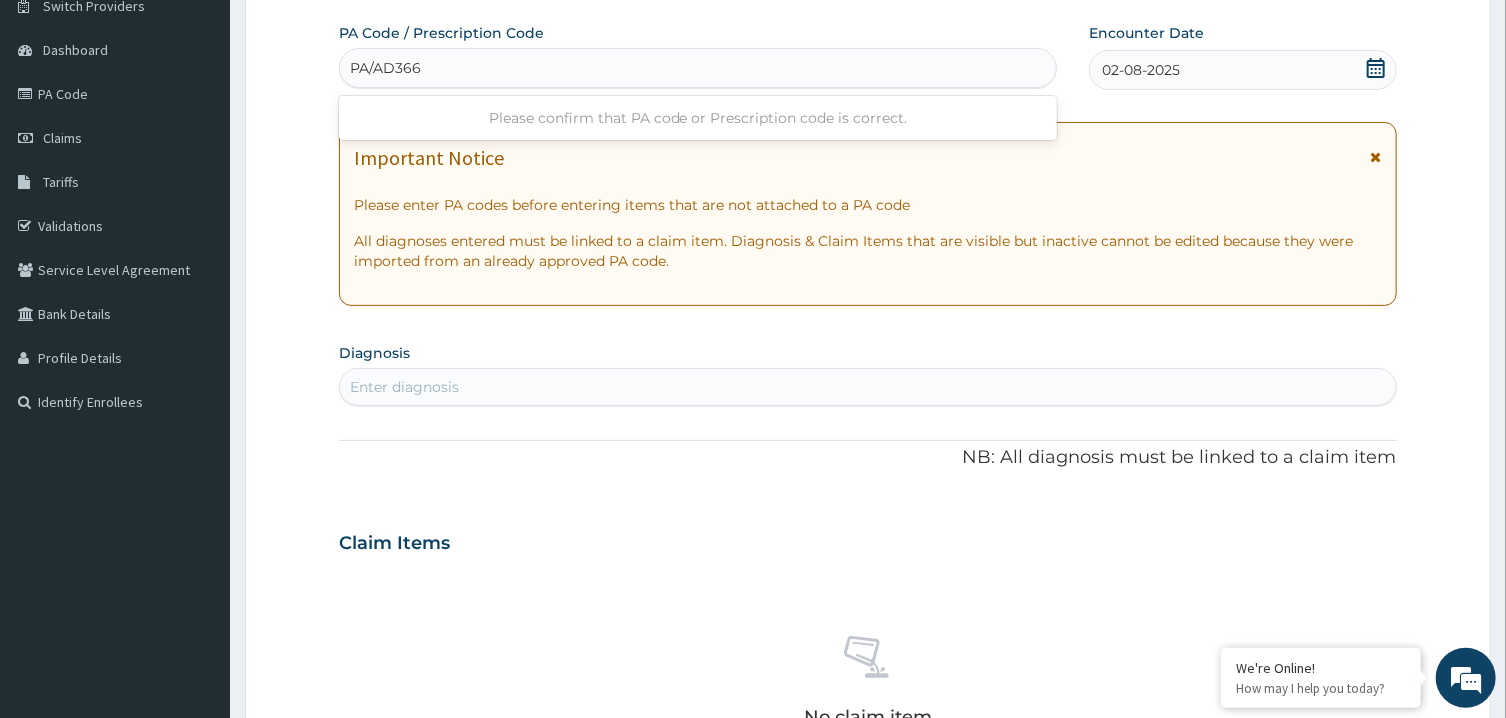 type on "PA/AD3661" 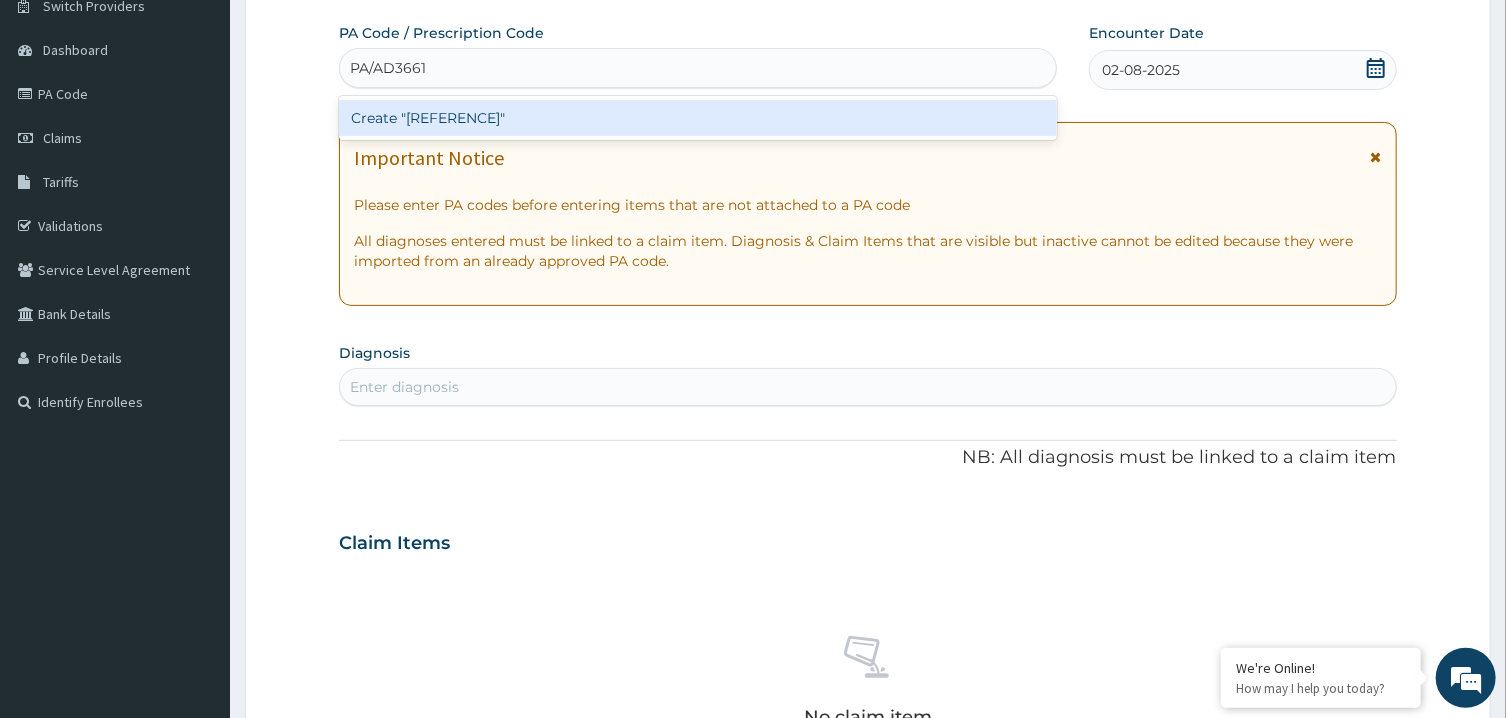 click on "Create "PA/AD3661"" at bounding box center (698, 118) 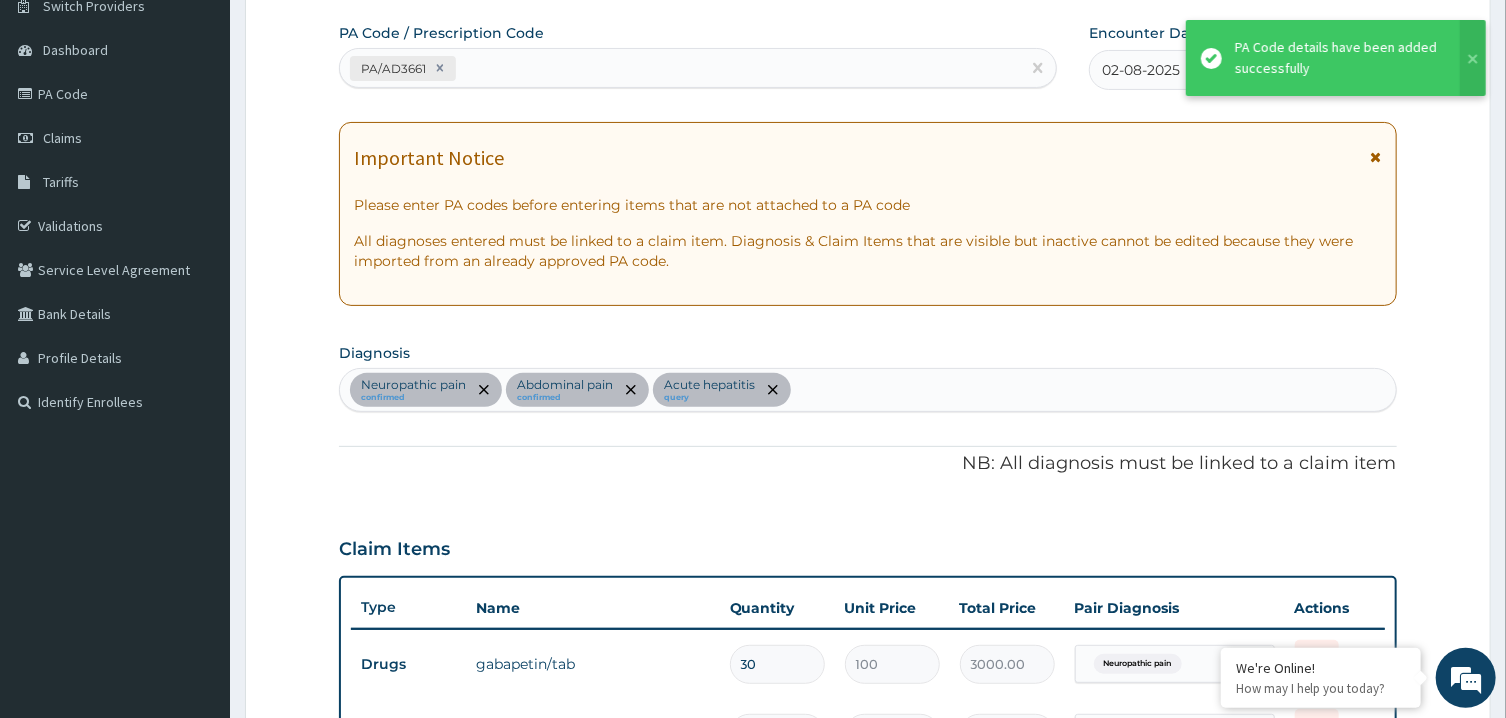 scroll, scrollTop: 678, scrollLeft: 0, axis: vertical 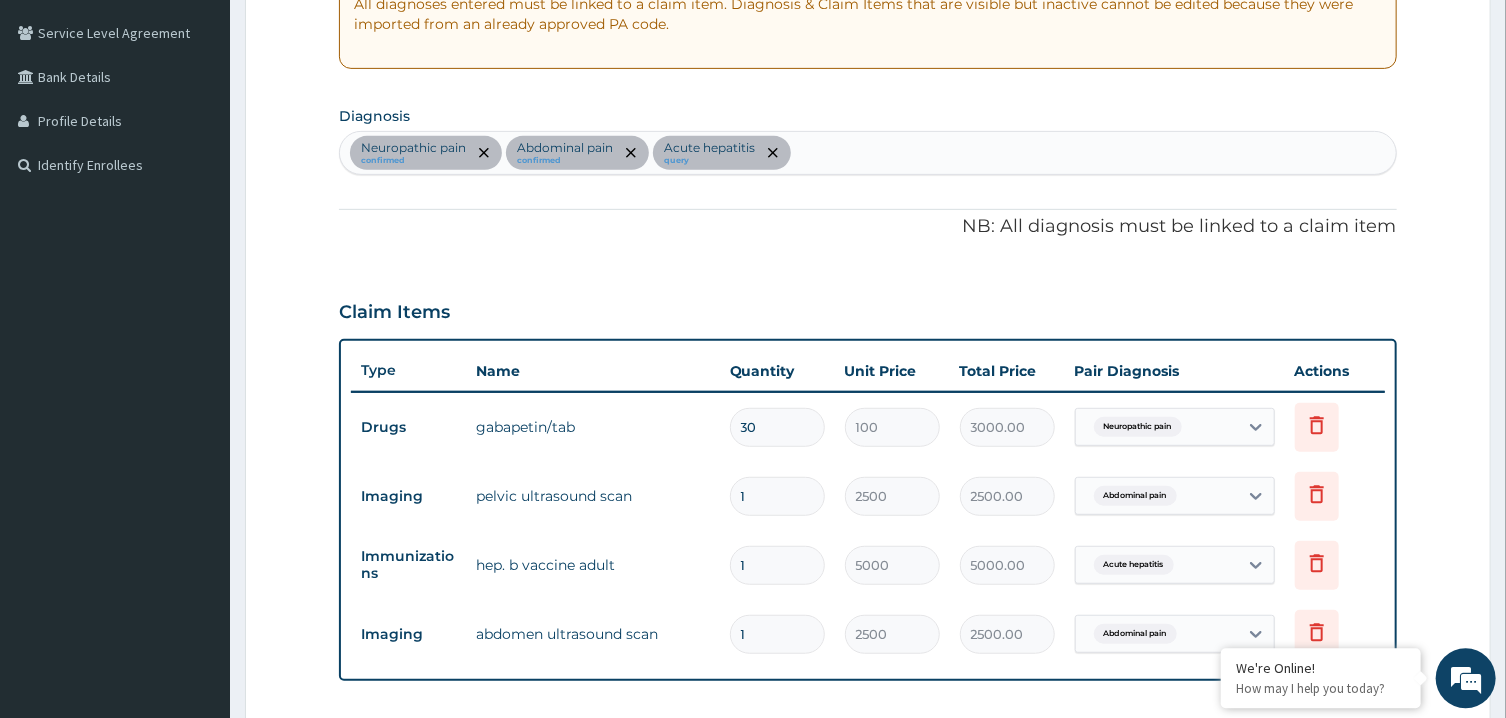 click on "Neuropathic pain confirmed Abdominal pain confirmed Acute hepatitis query" at bounding box center (867, 152) 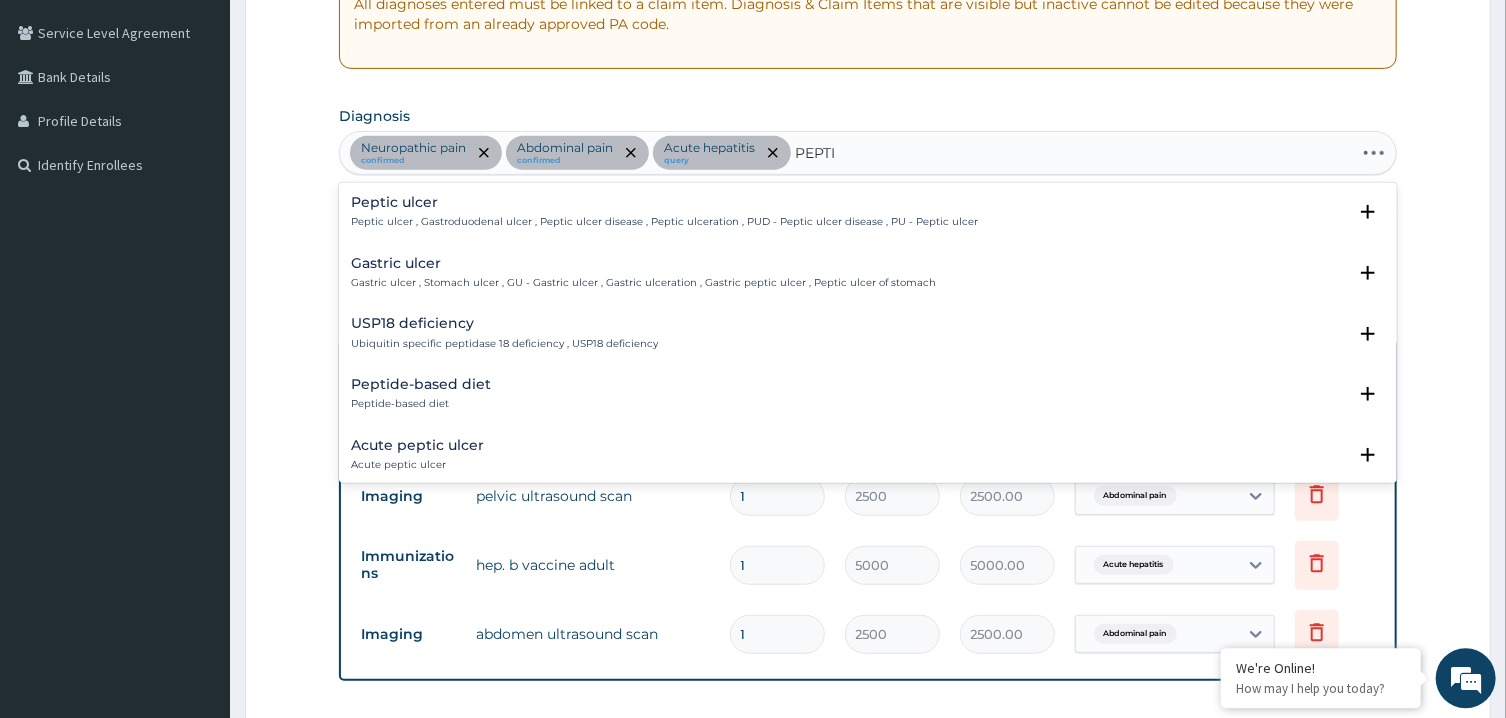 type on "PEPTIC" 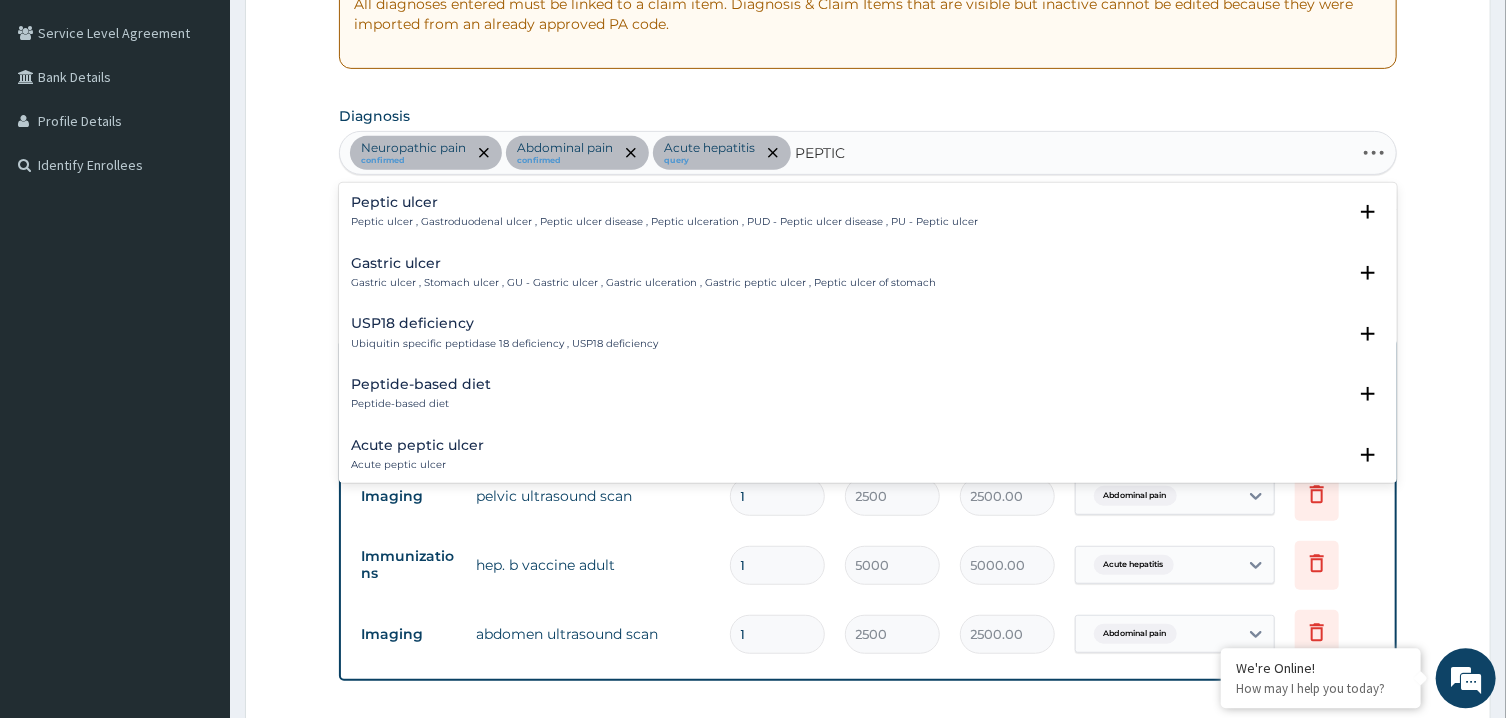 click on "Peptic ulcer , Gastroduodenal ulcer , Peptic ulcer disease , Peptic ulceration , PUD - Peptic ulcer disease , PU - Peptic ulcer" at bounding box center [664, 221] 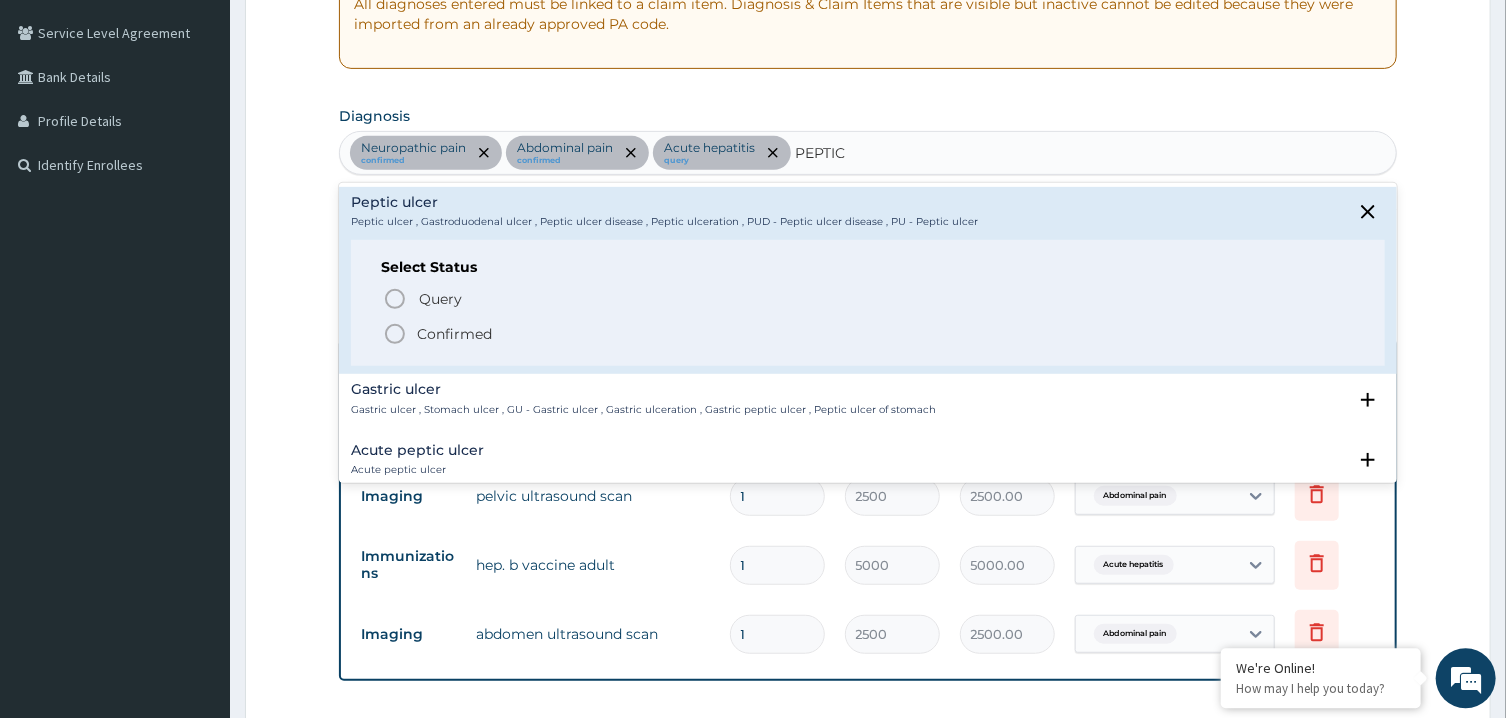 click 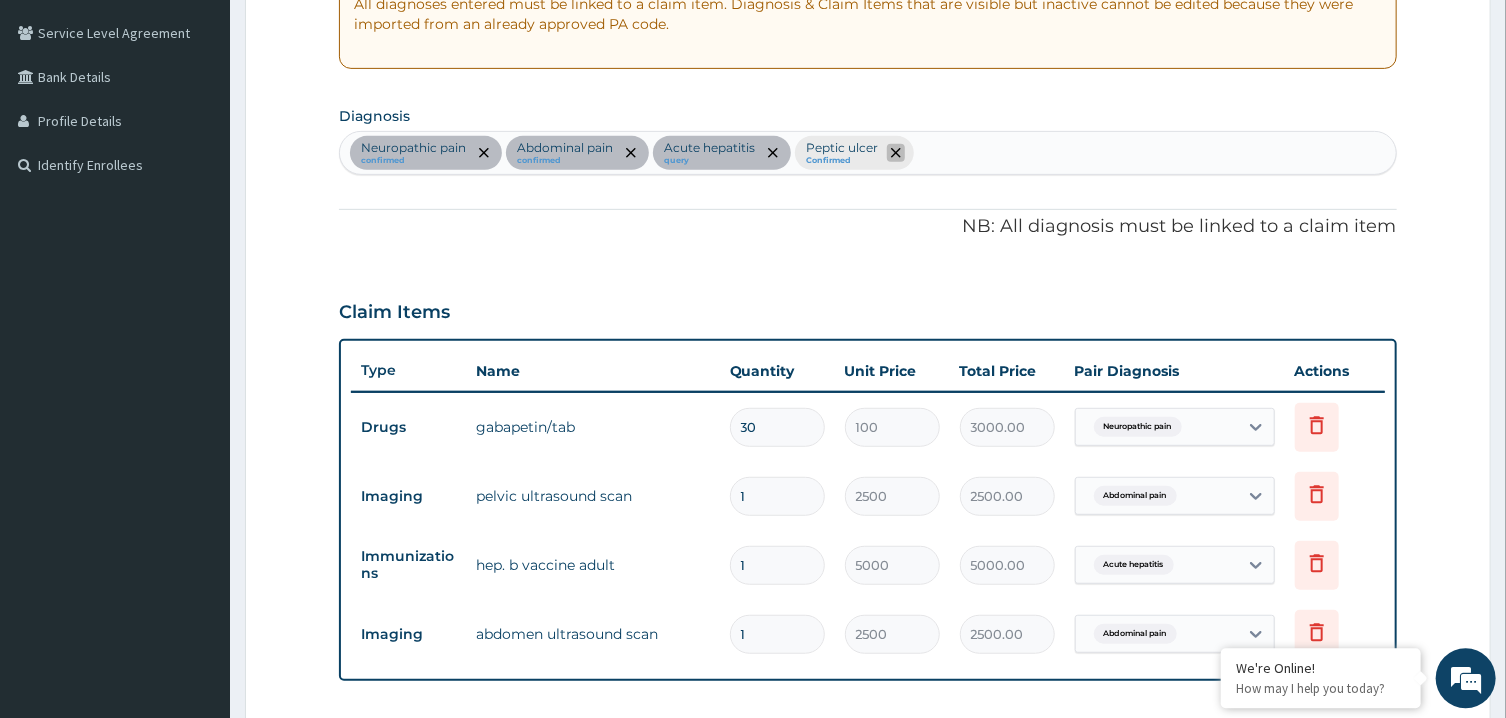 click 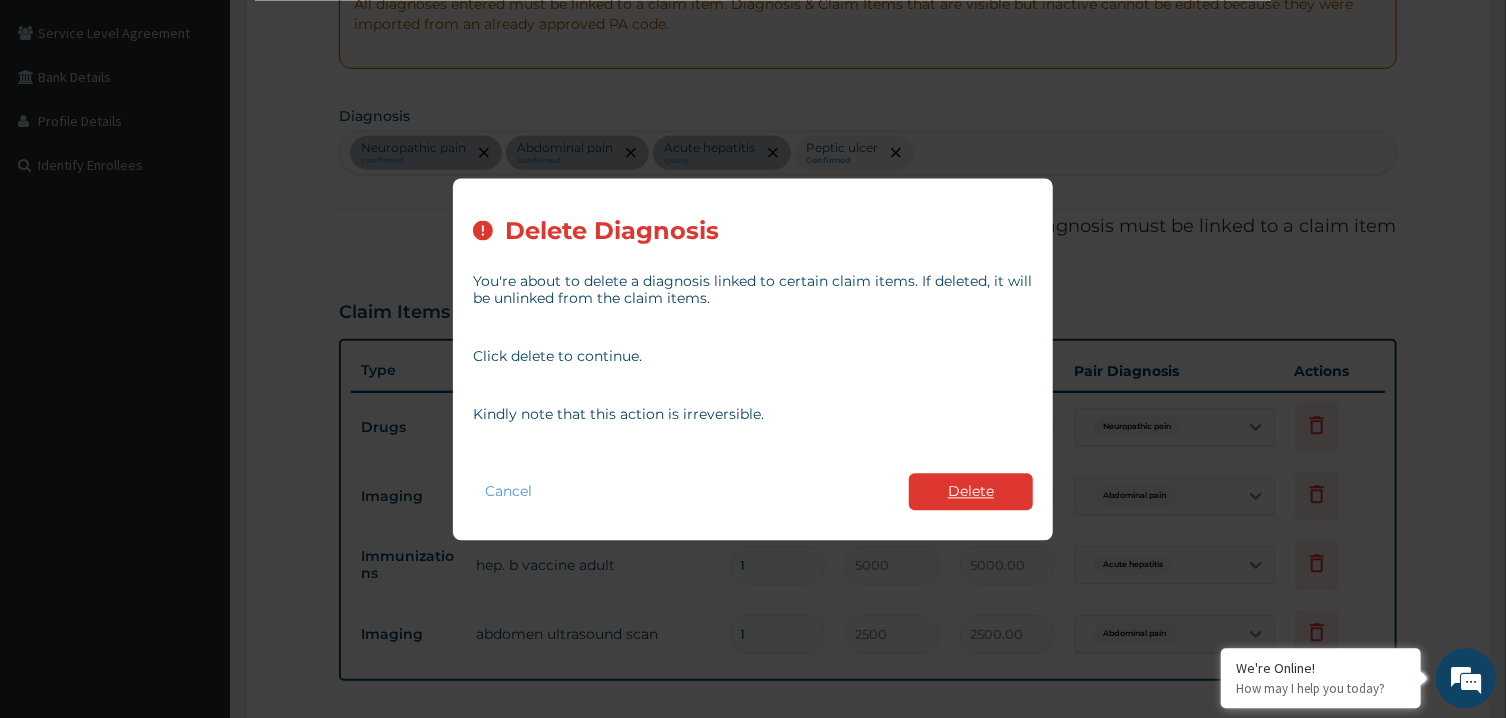 click on "Delete" at bounding box center [971, 491] 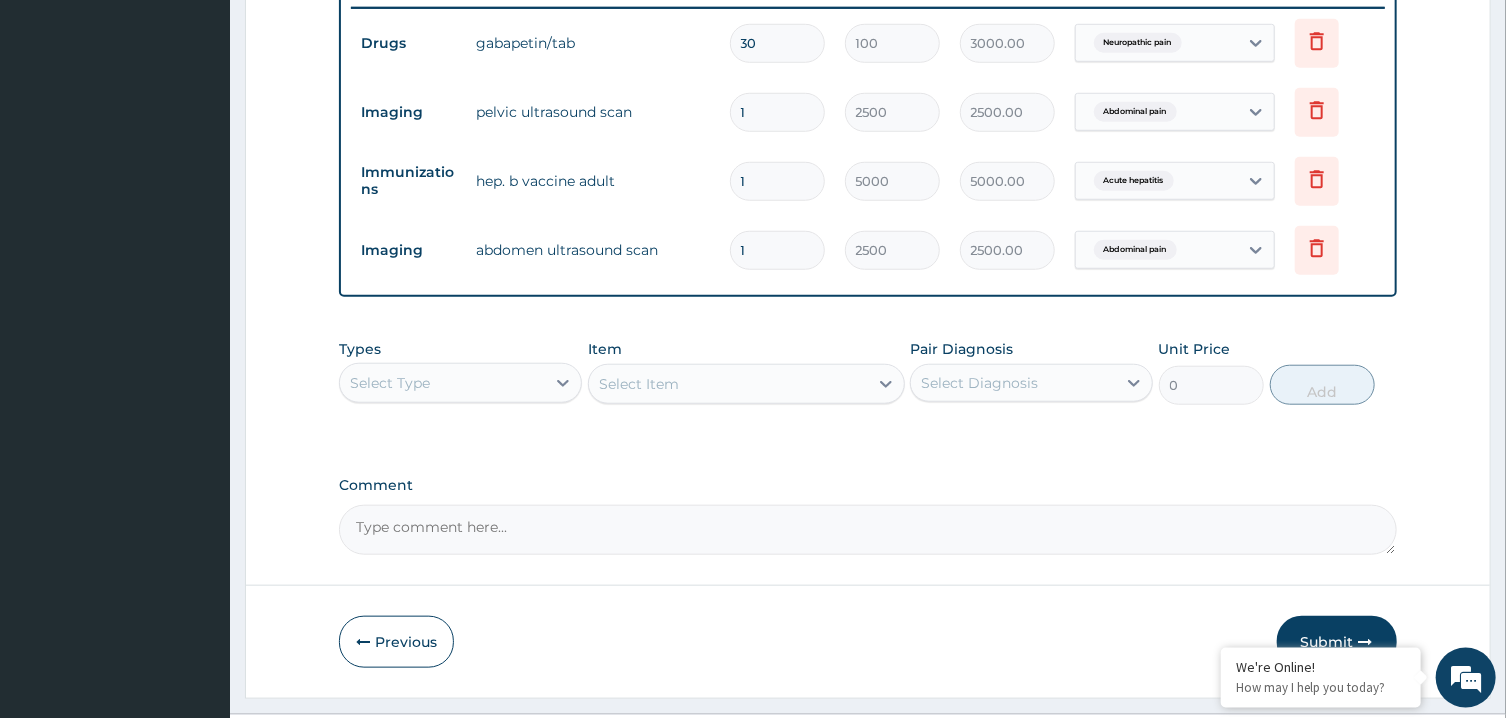 scroll, scrollTop: 834, scrollLeft: 0, axis: vertical 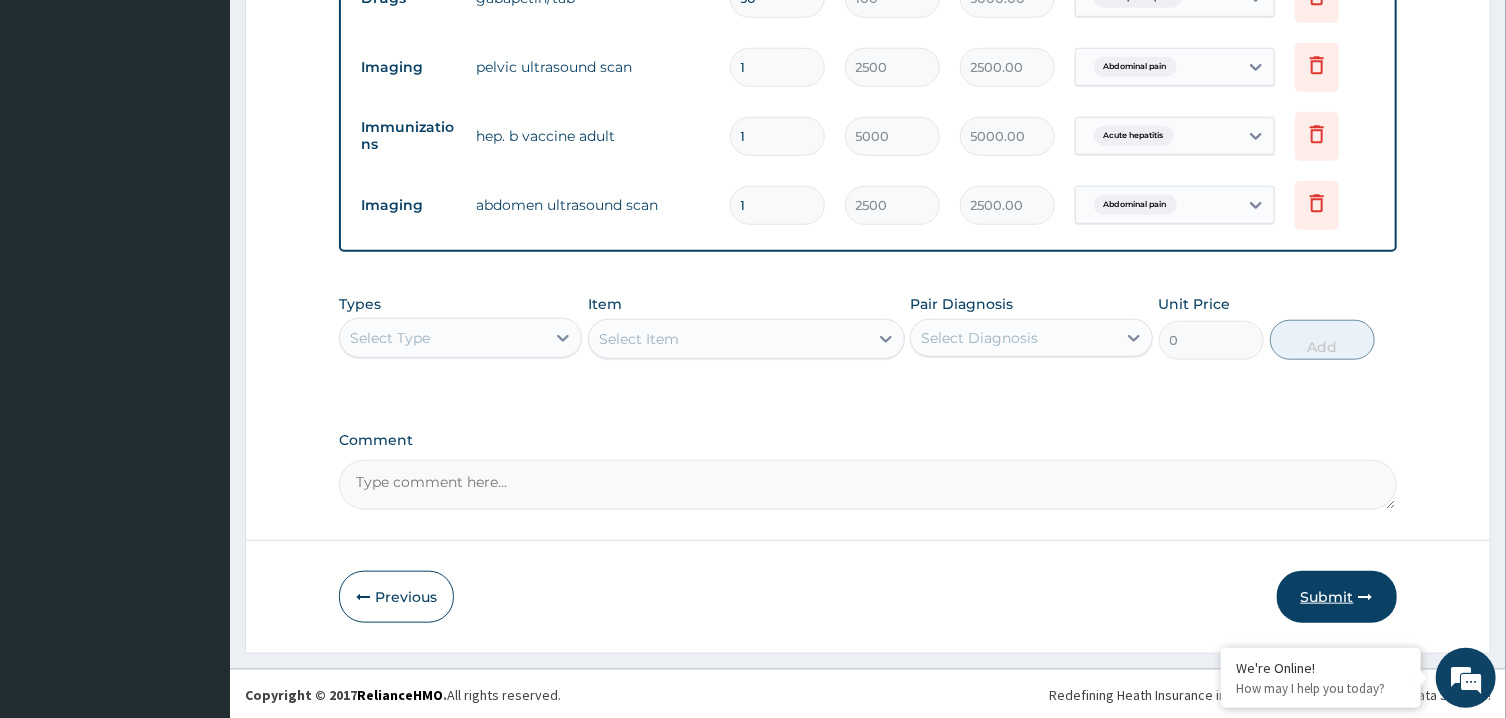 click on "Submit" at bounding box center (1337, 597) 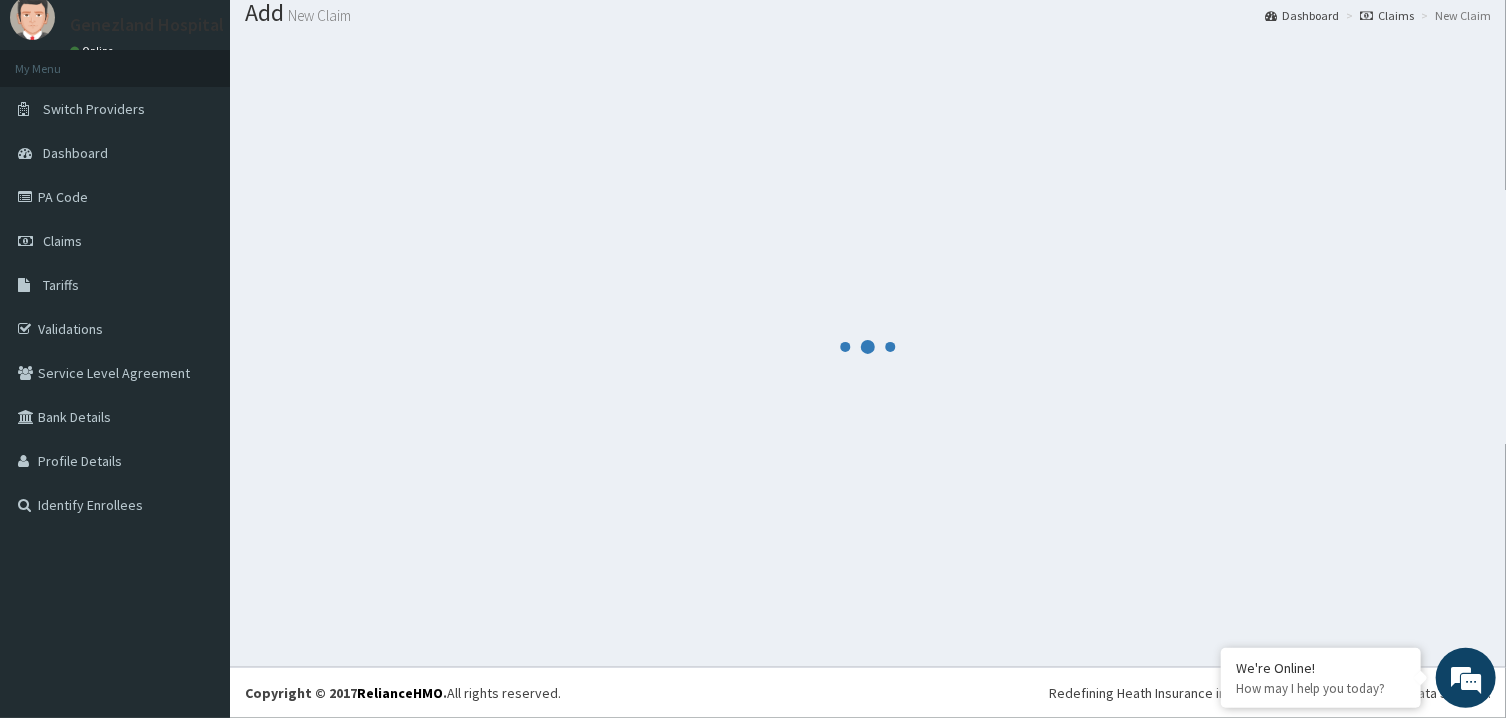 scroll, scrollTop: 64, scrollLeft: 0, axis: vertical 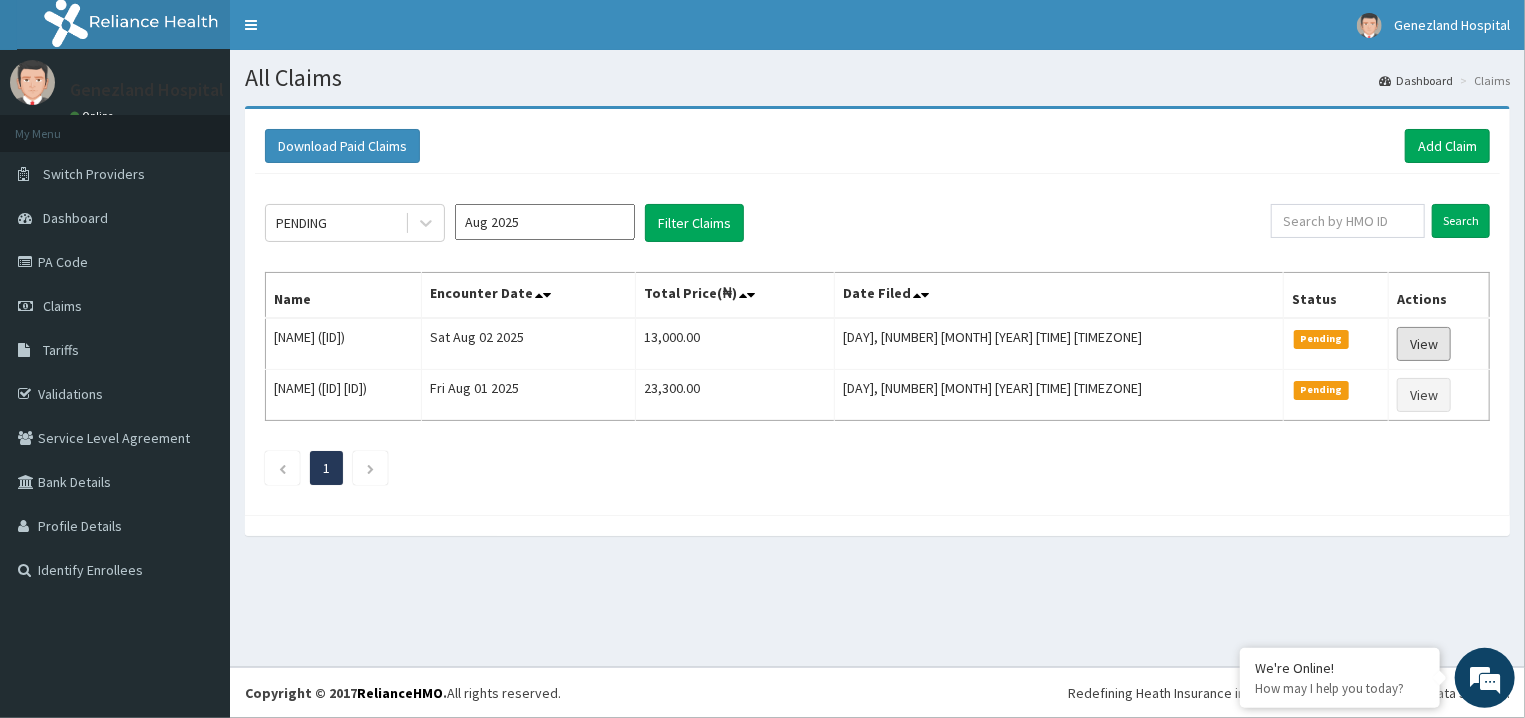 click on "View" at bounding box center [1424, 344] 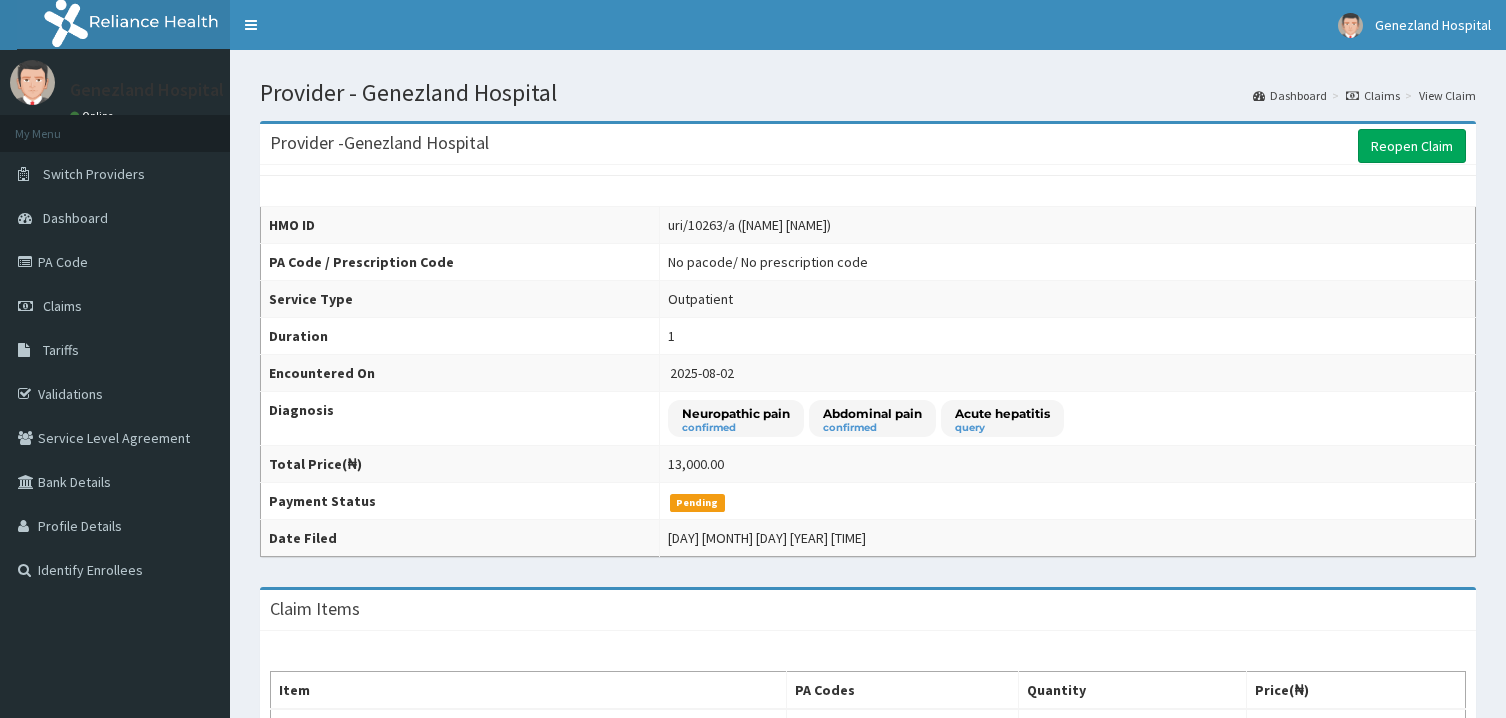 scroll, scrollTop: 0, scrollLeft: 0, axis: both 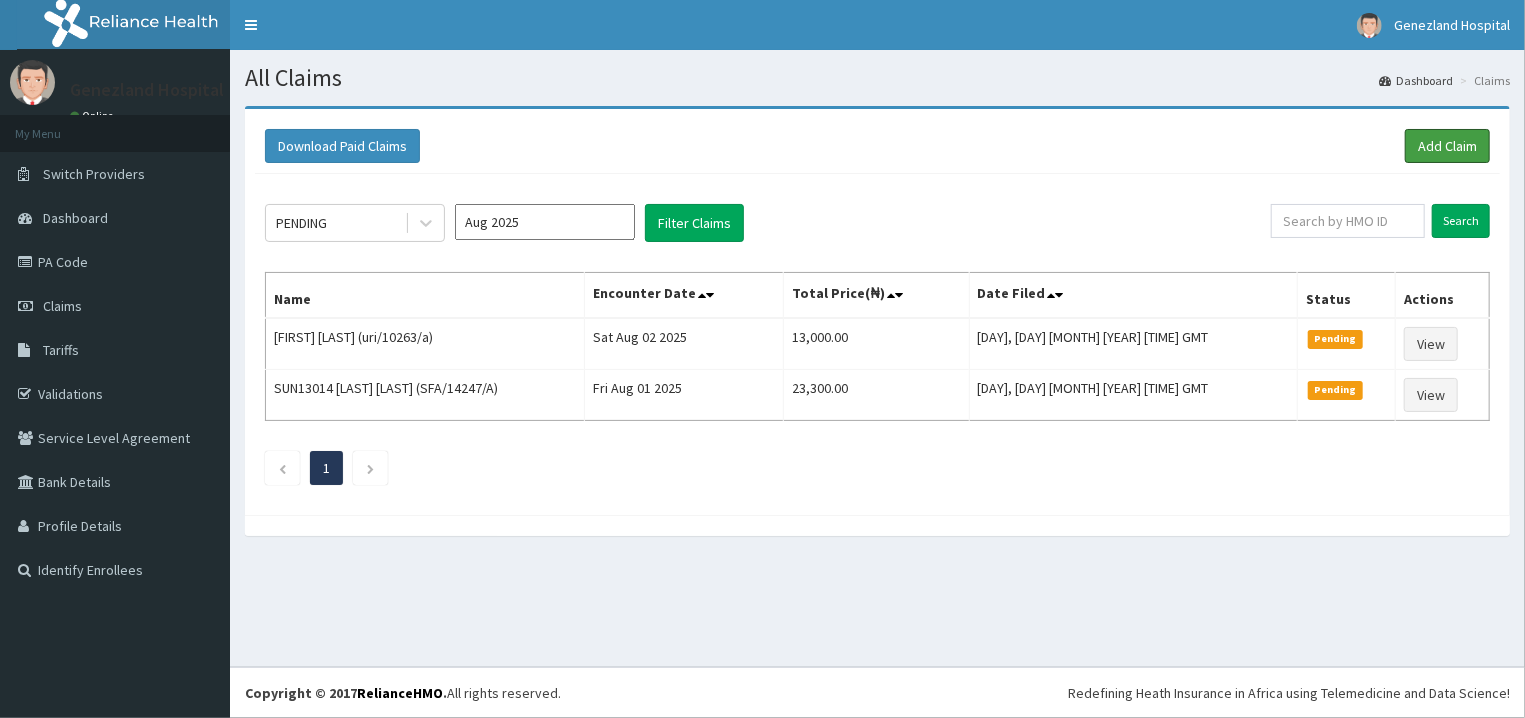 click on "Add Claim" at bounding box center [1447, 146] 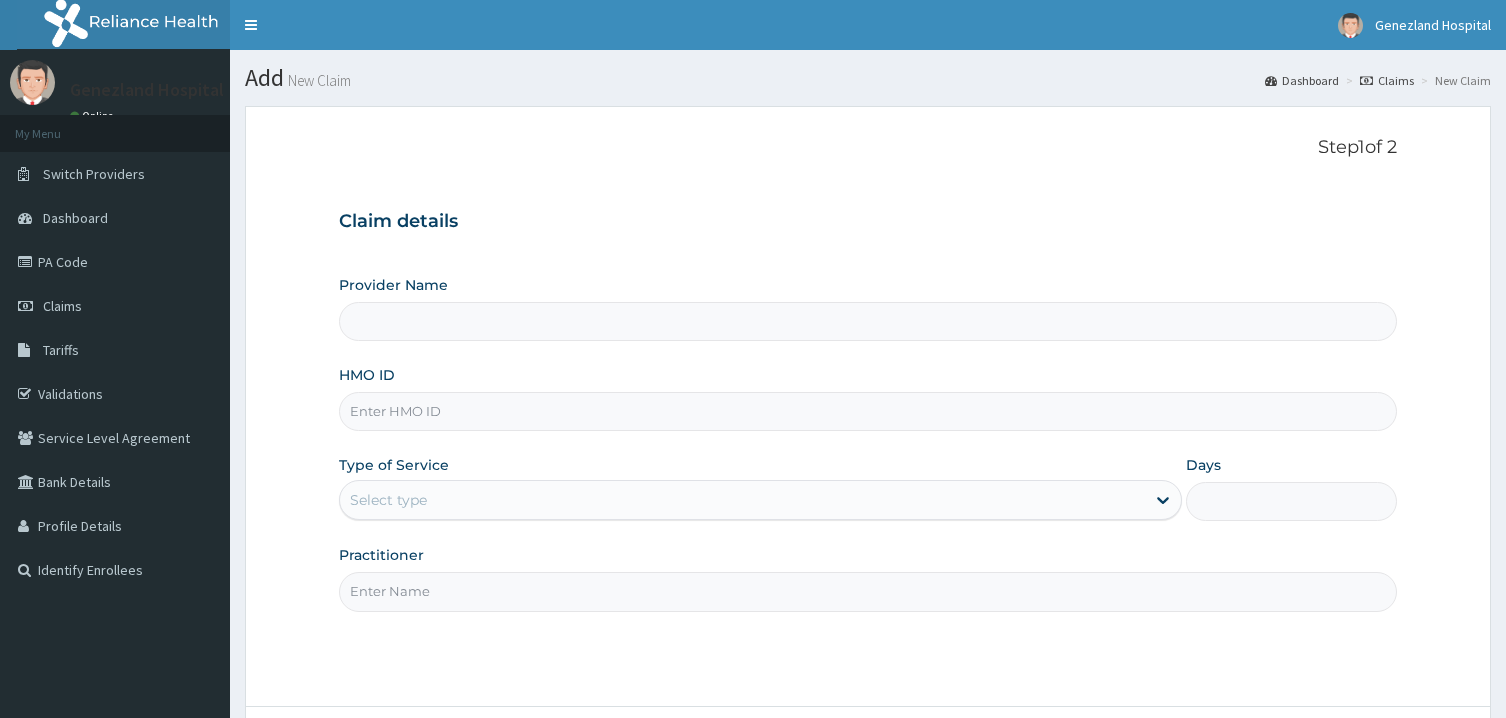 scroll, scrollTop: 0, scrollLeft: 0, axis: both 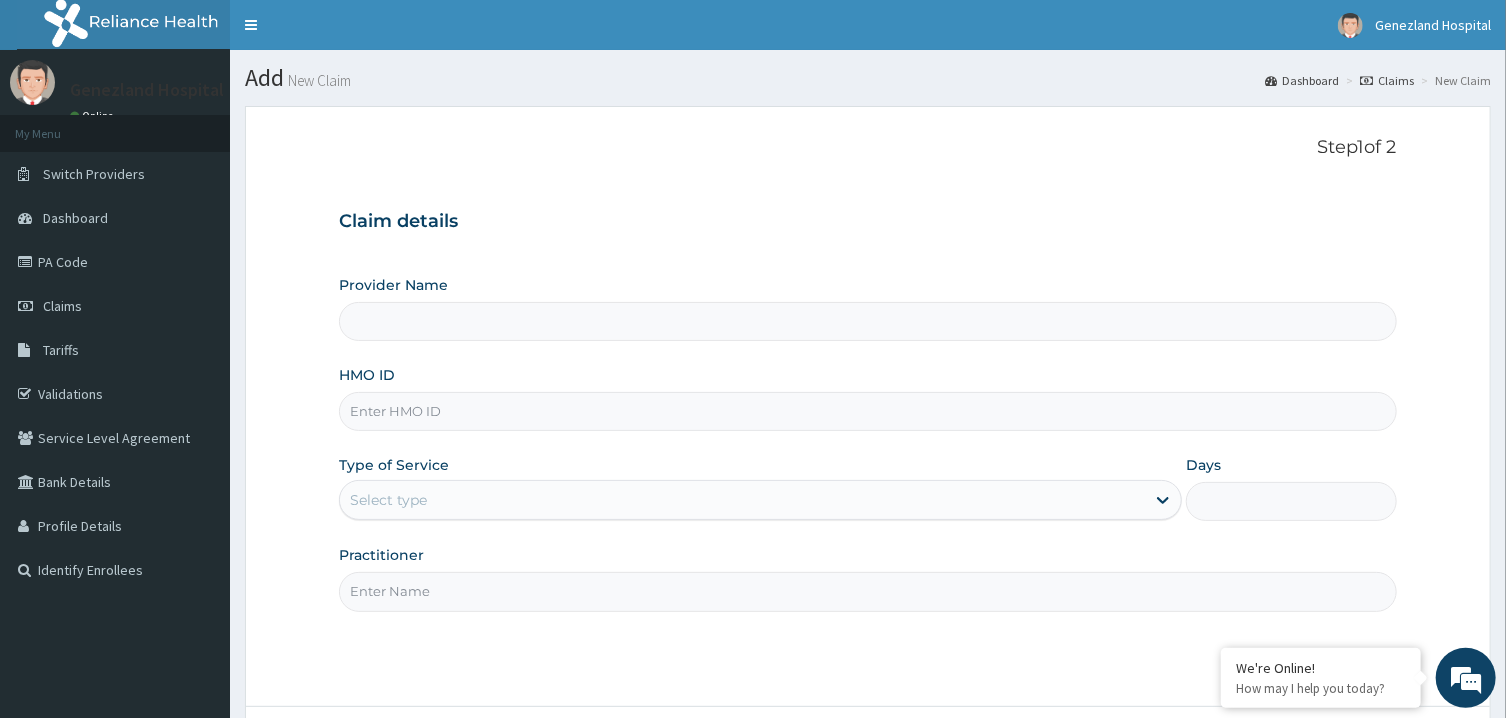 type on "Genezland Hospital" 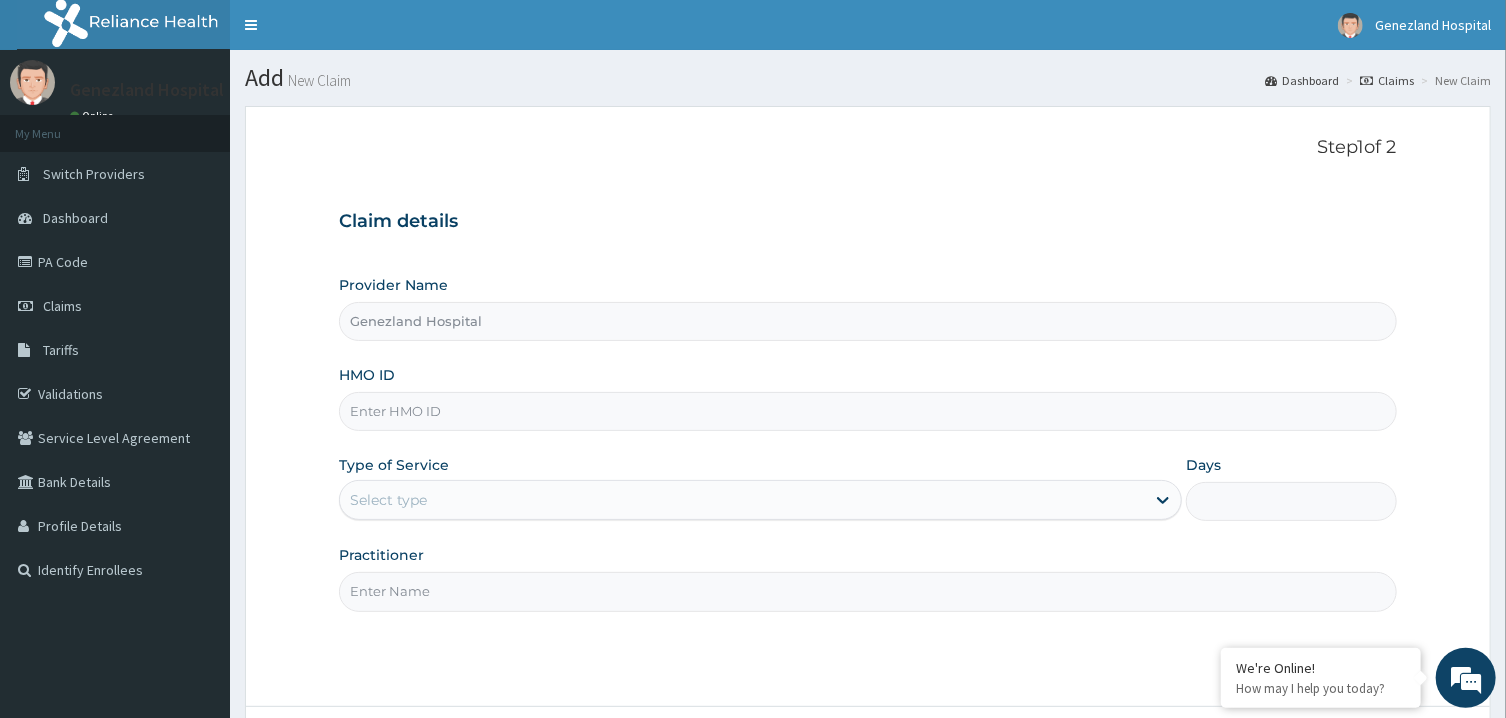 click on "HMO ID" at bounding box center (867, 411) 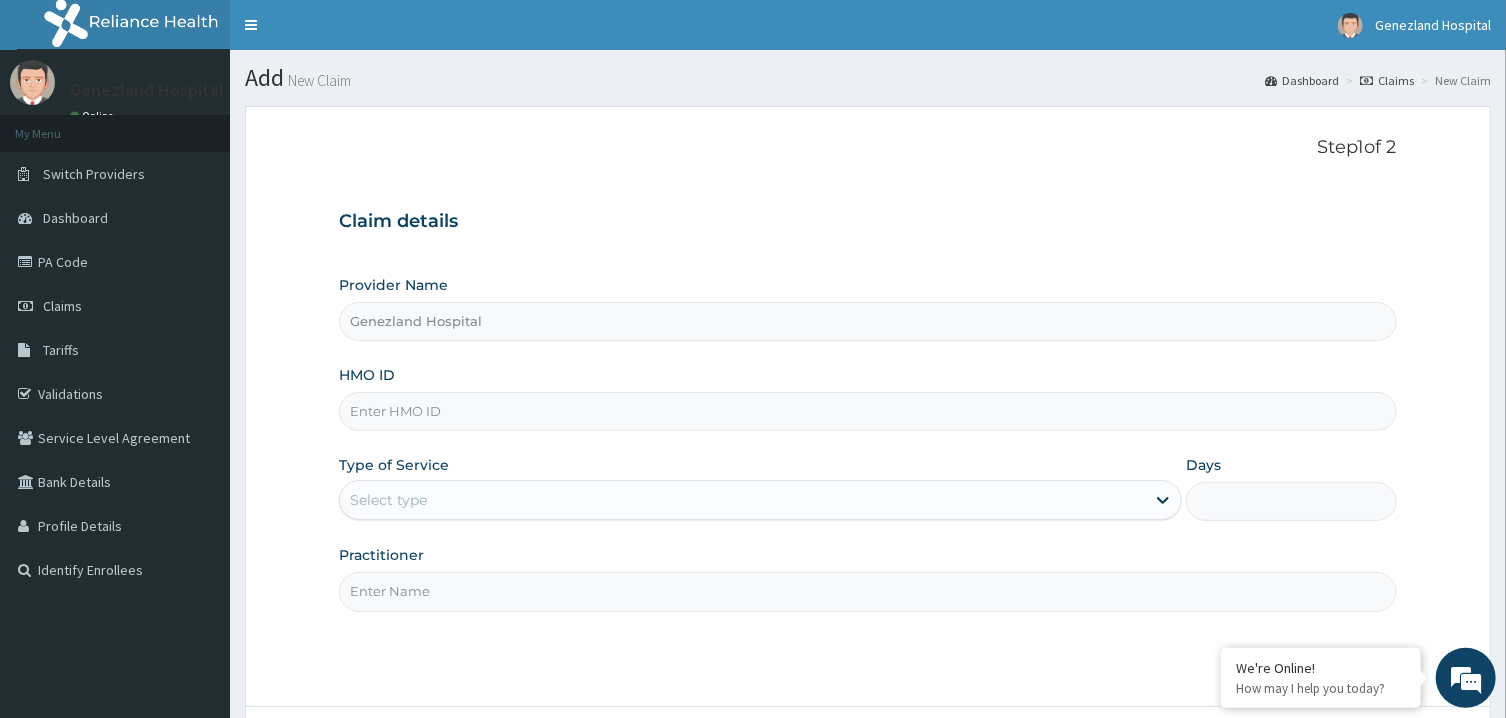 paste on "uri/10263/a" 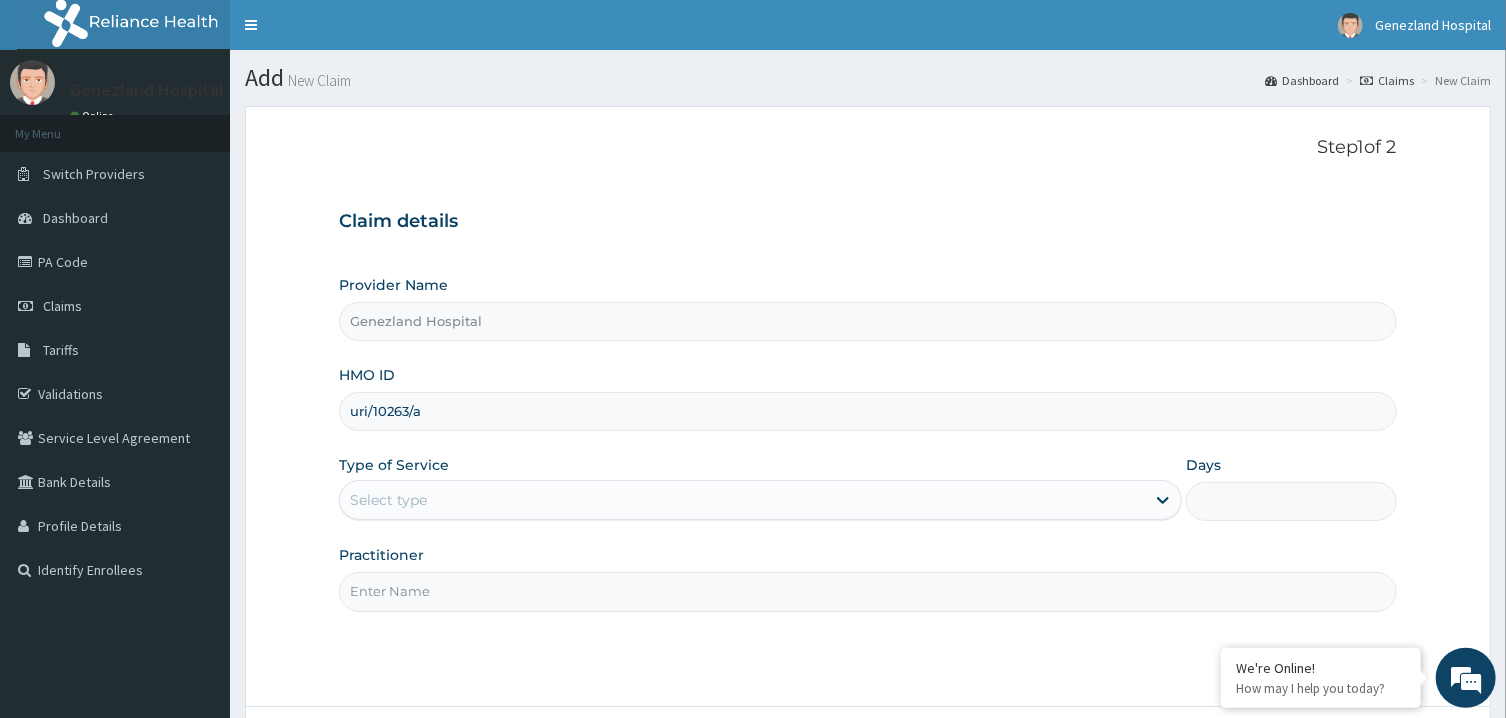 type on "uri/10263/a" 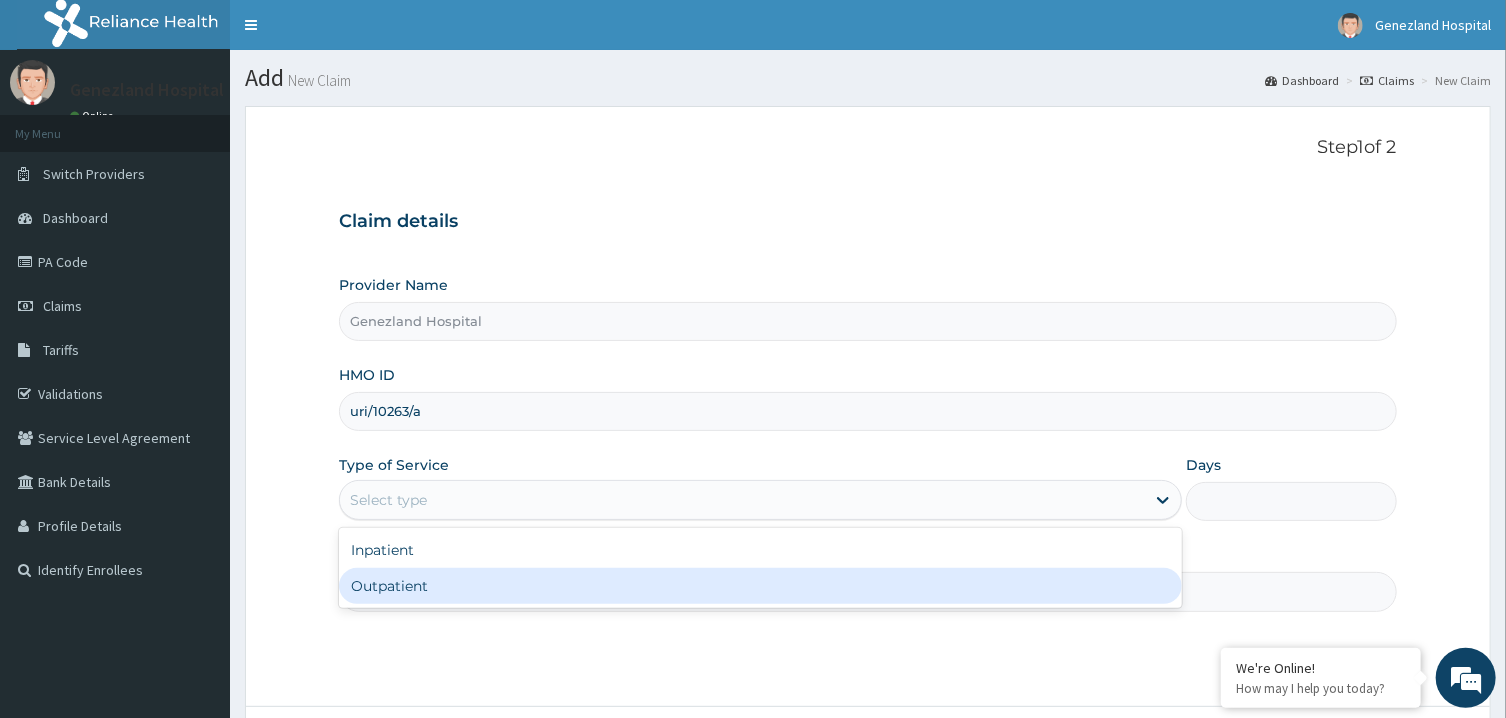 click on "Outpatient" at bounding box center (760, 586) 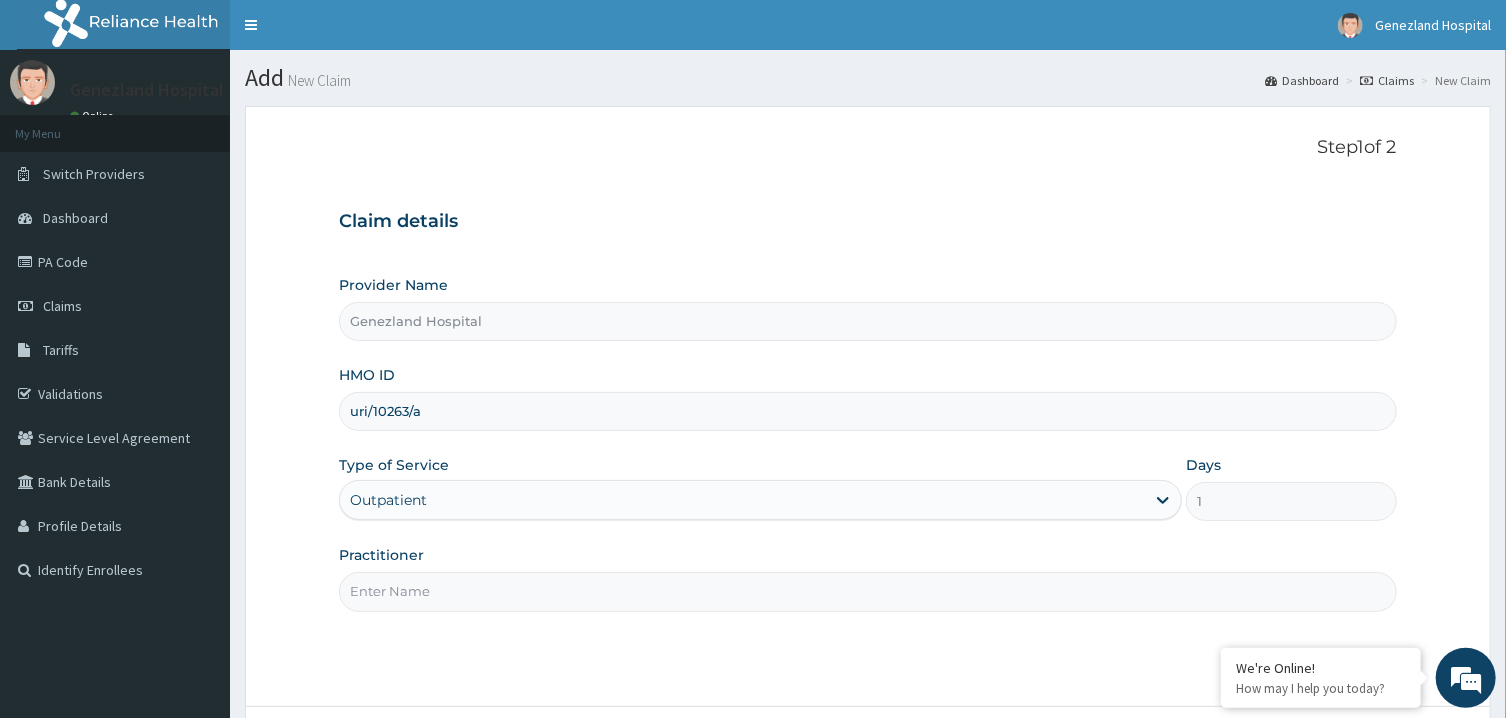 click on "Practitioner" at bounding box center (867, 591) 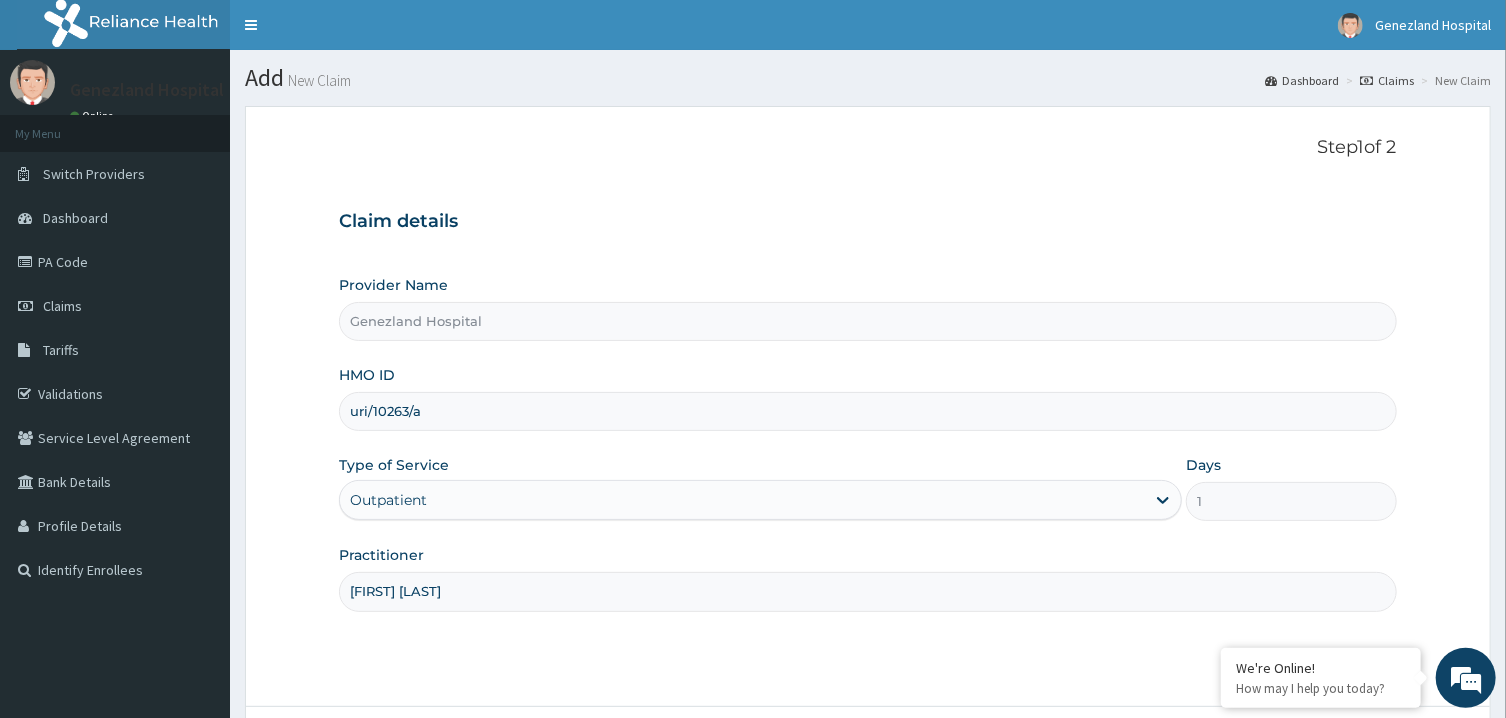 scroll, scrollTop: 0, scrollLeft: 0, axis: both 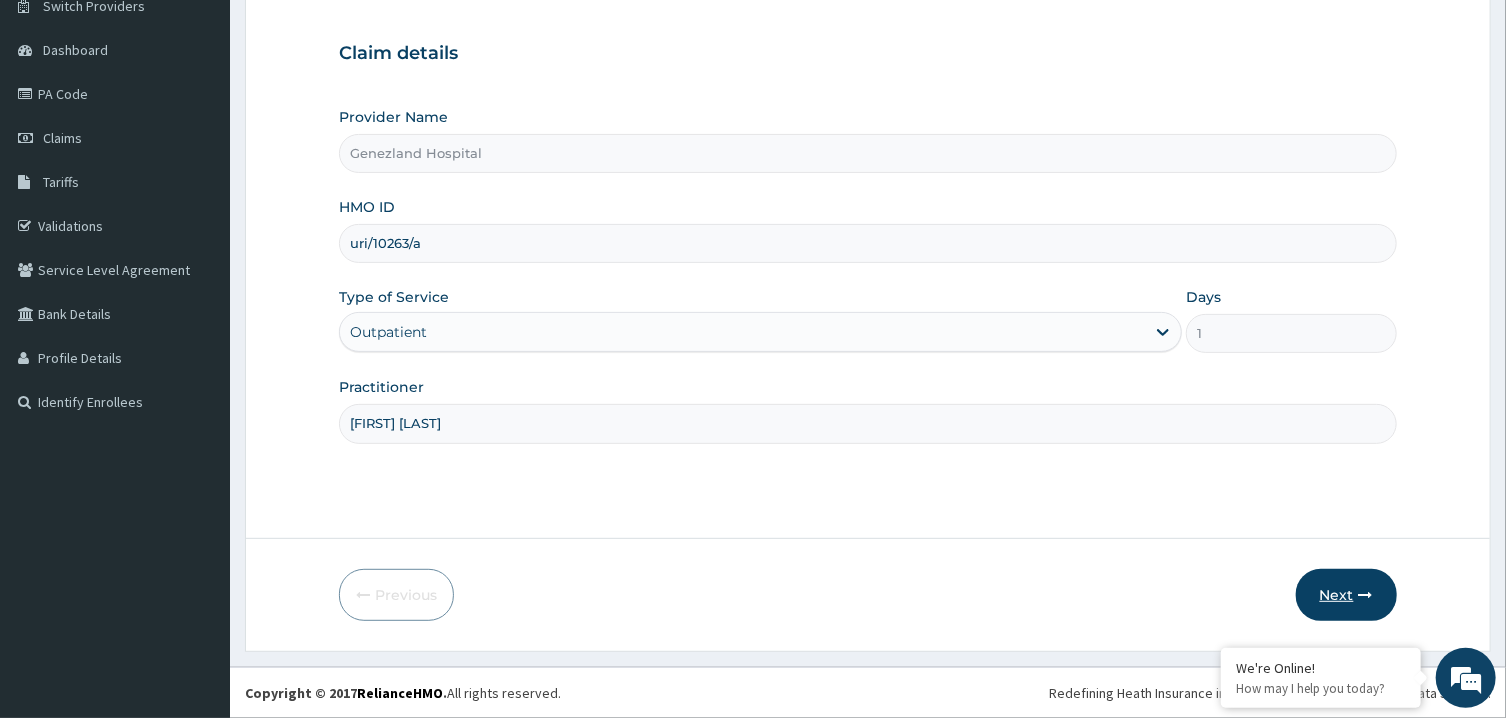 type on "PETER PRINCE" 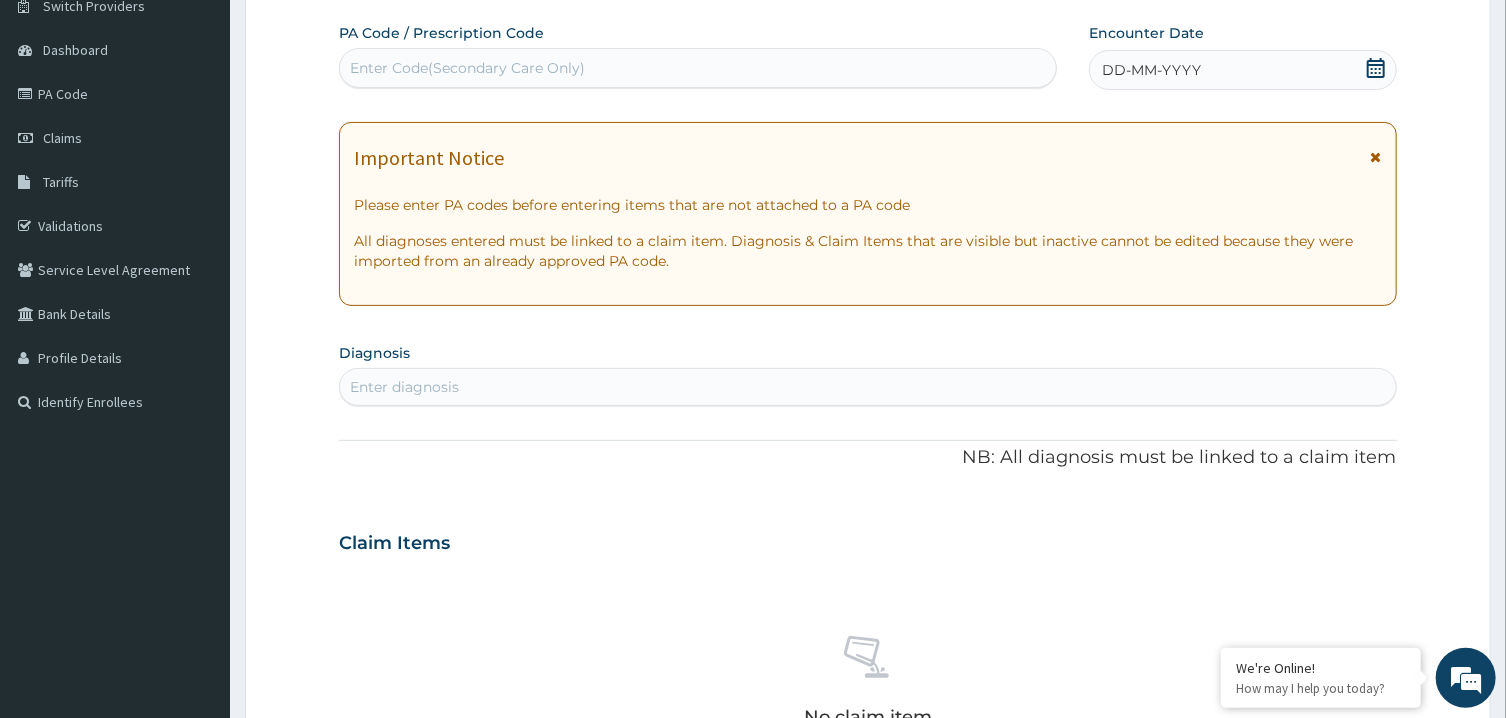 click 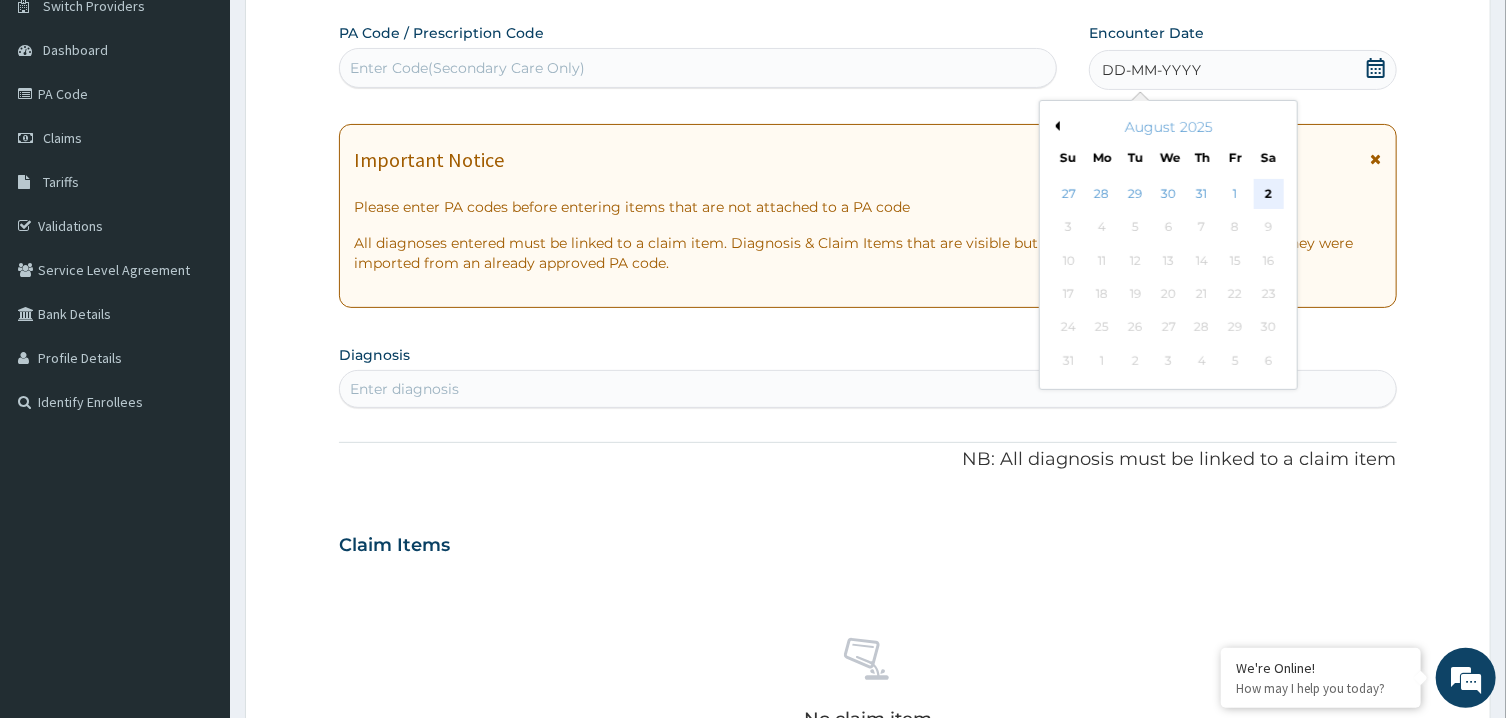click on "2" at bounding box center (1269, 194) 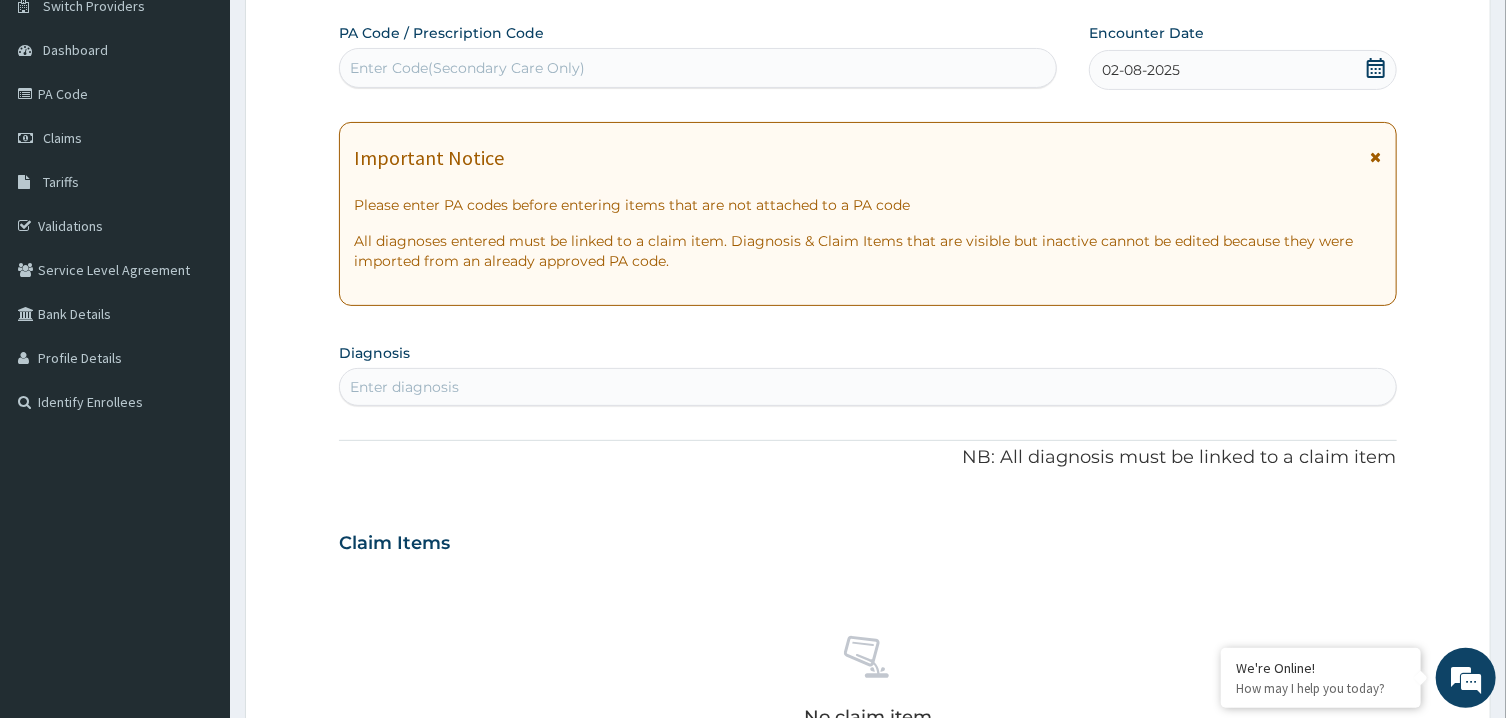 click on "Enter diagnosis" at bounding box center [867, 387] 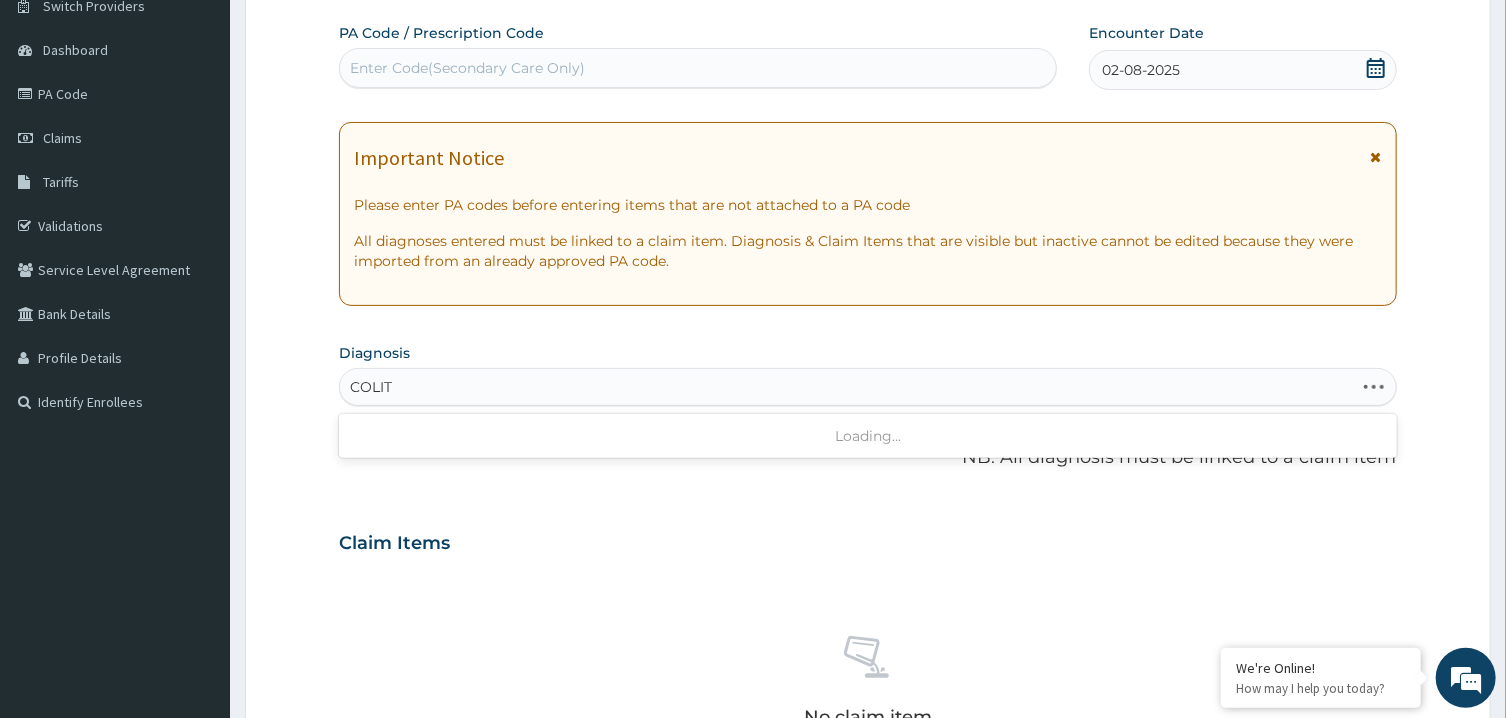 type on "COLITI" 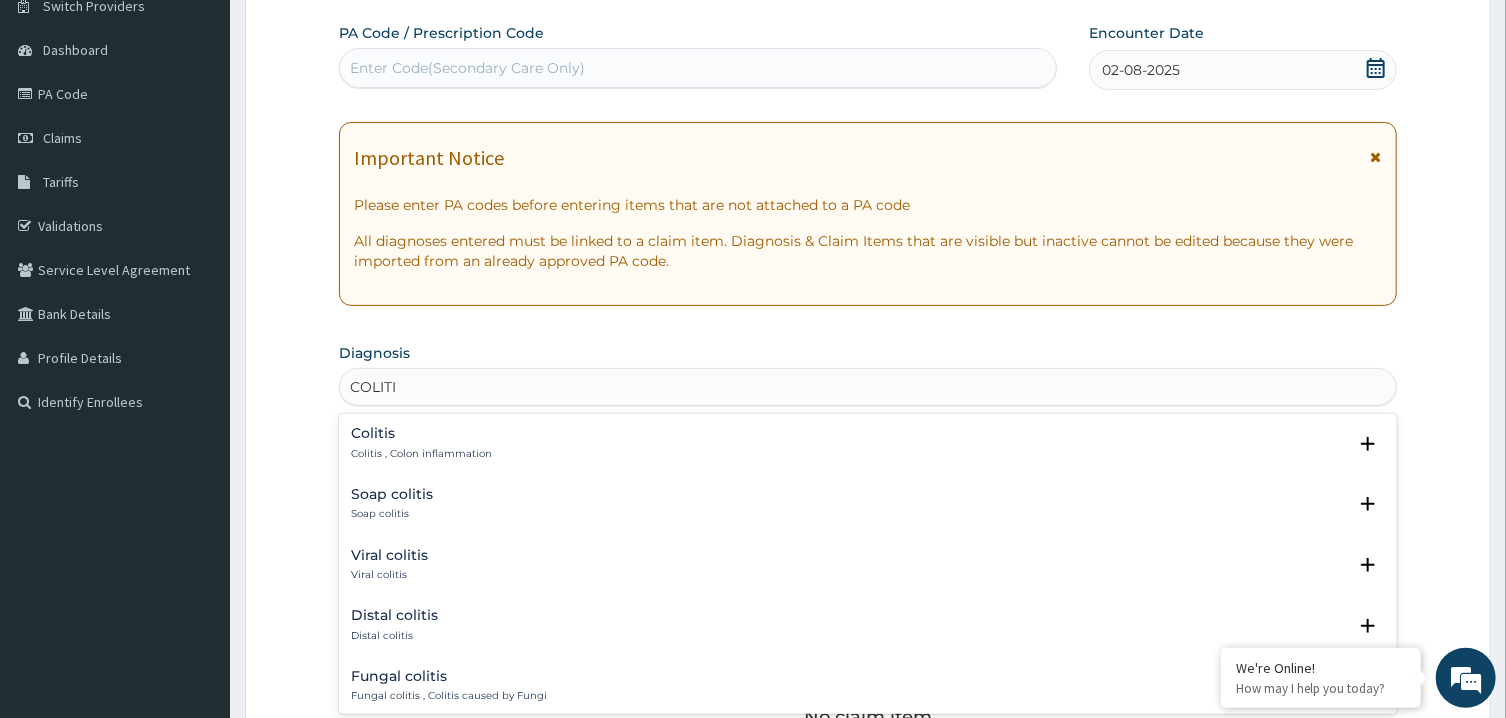 click on "Colitis" at bounding box center (421, 433) 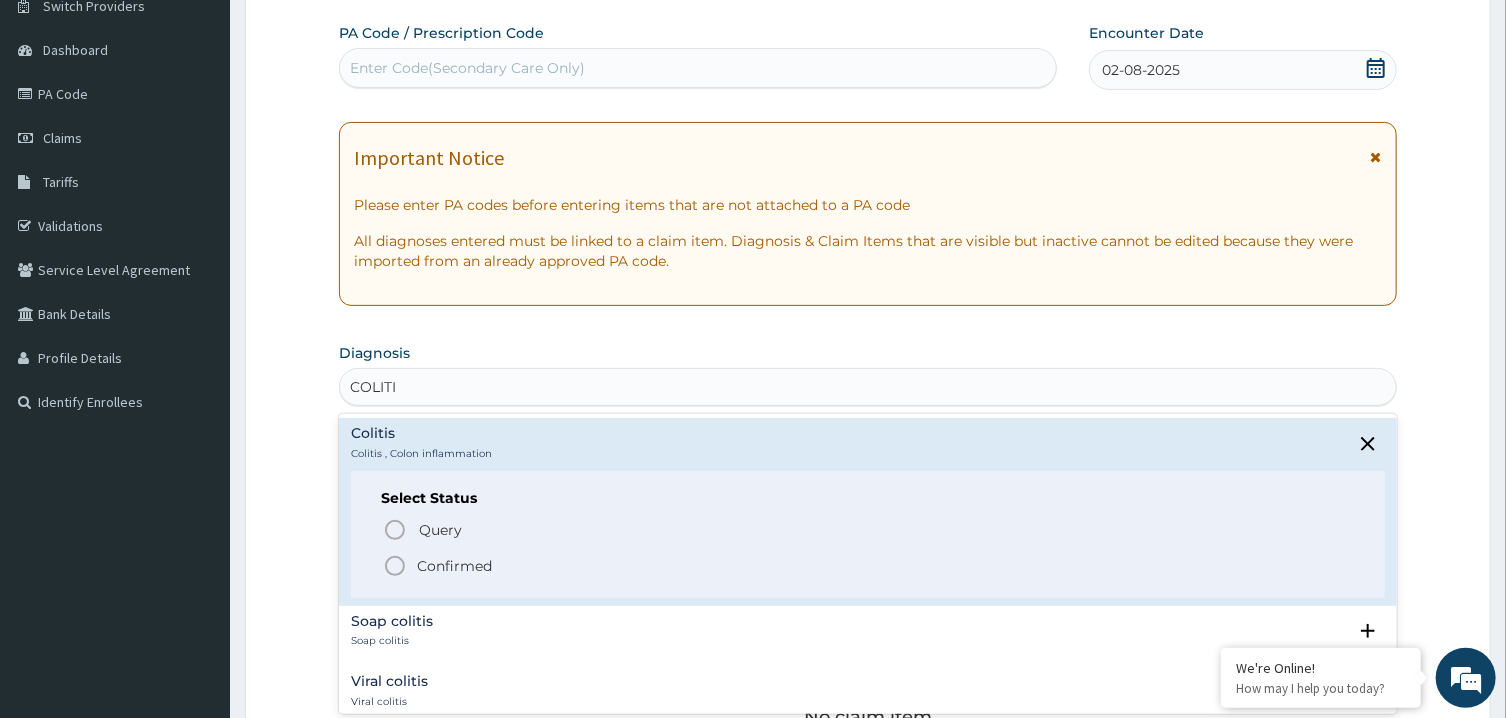 click 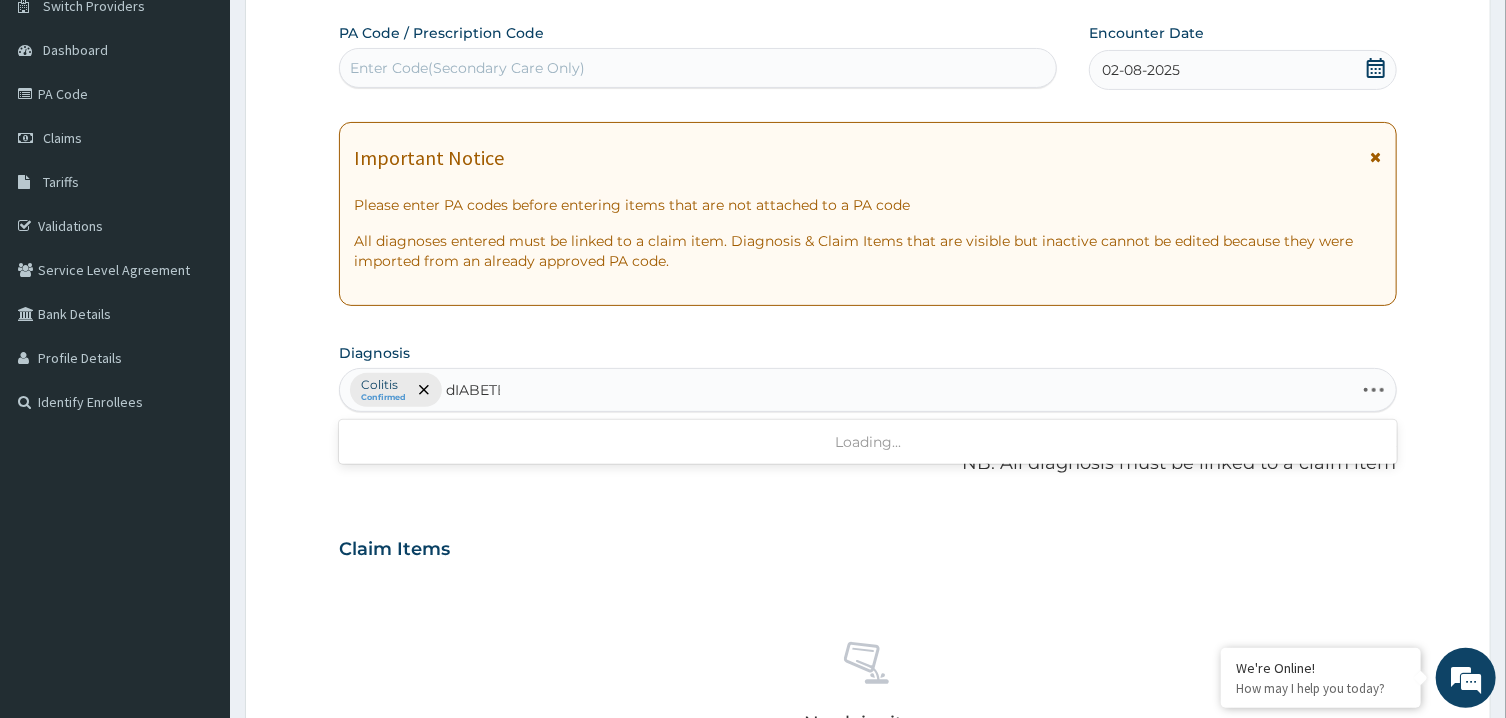 type on "dIABETES" 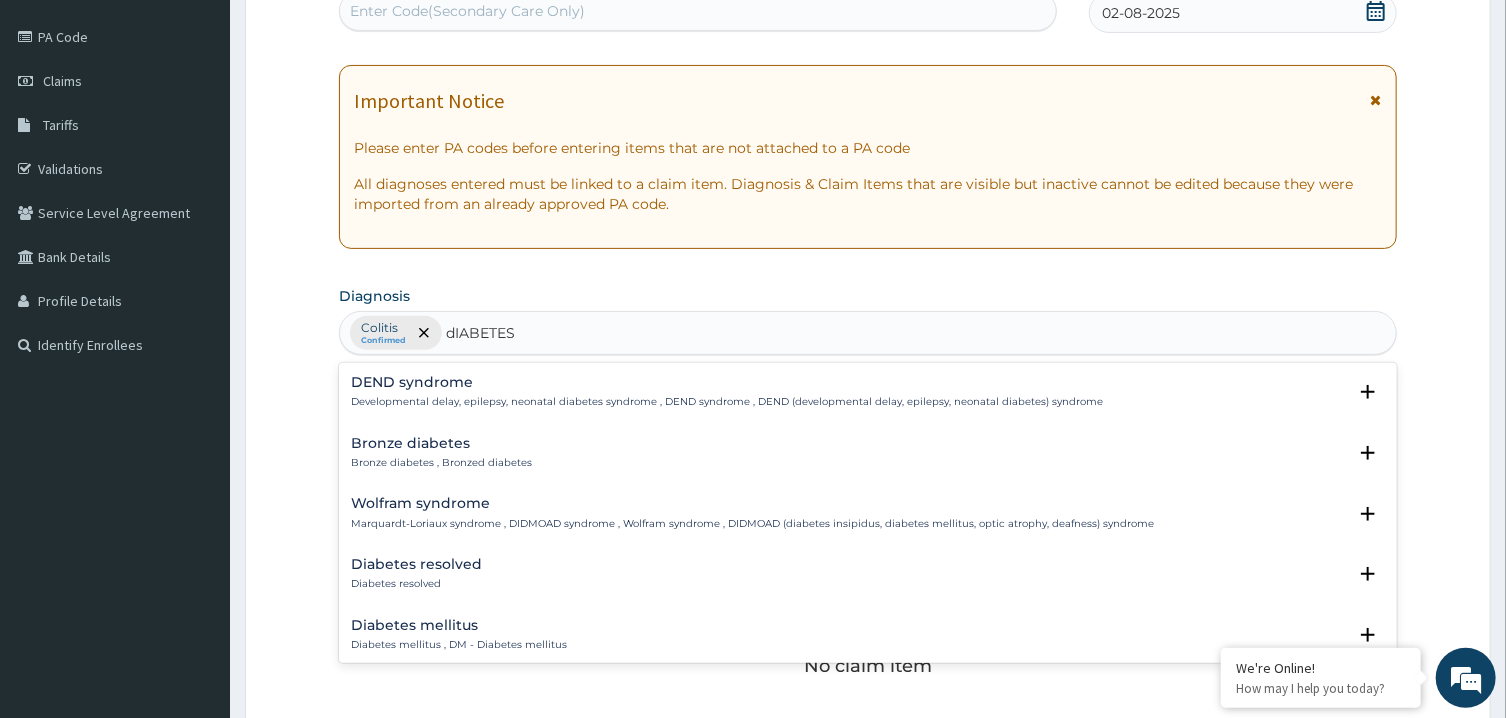 scroll, scrollTop: 271, scrollLeft: 0, axis: vertical 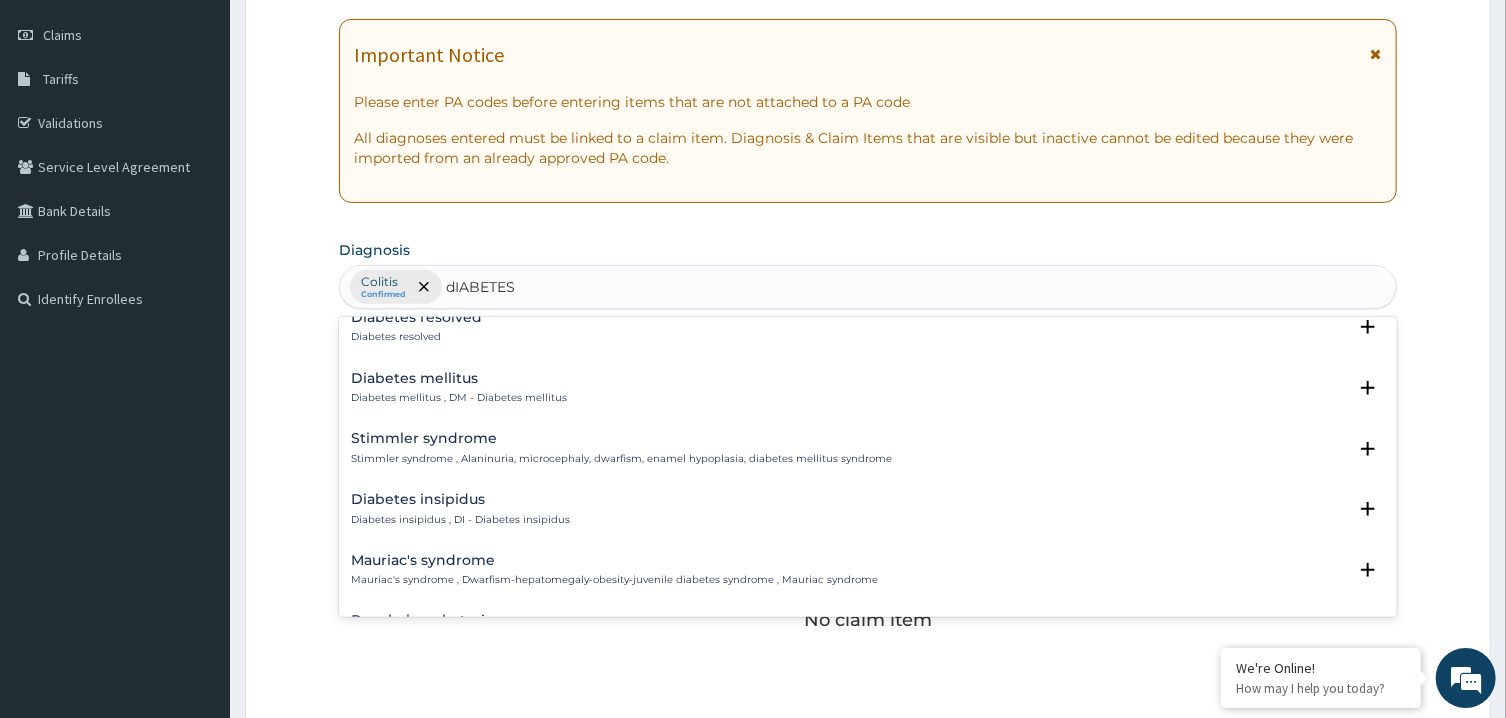 click on "Diabetes mellitus , DM - Diabetes mellitus" at bounding box center (459, 398) 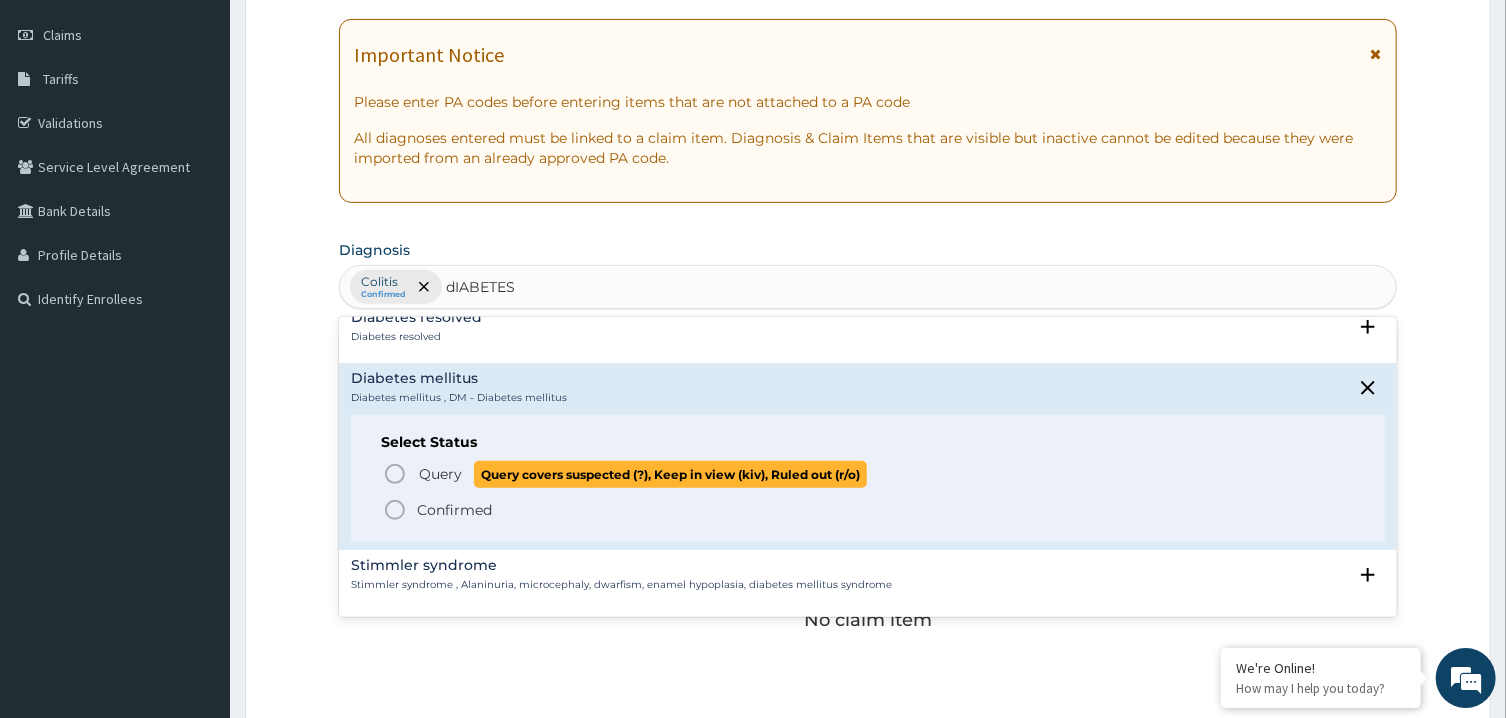 click 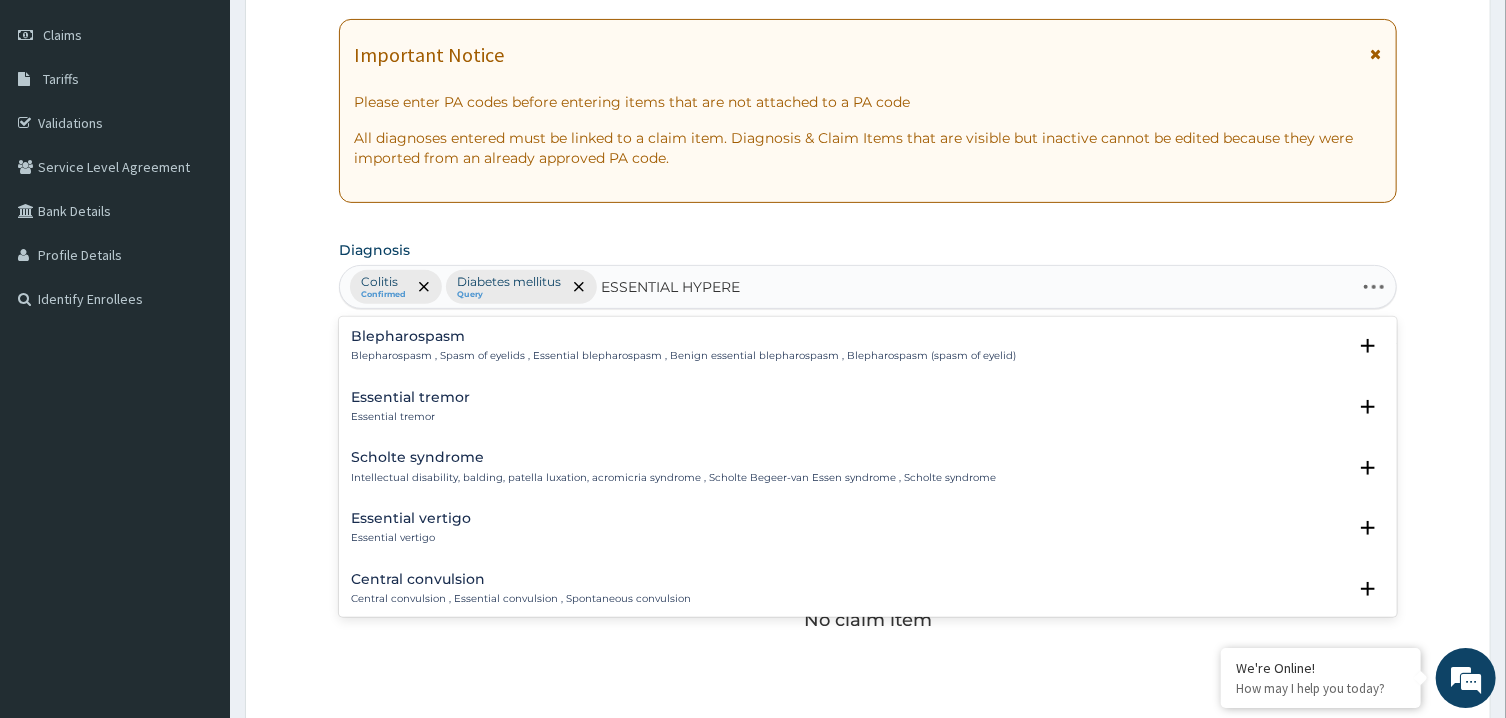 type on "ESSENTIAL HYPER" 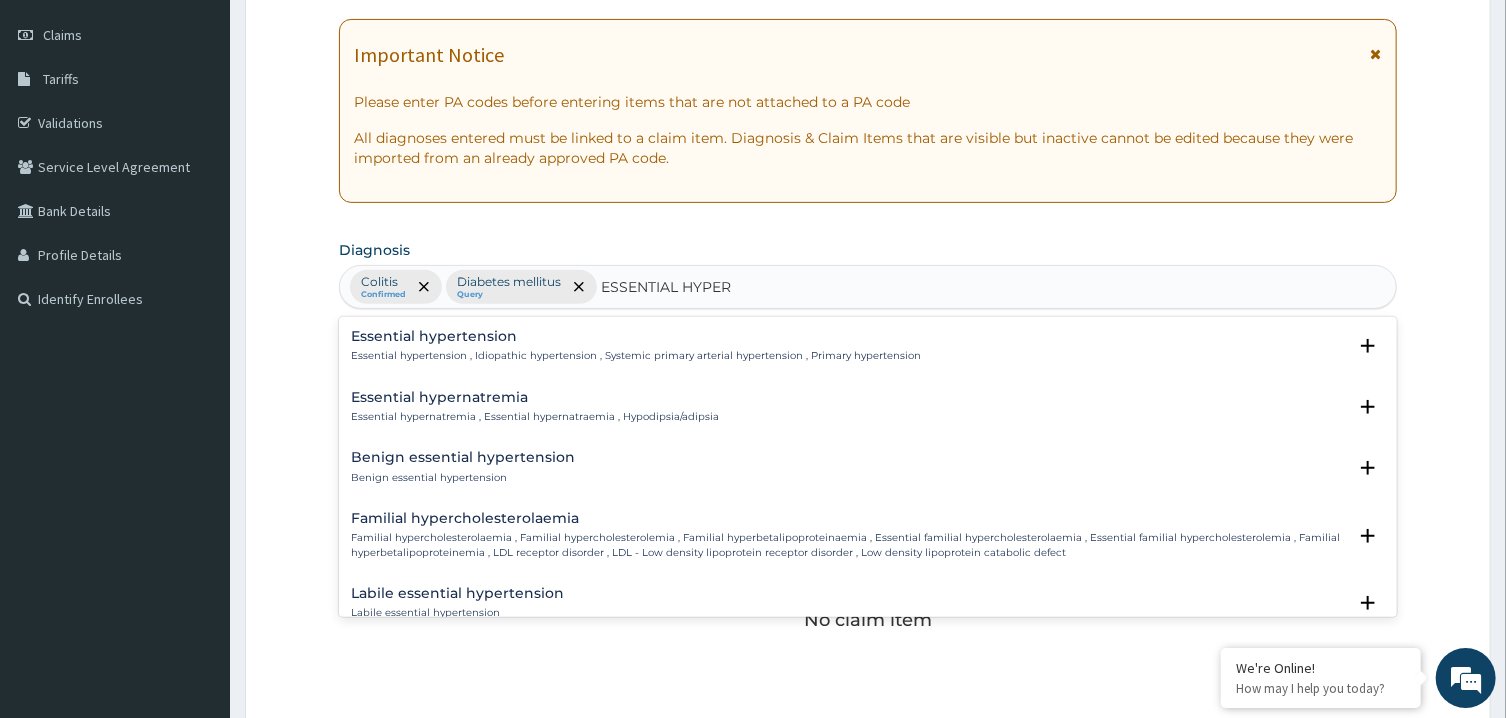 click on "Essential hypertension , Idiopathic hypertension , Systemic primary arterial hypertension , Primary hypertension" at bounding box center (636, 356) 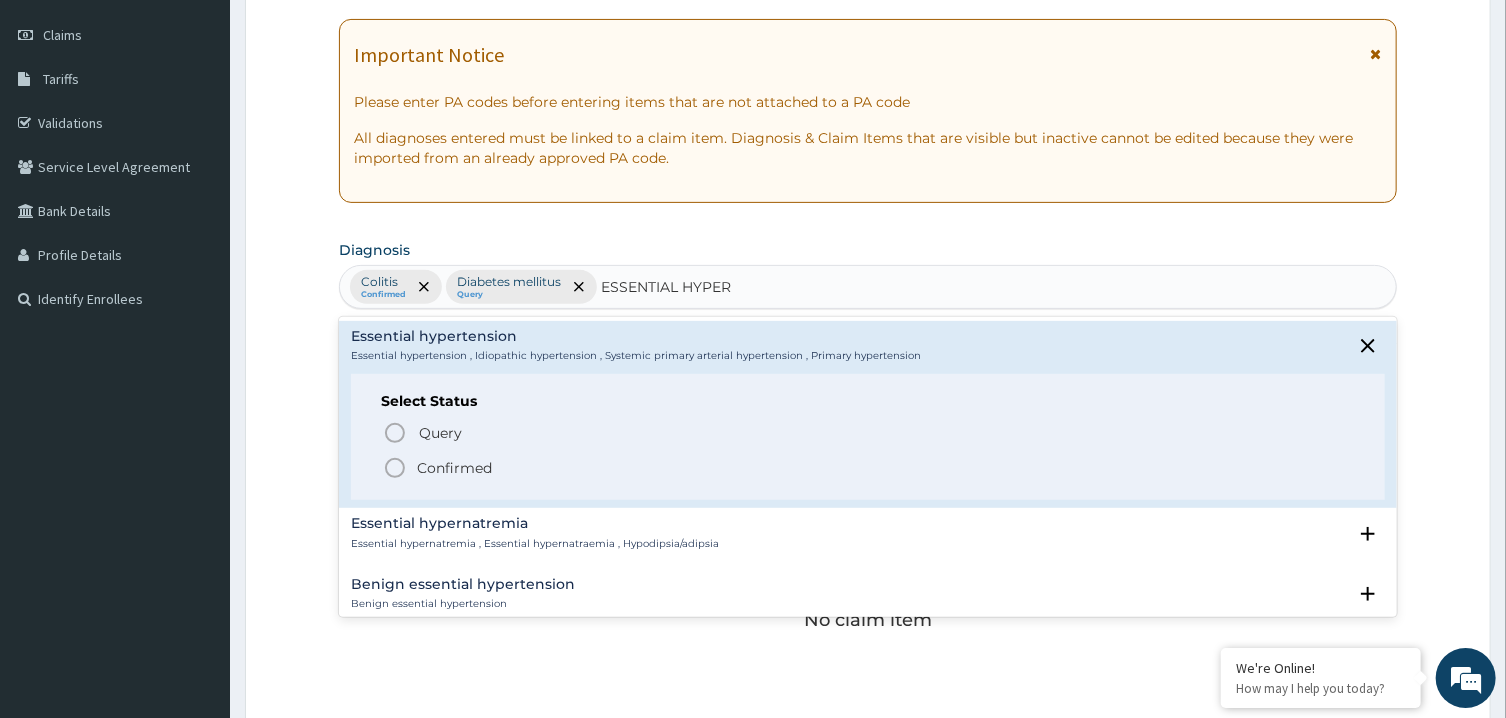 click 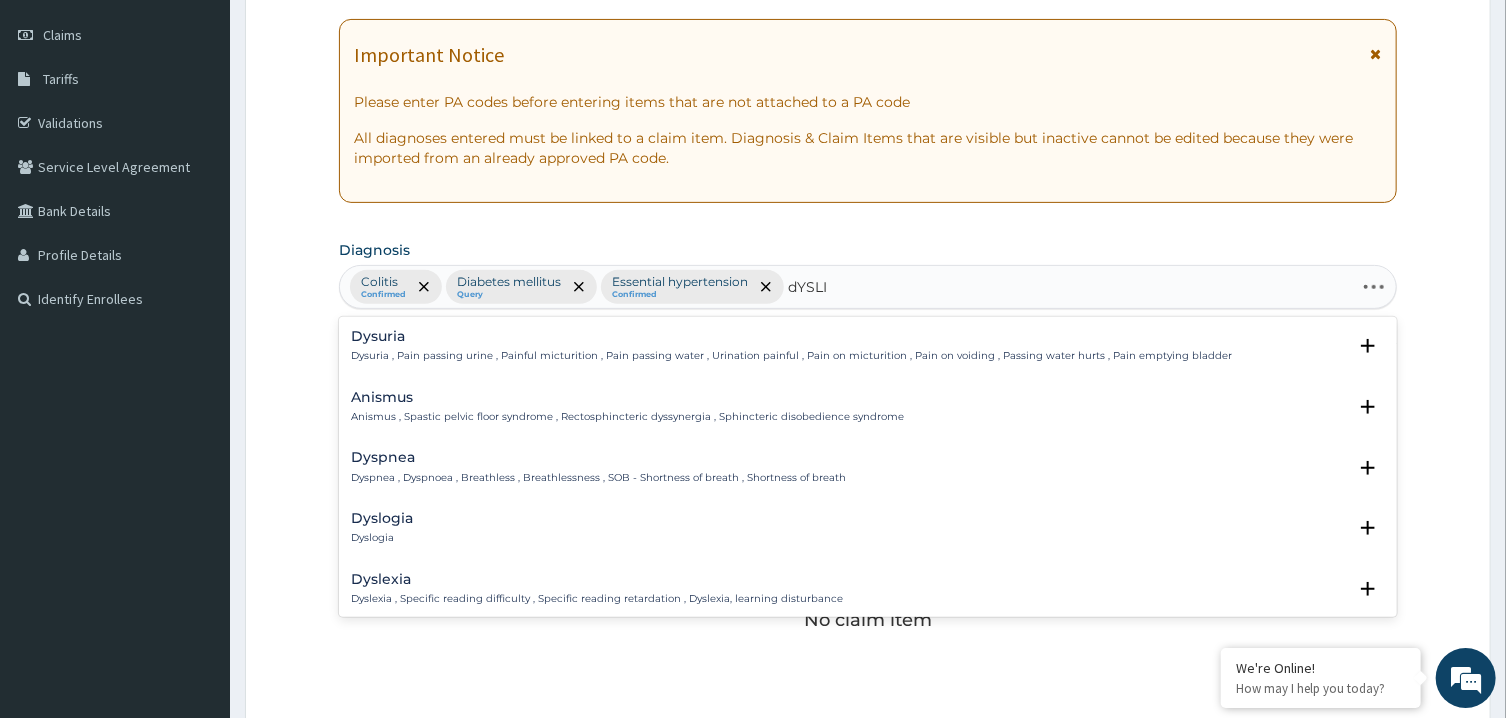 type on "dYSLIP" 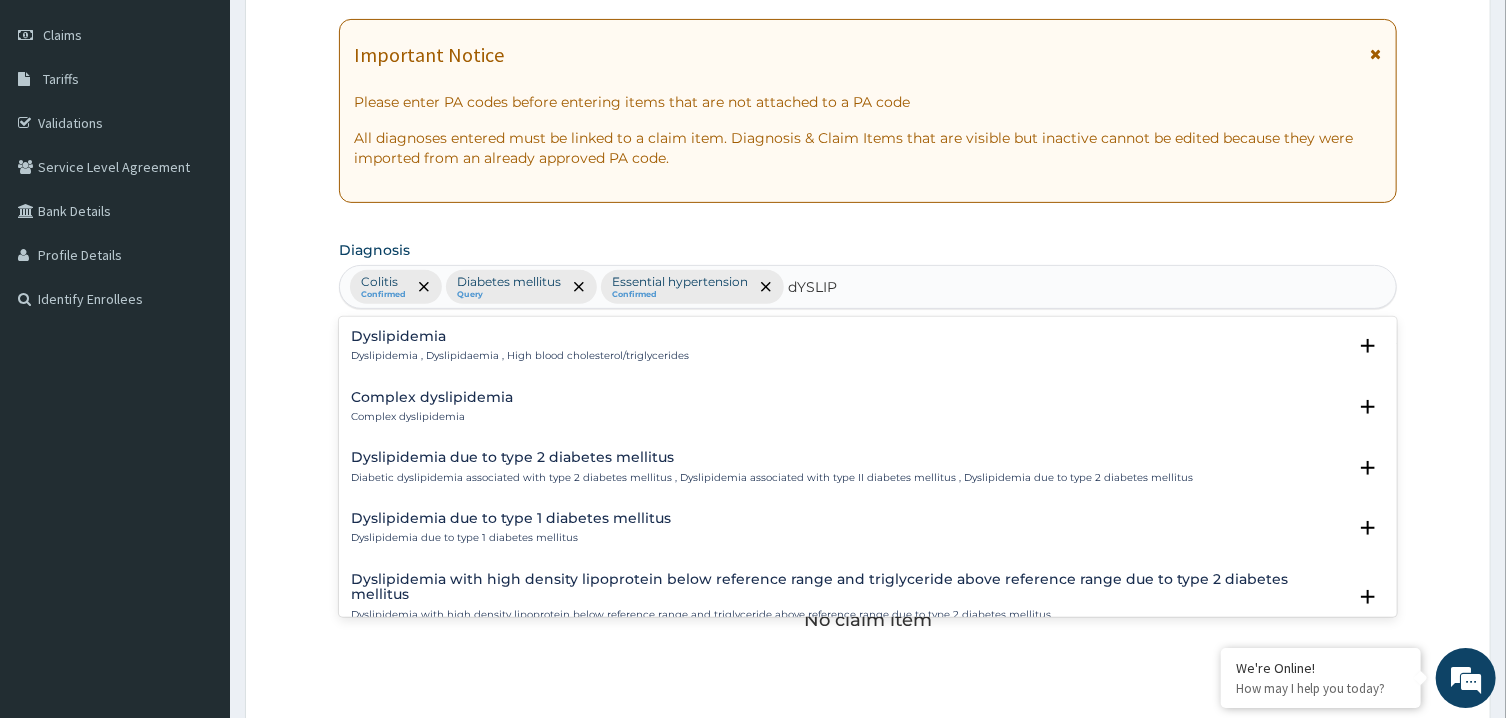 click on "Dyslipidemia" at bounding box center (520, 336) 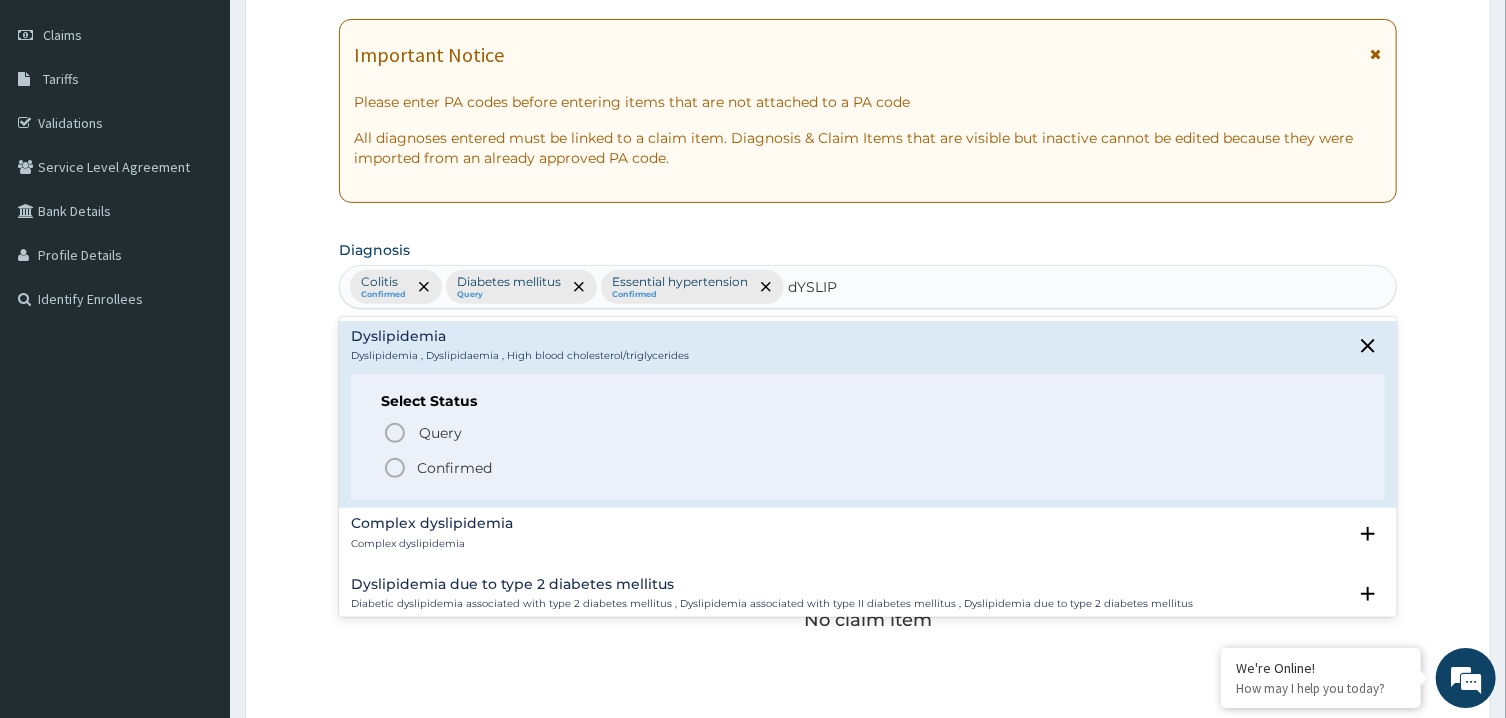 click 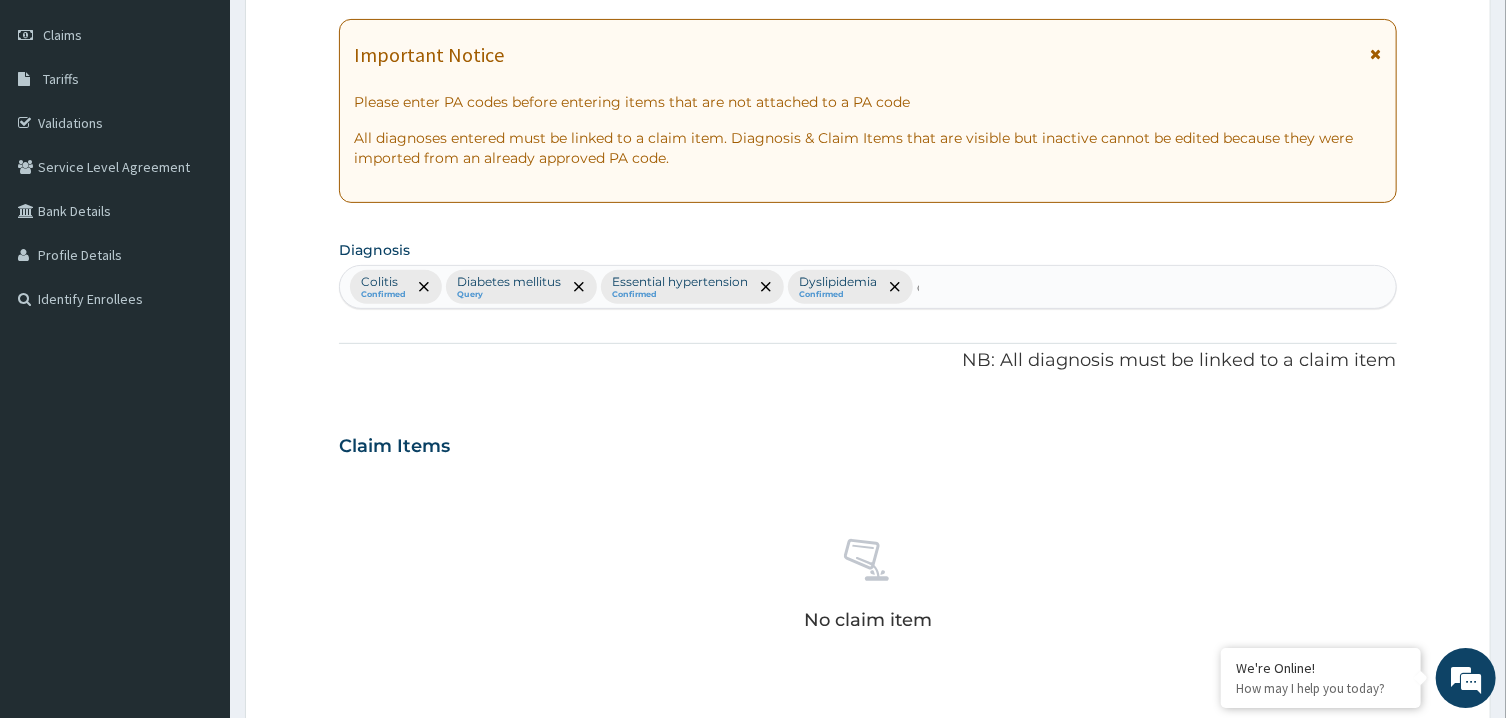 type 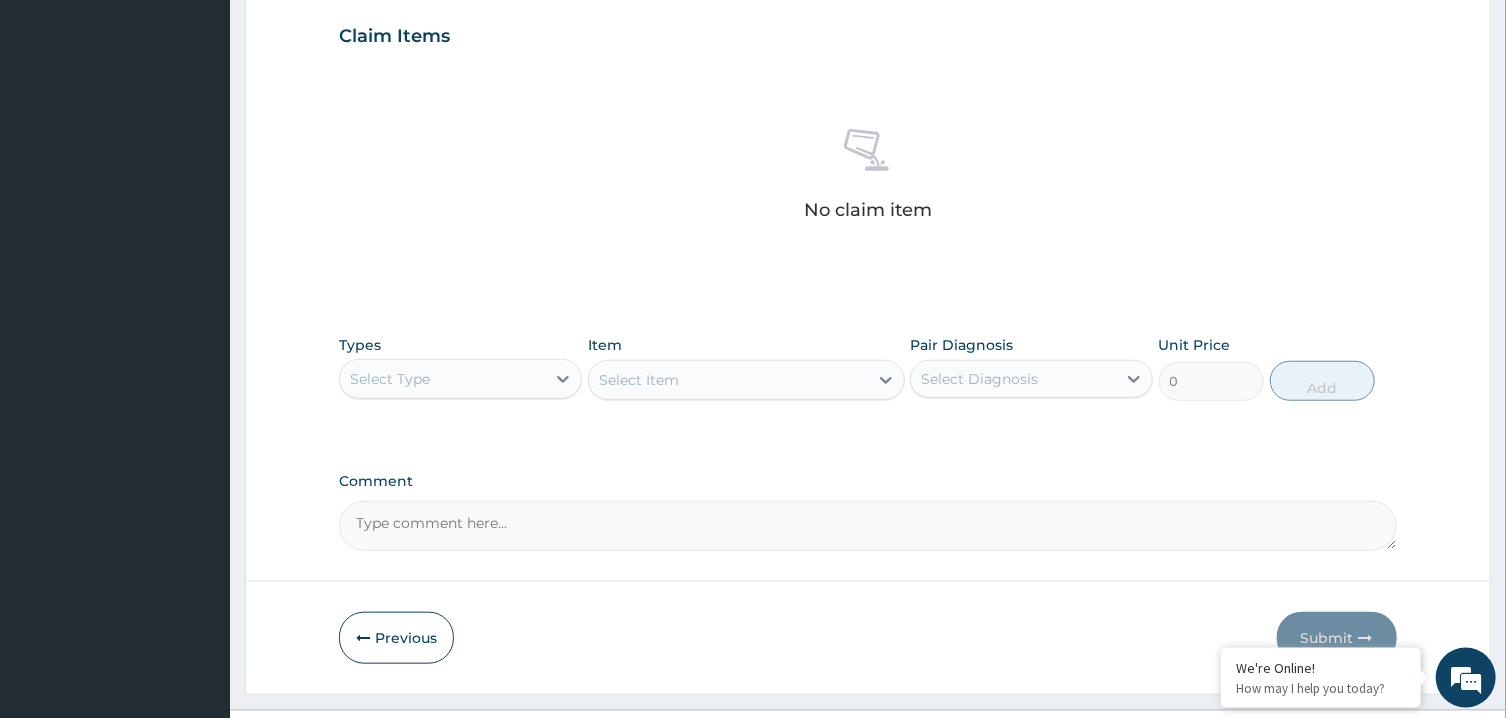 scroll, scrollTop: 692, scrollLeft: 0, axis: vertical 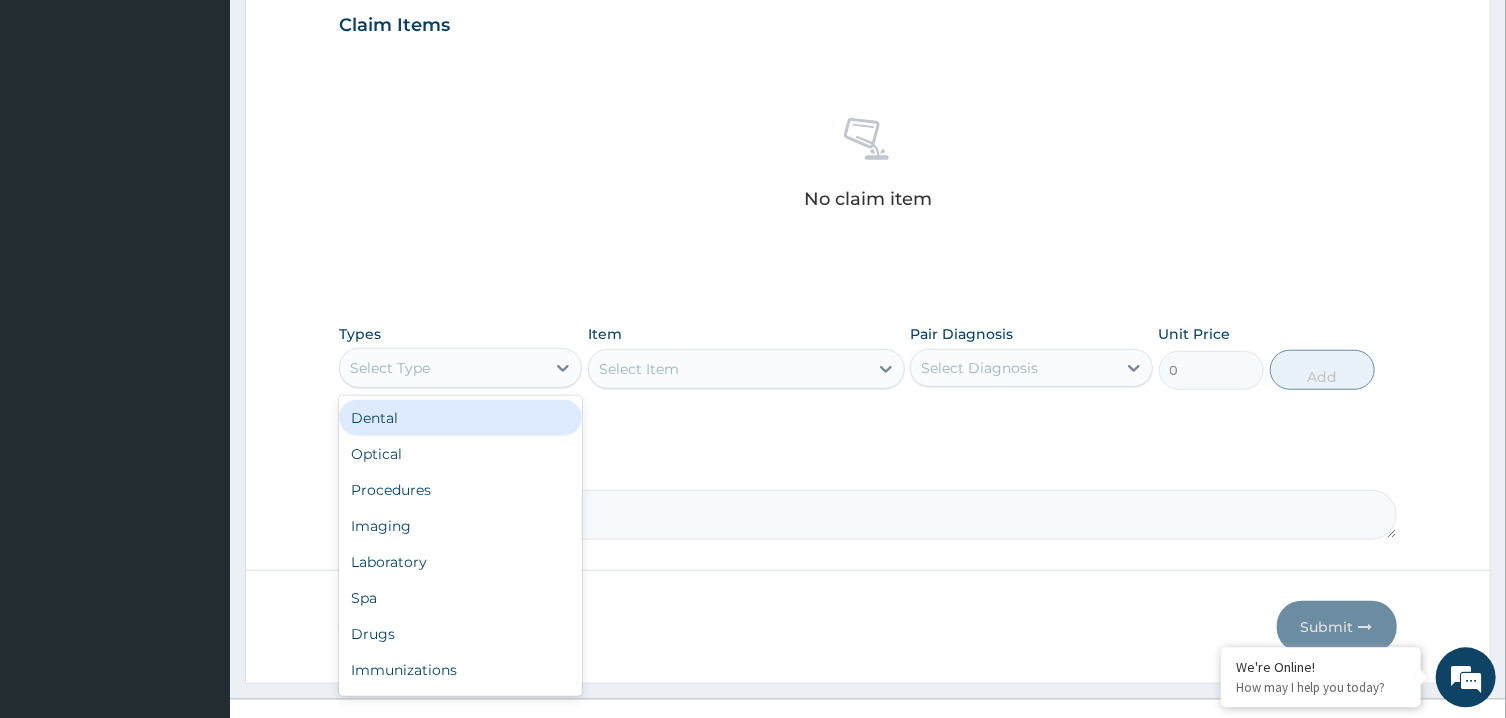 click on "Select Type" at bounding box center (460, 368) 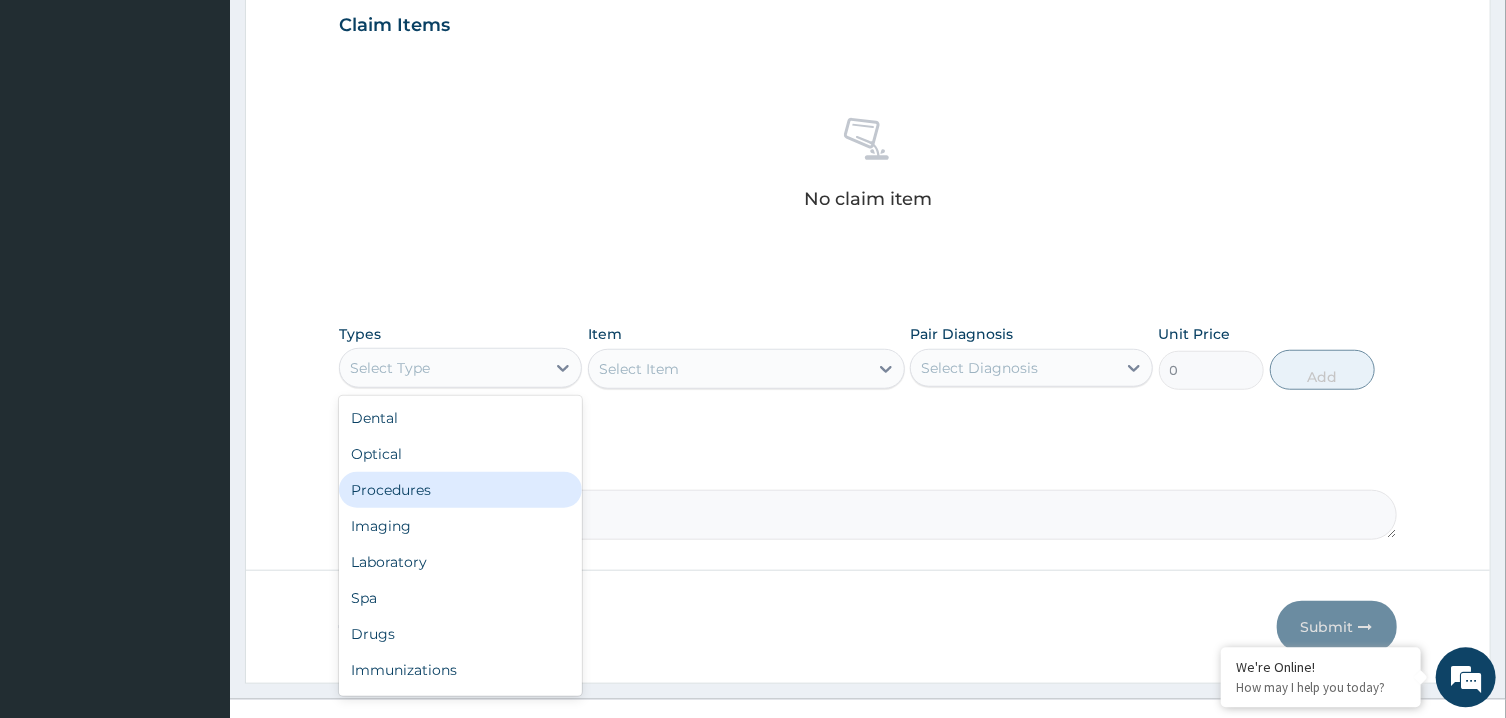 click on "Procedures" at bounding box center [460, 490] 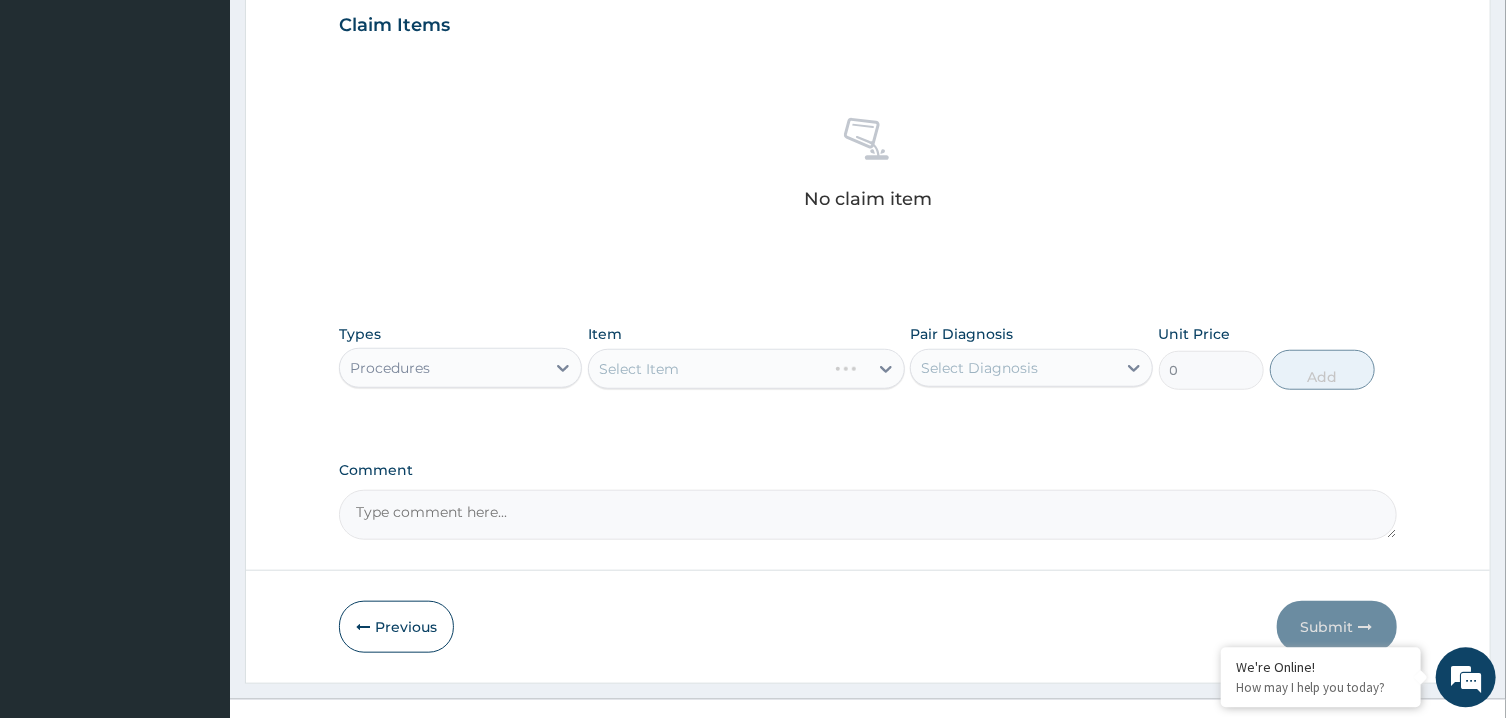 click on "Select Item" at bounding box center (746, 369) 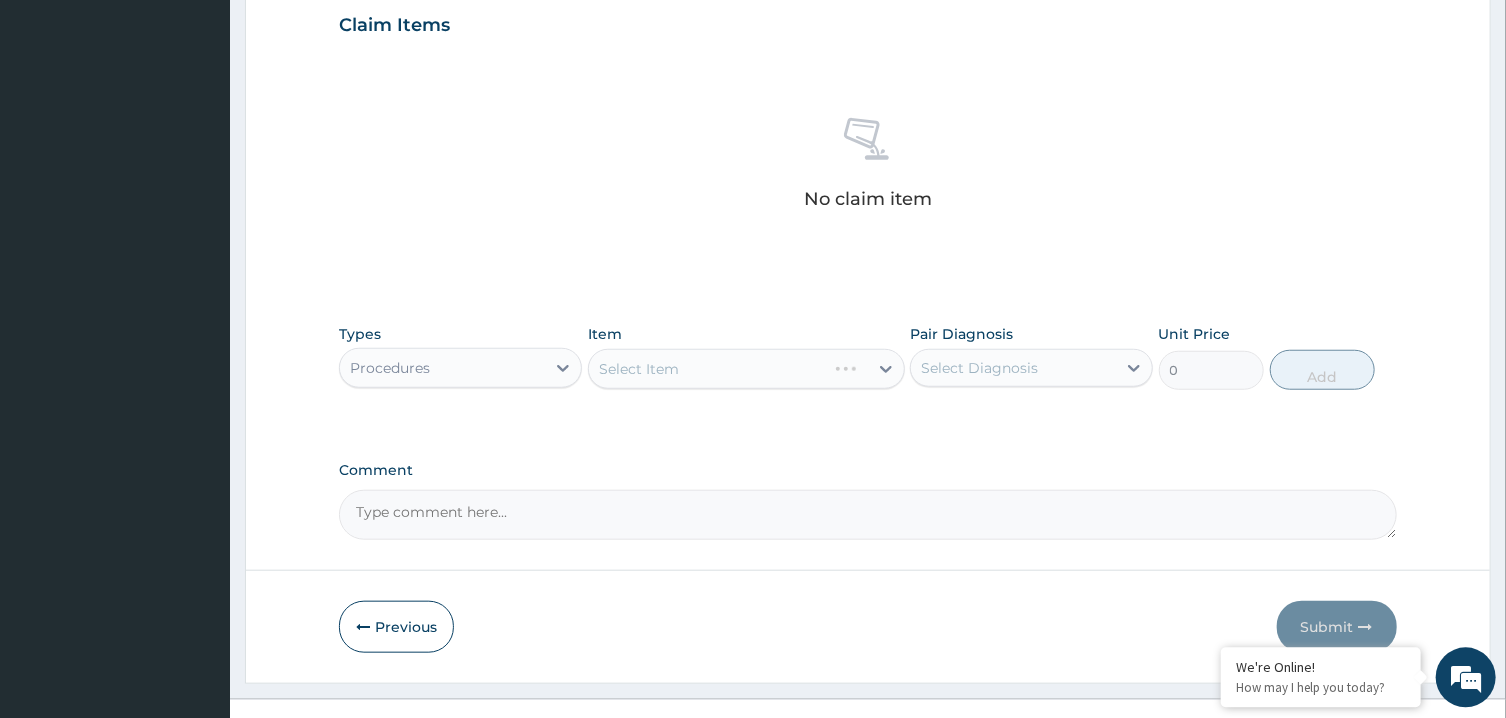 click on "Select Diagnosis" at bounding box center [1013, 368] 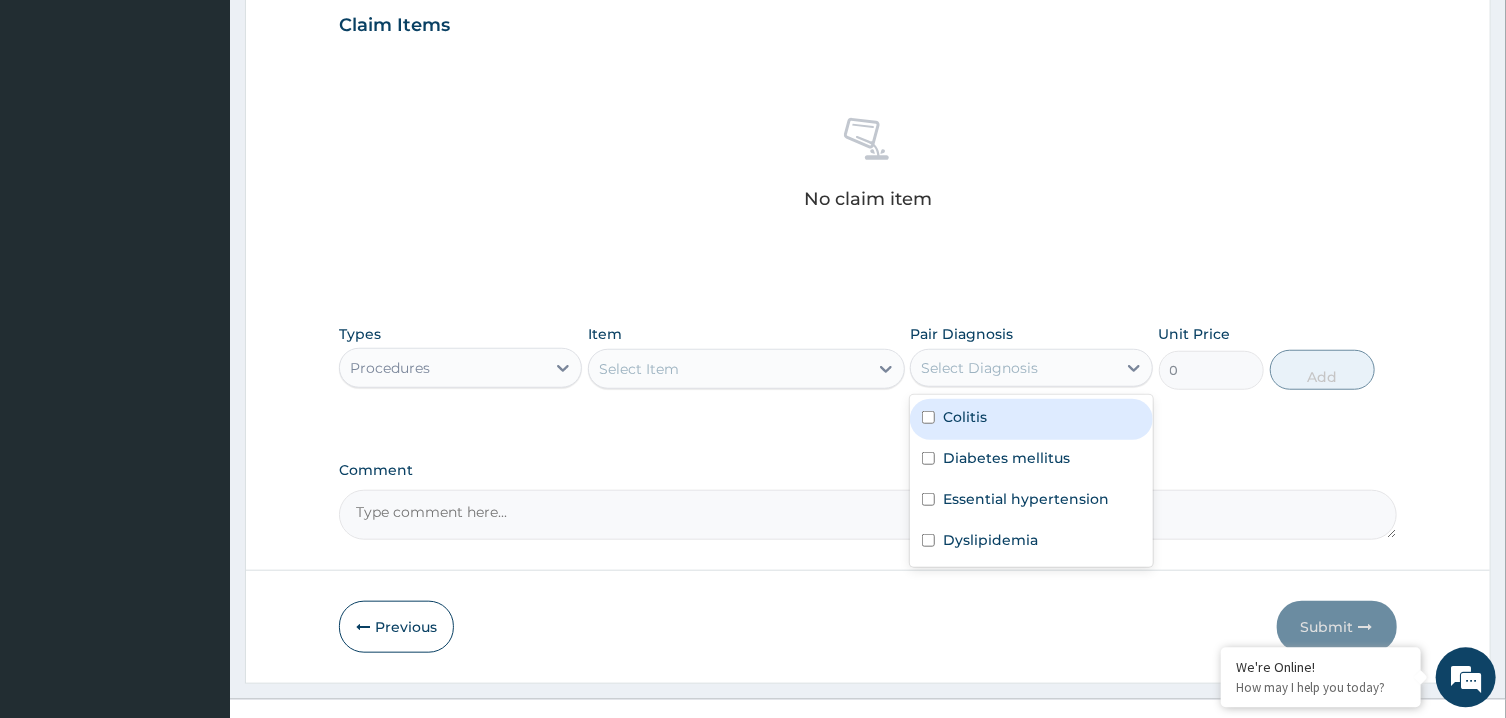 click on "Colitis" at bounding box center (965, 417) 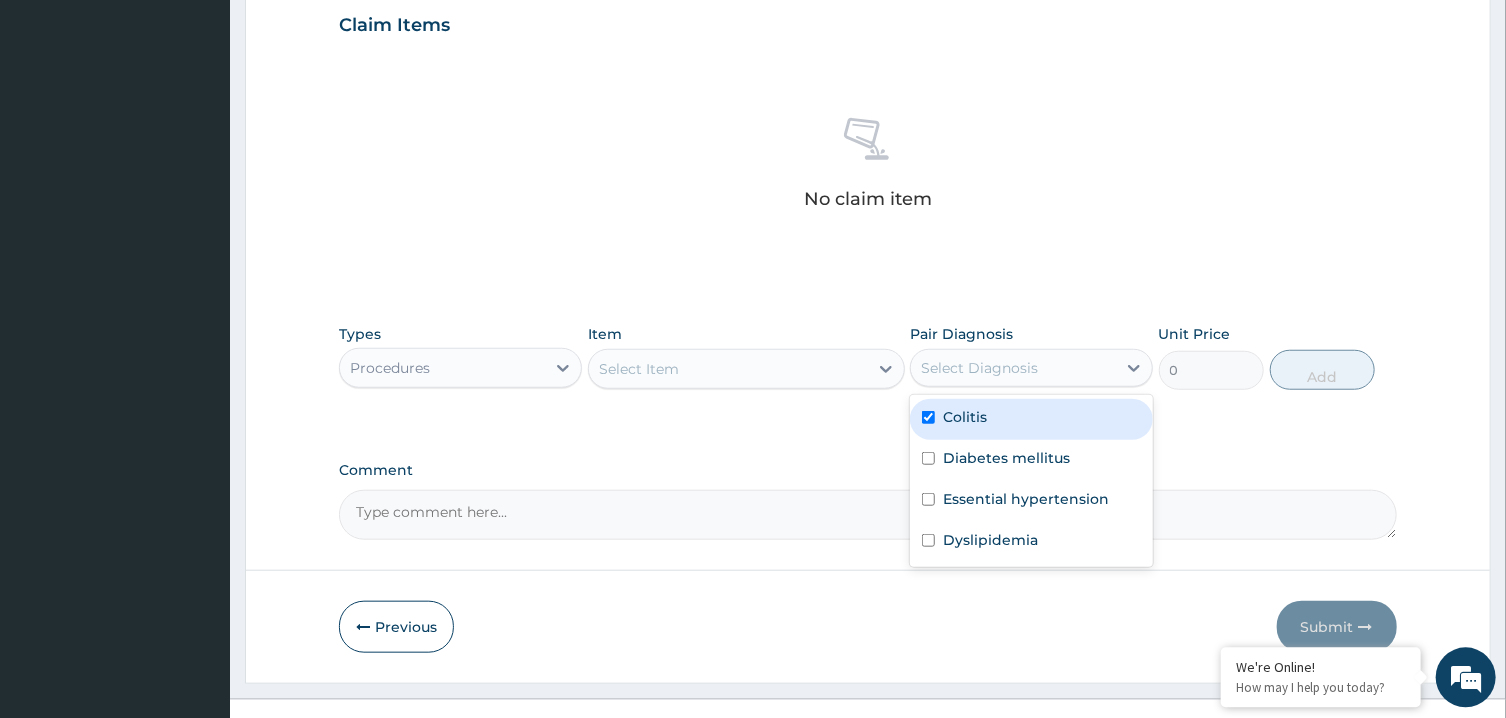 checkbox on "true" 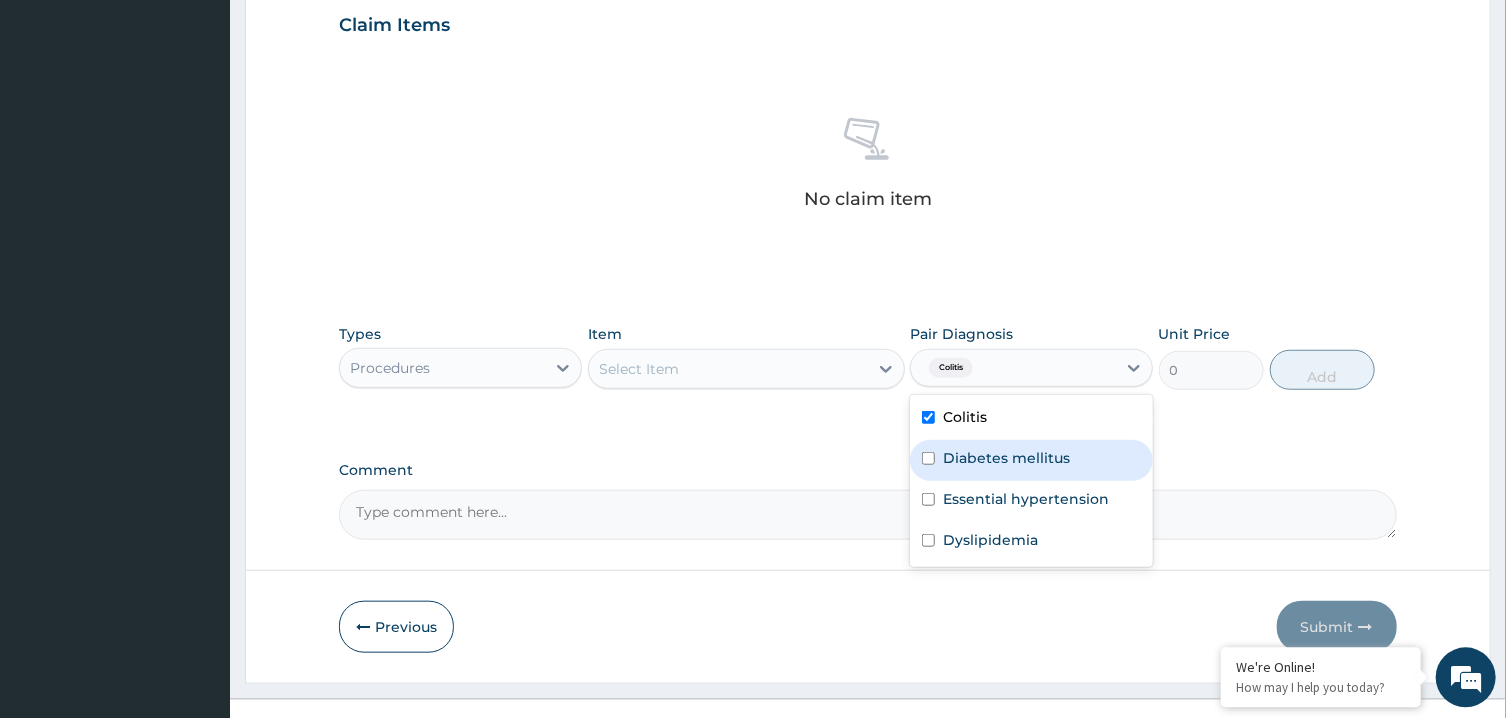 click on "Diabetes mellitus" at bounding box center [1031, 460] 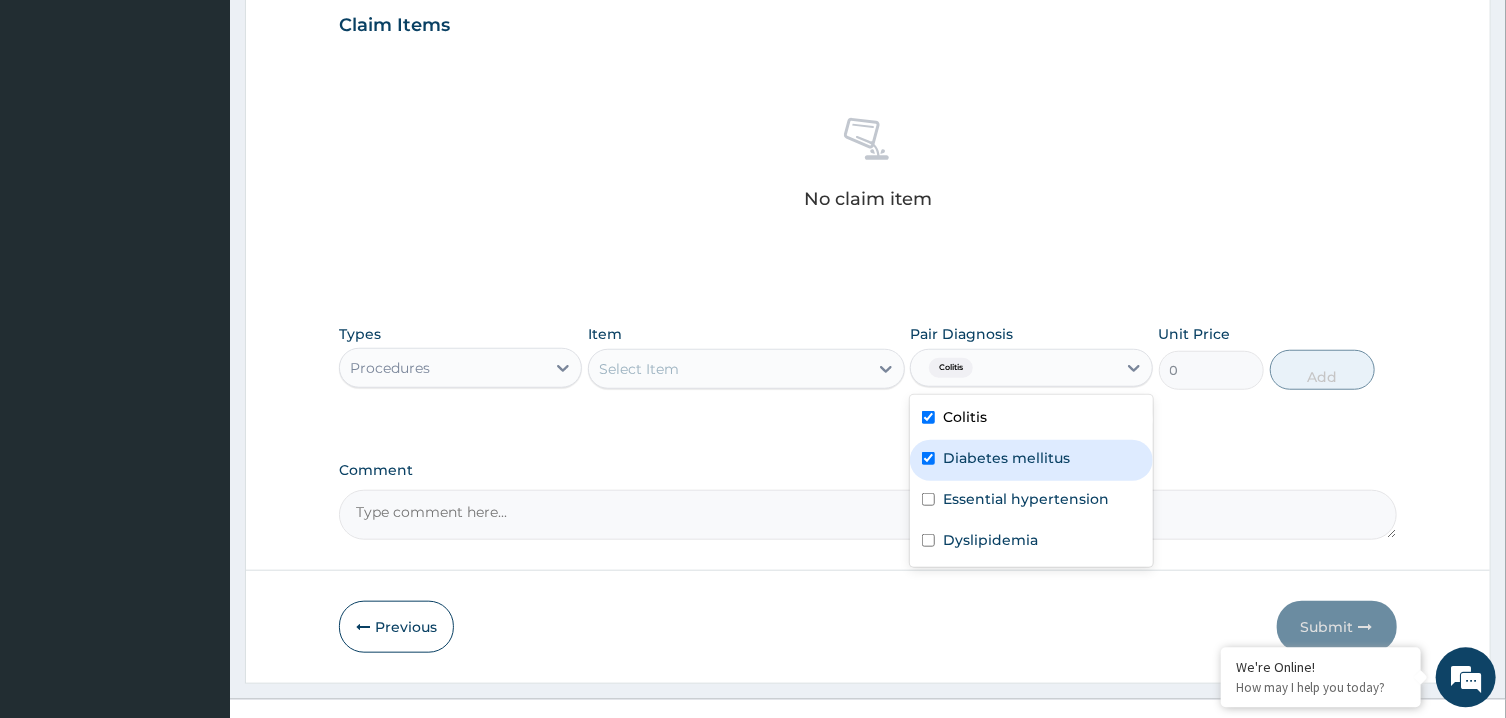checkbox on "true" 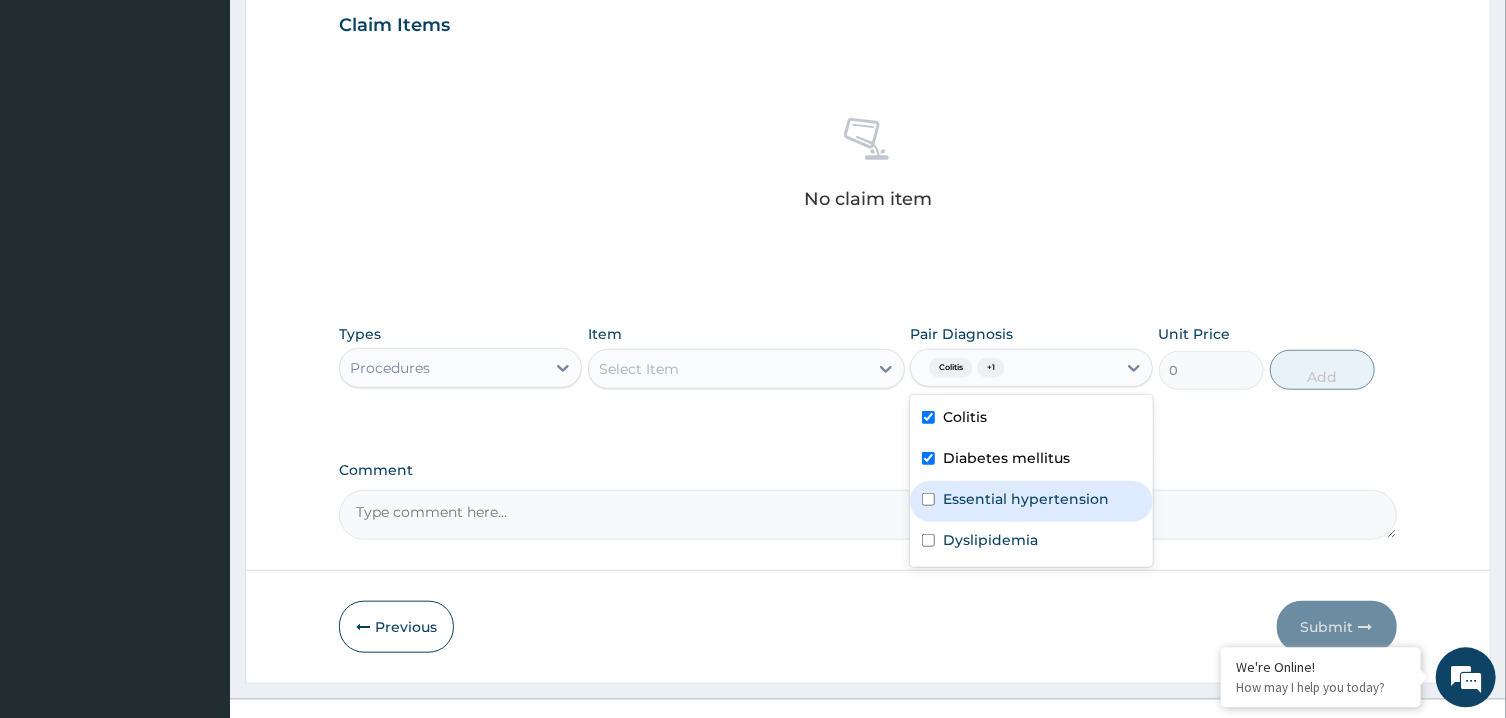 click on "Essential hypertension" at bounding box center [1026, 499] 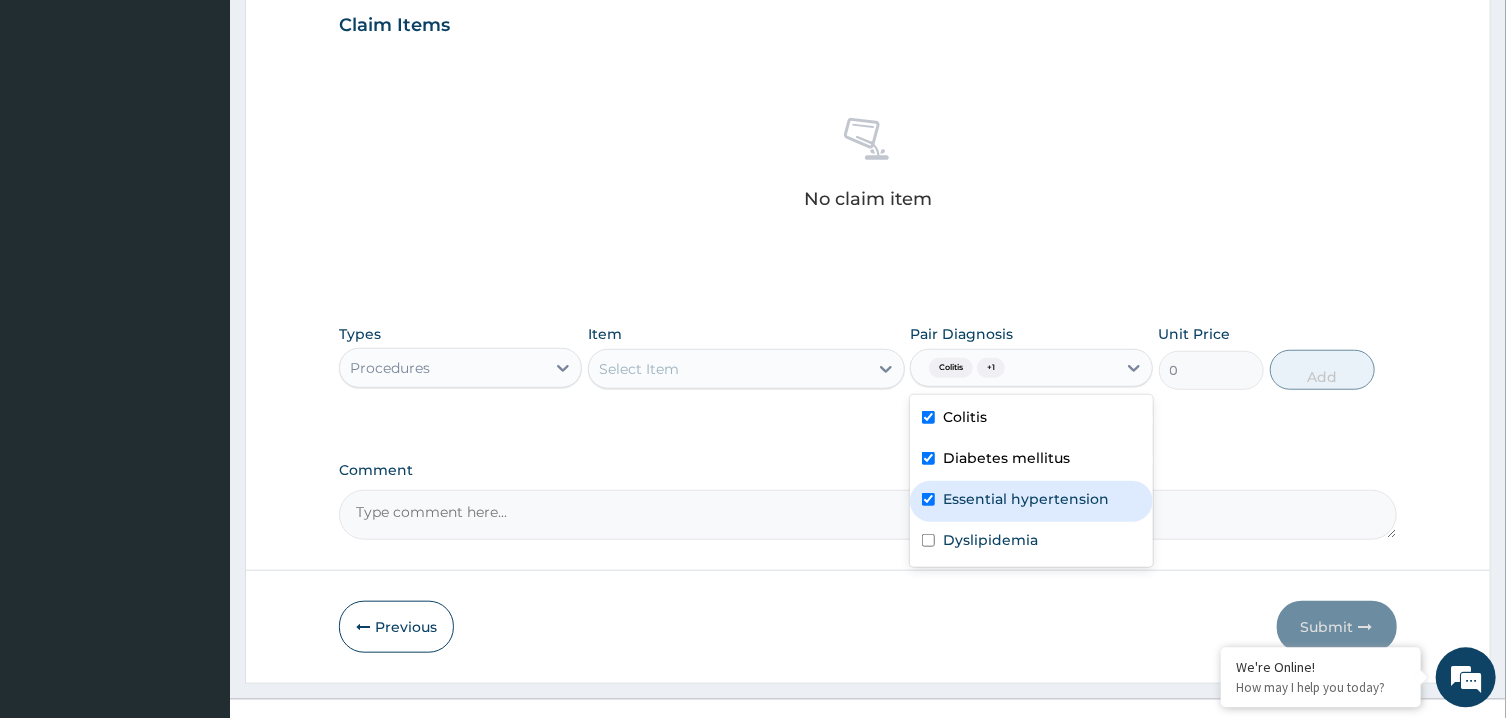 checkbox on "true" 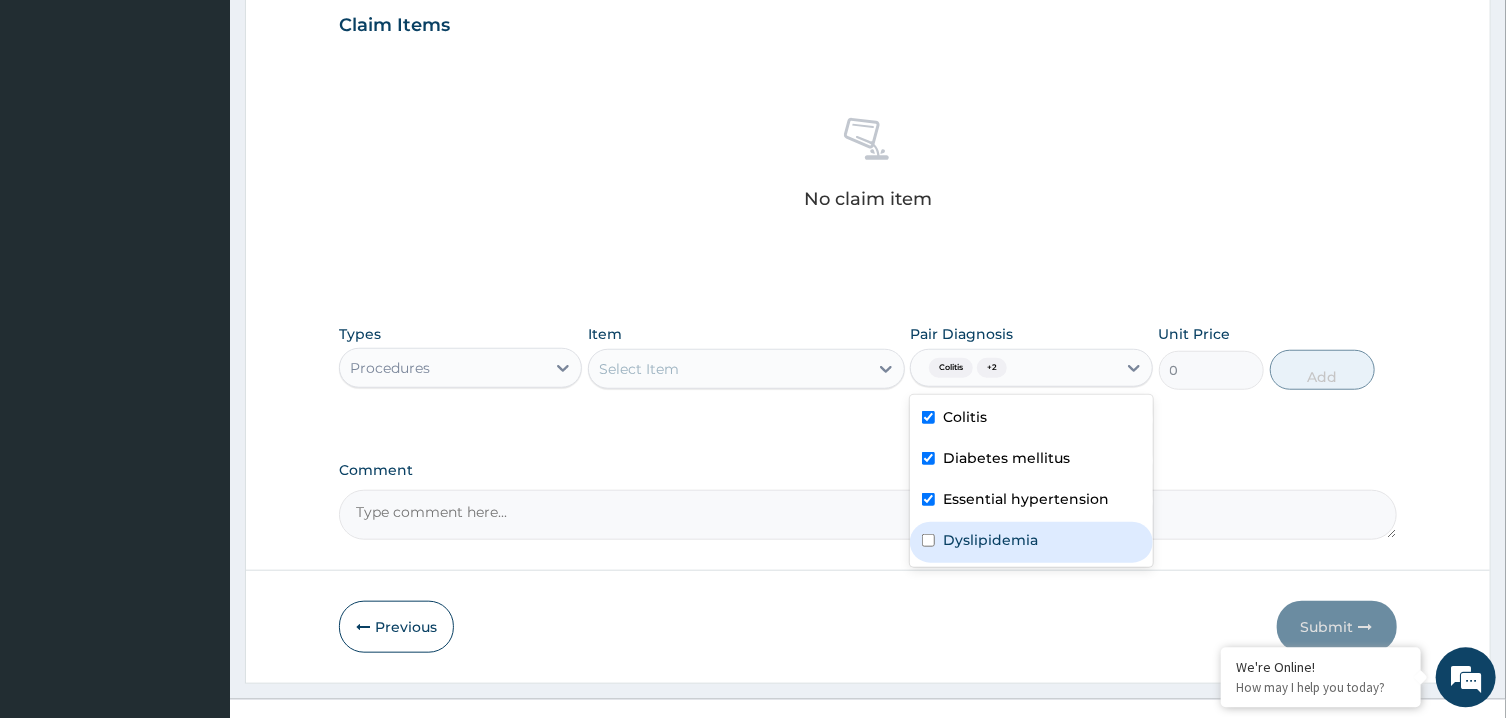click on "Dyslipidemia" at bounding box center (1031, 542) 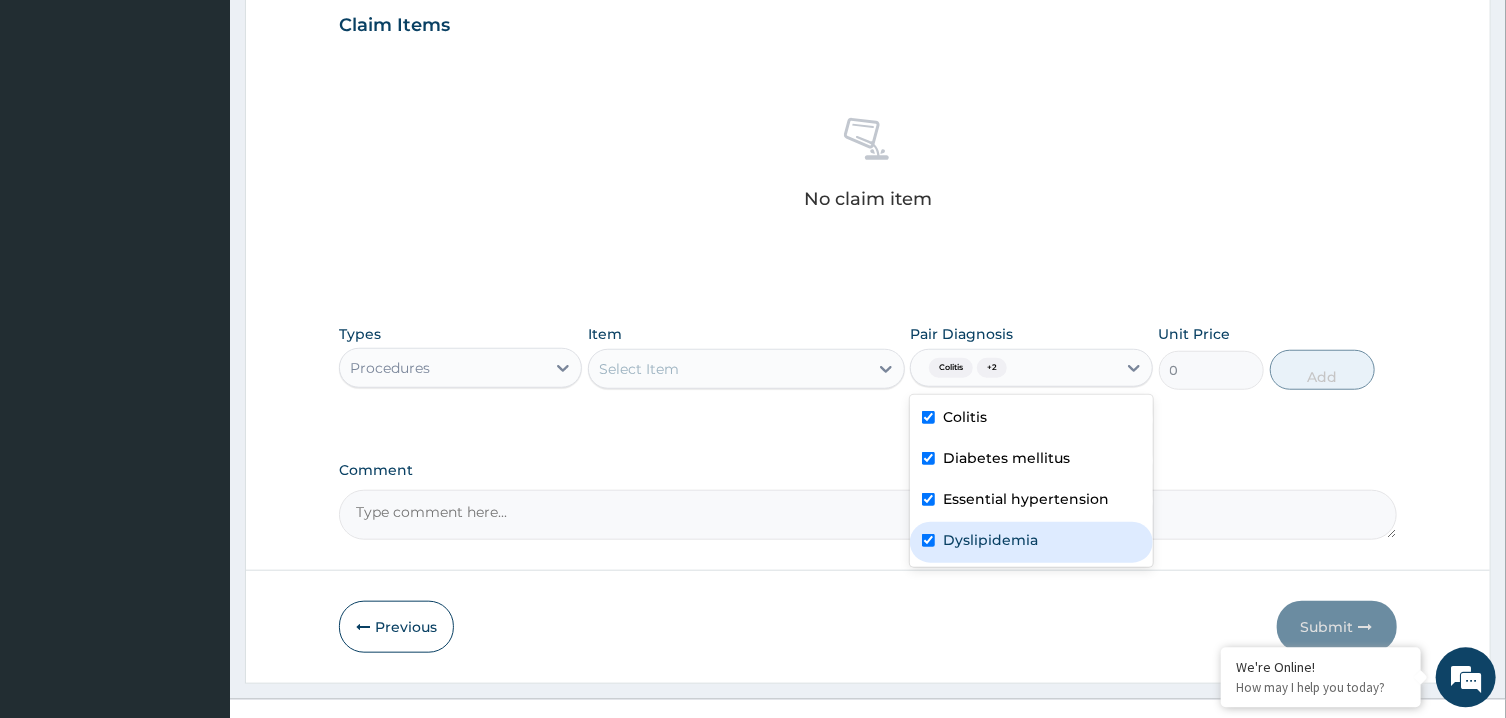 checkbox on "true" 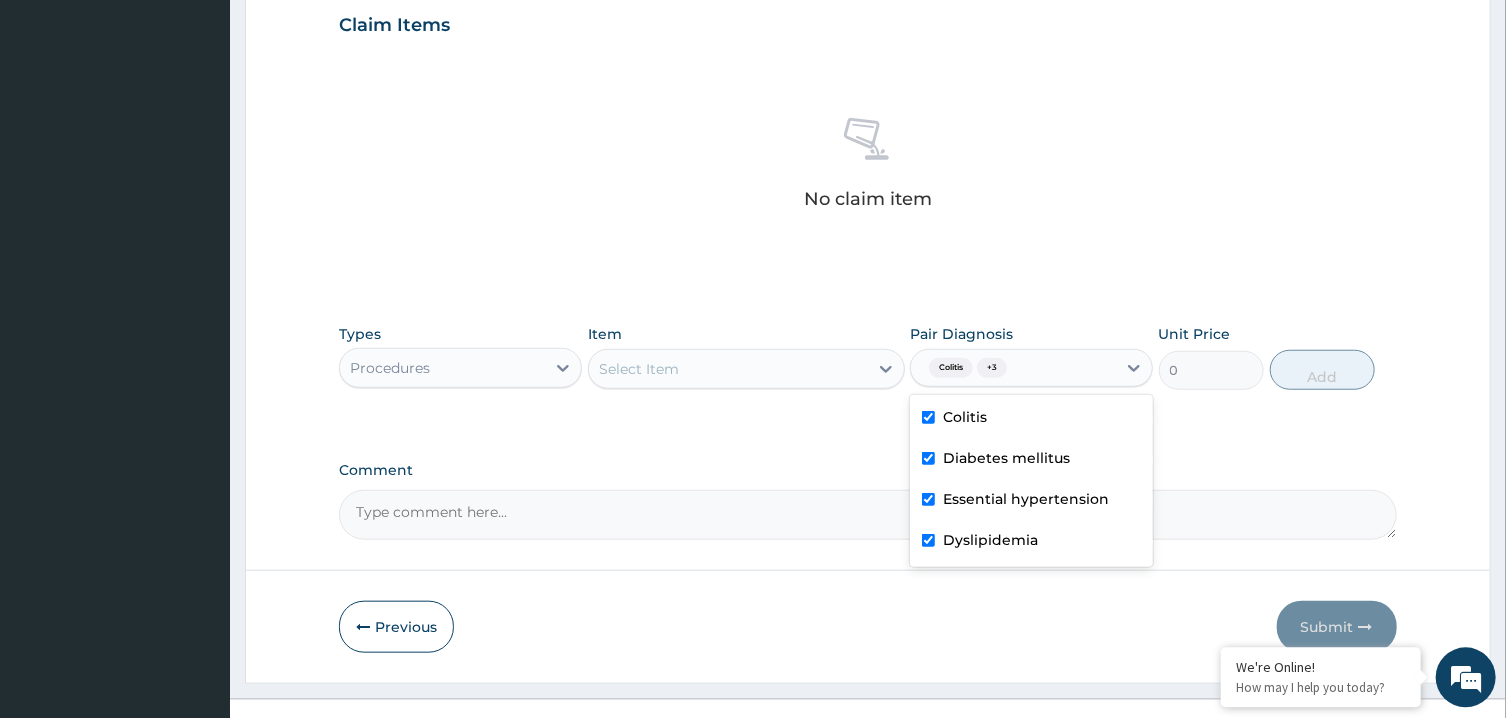 click on "Select Item" at bounding box center [728, 369] 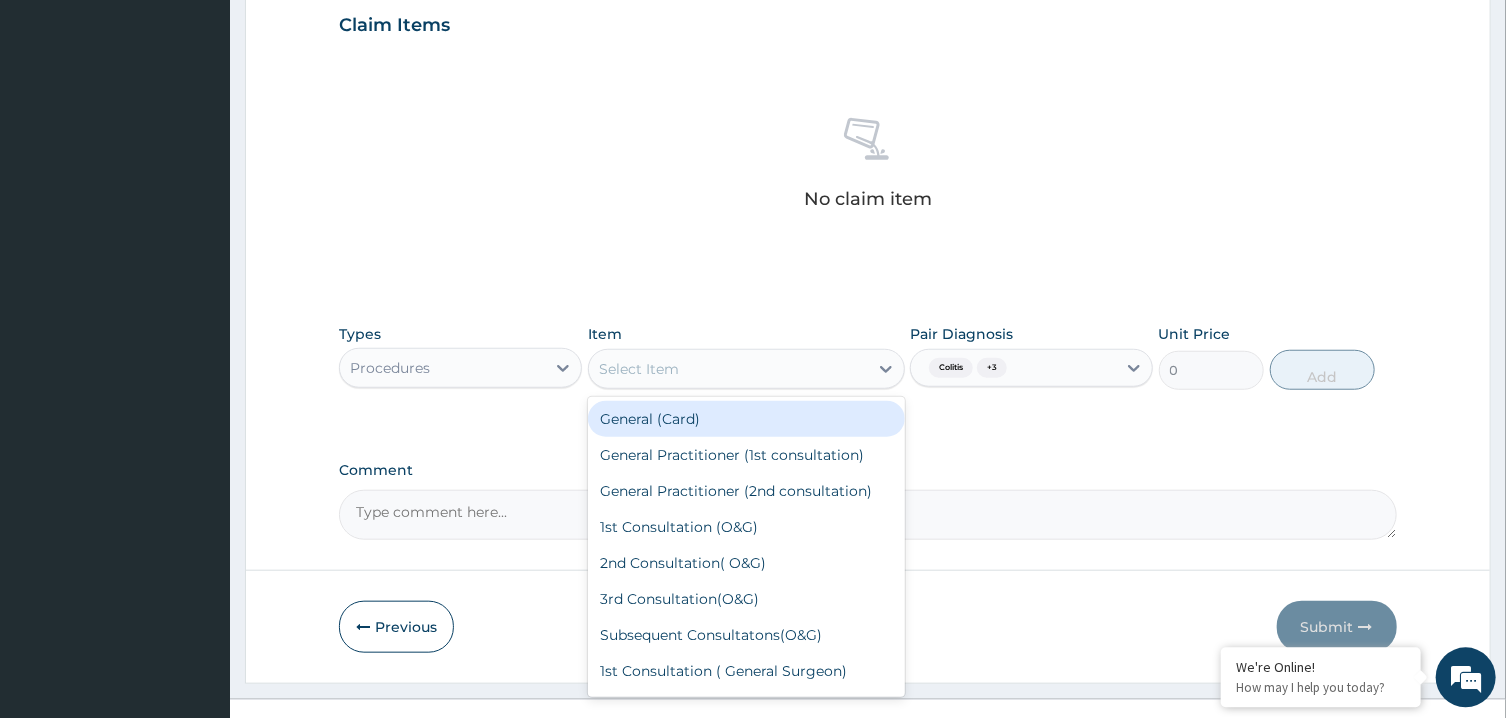 type on "P" 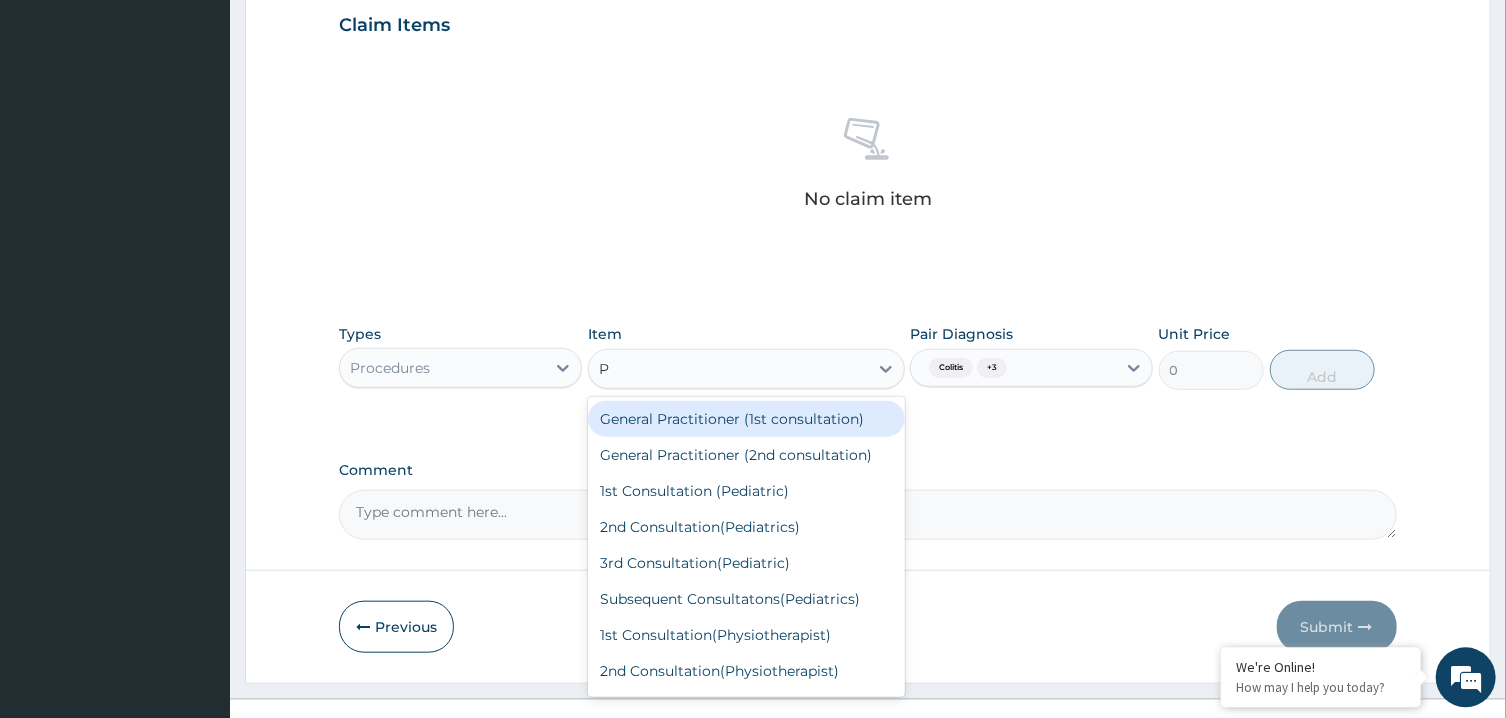 click on "General Practitioner (1st consultation)" at bounding box center [746, 419] 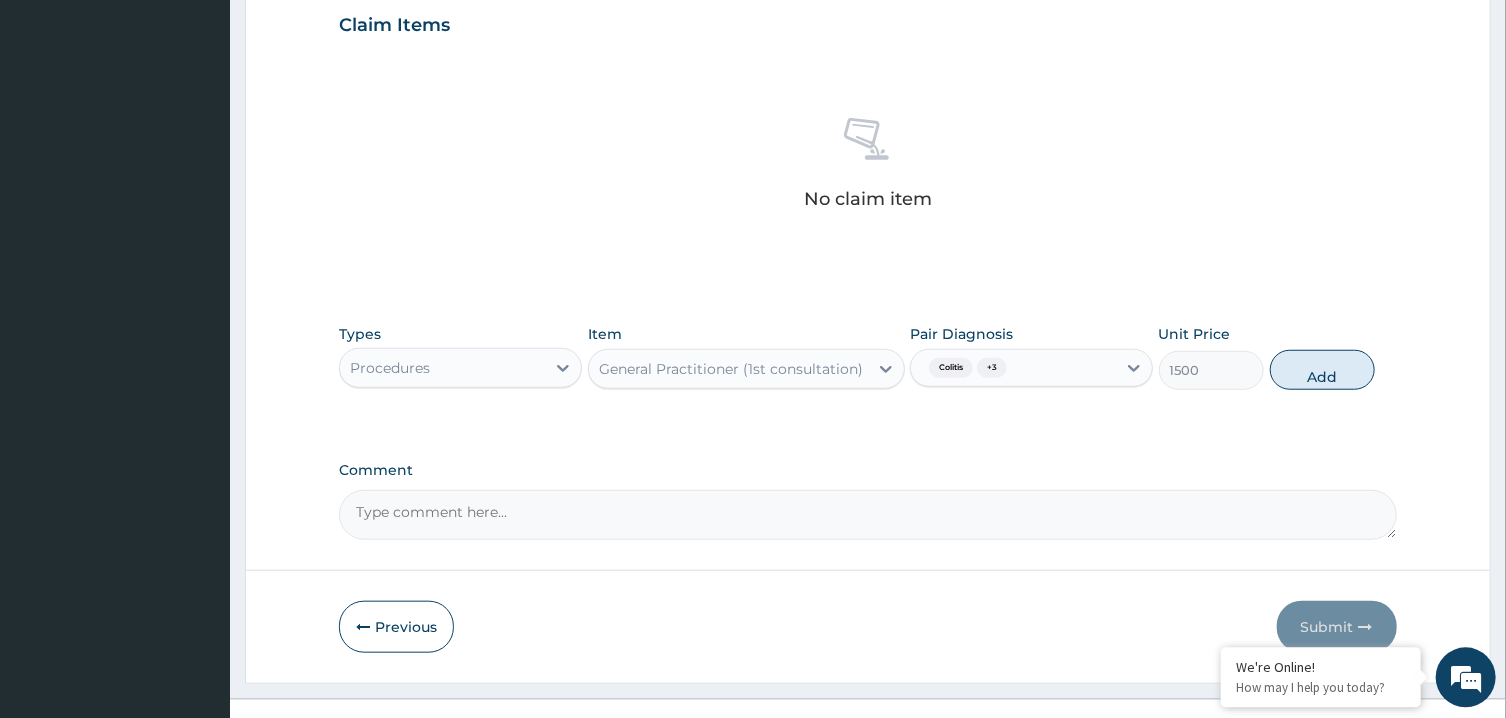type 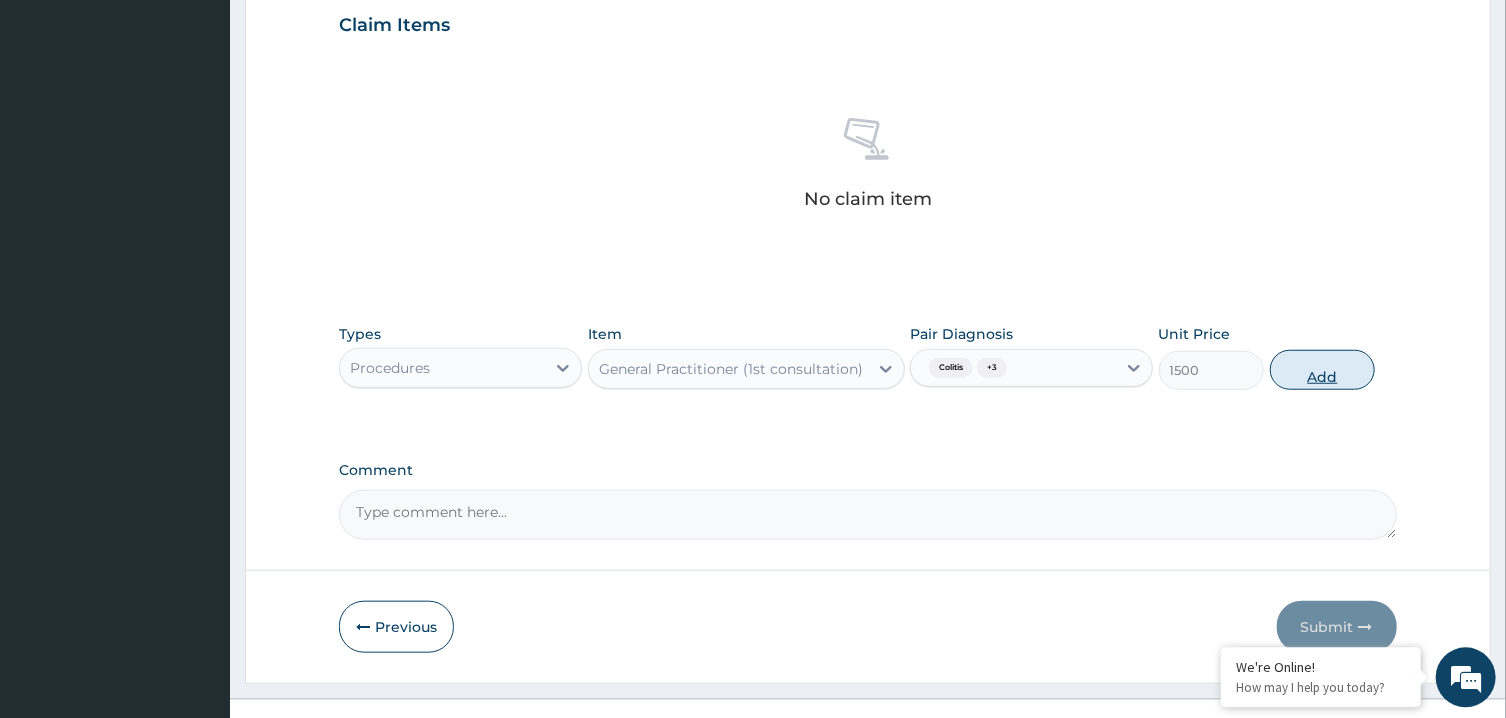 click on "Add" at bounding box center [1323, 370] 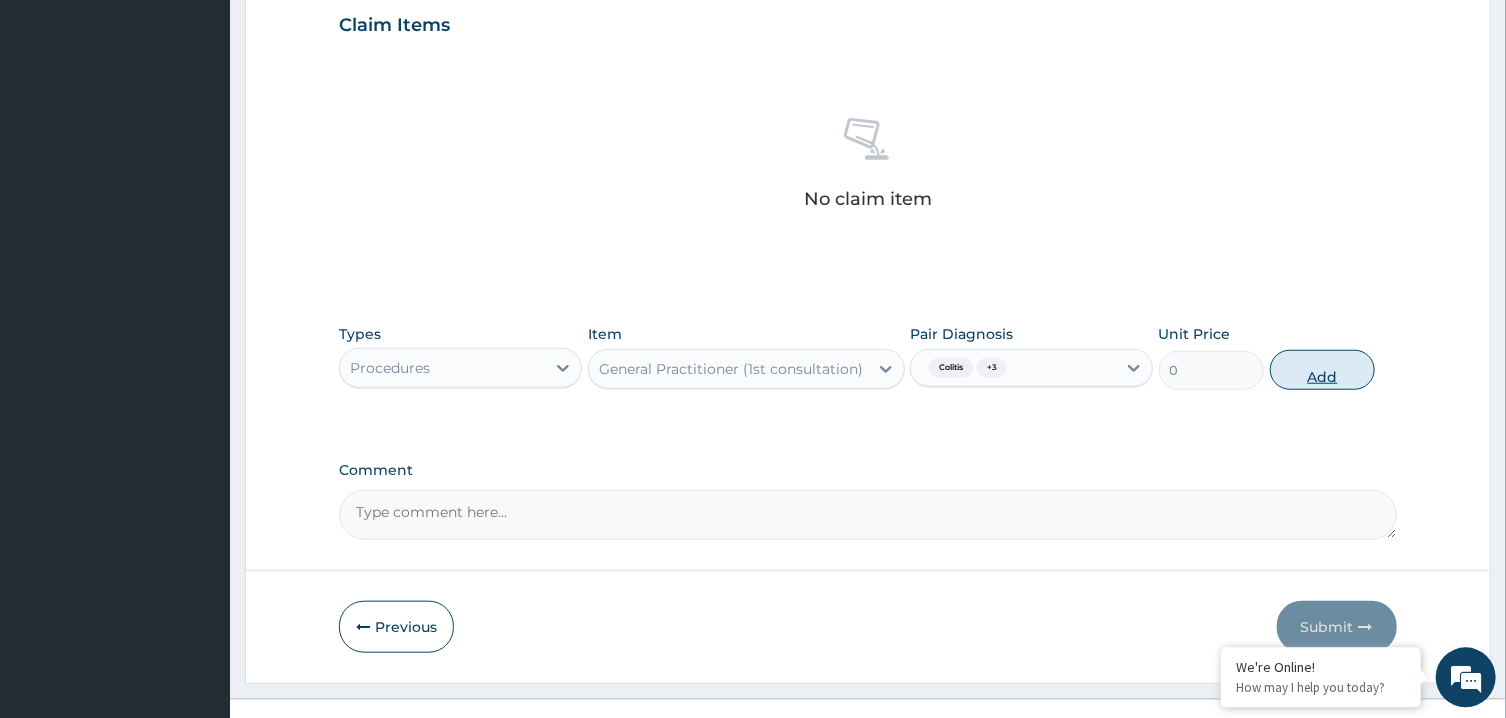 scroll, scrollTop: 627, scrollLeft: 0, axis: vertical 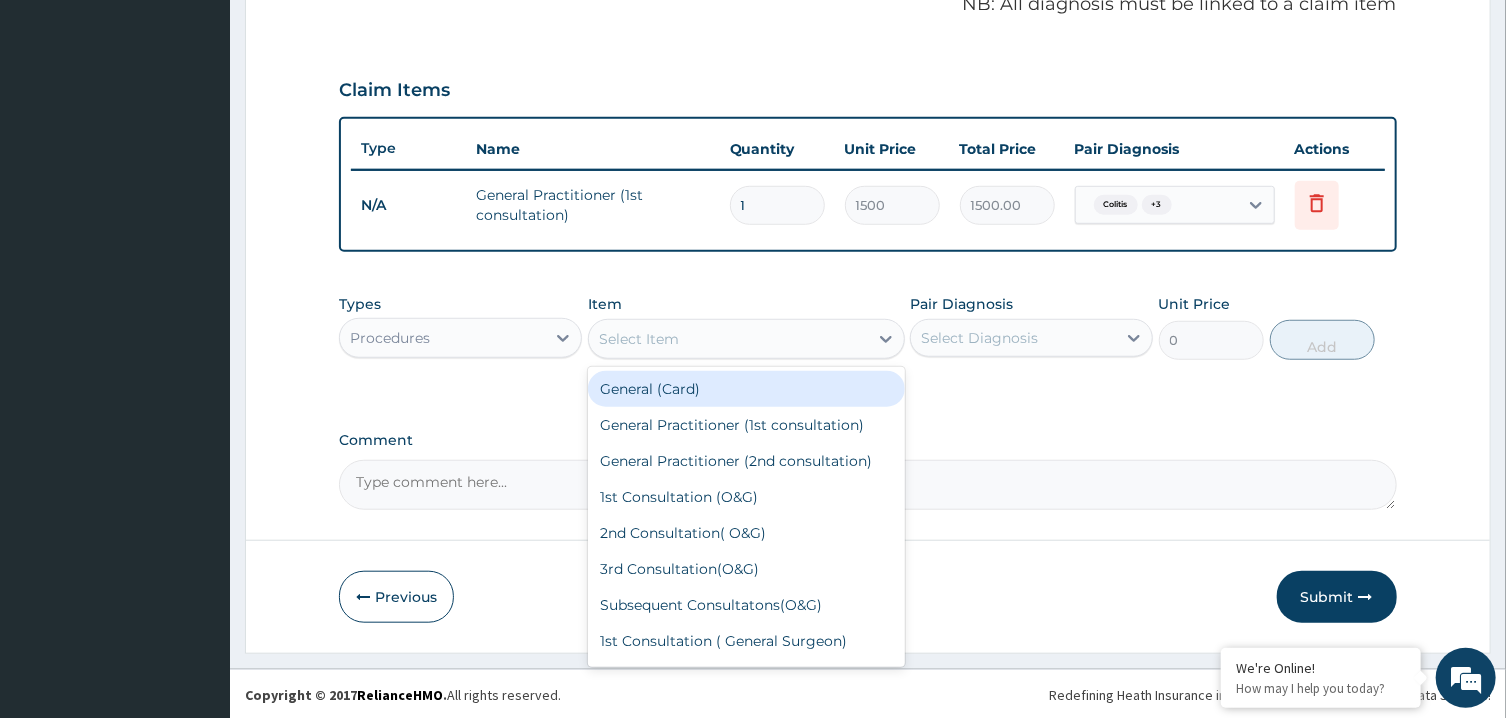 click on "Select Item" at bounding box center (639, 339) 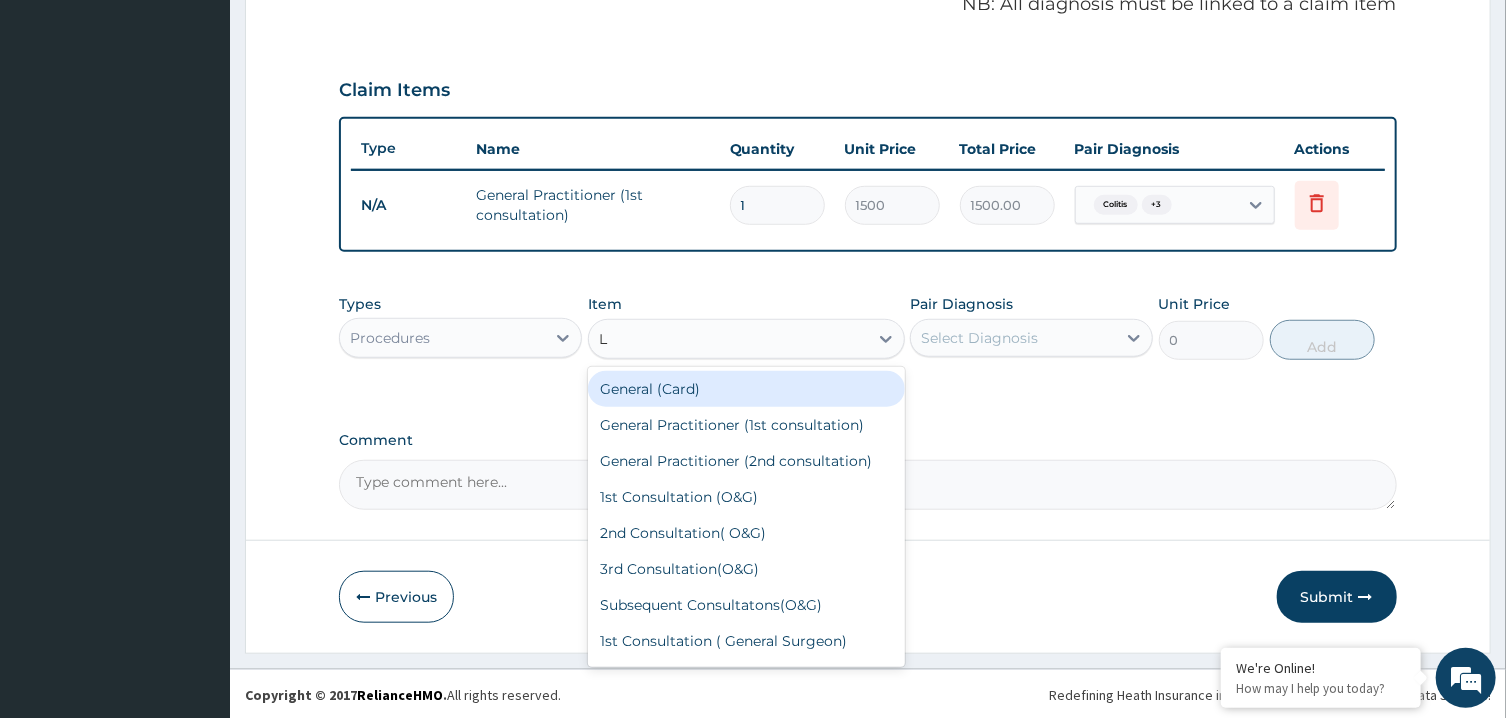 type on "L" 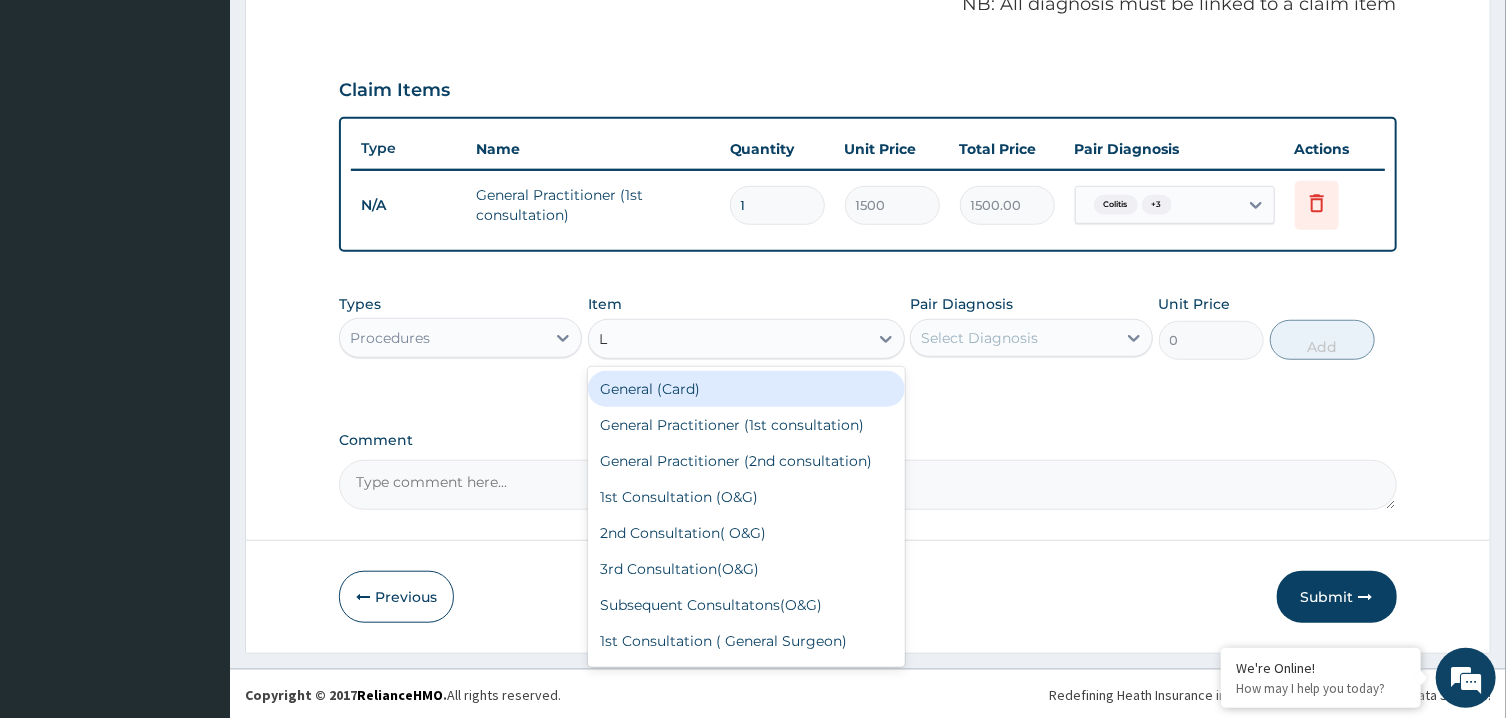 type 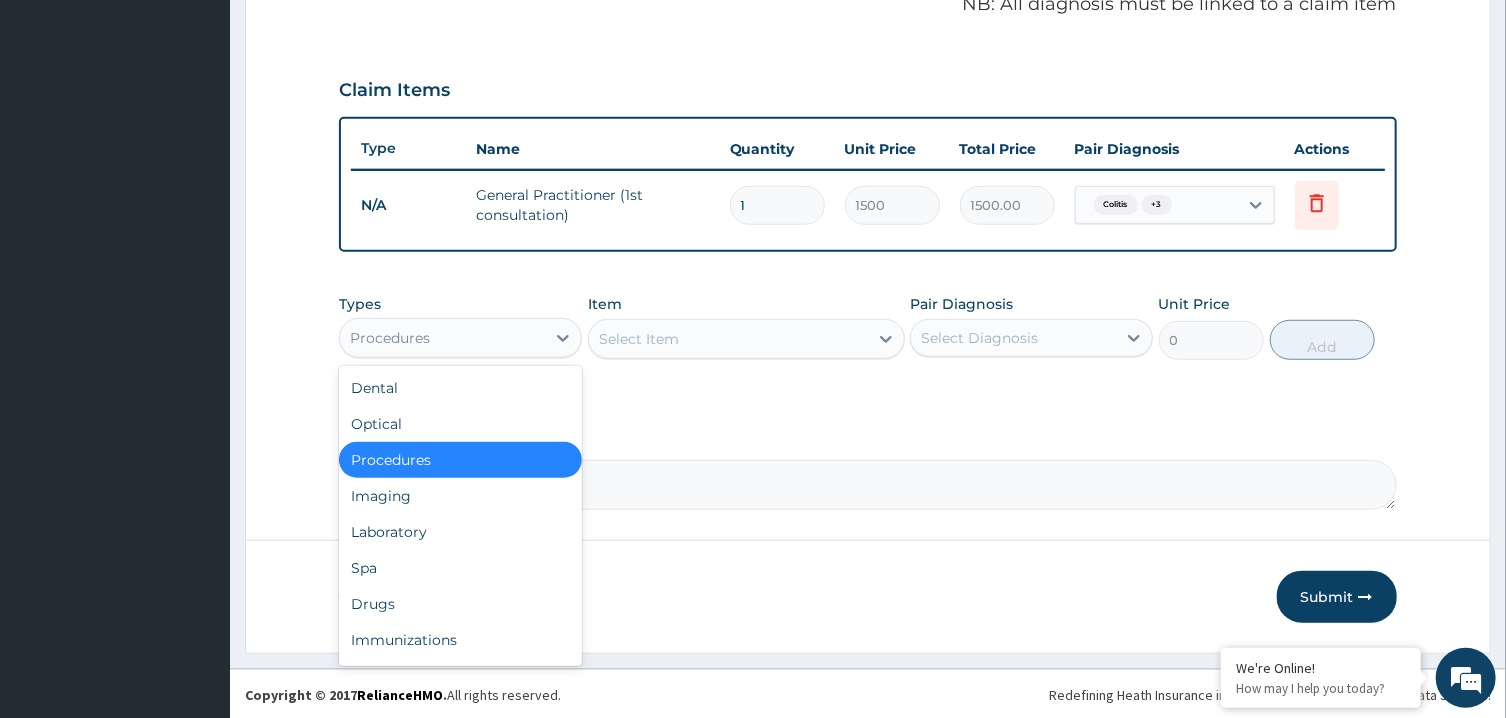 click on "Procedures" at bounding box center (442, 338) 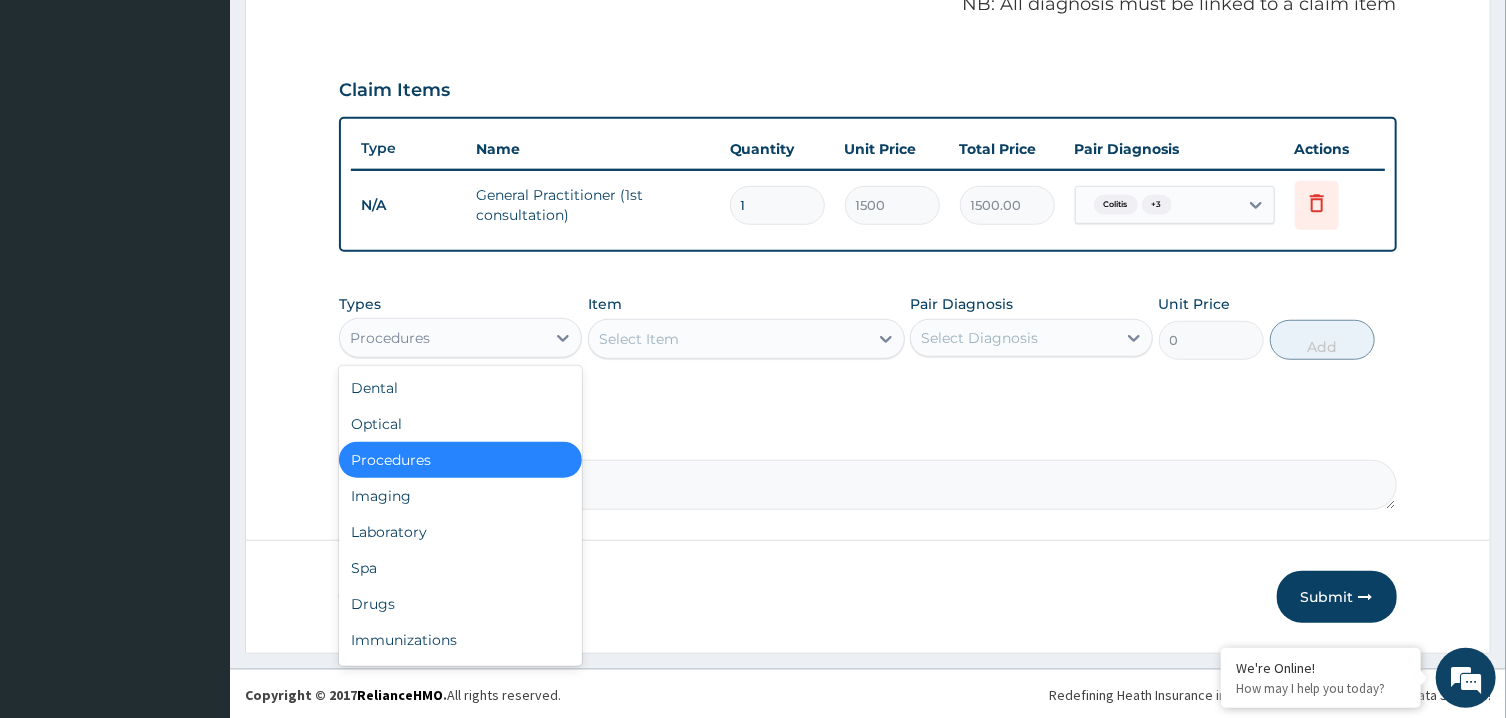 type on "L" 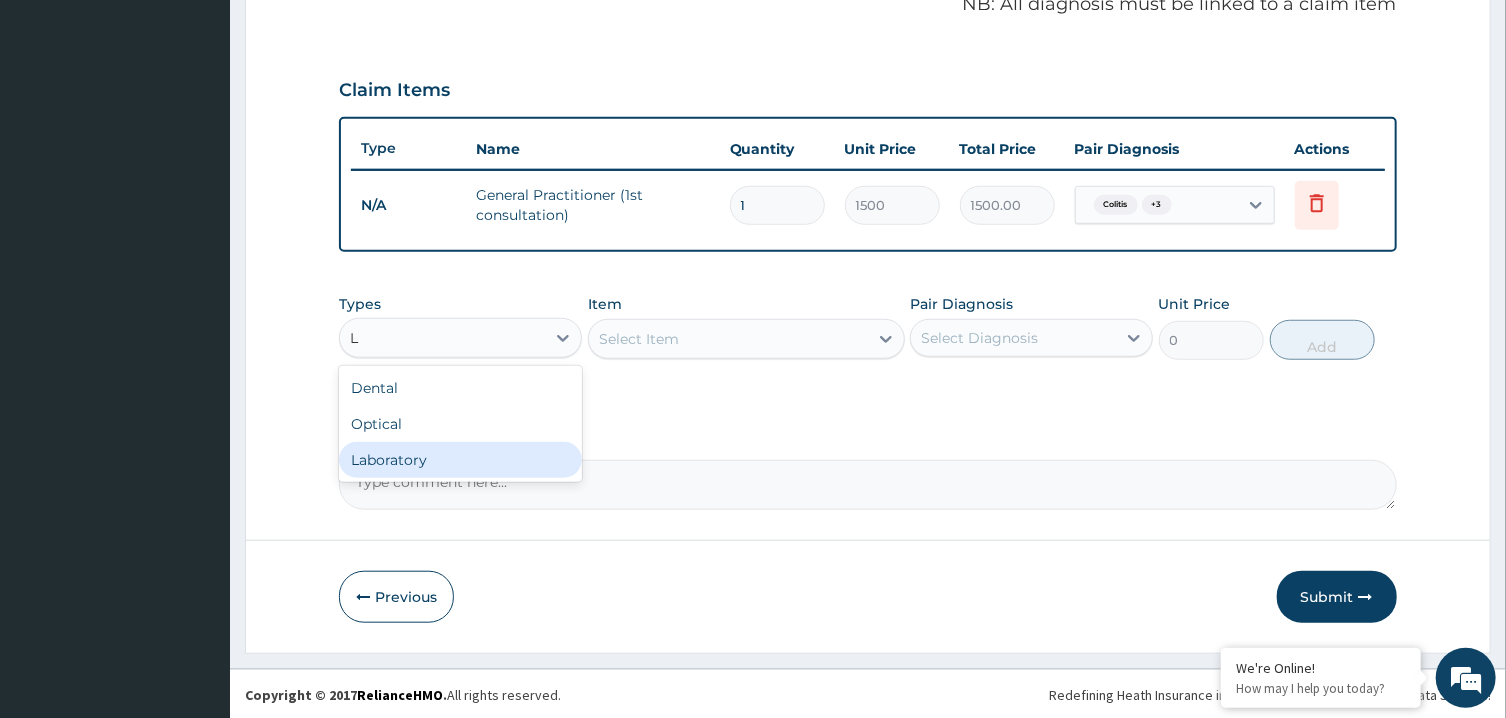 click on "Laboratory" at bounding box center [460, 460] 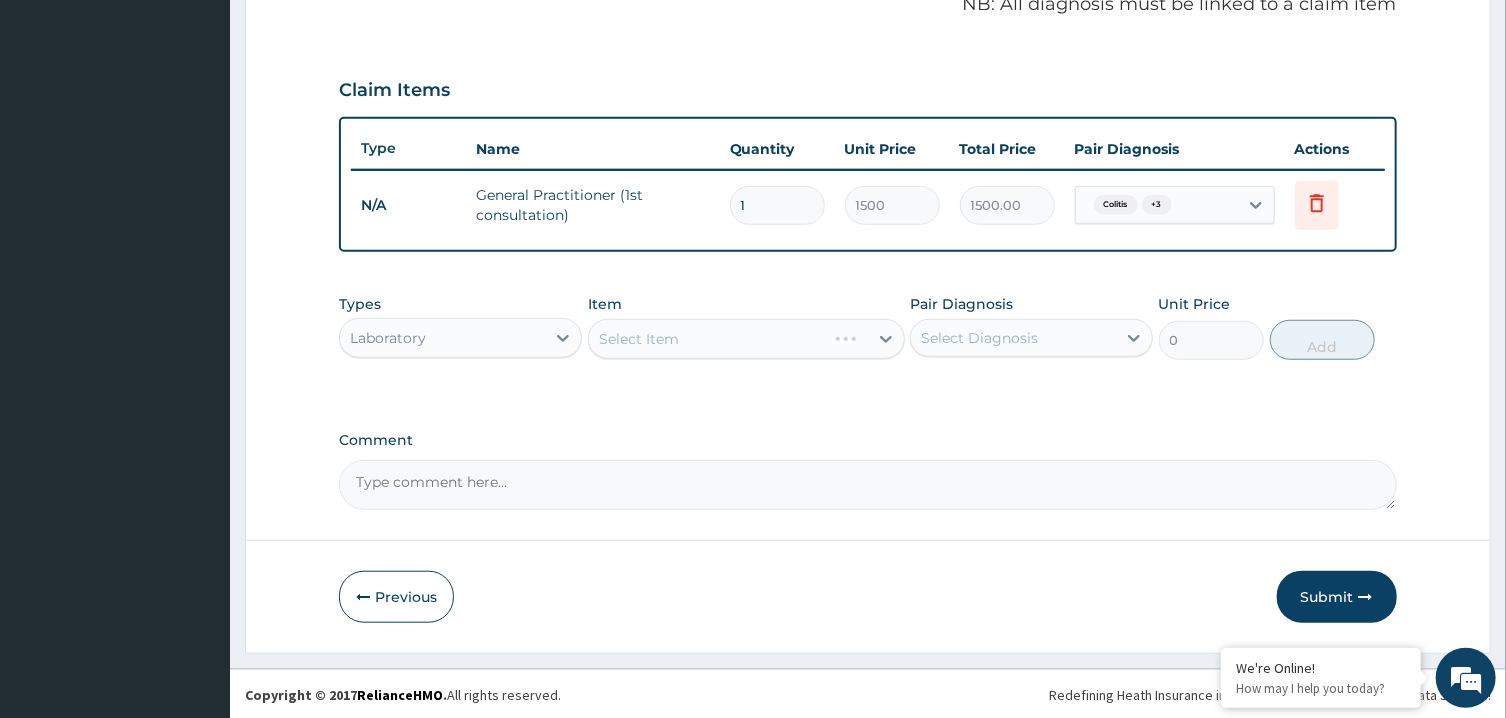 type 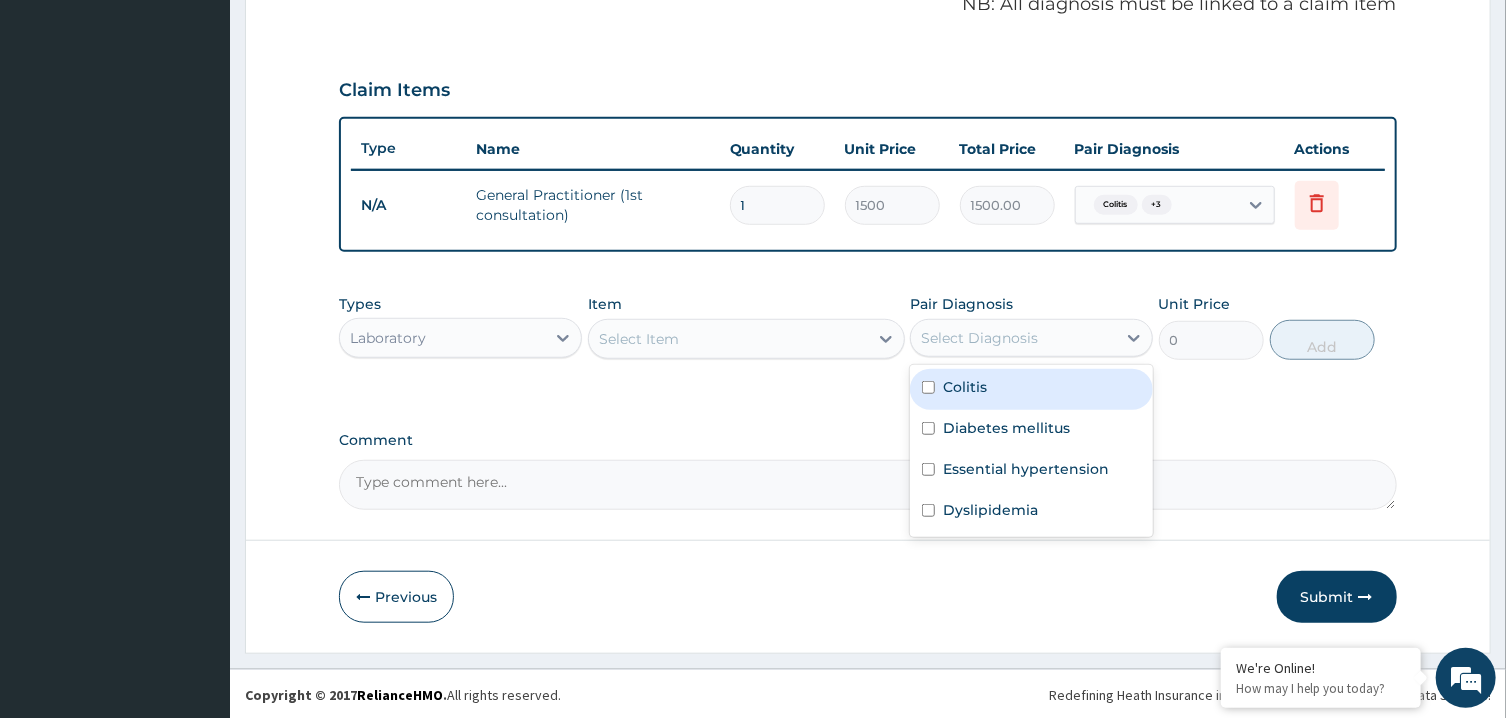 click on "Select Diagnosis" at bounding box center (979, 338) 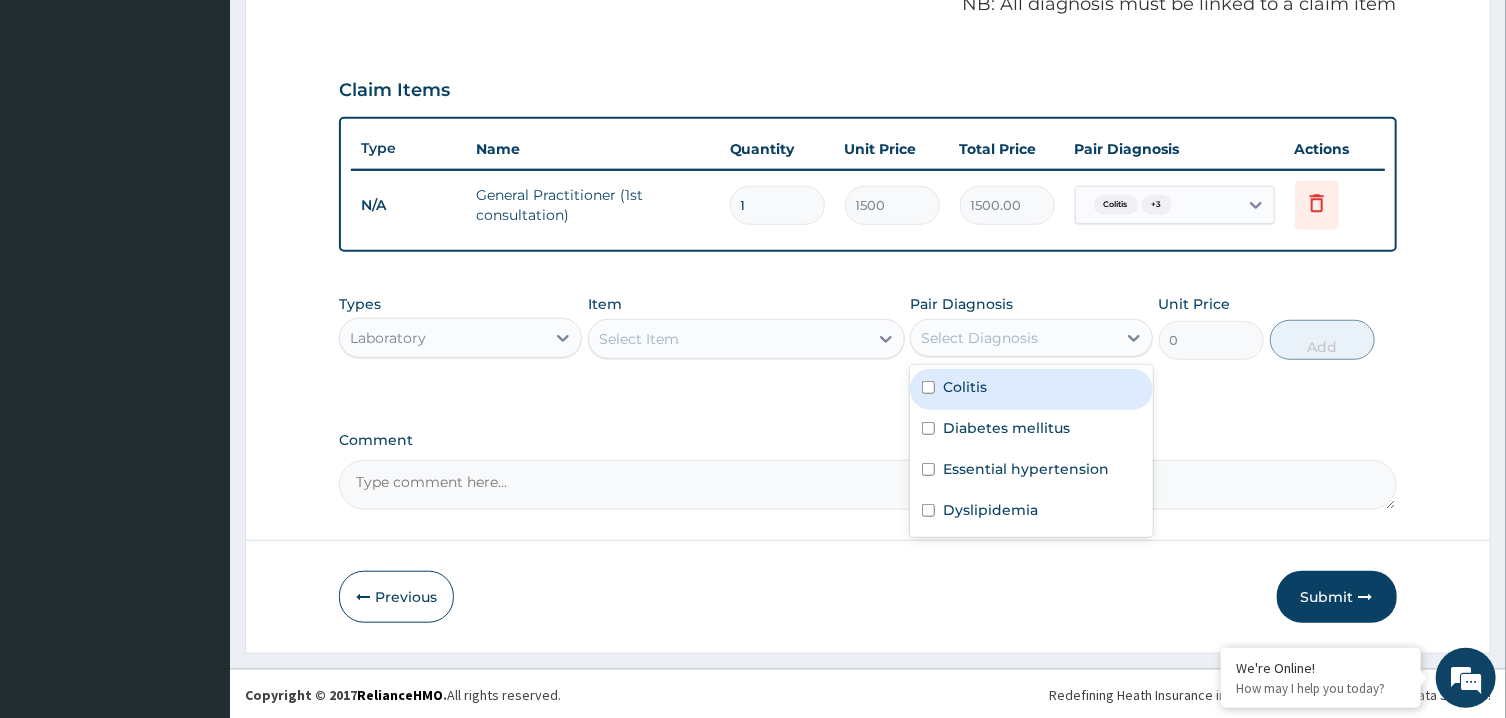 click on "Colitis" at bounding box center [965, 387] 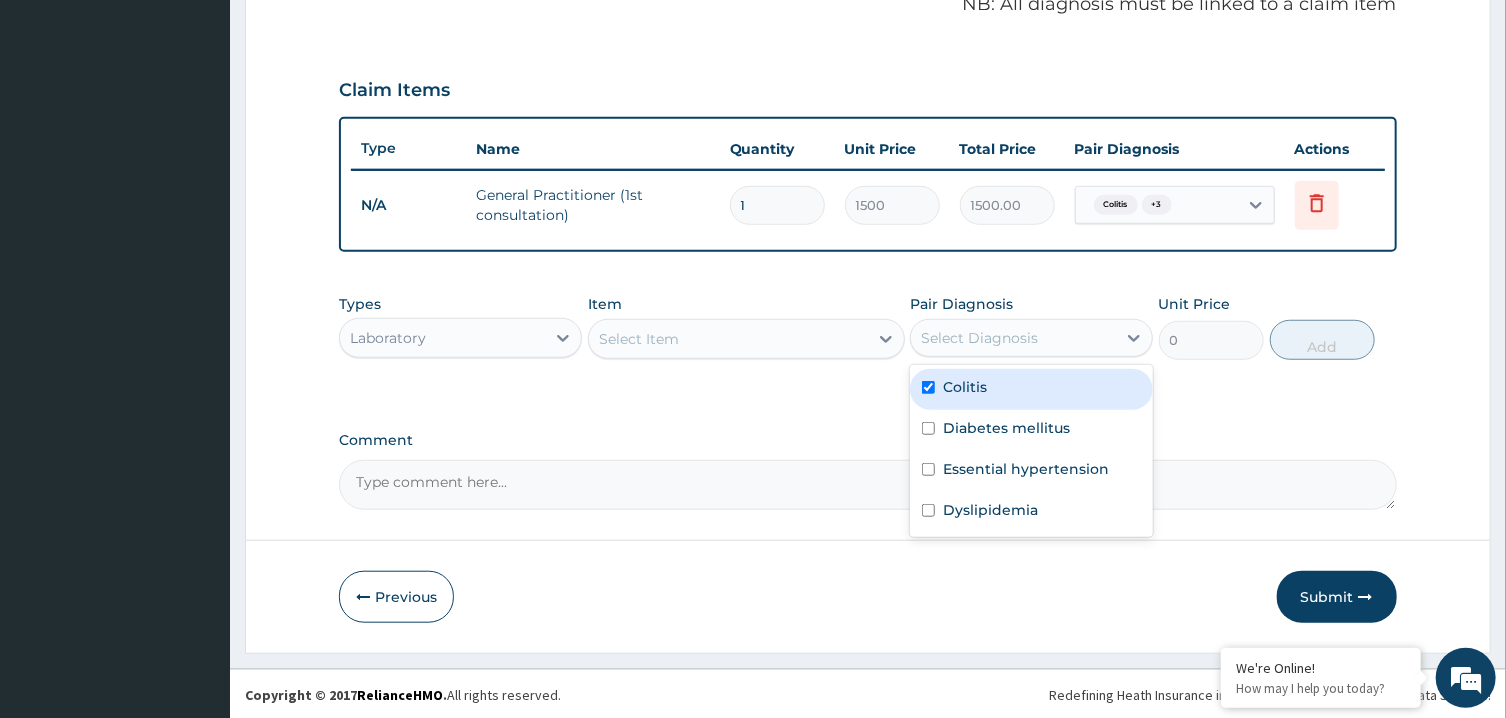checkbox on "true" 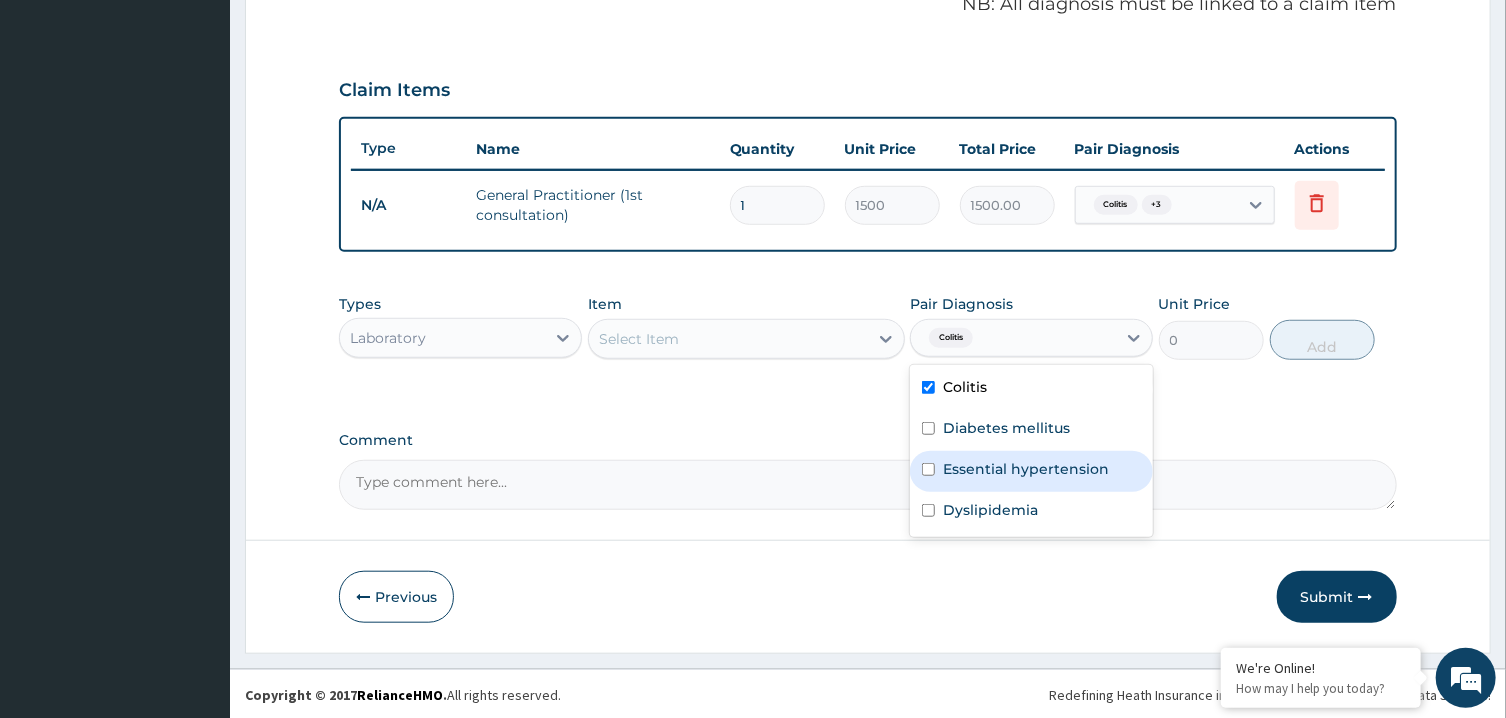 click on "Select Item" at bounding box center (728, 339) 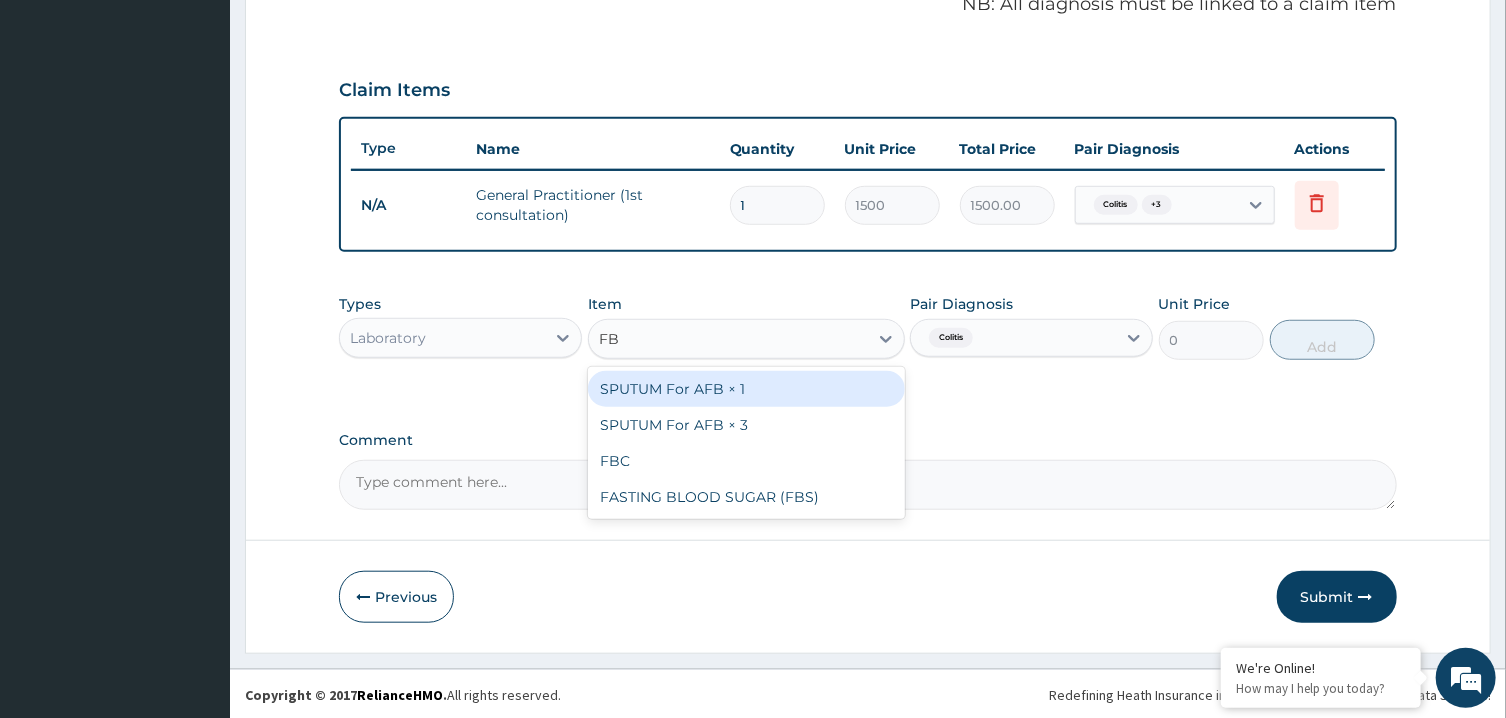 type on "FBC" 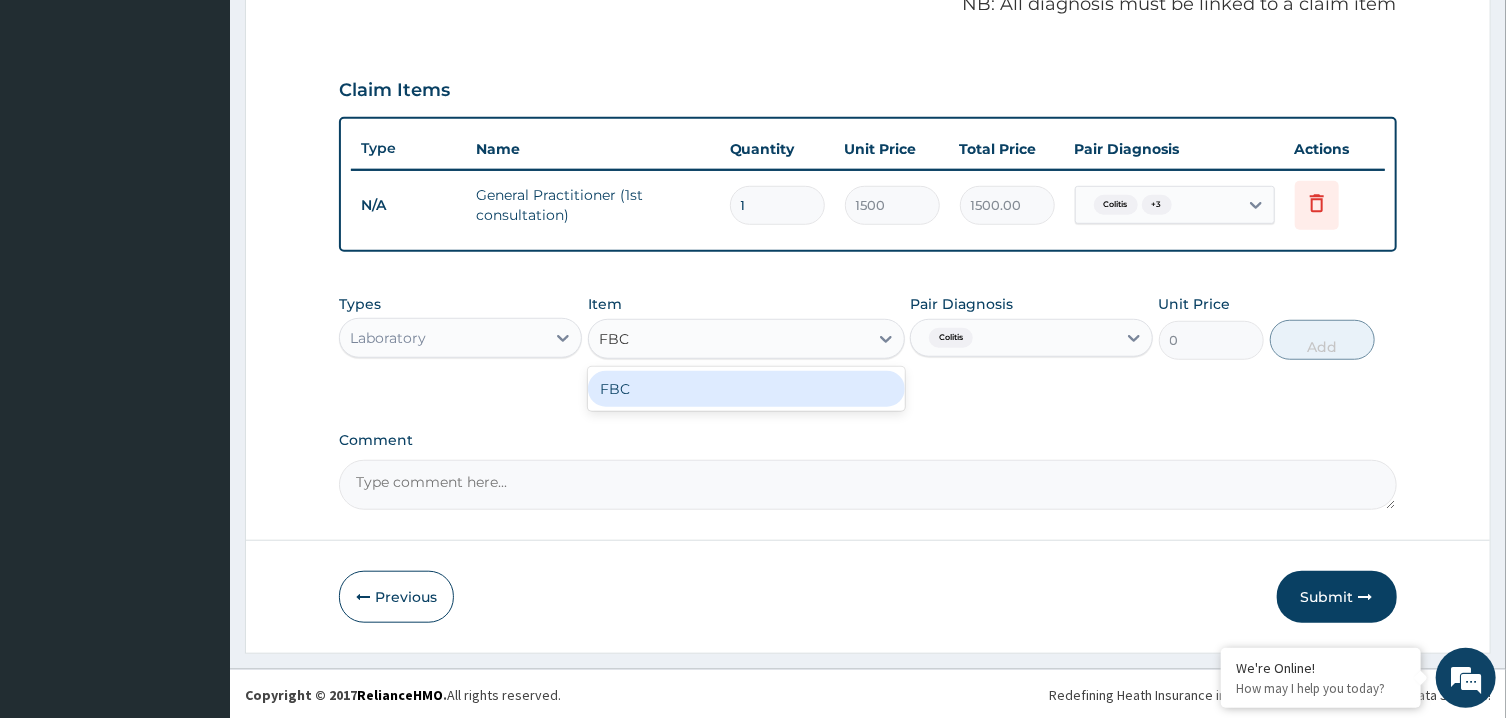 click on "FBC" at bounding box center (746, 389) 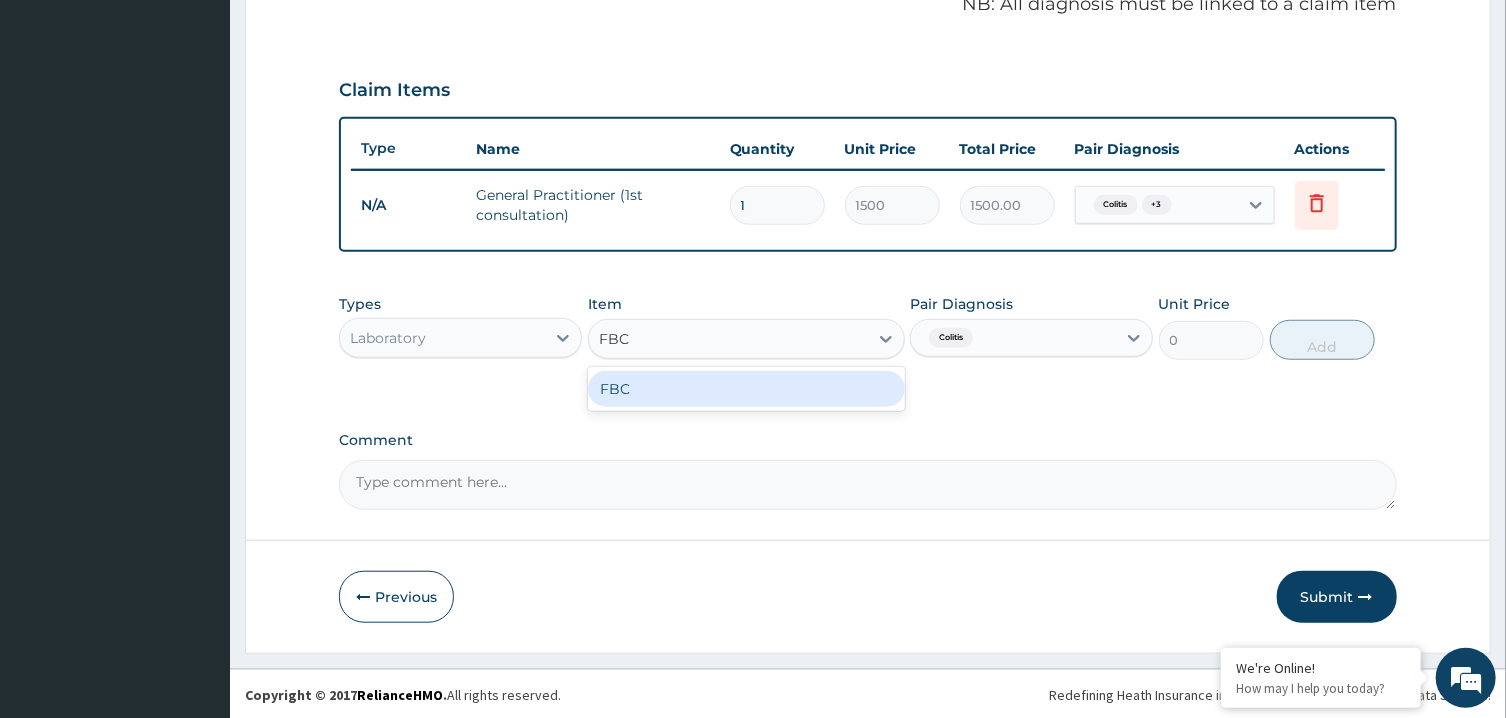 type 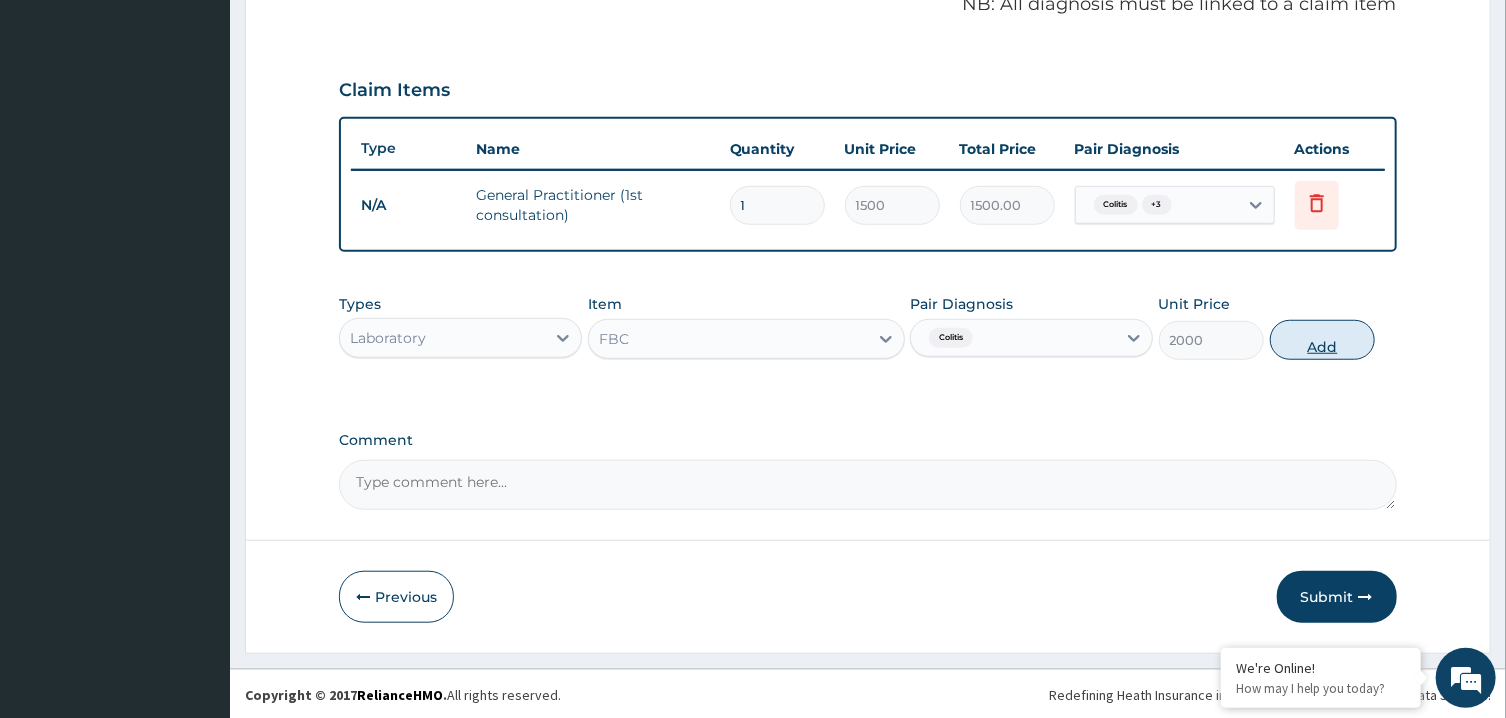 click on "Add" at bounding box center [1323, 340] 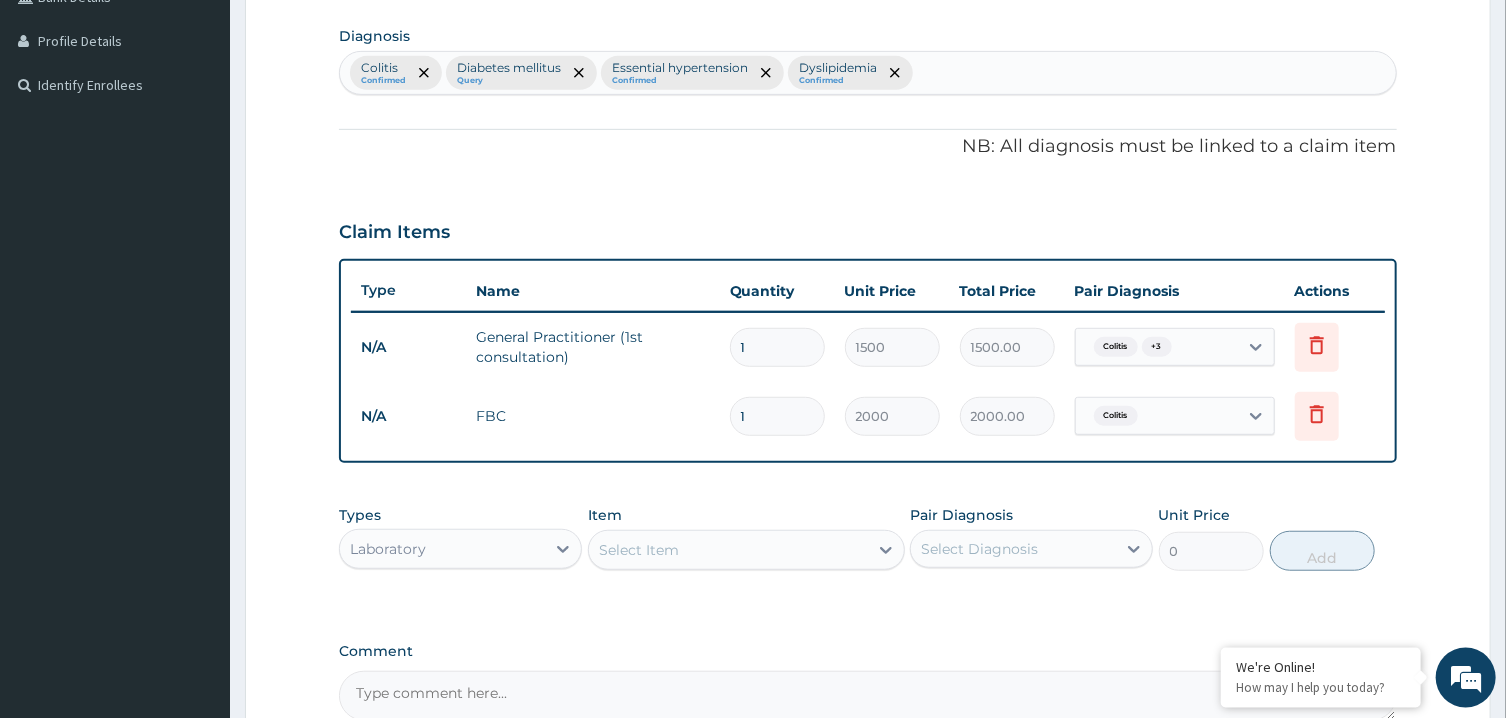 scroll, scrollTop: 483, scrollLeft: 0, axis: vertical 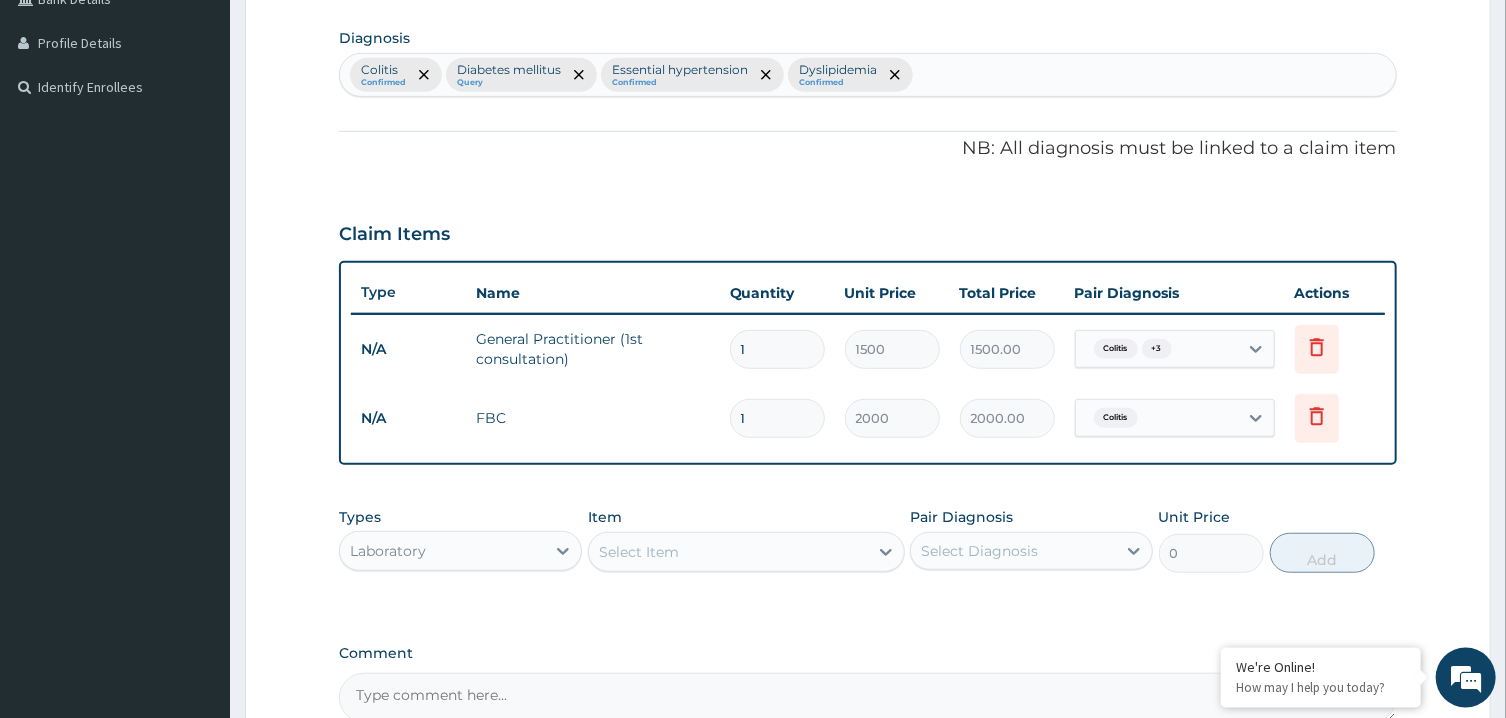 click on "Colitis Confirmed Diabetes mellitus Query Essential hypertension Confirmed Dyslipidemia Confirmed" at bounding box center [867, 75] 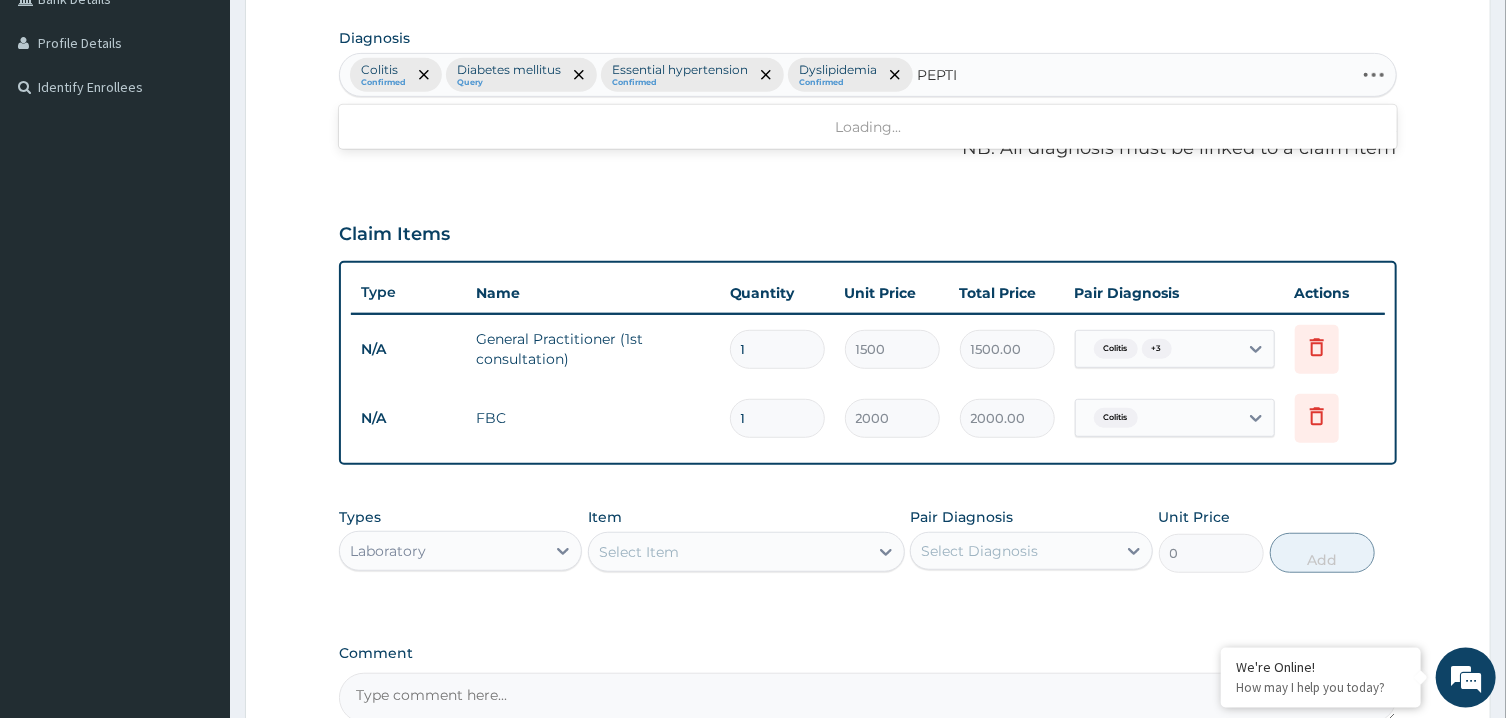 type on "PEPTIC" 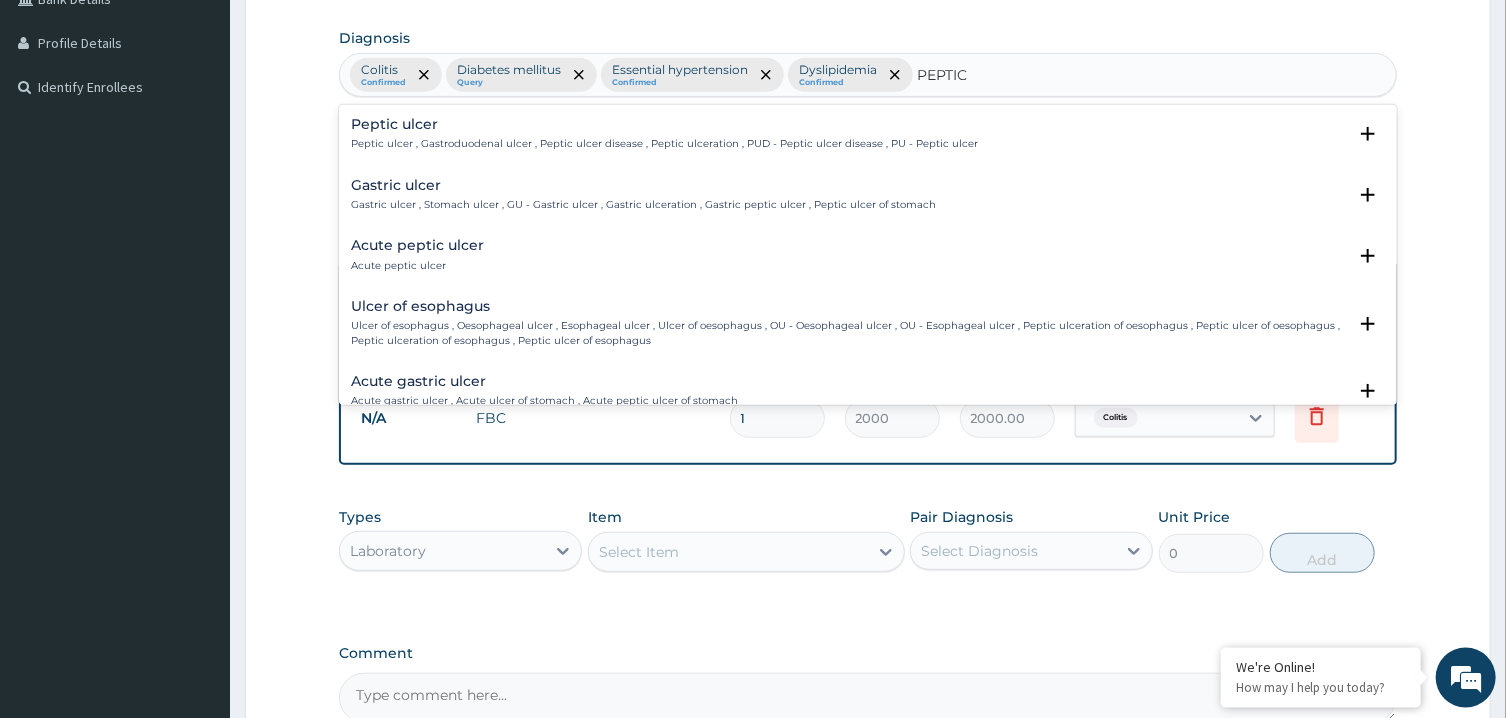 click on "Peptic ulcer" at bounding box center [664, 124] 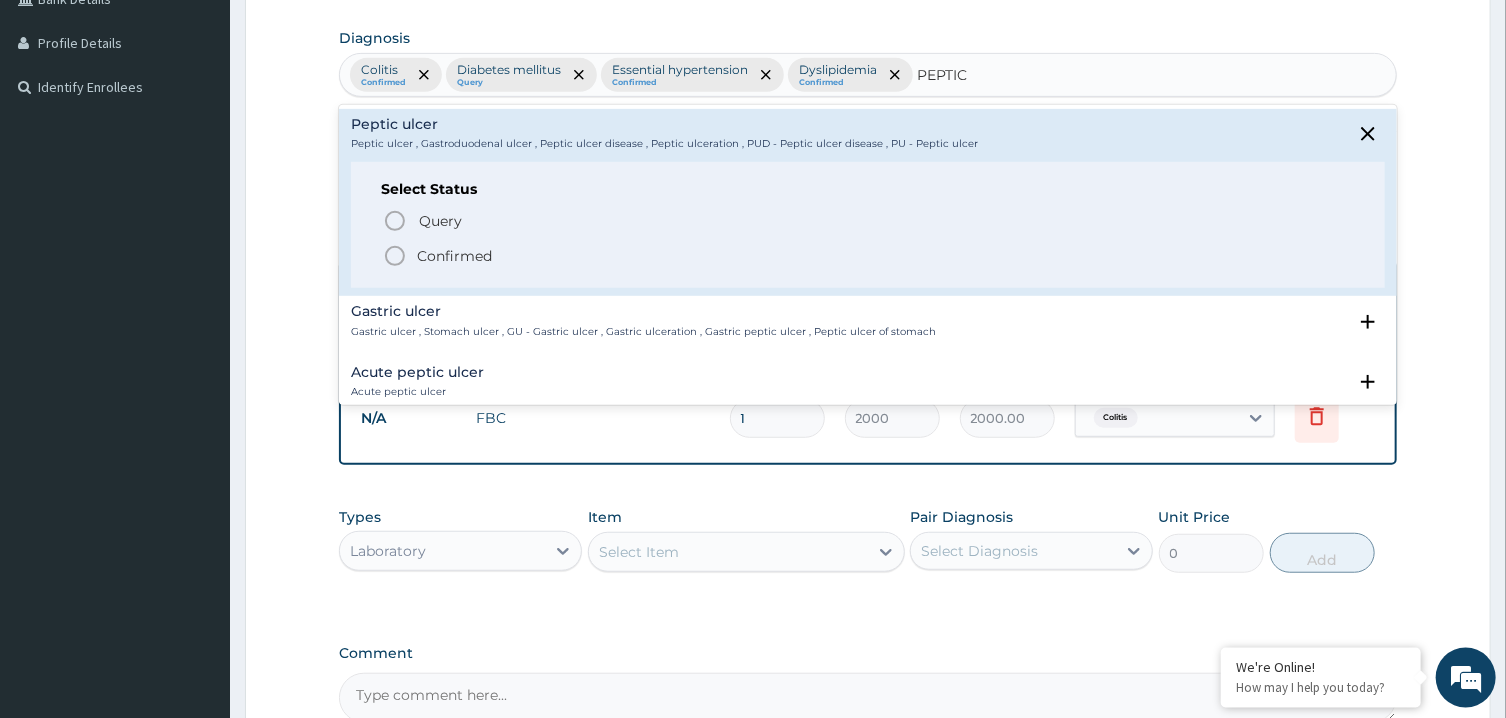 click 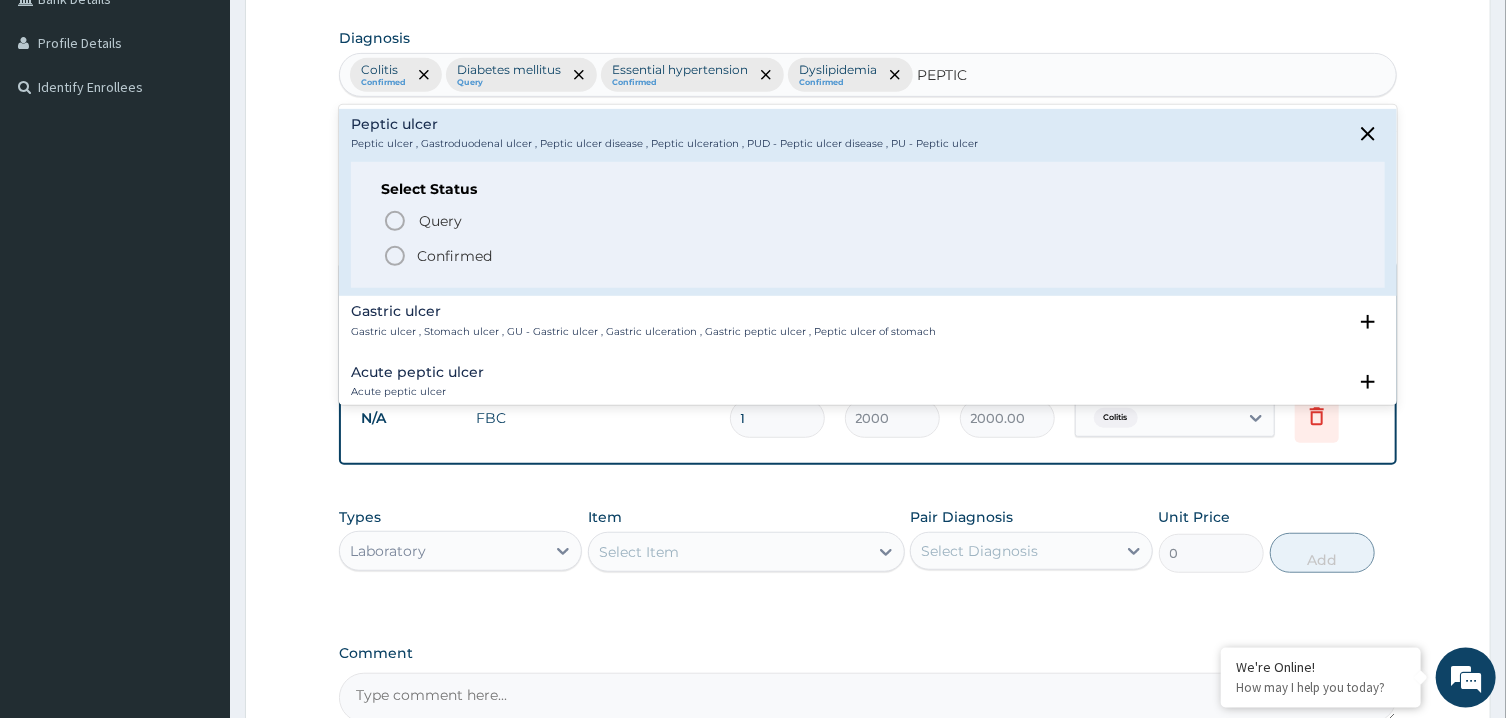 type 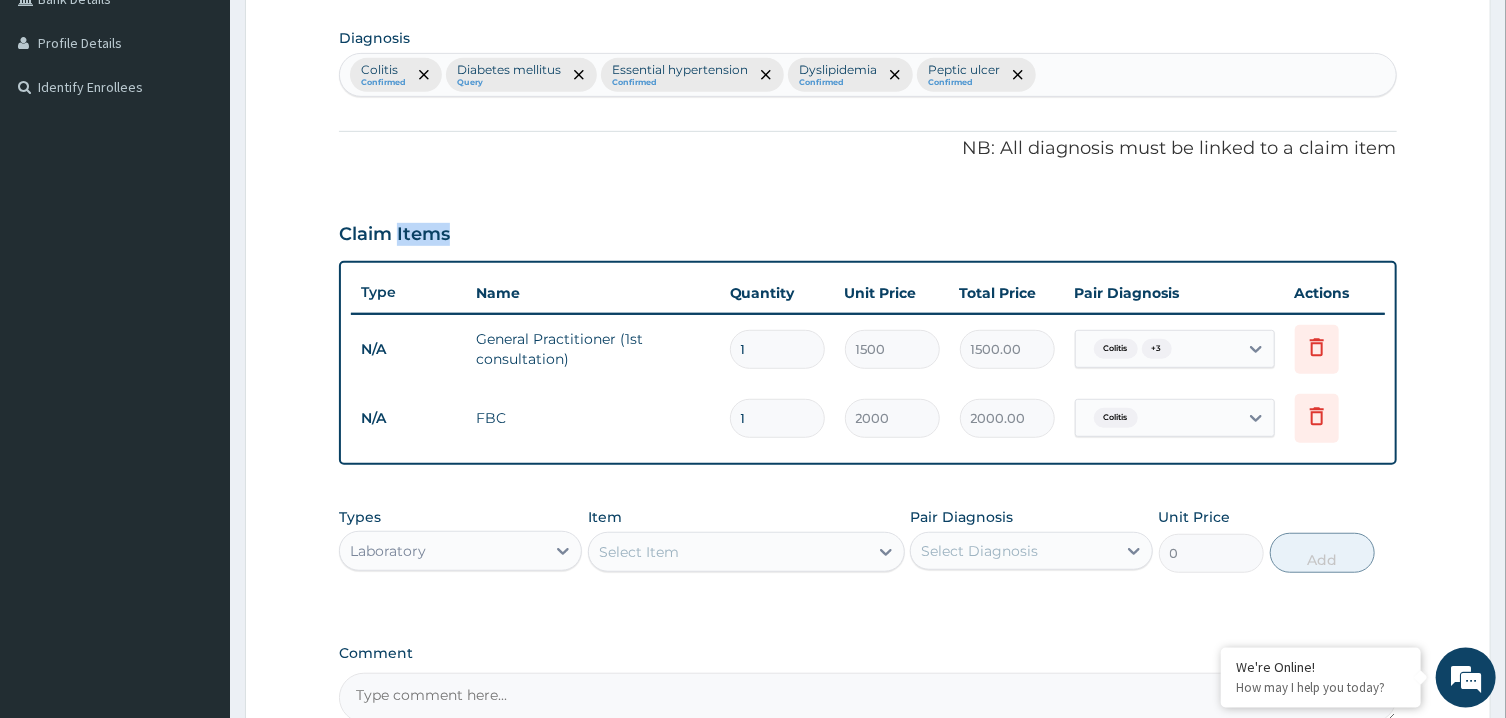 click on "Claim Items" at bounding box center (867, 230) 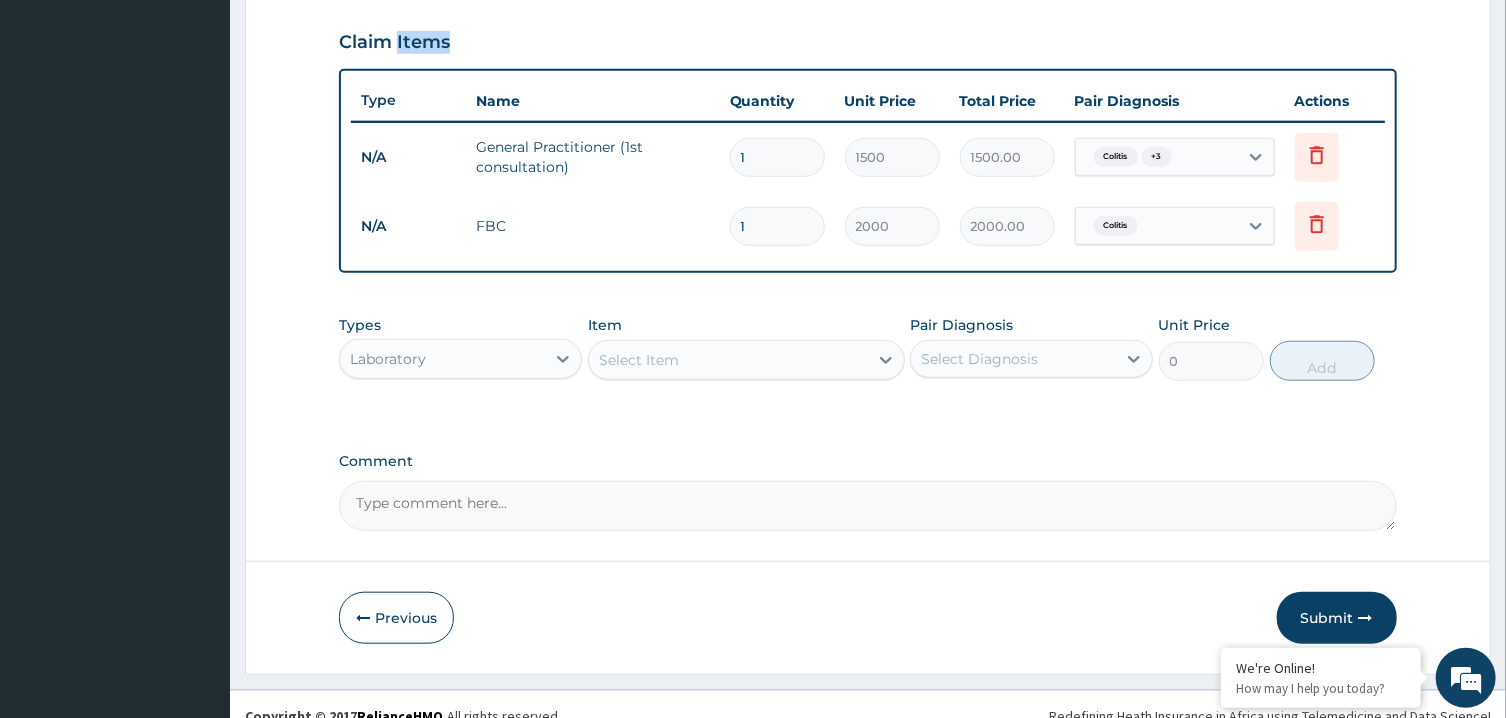 scroll, scrollTop: 682, scrollLeft: 0, axis: vertical 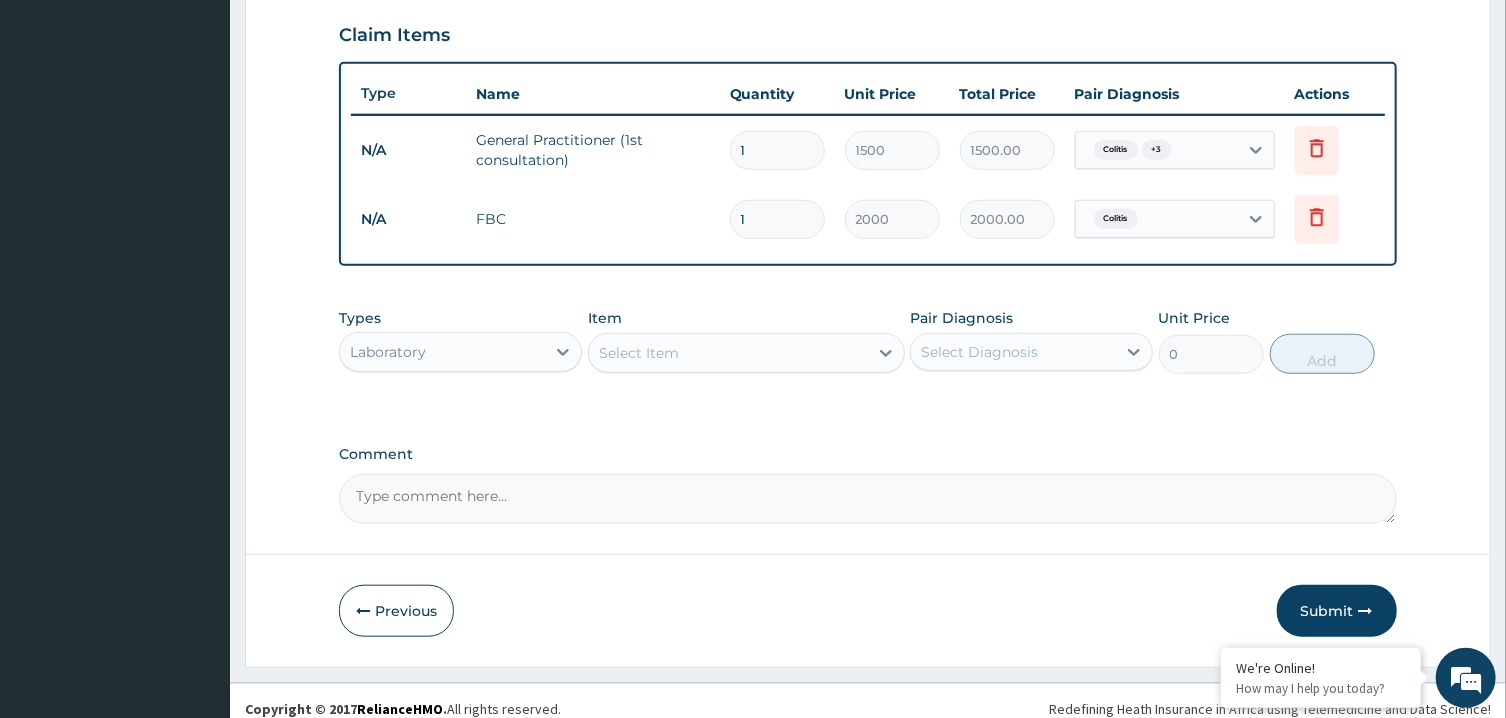 click on "Select Item" at bounding box center [639, 353] 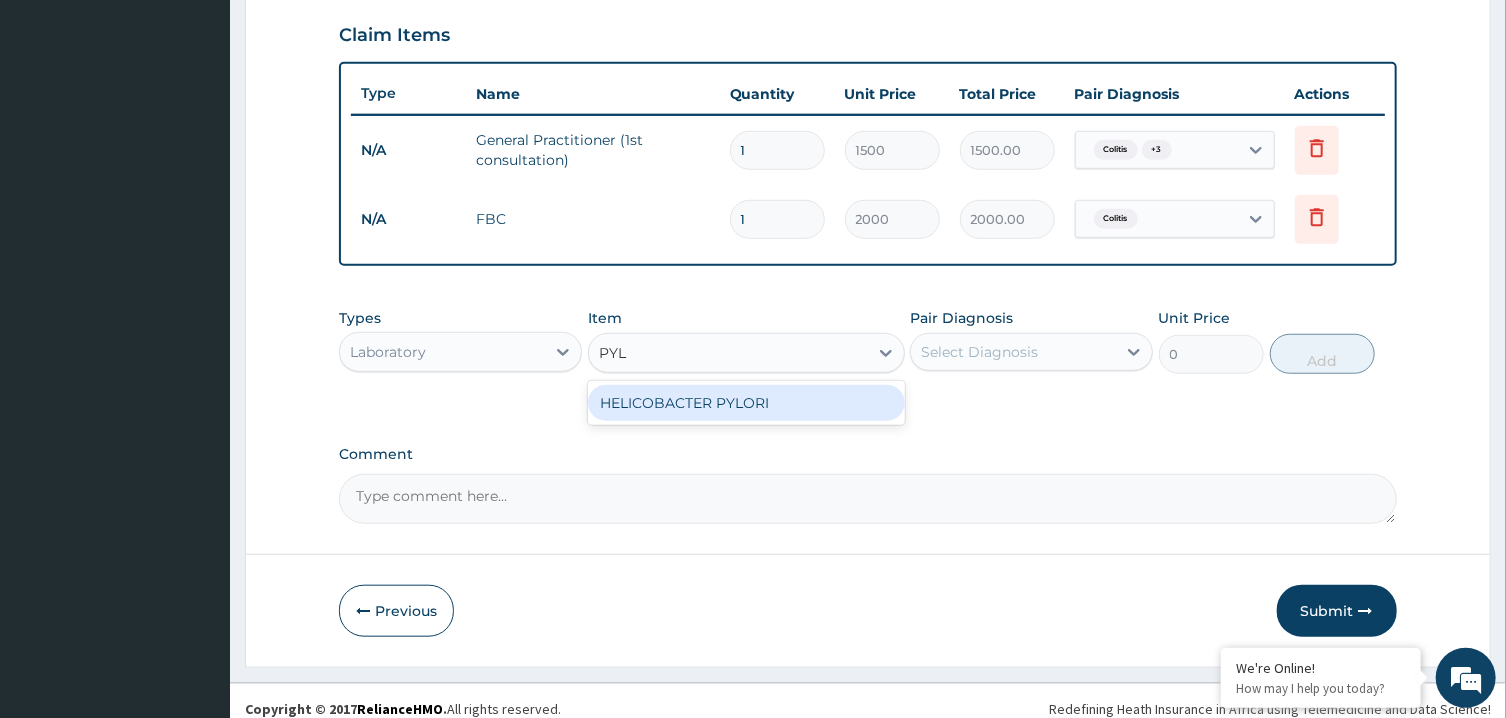 type on "PYLO" 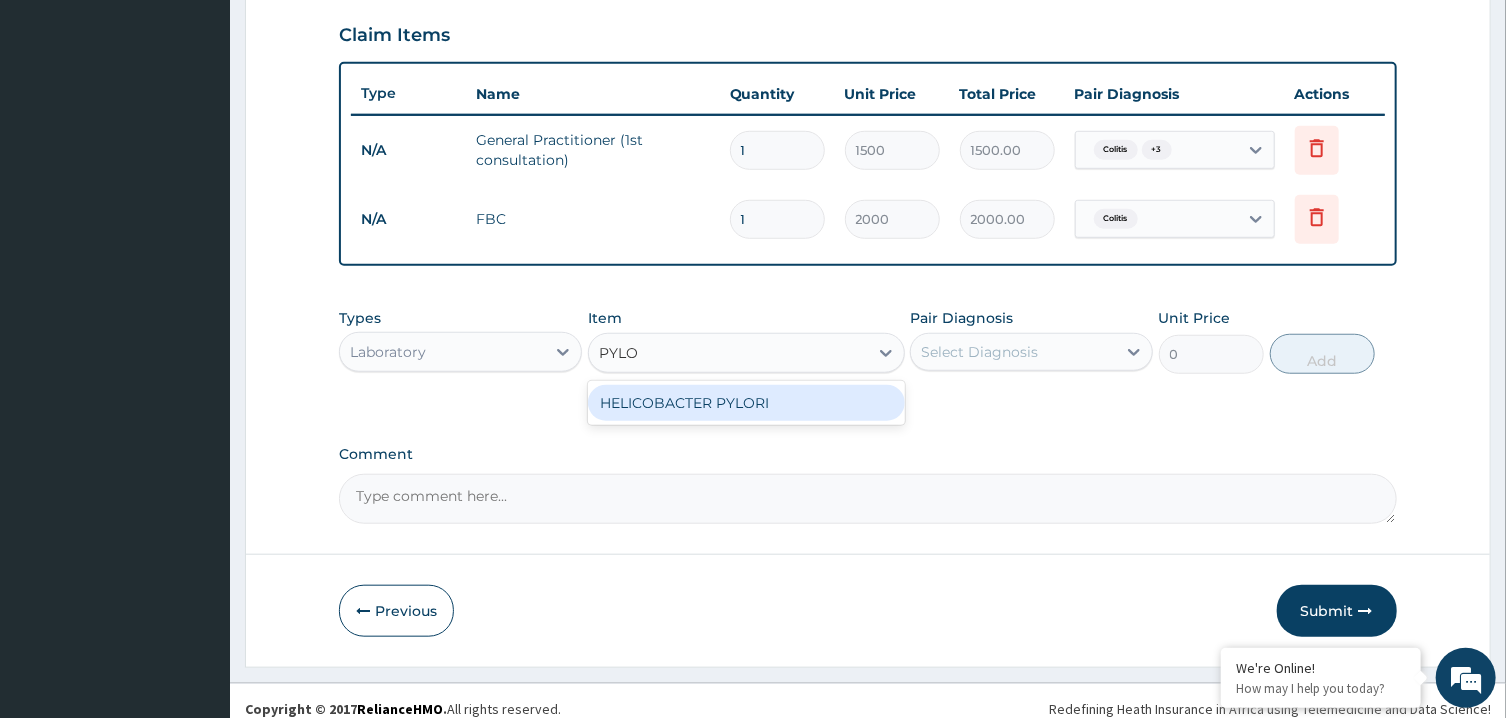 click on "HELICOBACTER PYLORI" at bounding box center [746, 403] 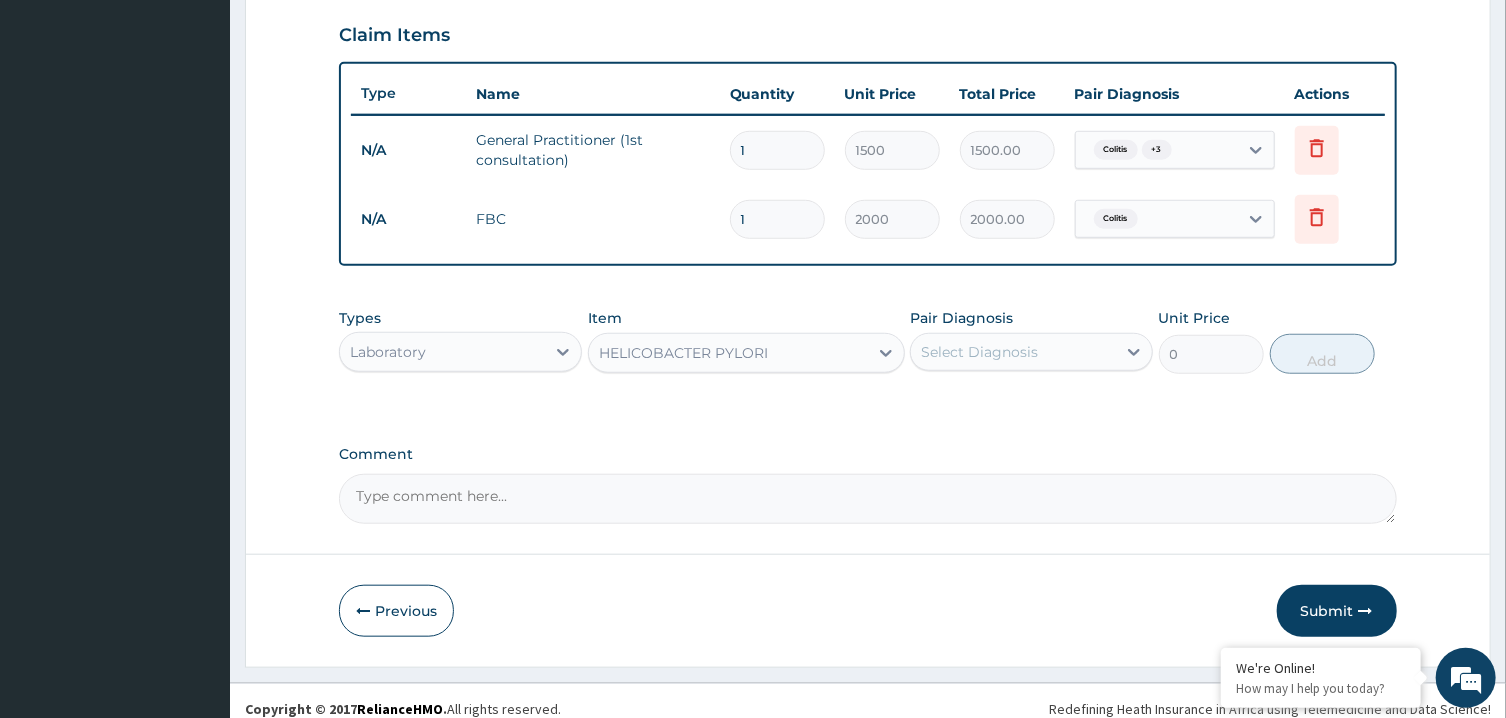 type 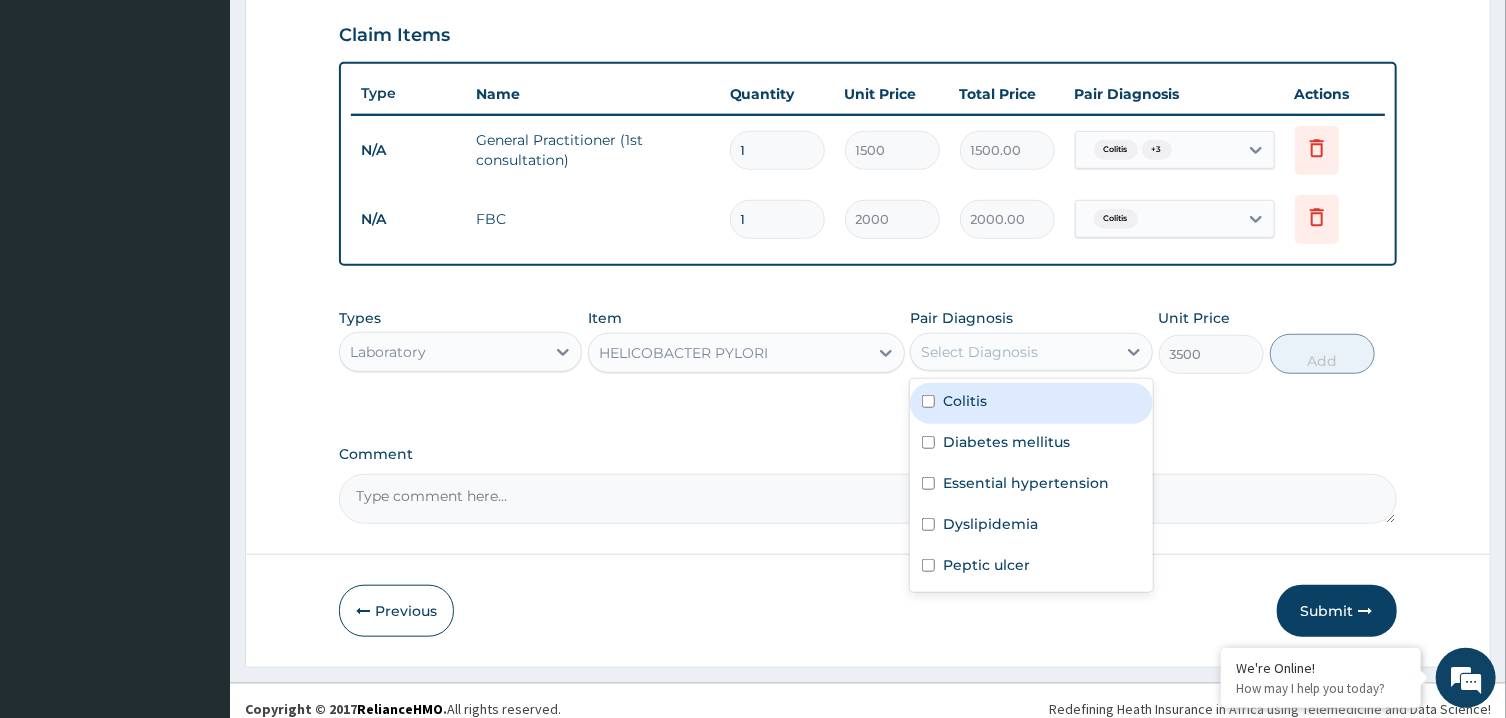 click on "Select Diagnosis" at bounding box center (979, 352) 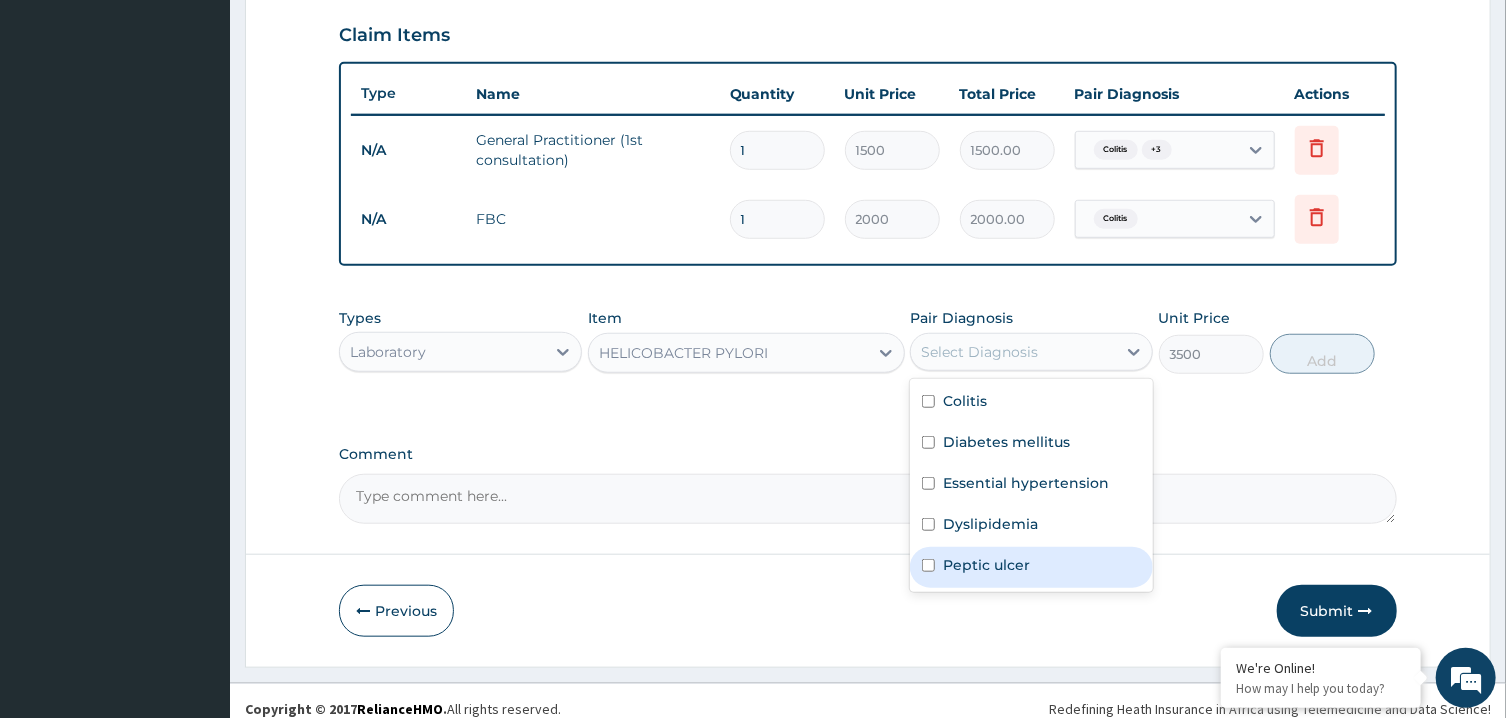 click on "Peptic ulcer" at bounding box center (986, 565) 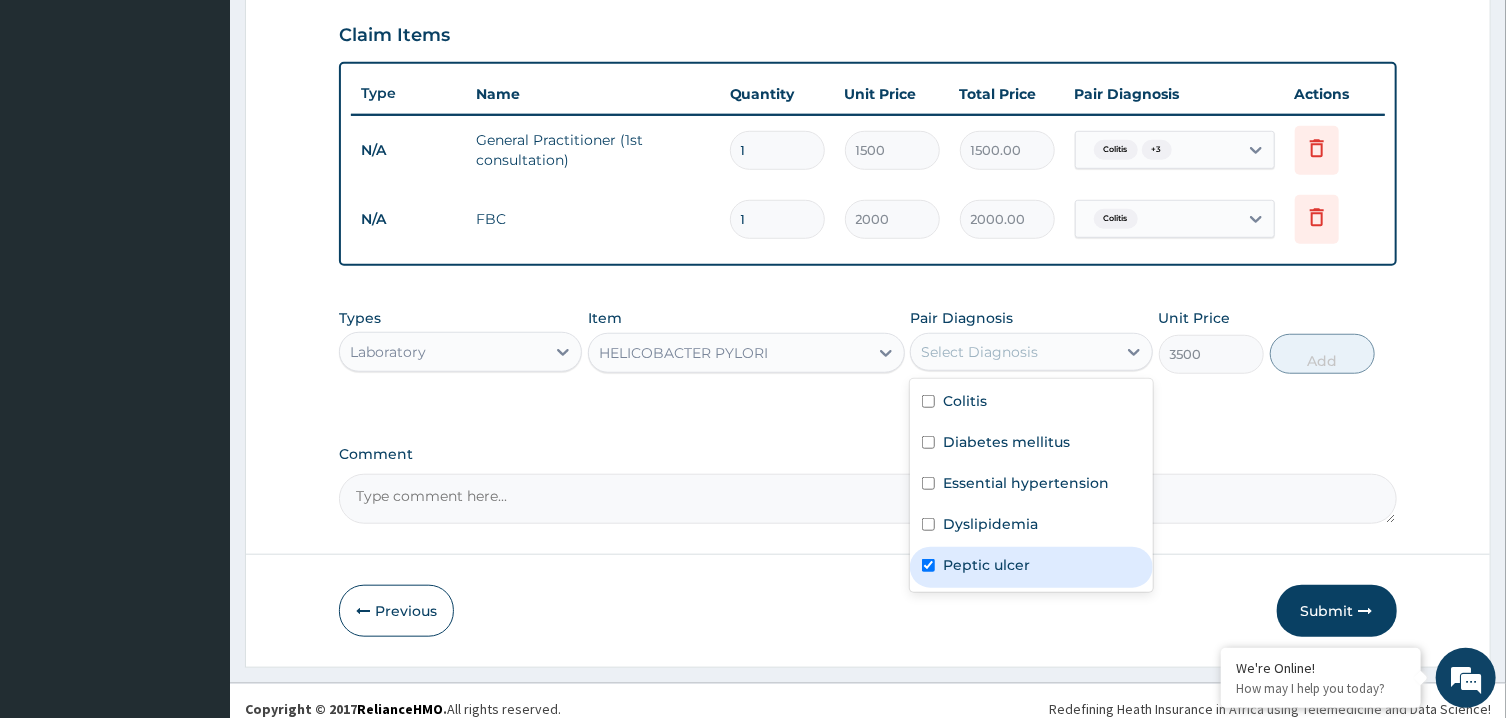 checkbox on "true" 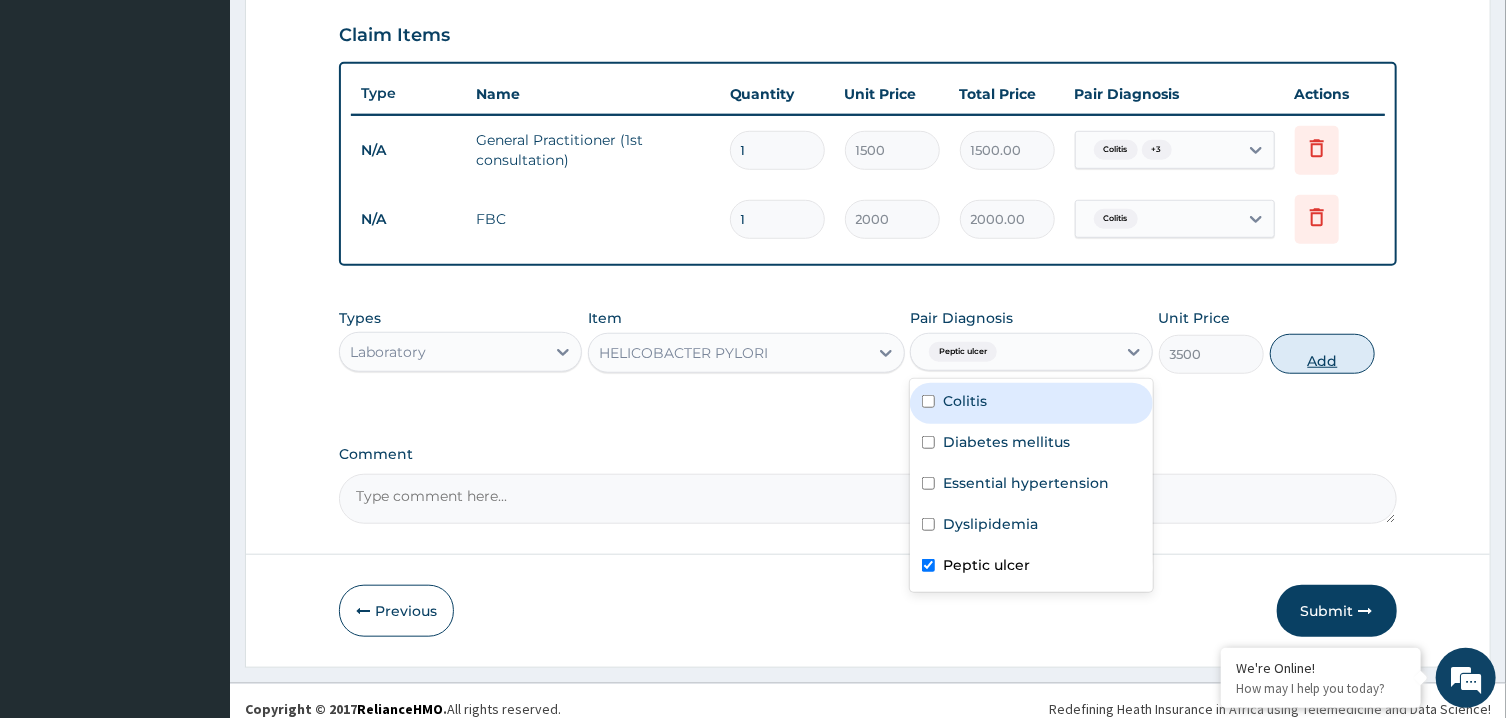 click on "Add" at bounding box center (1323, 354) 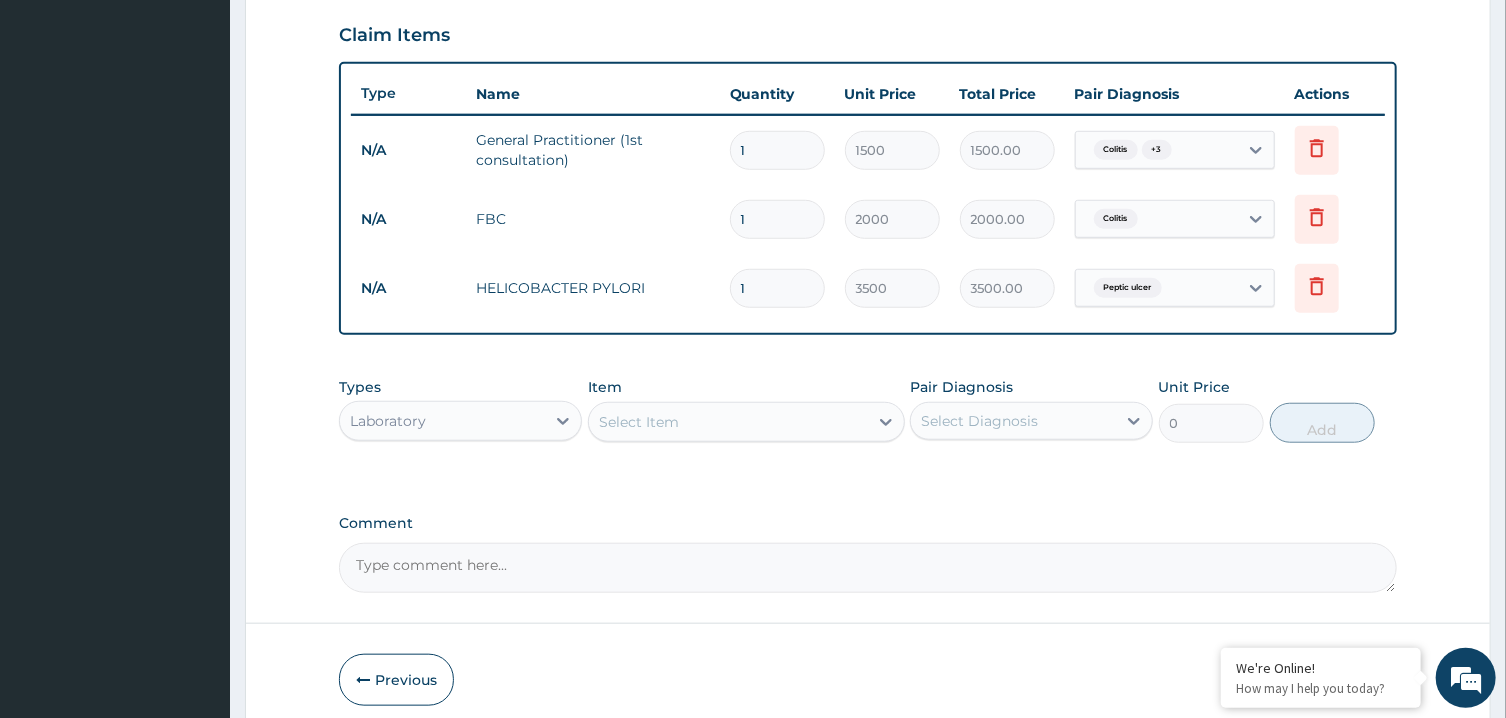 click on "Select Item" at bounding box center [728, 422] 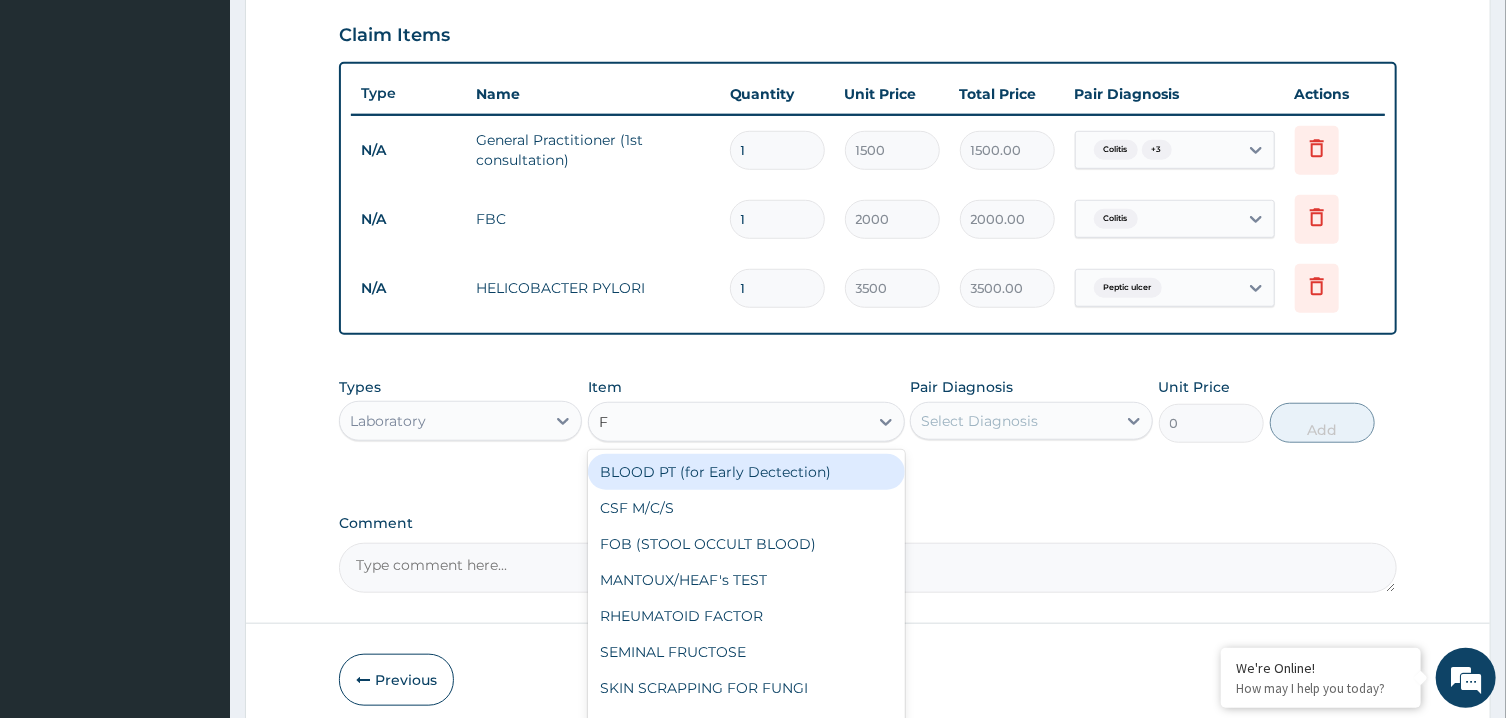 type on "FA" 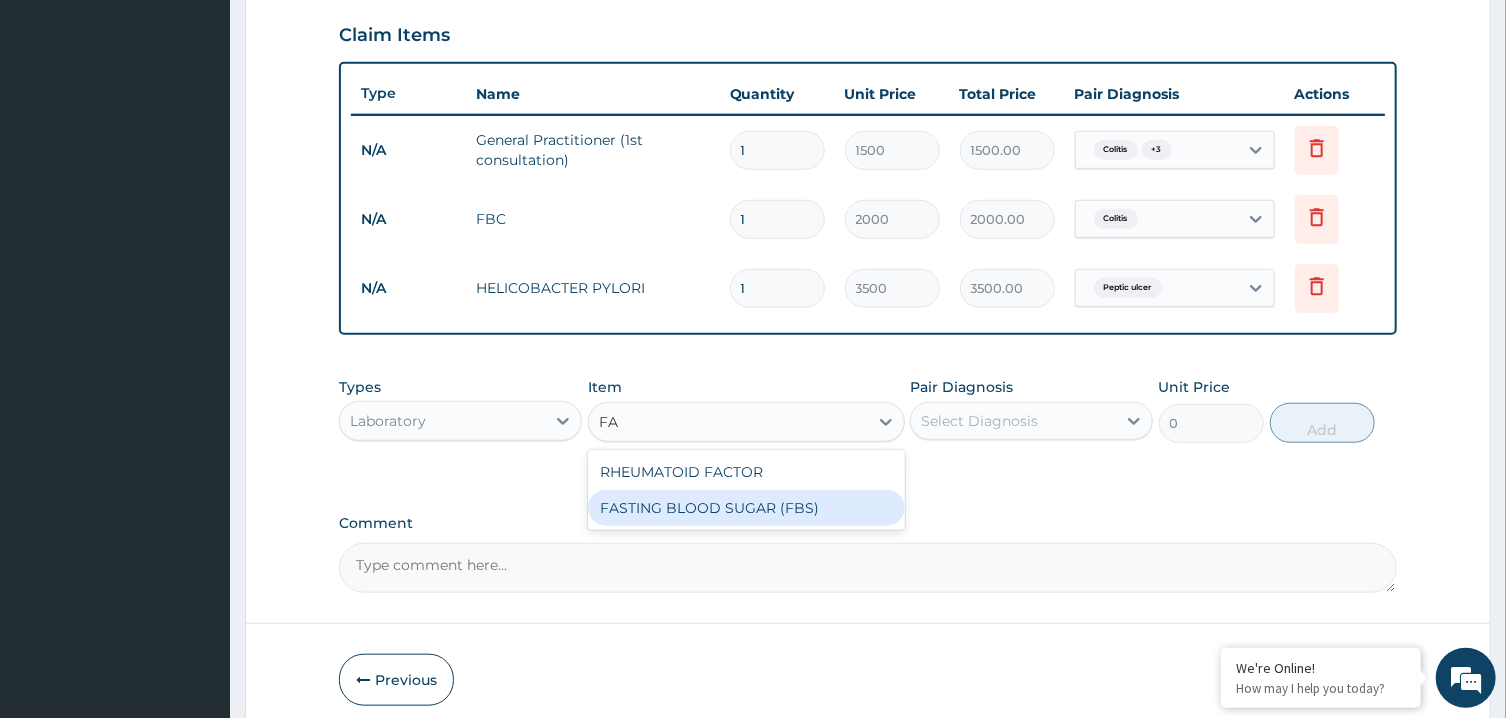 click on "FASTING BLOOD SUGAR (FBS)" at bounding box center (746, 508) 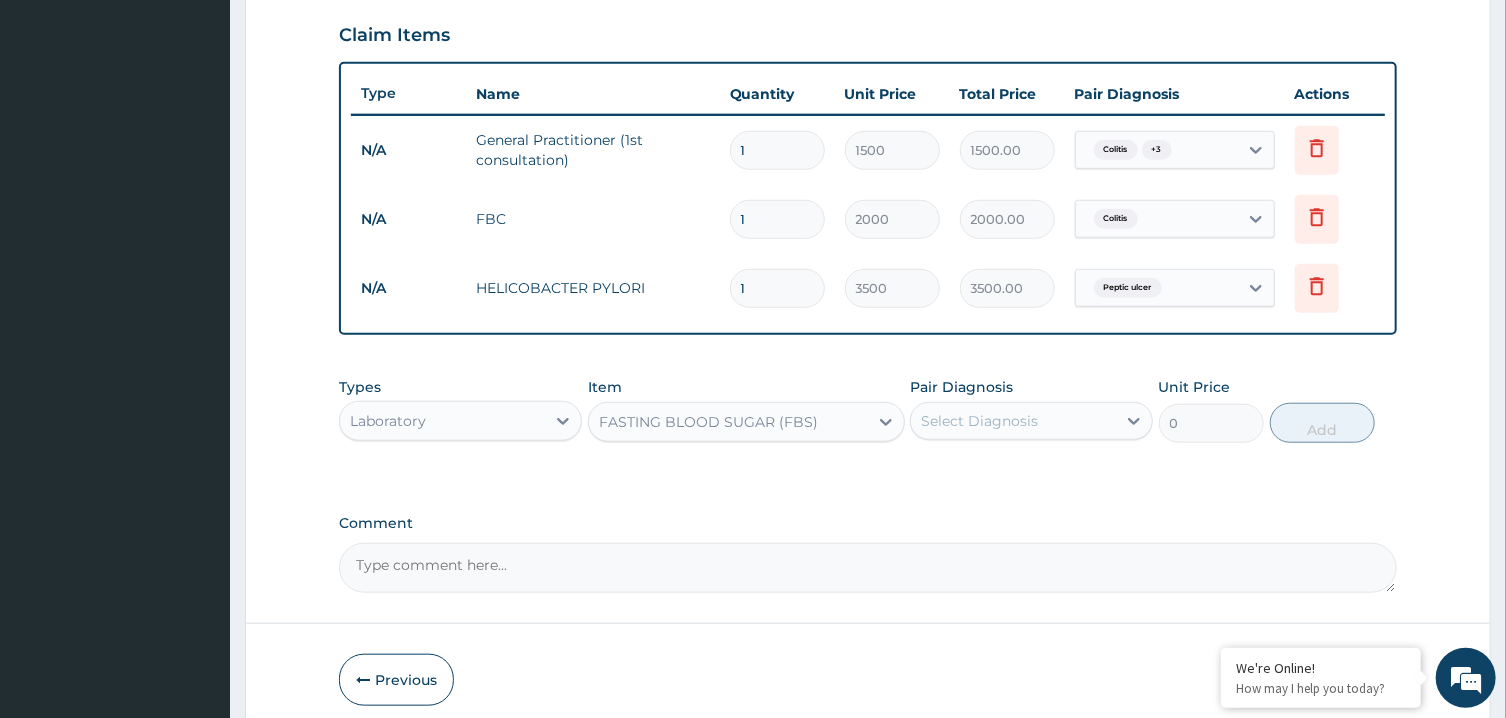 type 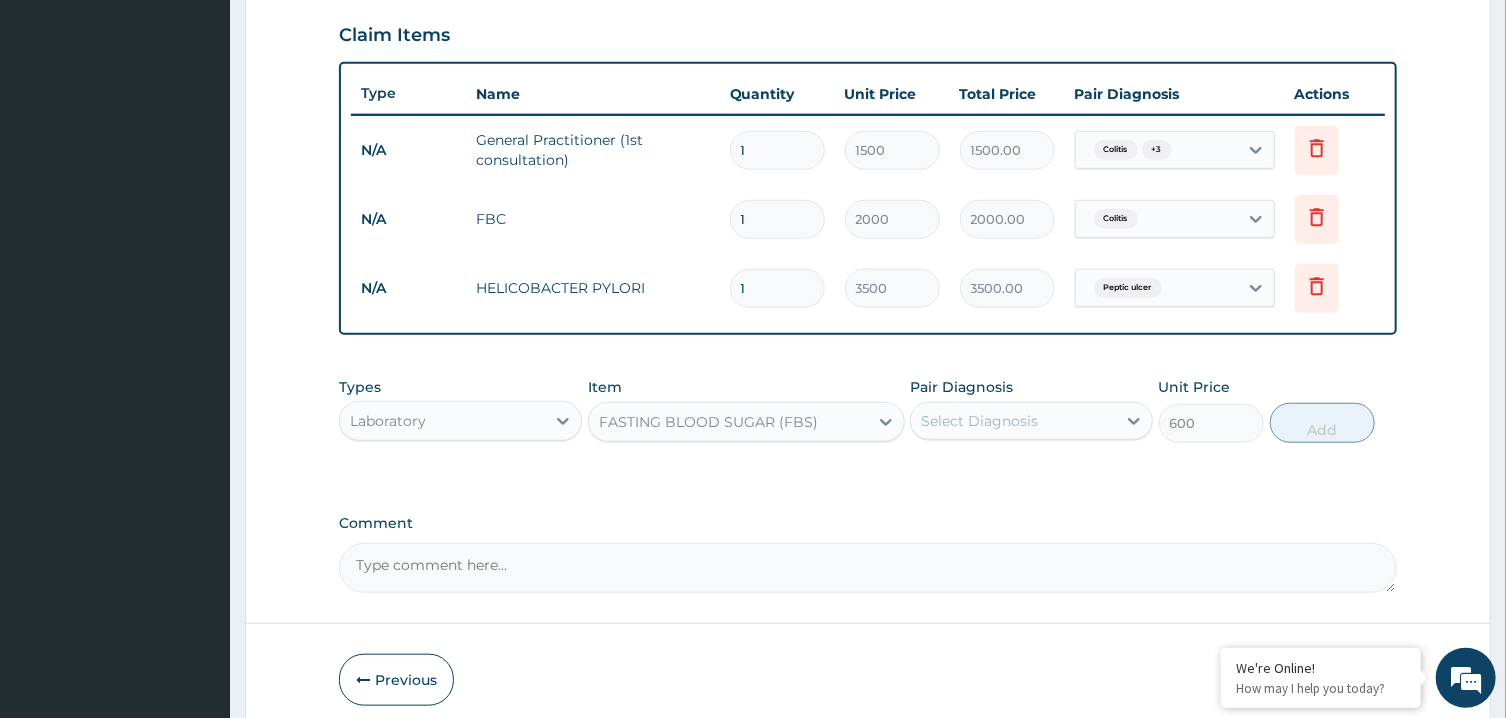 click on "Select Diagnosis" at bounding box center [979, 421] 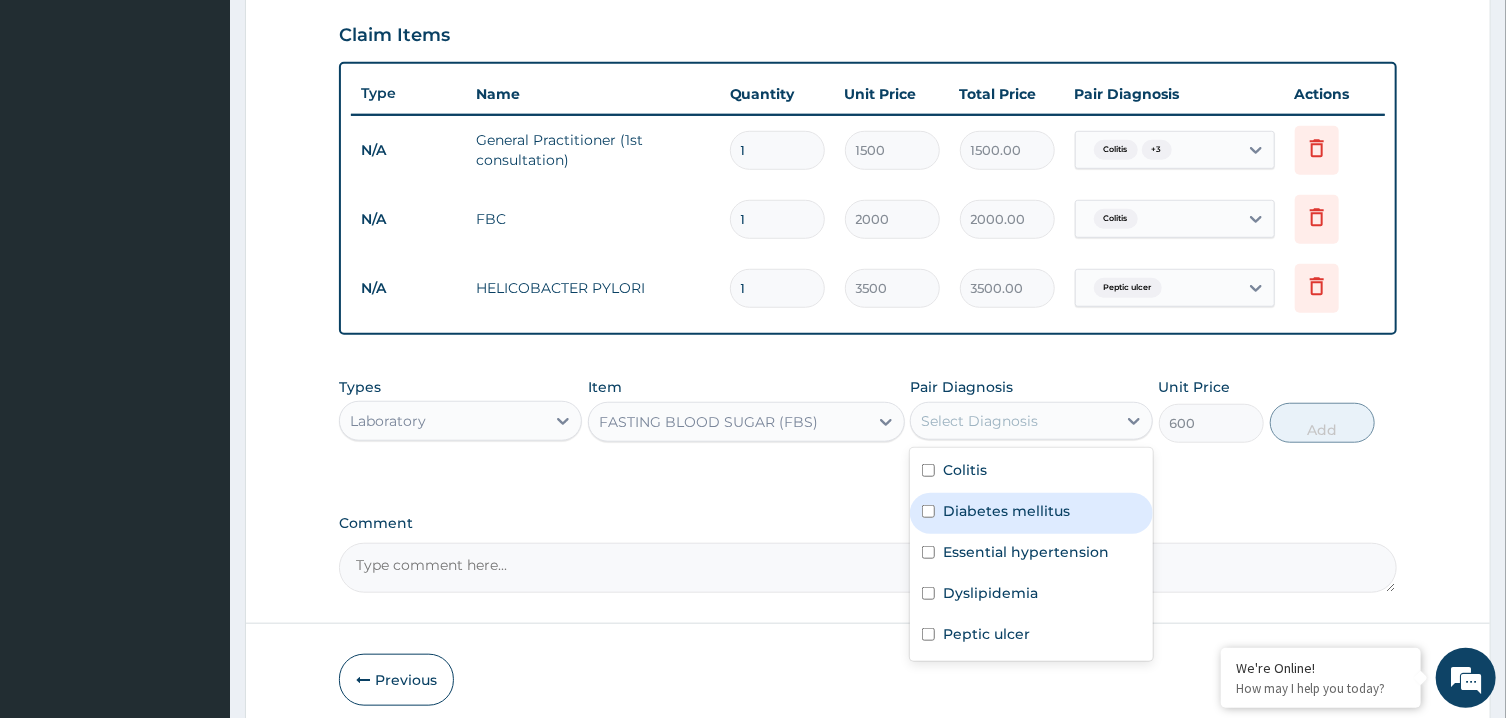 click on "Diabetes mellitus" at bounding box center [1006, 511] 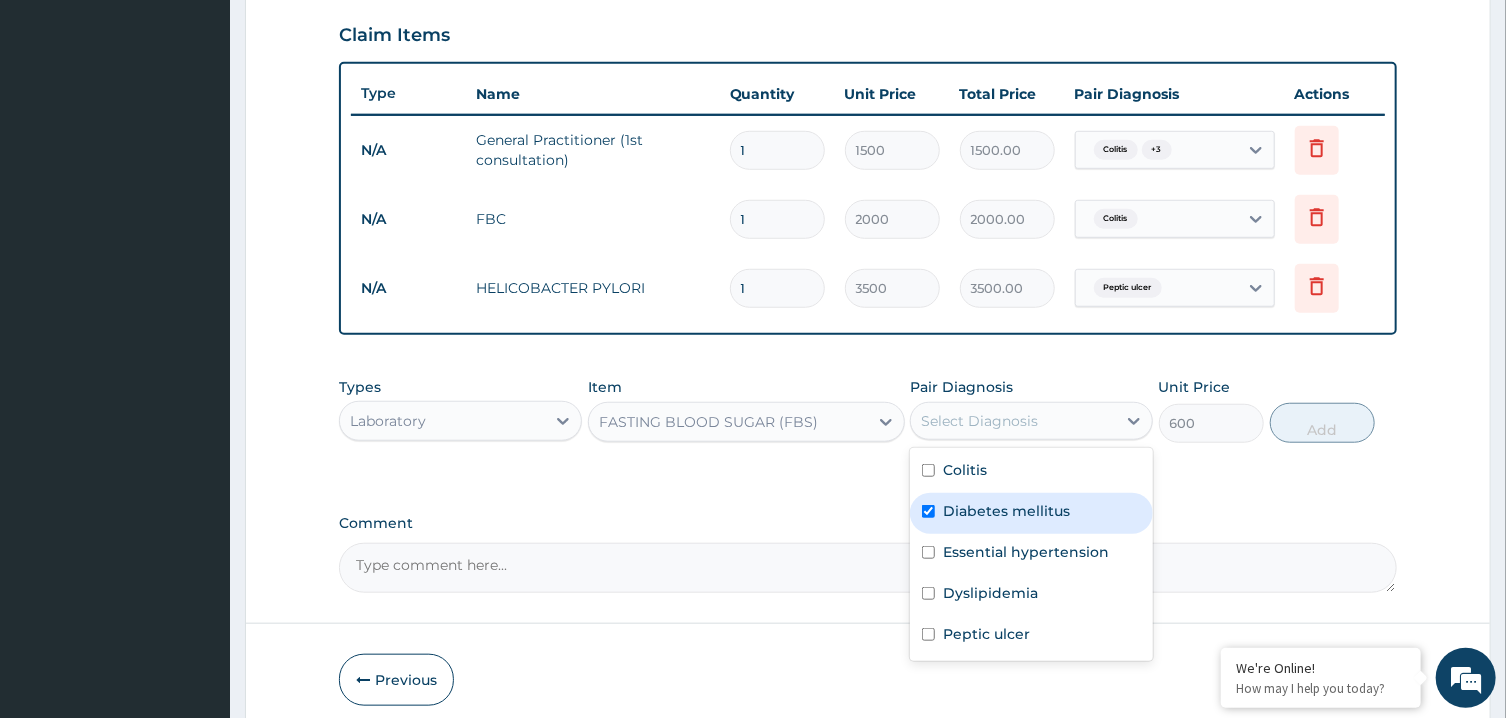 checkbox on "true" 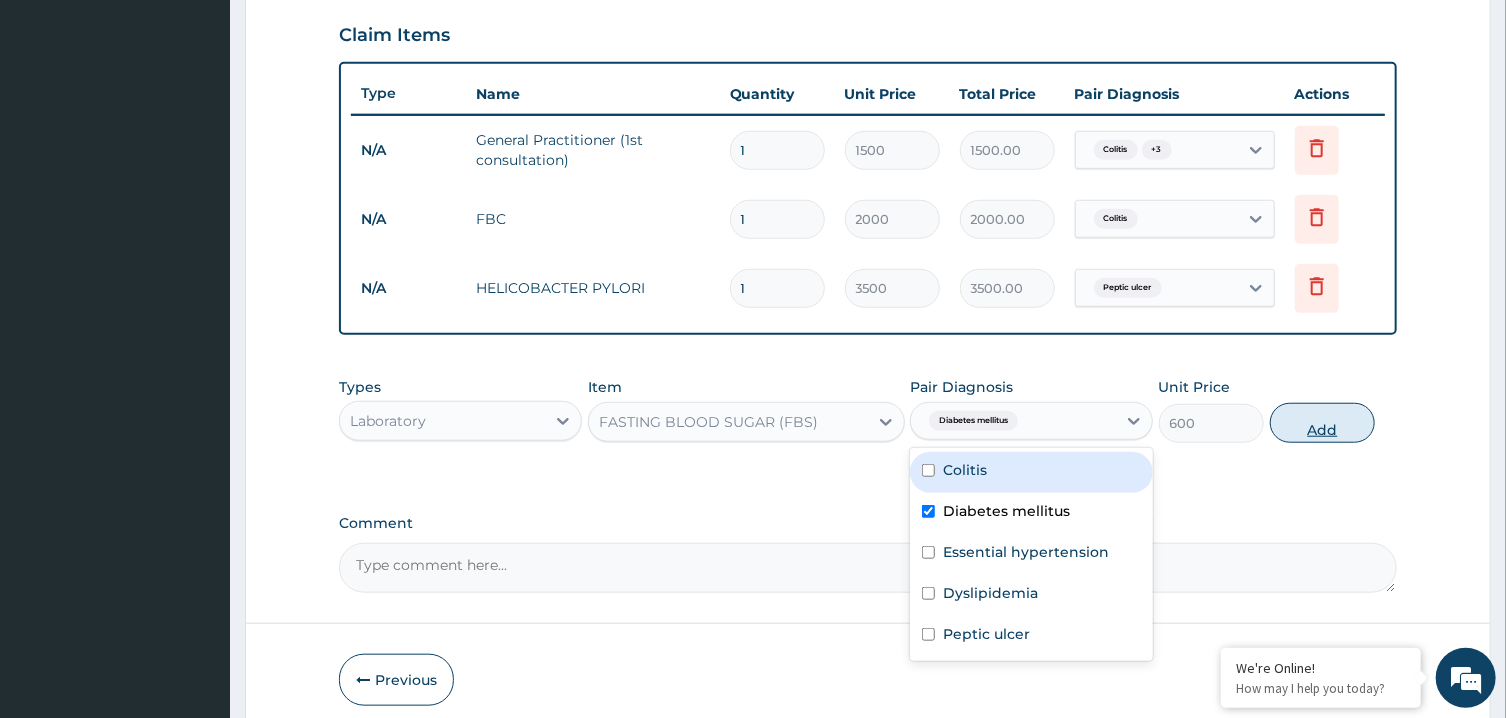 click on "Add" at bounding box center [1323, 423] 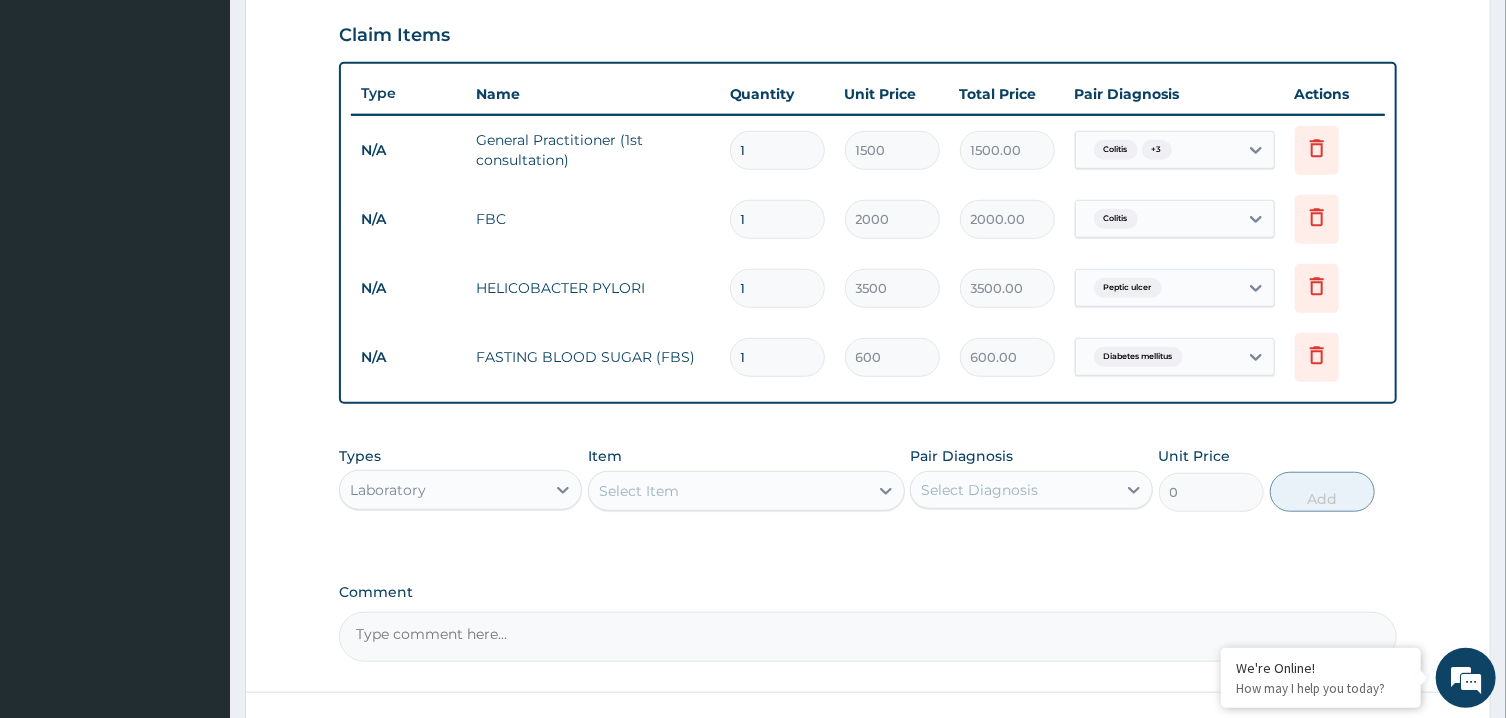 click on "Select Item" at bounding box center [639, 491] 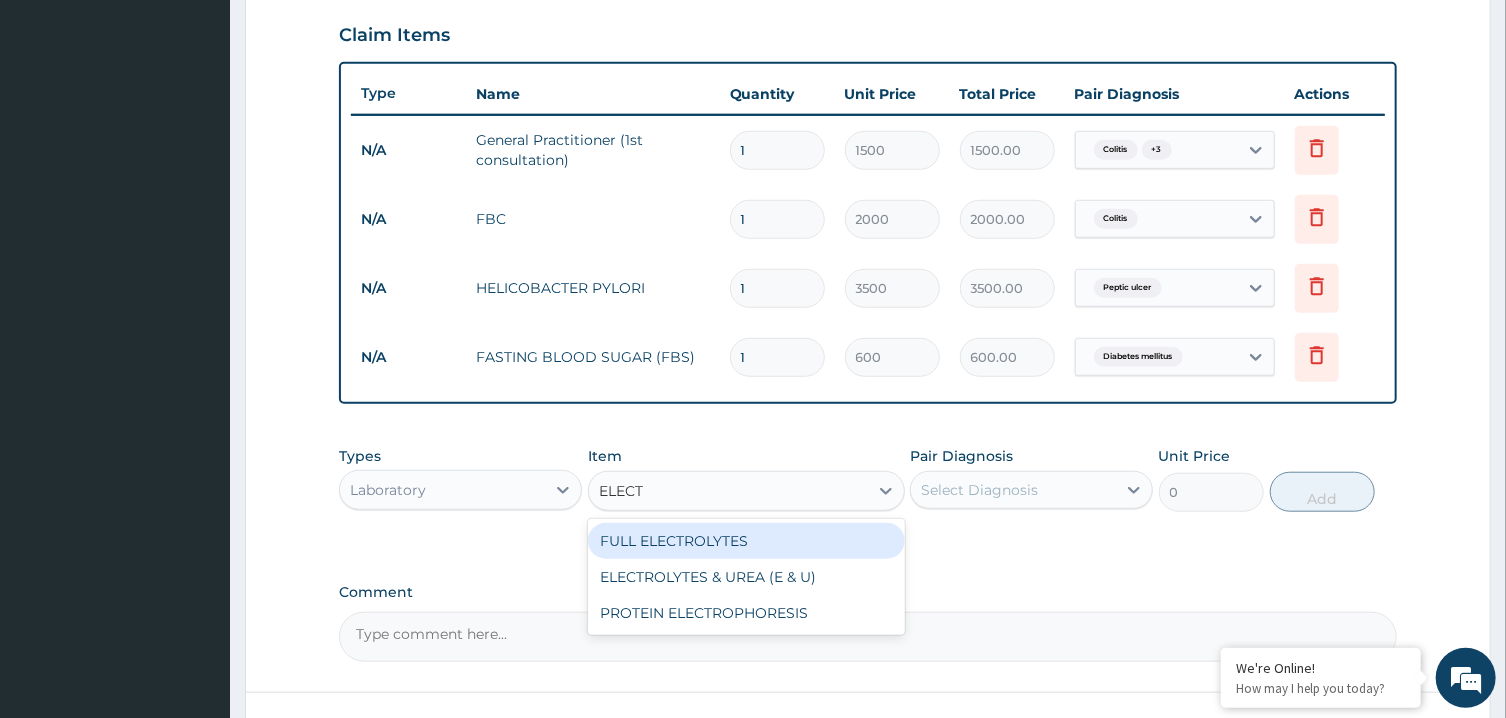 type on "ELECTR" 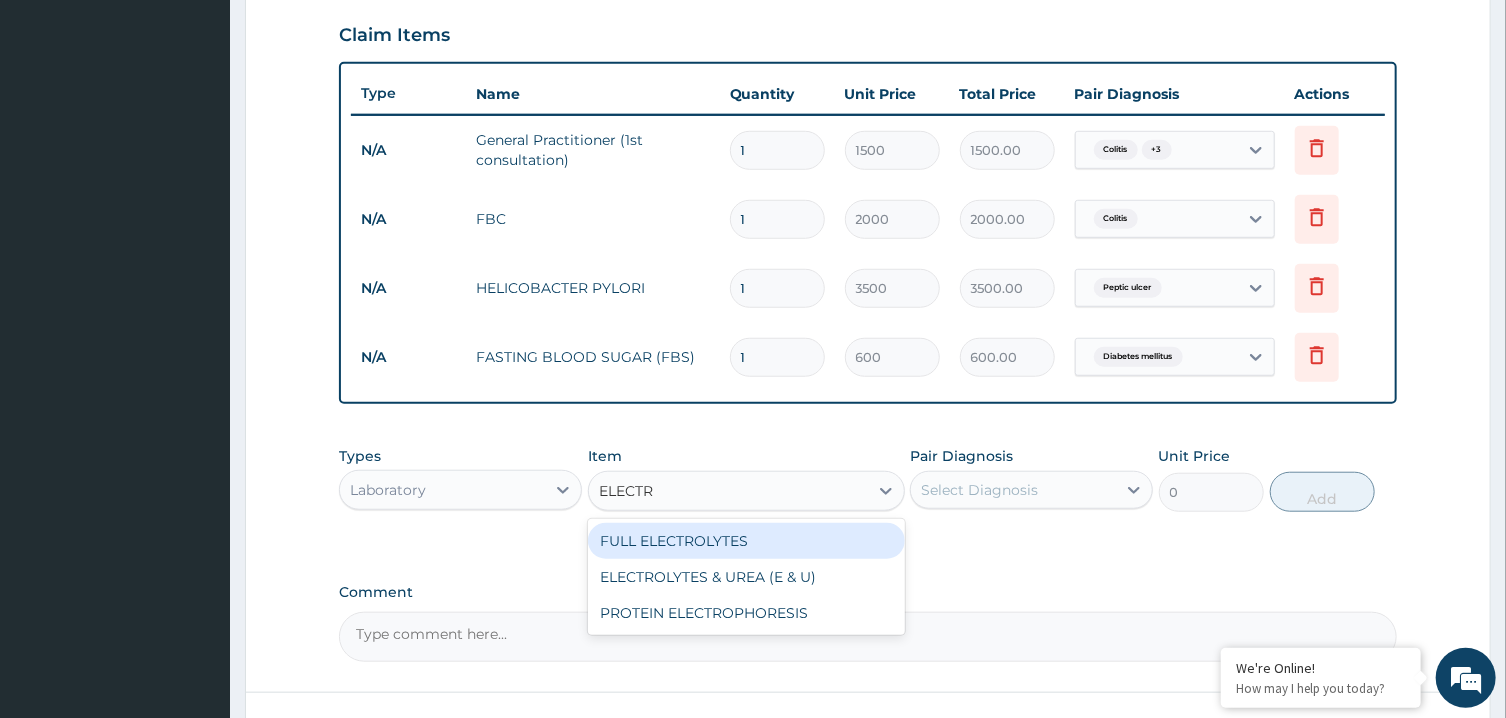 drag, startPoint x: 760, startPoint y: 557, endPoint x: 753, endPoint y: 543, distance: 15.652476 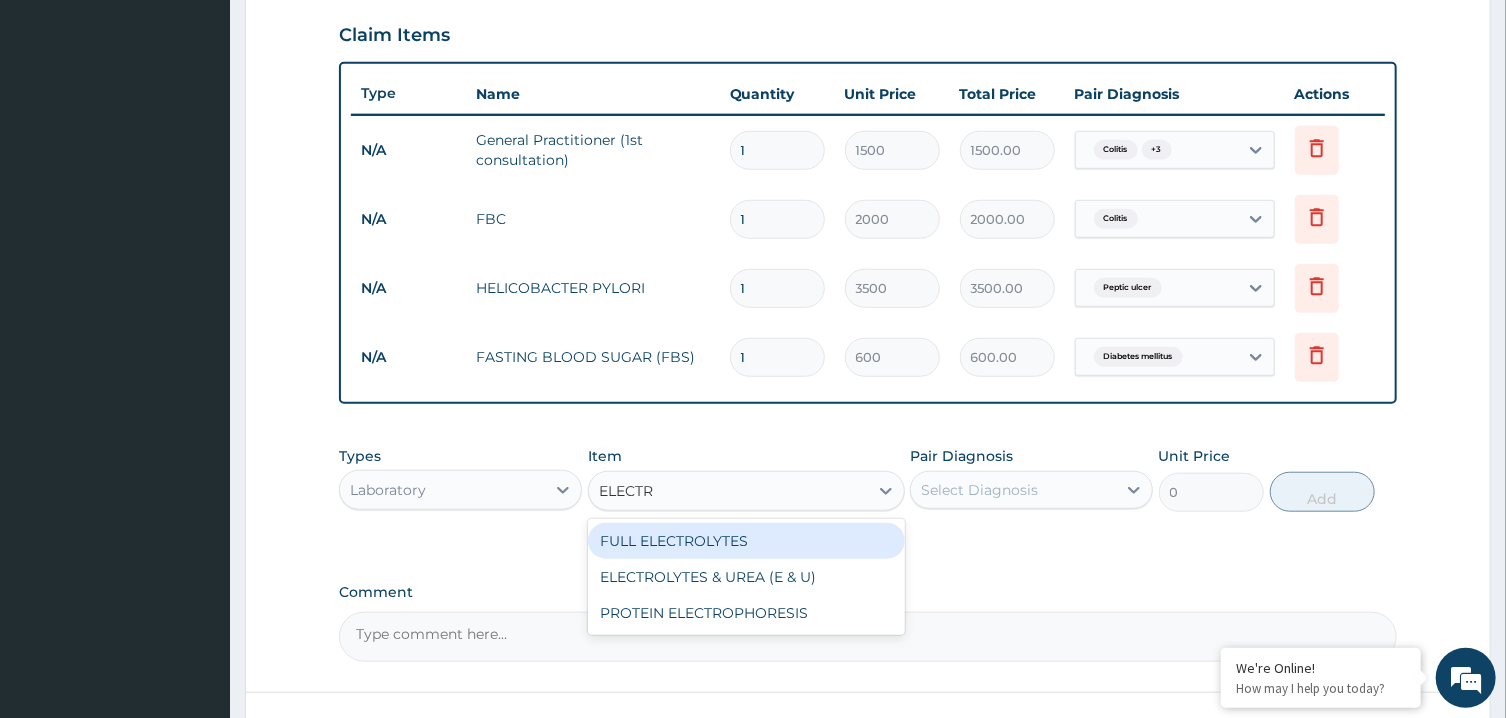 click on "FULL ELECTROLYTES ELECTROLYTES & UREA (E & U) PROTEIN ELECTROPHORESIS" at bounding box center [746, 577] 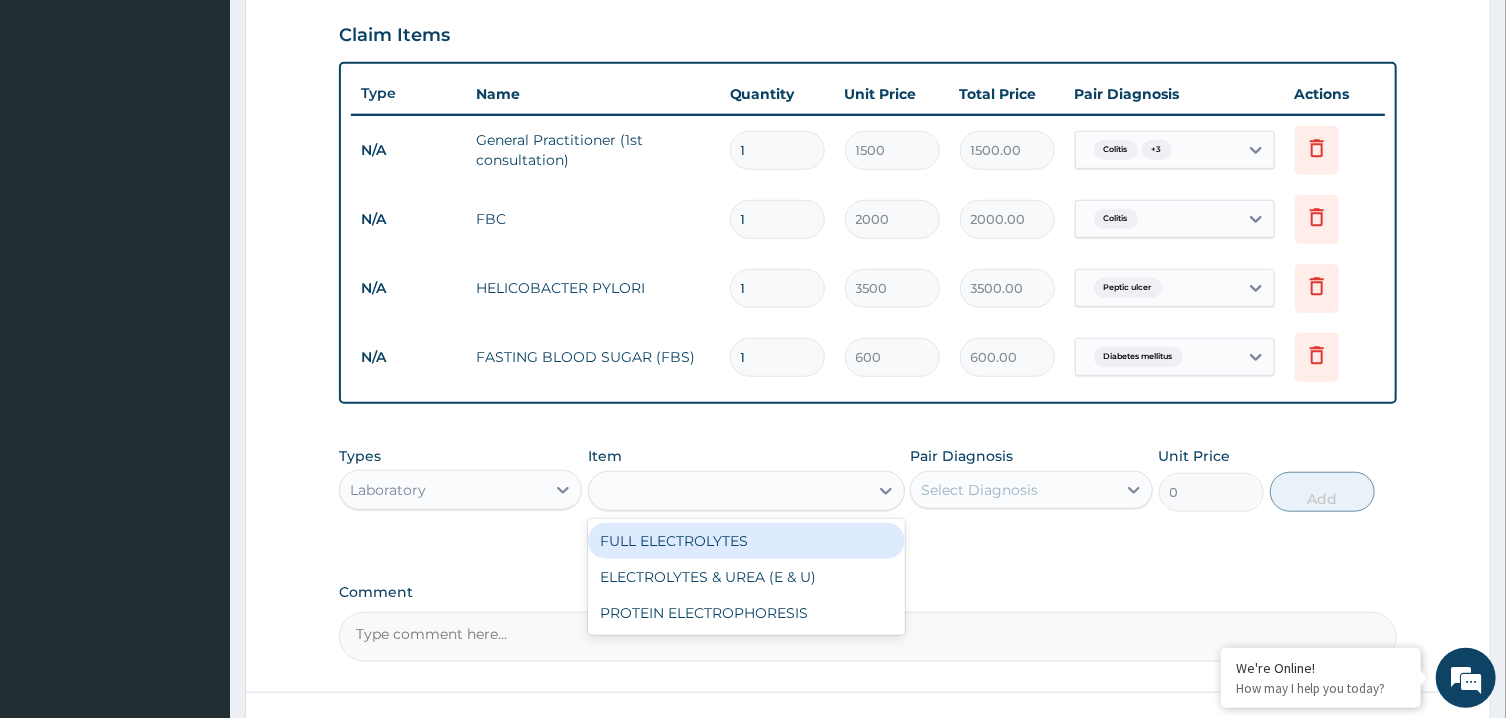 type on "2400" 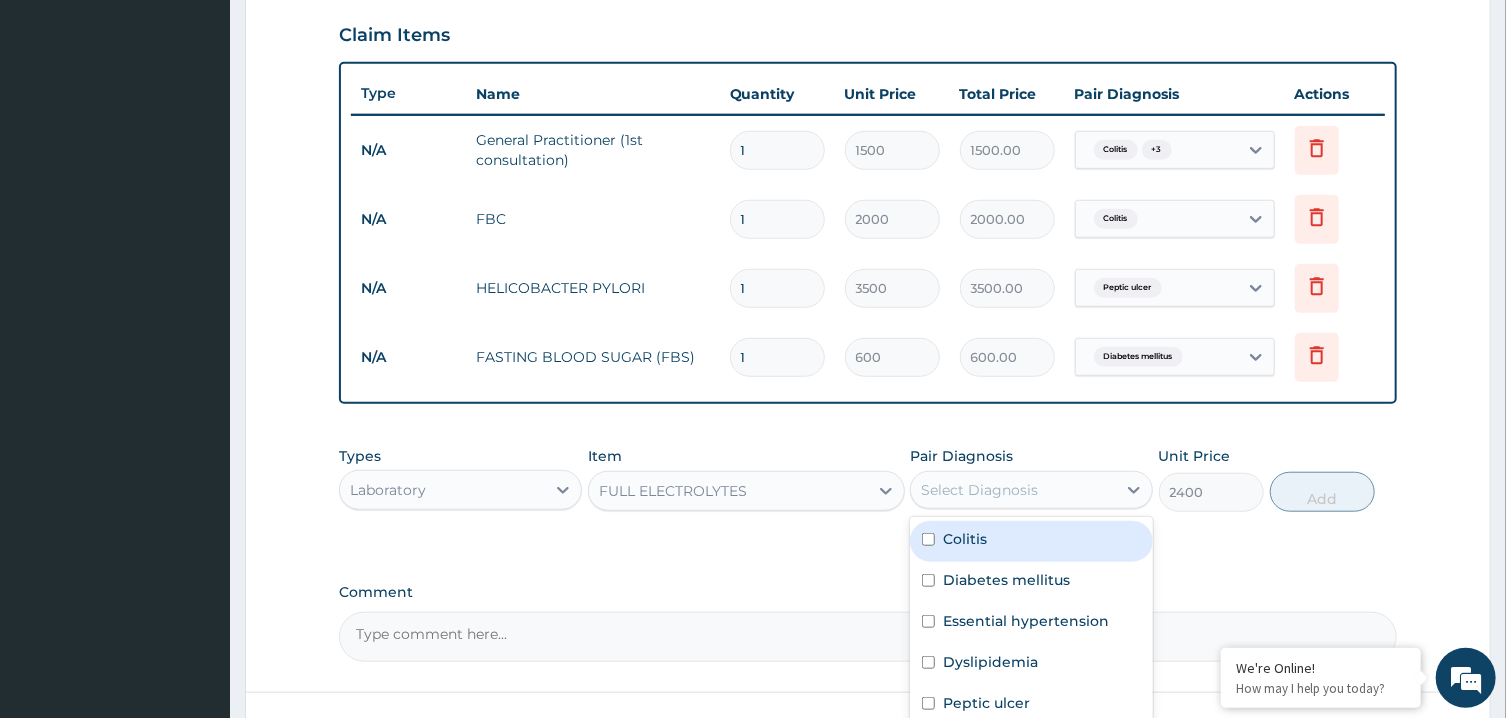 click on "Select Diagnosis" at bounding box center [979, 490] 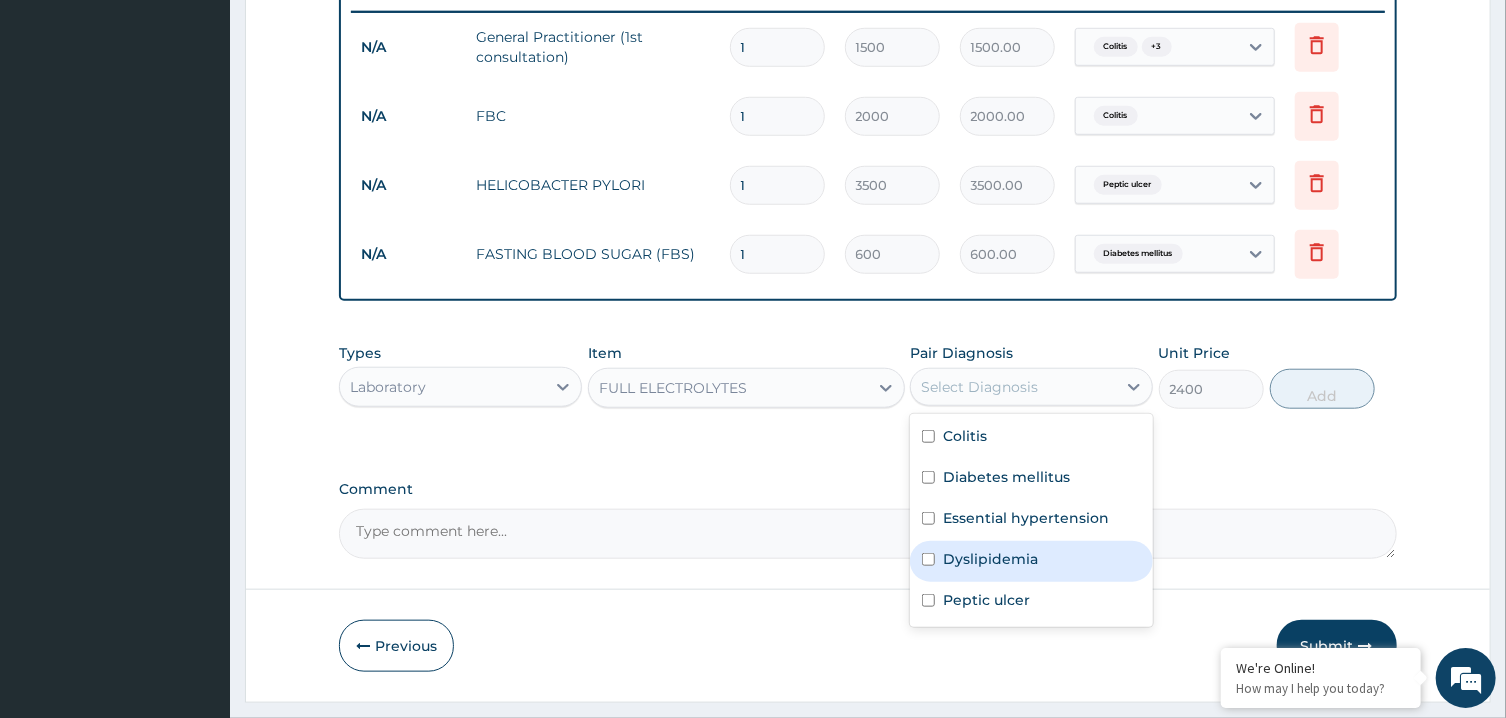 scroll, scrollTop: 834, scrollLeft: 0, axis: vertical 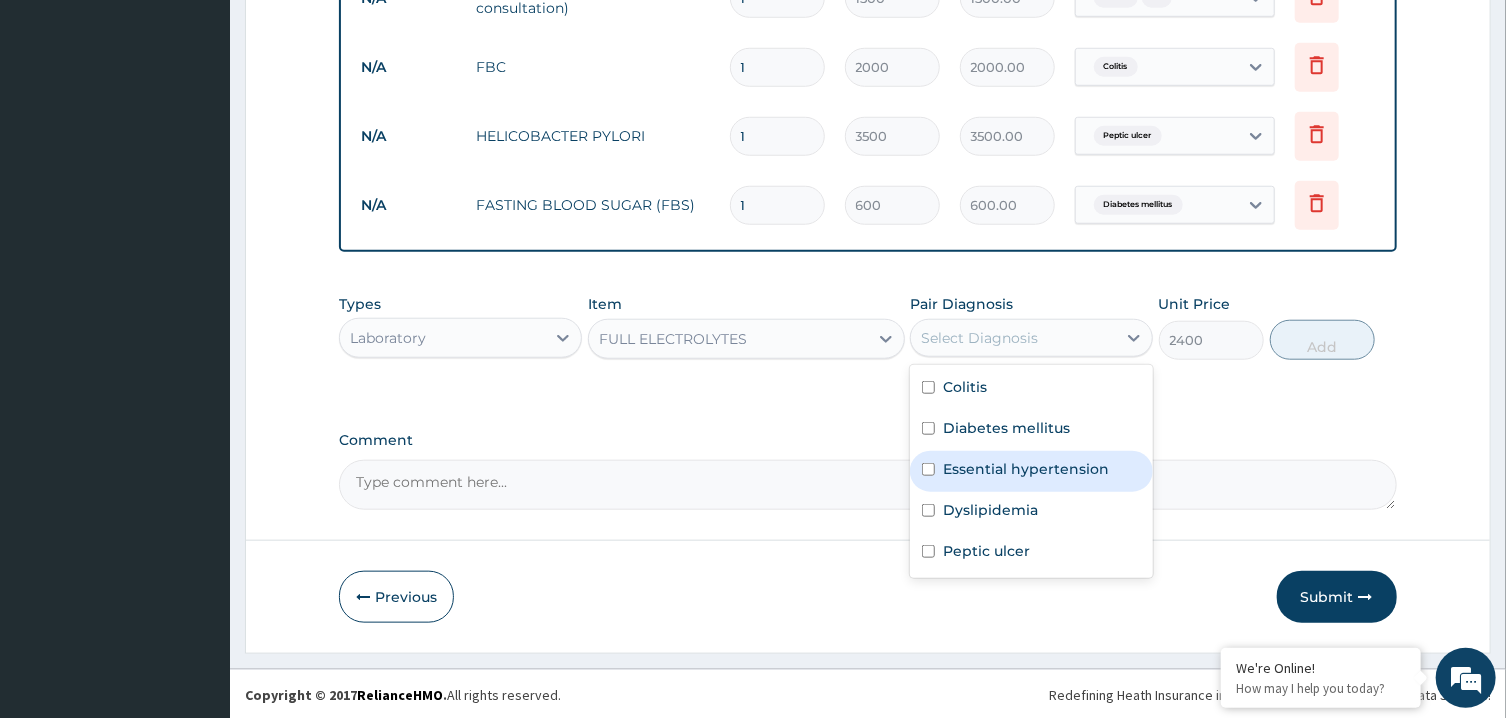 click on "Essential hypertension" at bounding box center [1026, 469] 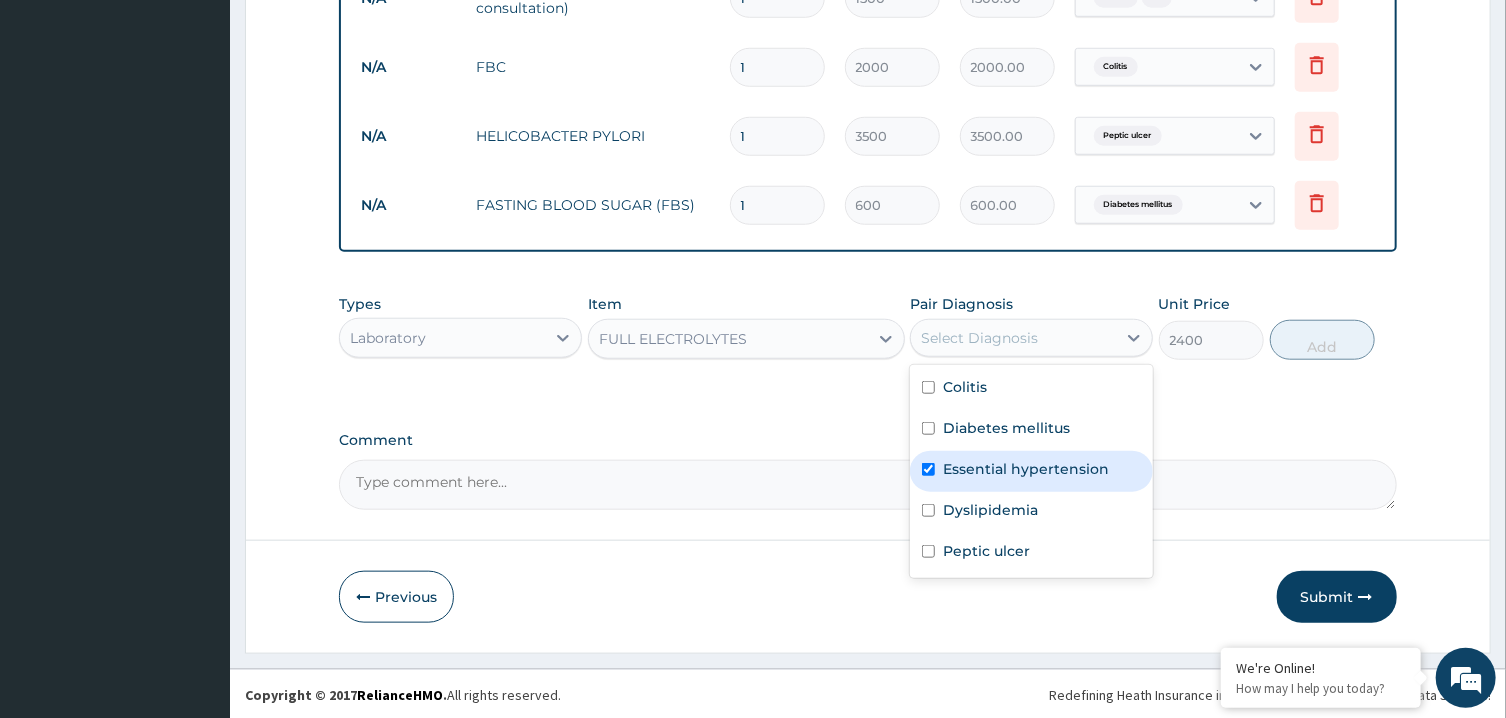 checkbox on "true" 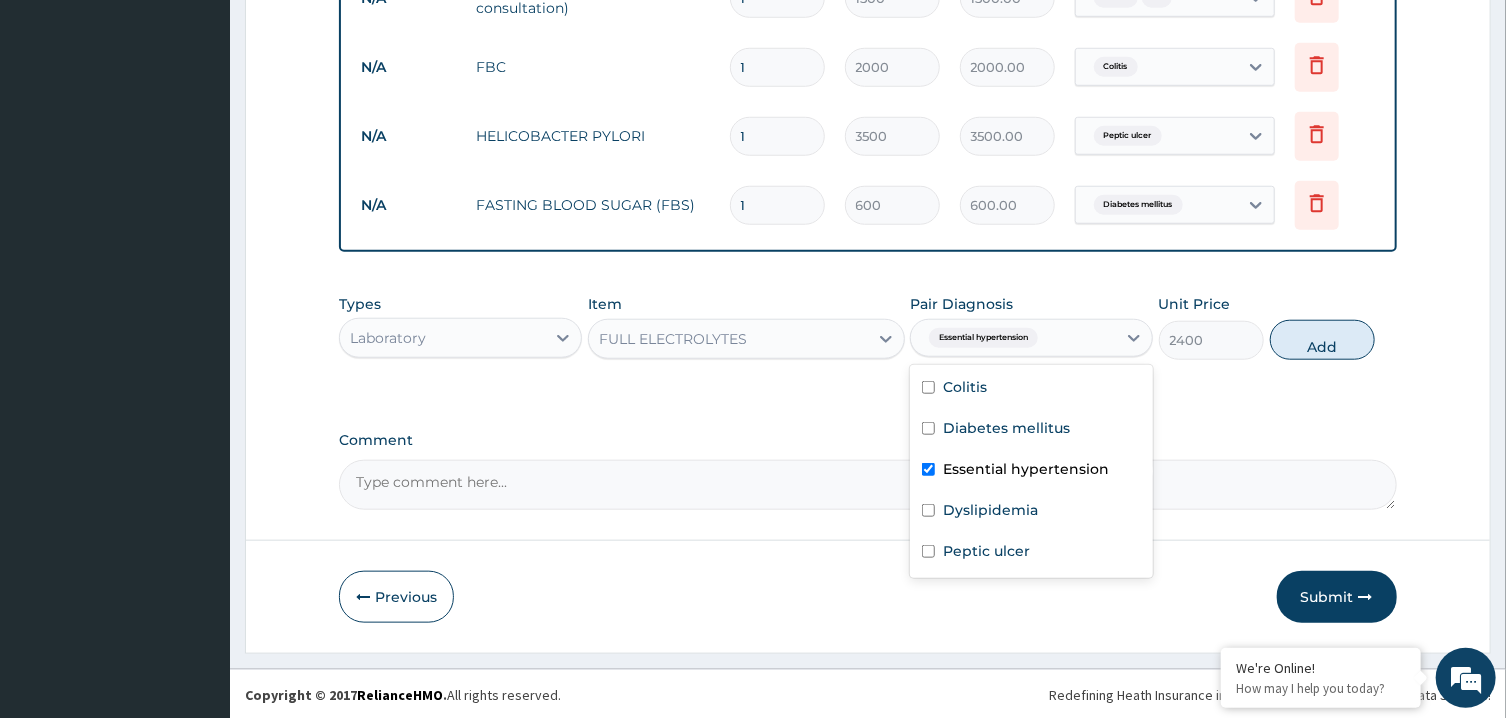 click on "Dyslipidemia" at bounding box center [1031, 512] 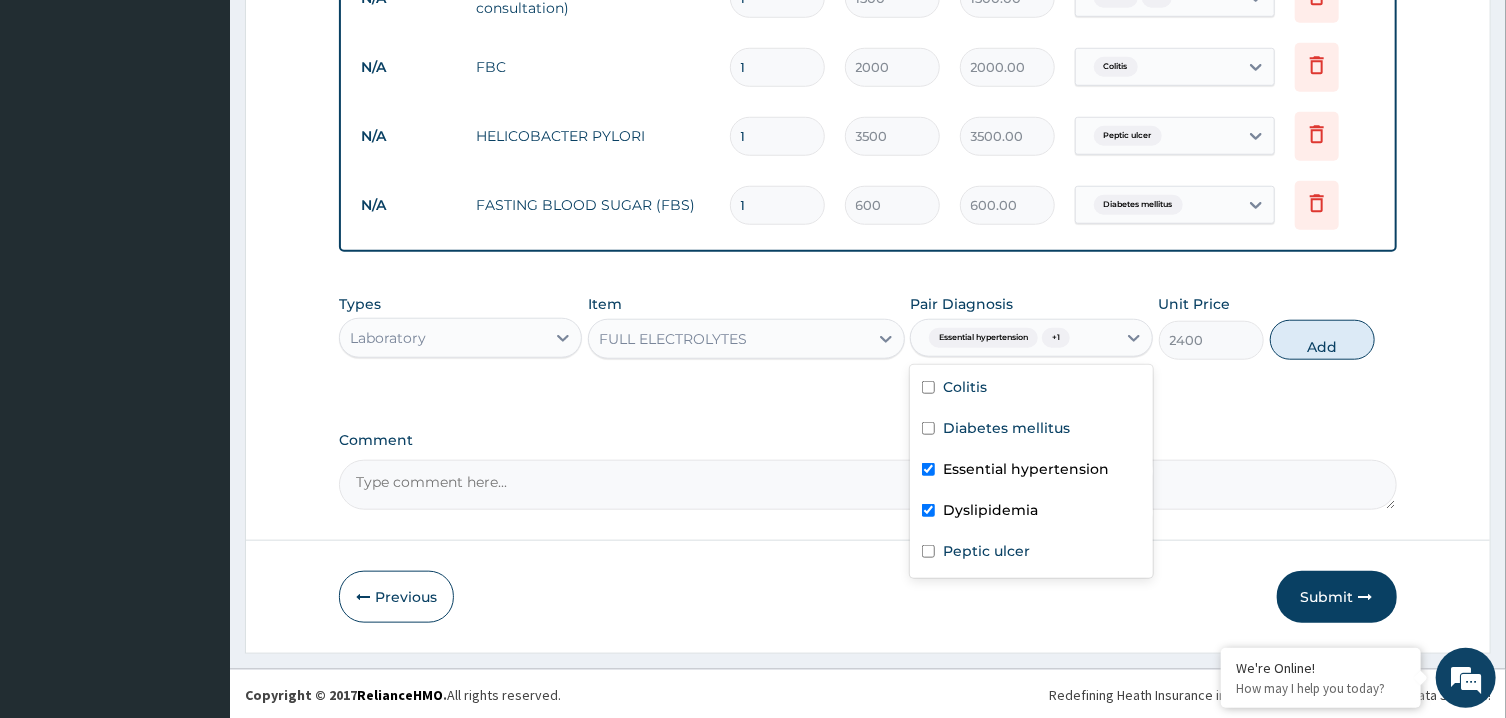checkbox on "true" 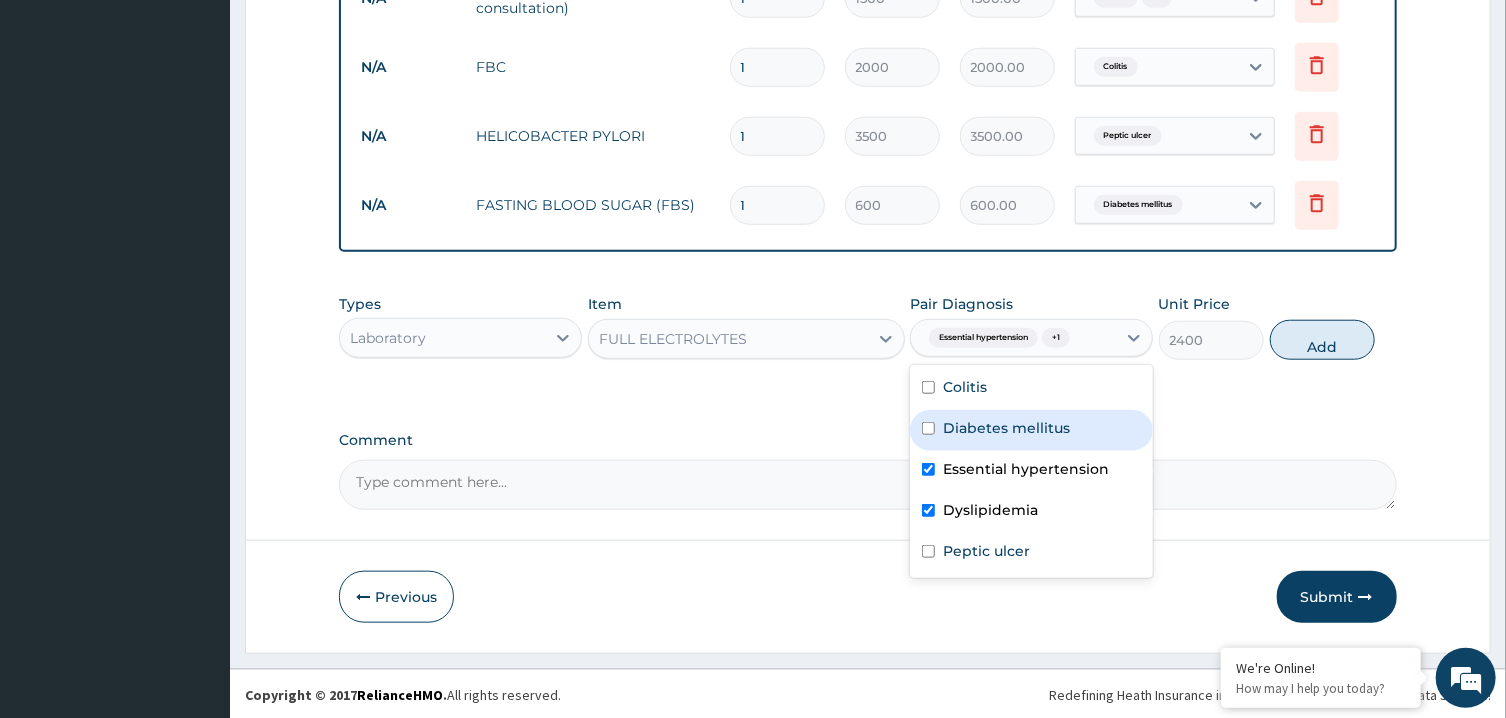 click on "Diabetes mellitus" at bounding box center [1031, 430] 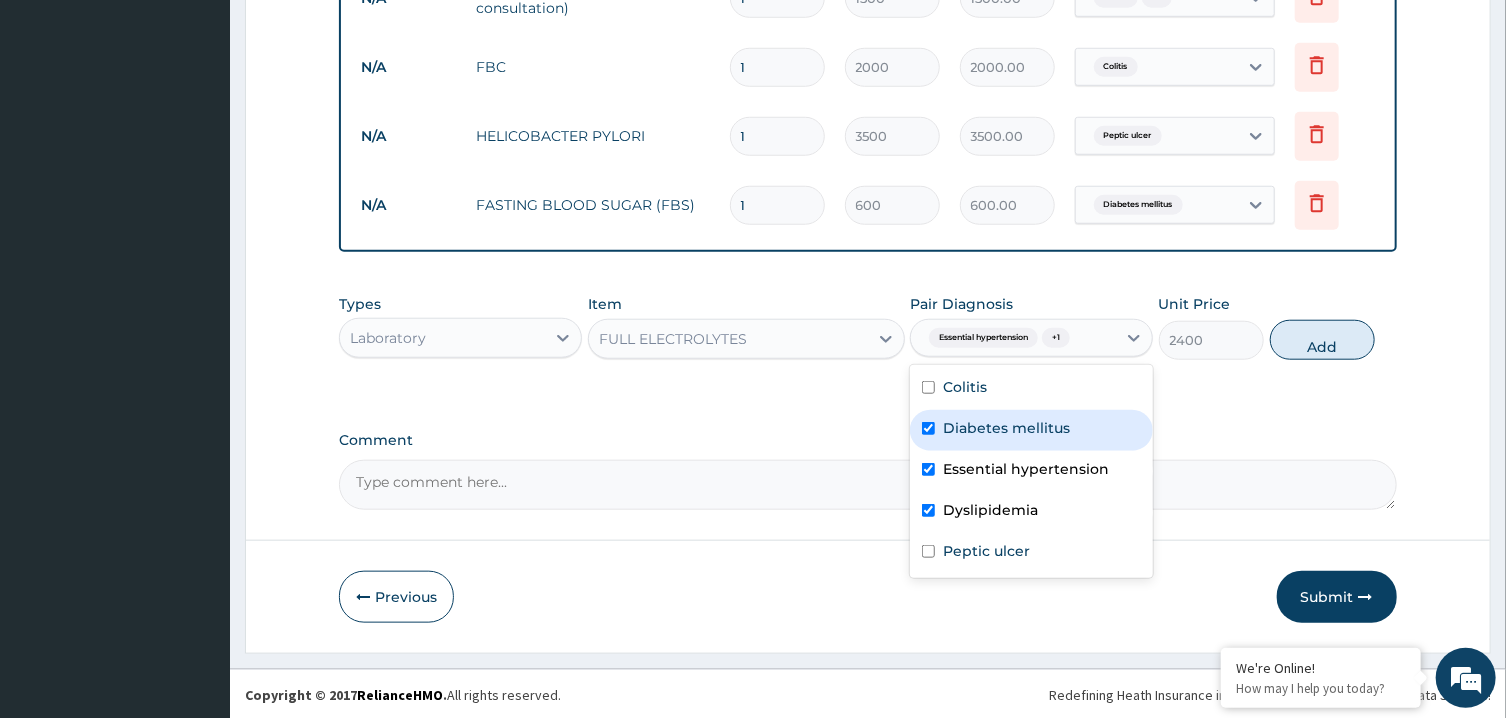 checkbox on "true" 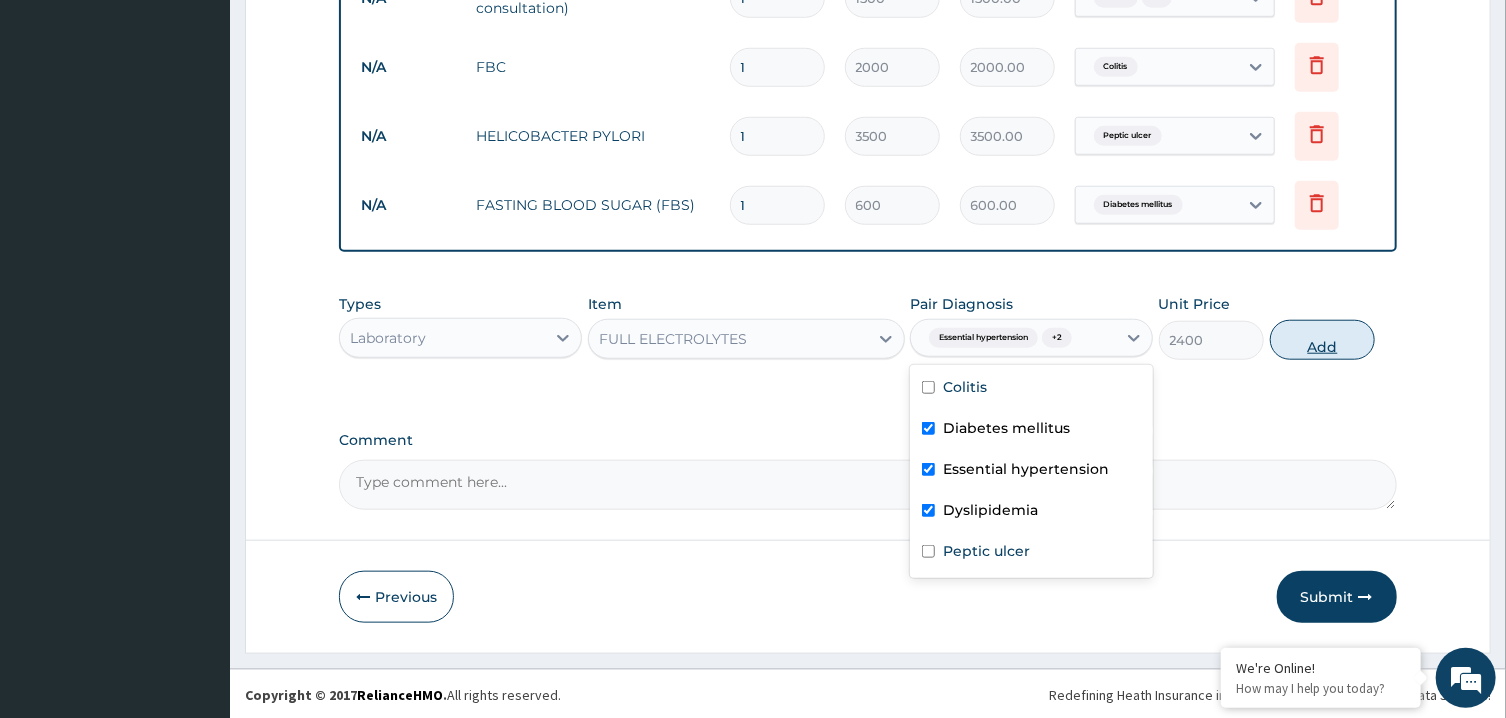 click on "Add" at bounding box center [1323, 340] 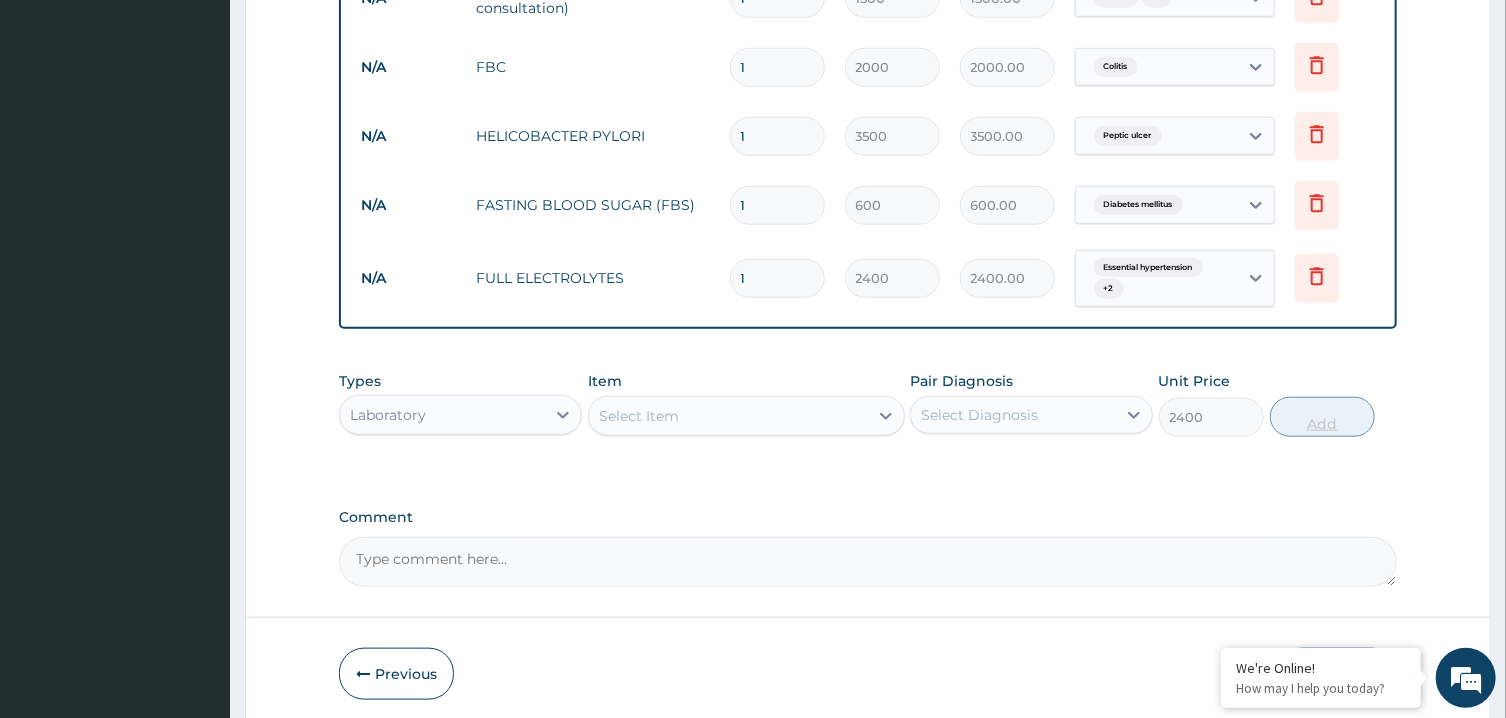 type on "0" 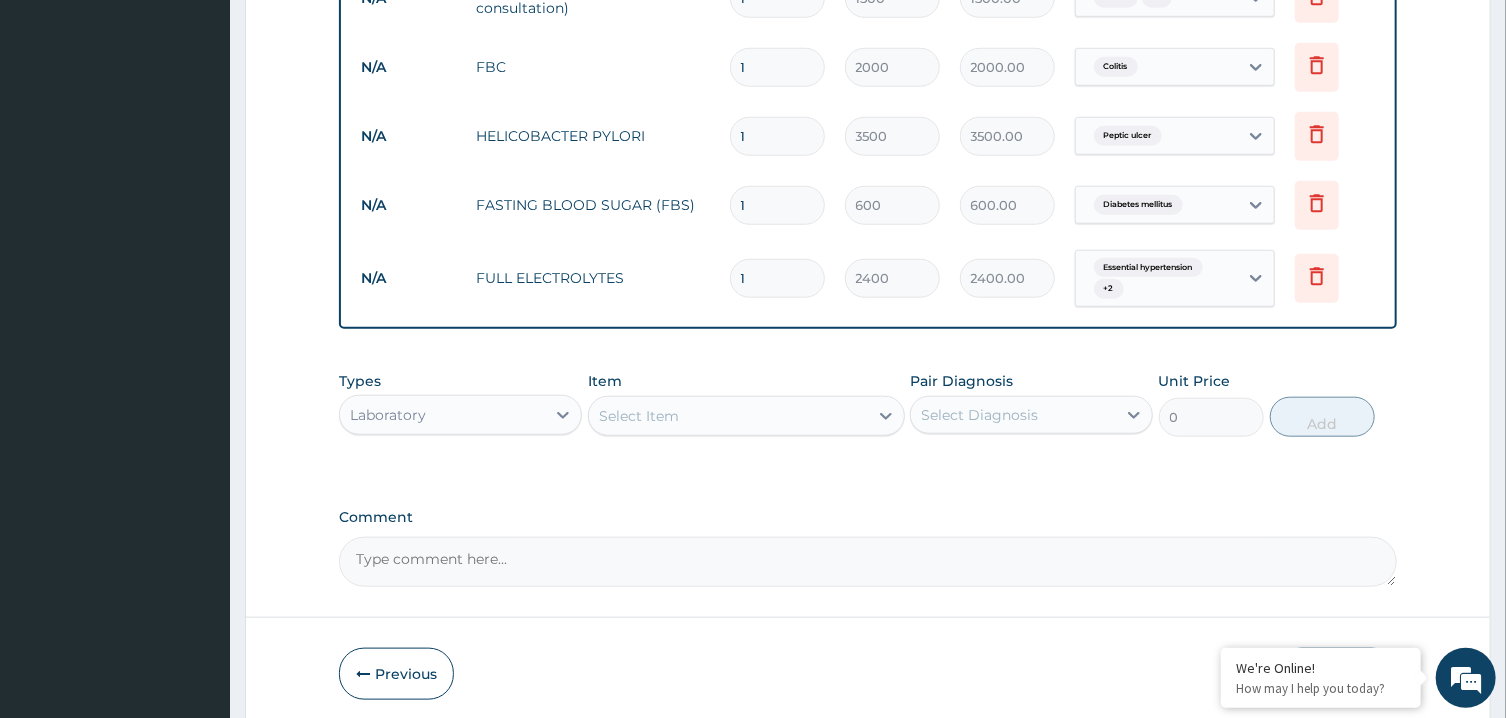 click on "Select Item" at bounding box center [728, 416] 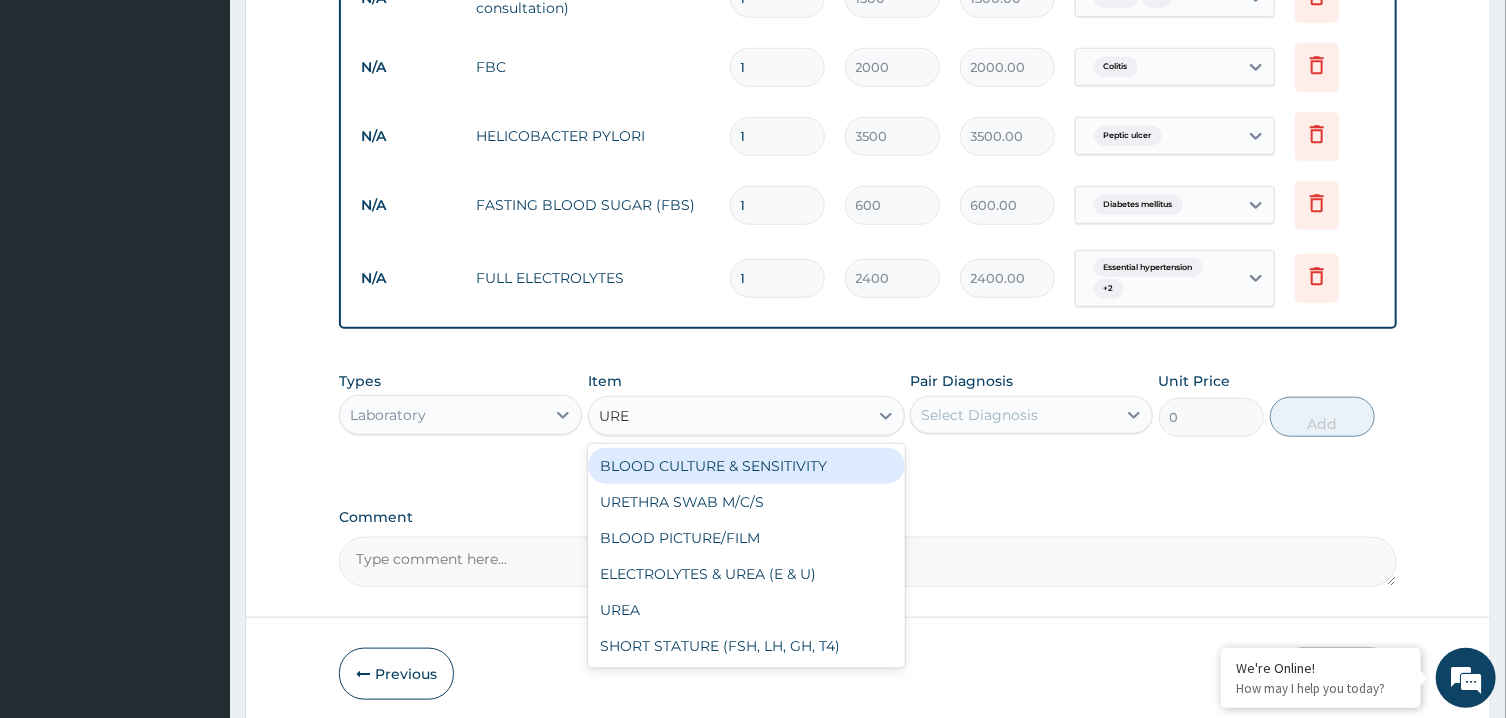 type on "UREA" 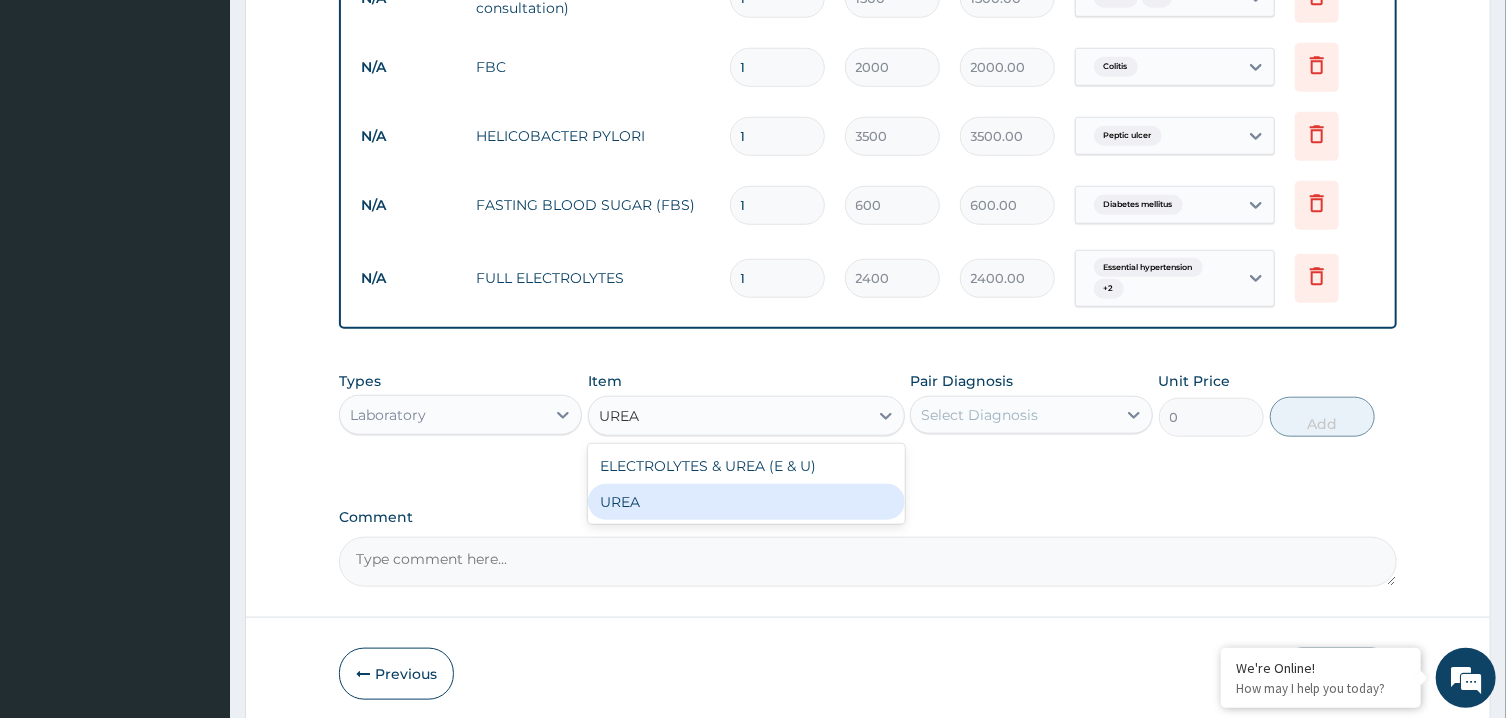 click on "UREA" at bounding box center (746, 502) 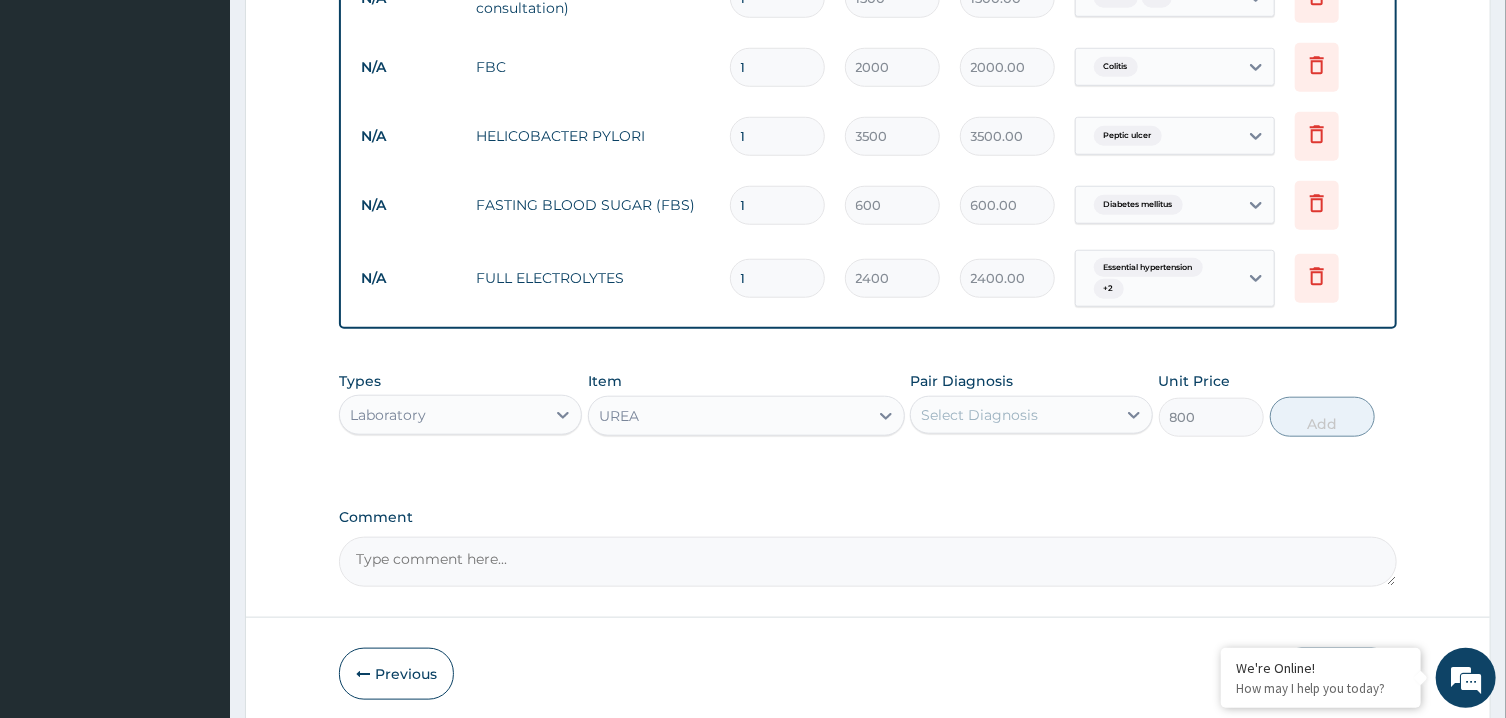 click on "Select Diagnosis" at bounding box center (979, 415) 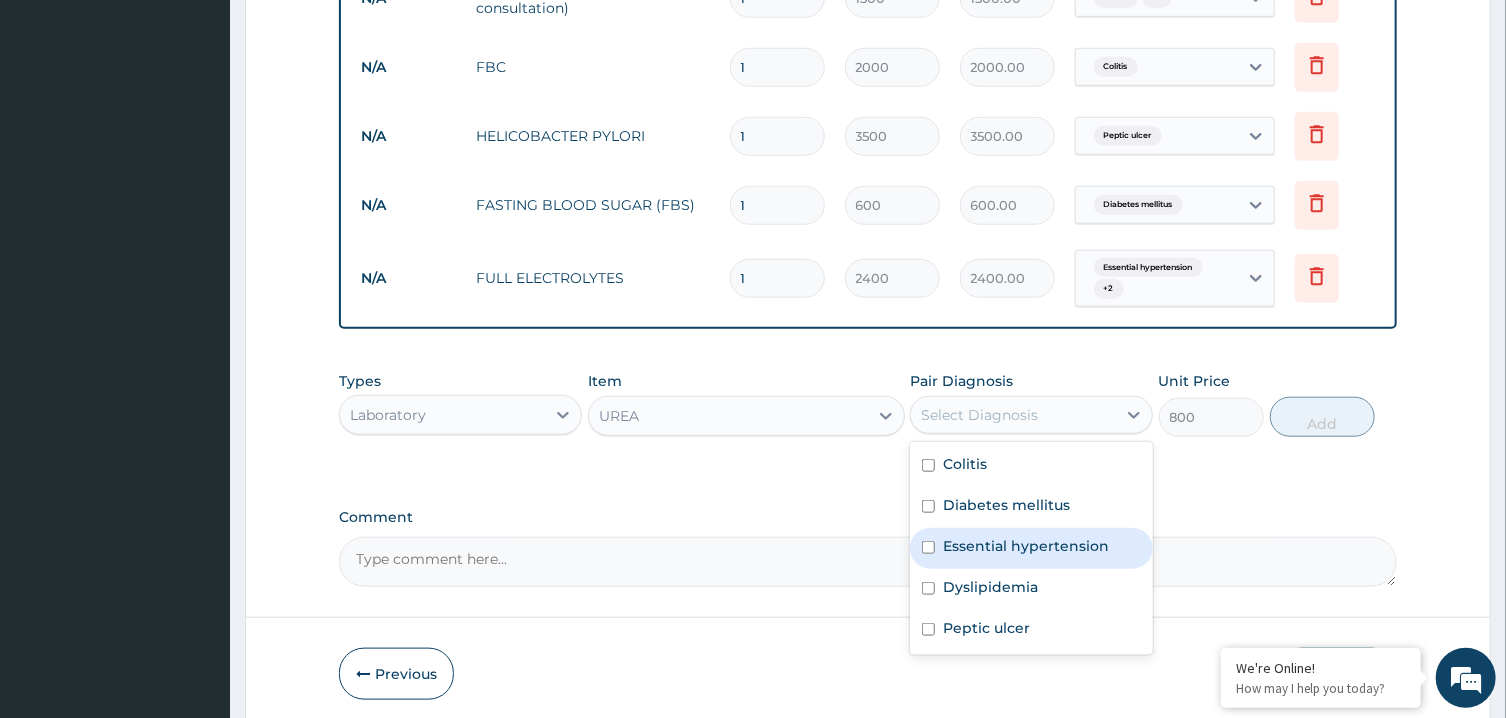 click on "Essential hypertension" at bounding box center (1026, 546) 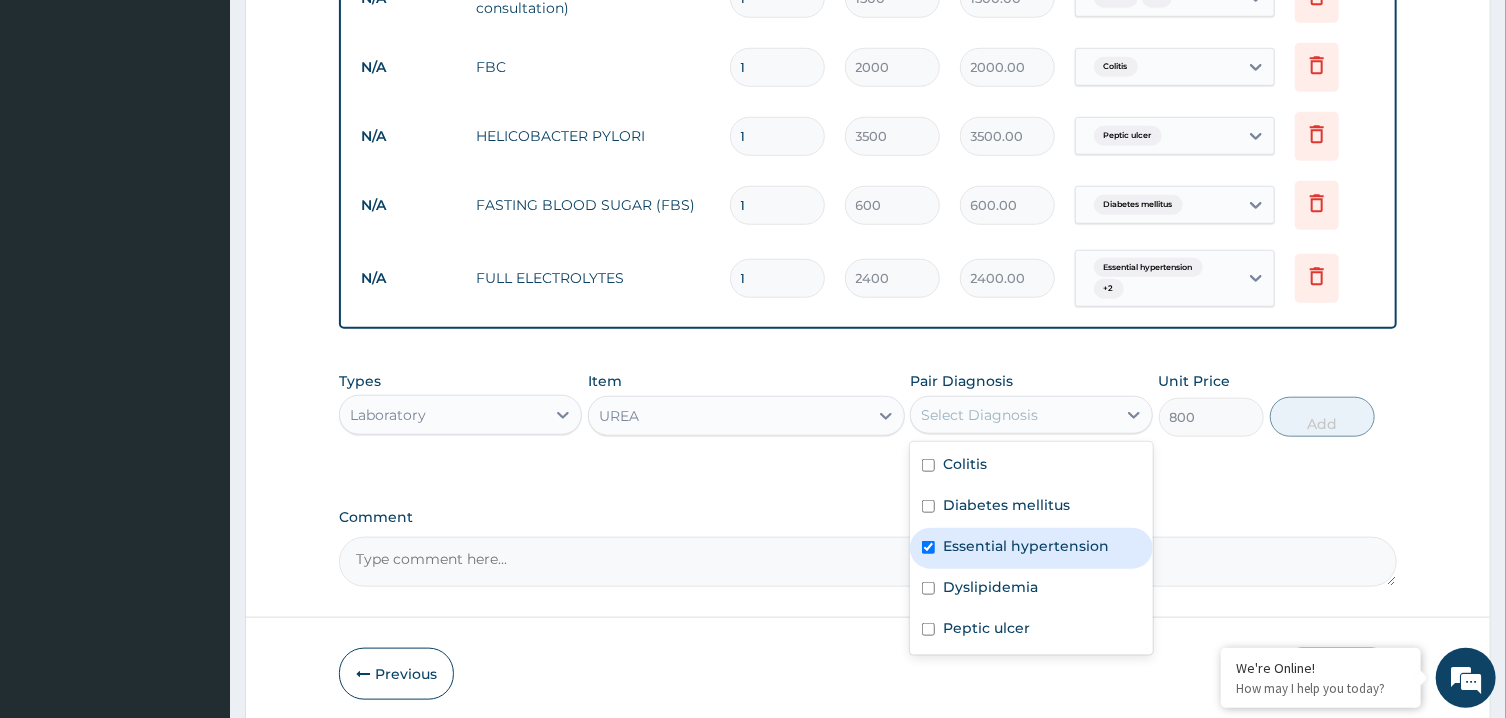 checkbox on "true" 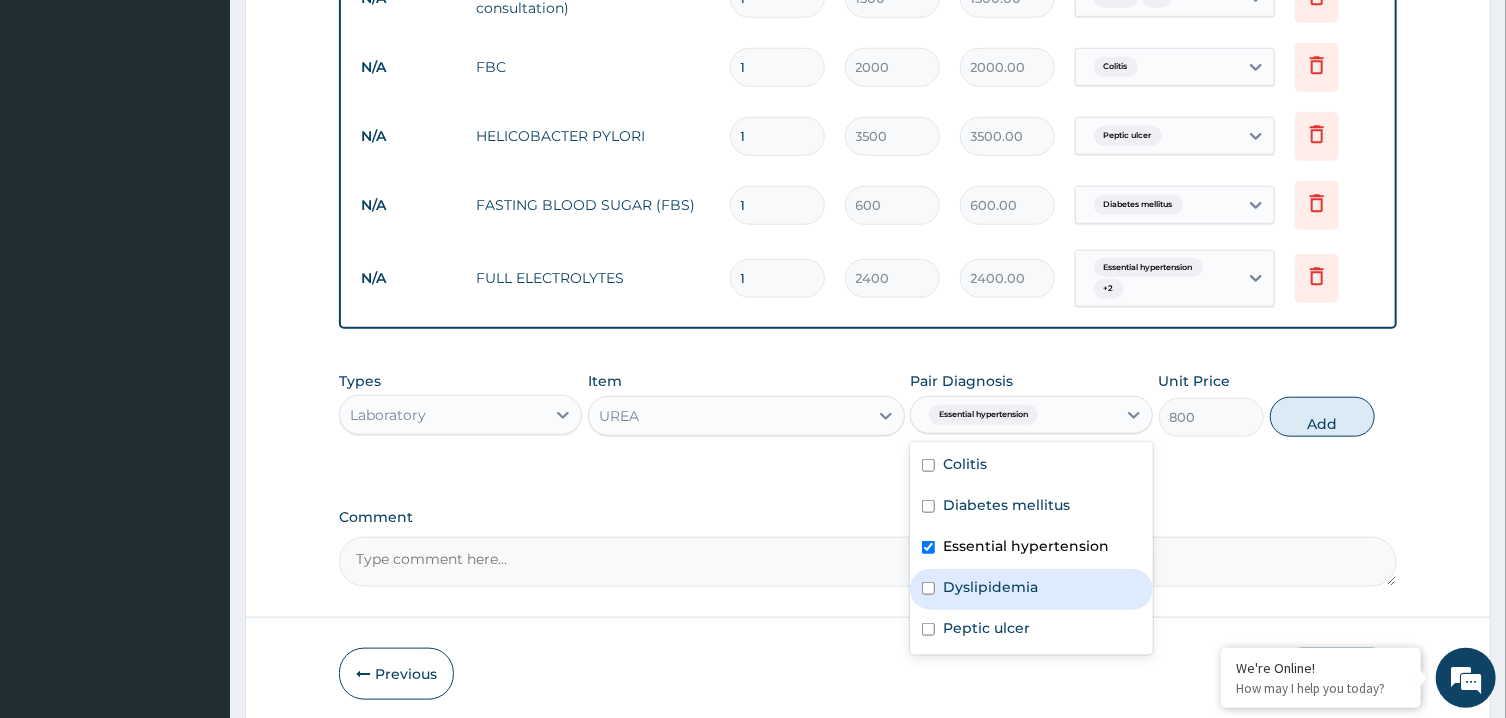 click on "Dyslipidemia" at bounding box center (1031, 589) 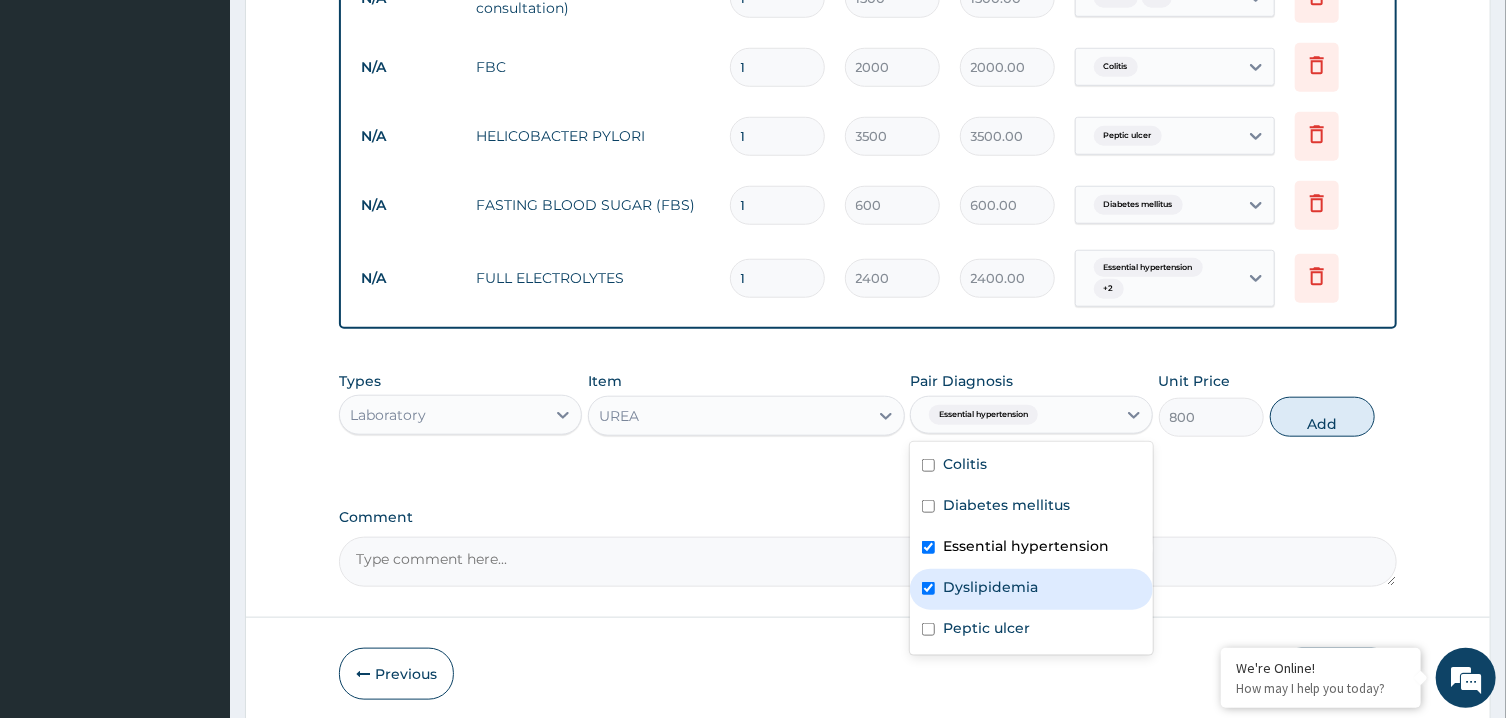 checkbox on "true" 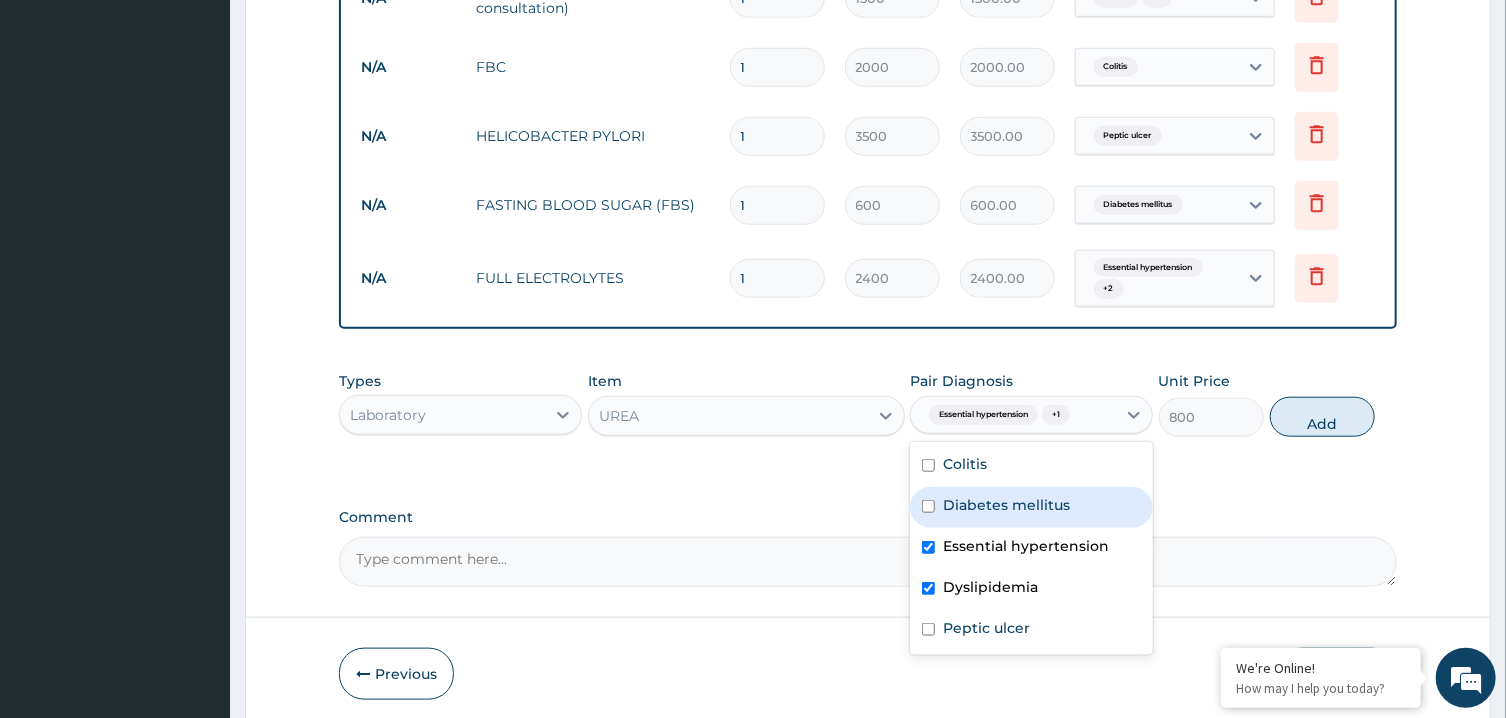 click on "Diabetes mellitus" at bounding box center (1006, 505) 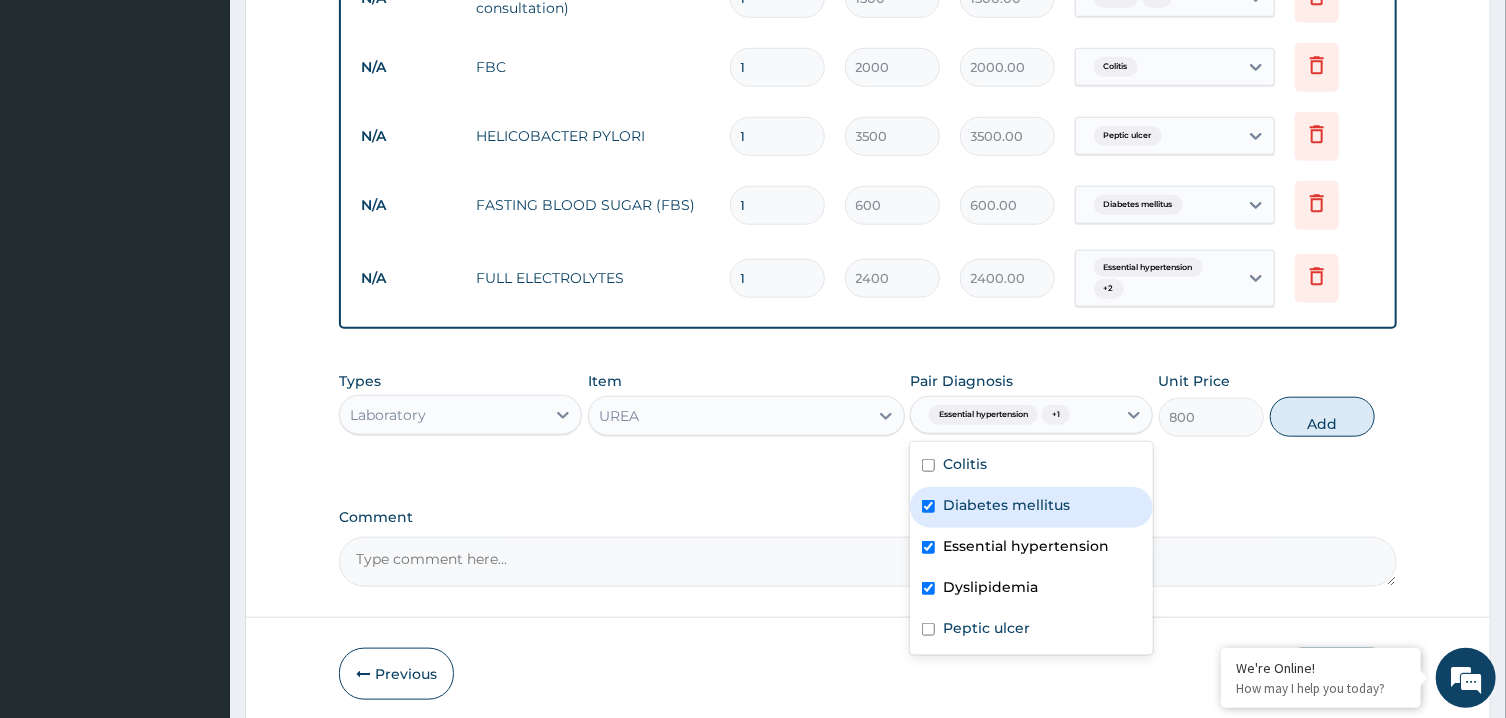 checkbox on "true" 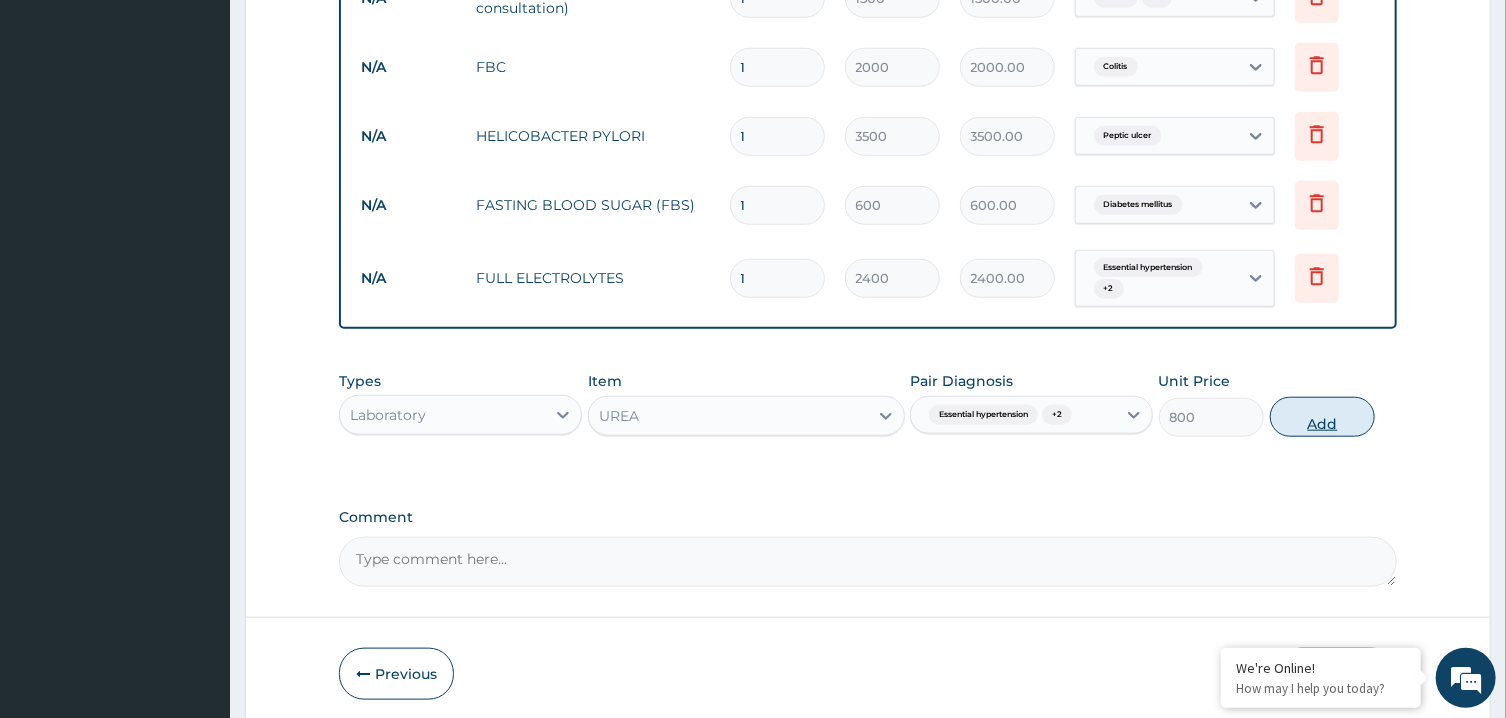 click on "Add" at bounding box center [1323, 417] 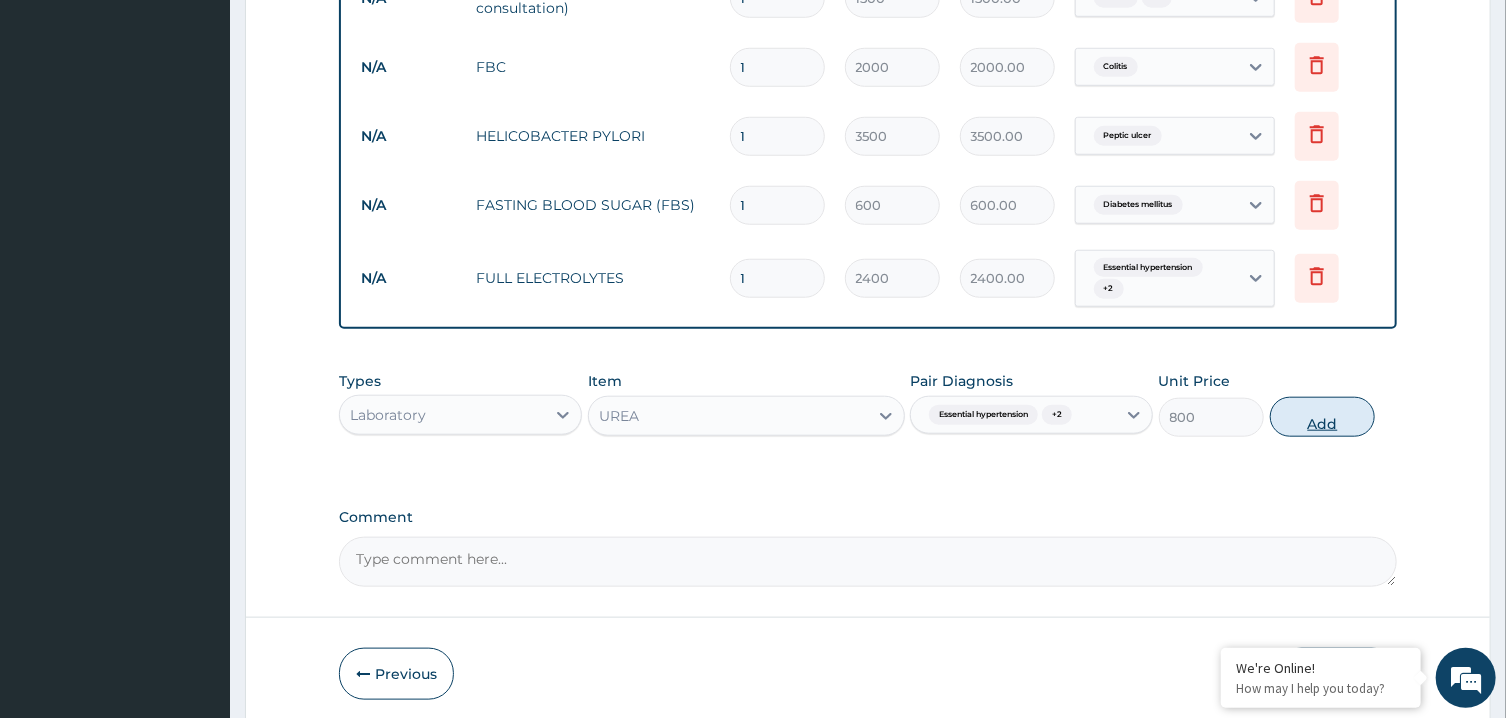 type on "0" 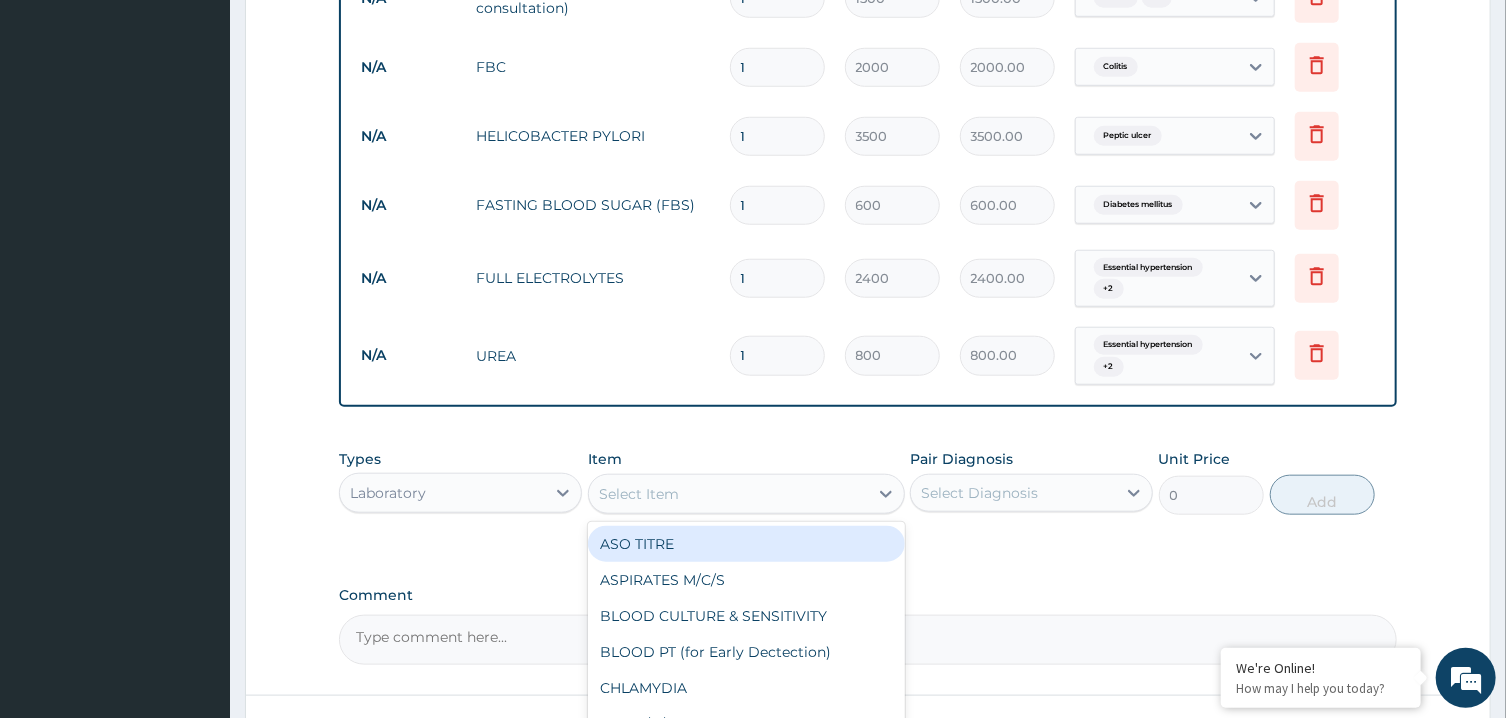 click on "Select Item" at bounding box center [728, 494] 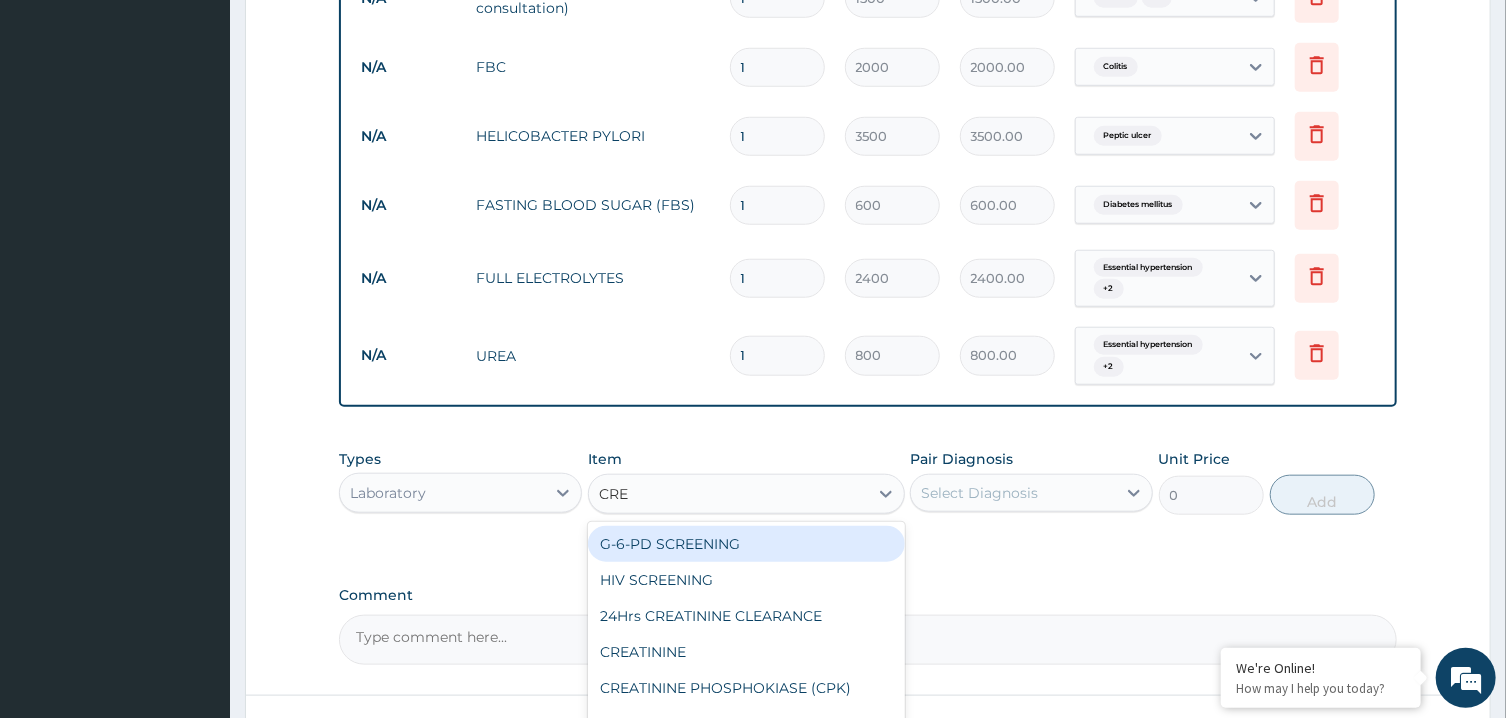 type on "CREA" 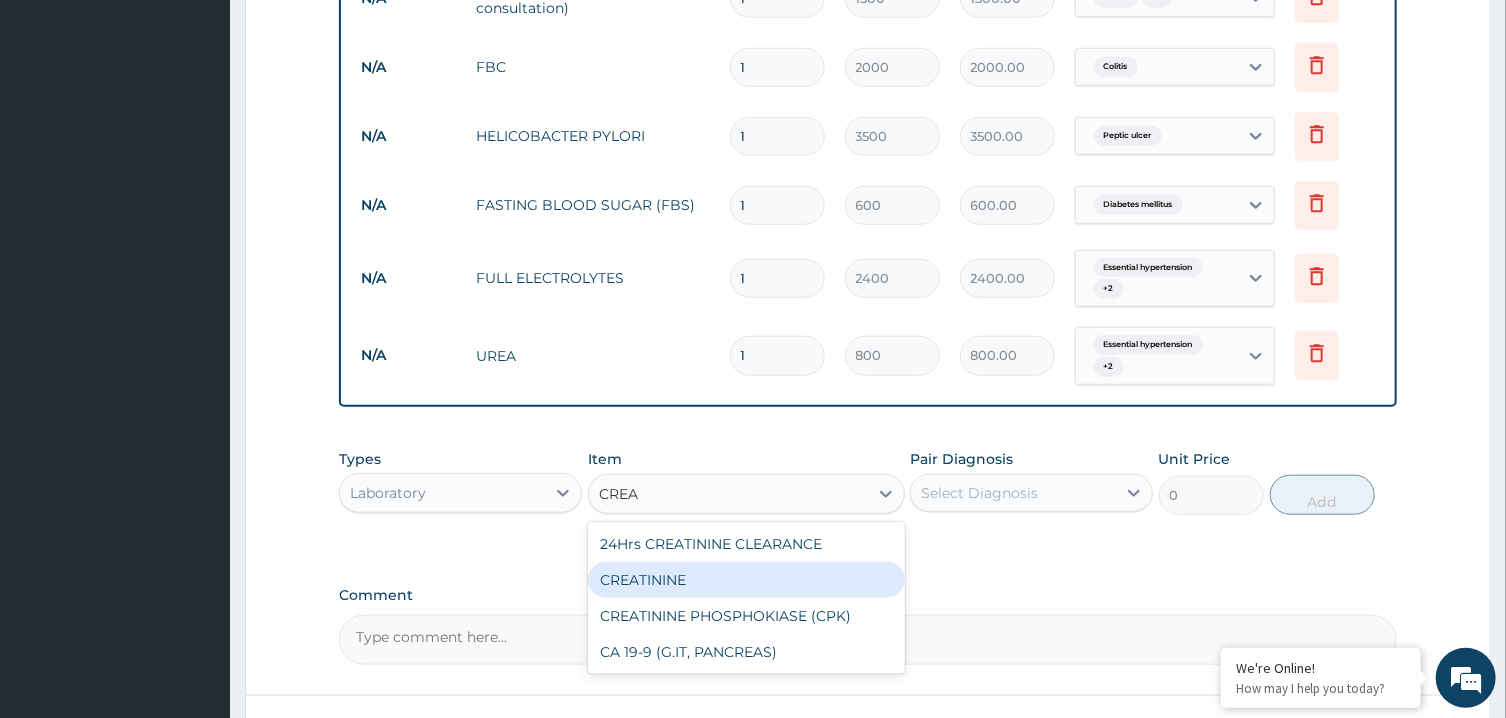 click on "CREATININE" at bounding box center (746, 580) 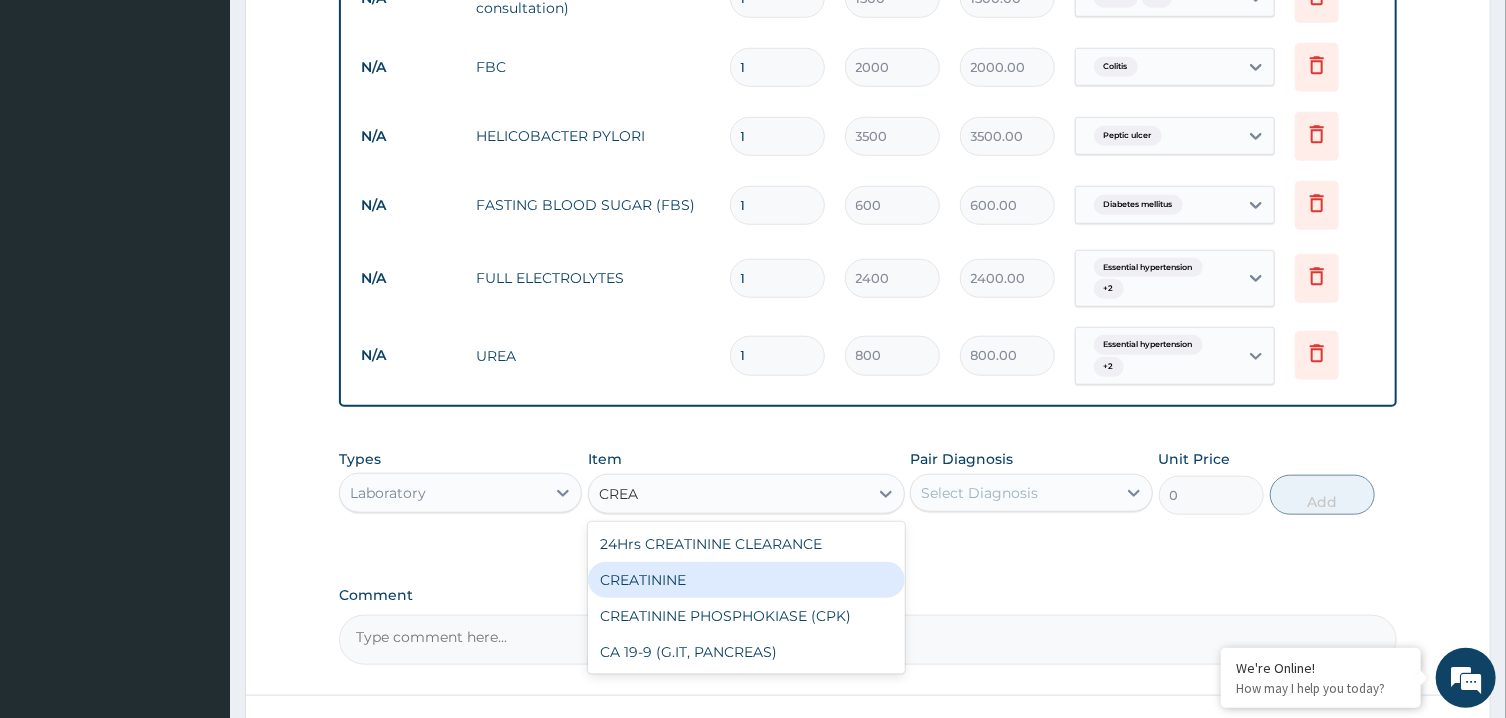 type 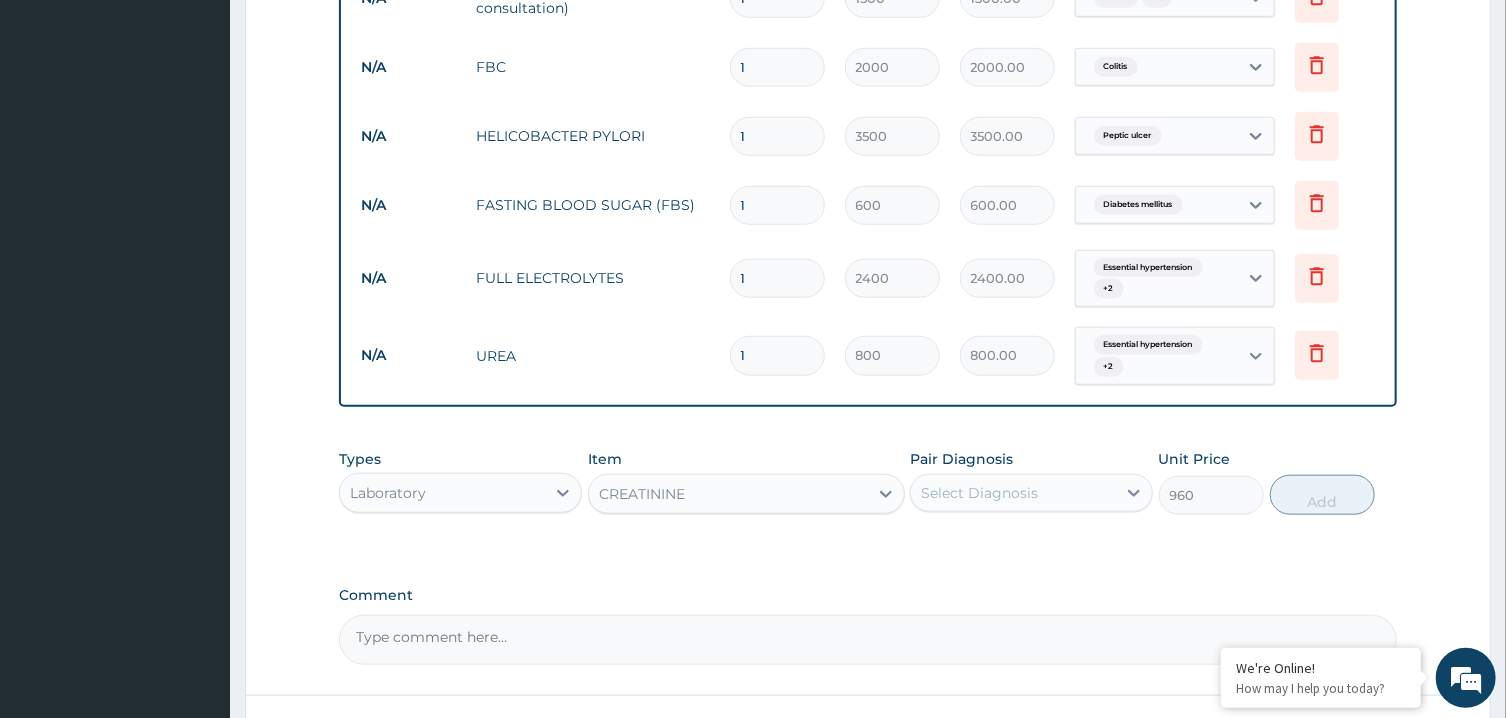 click on "Select Diagnosis" at bounding box center [979, 493] 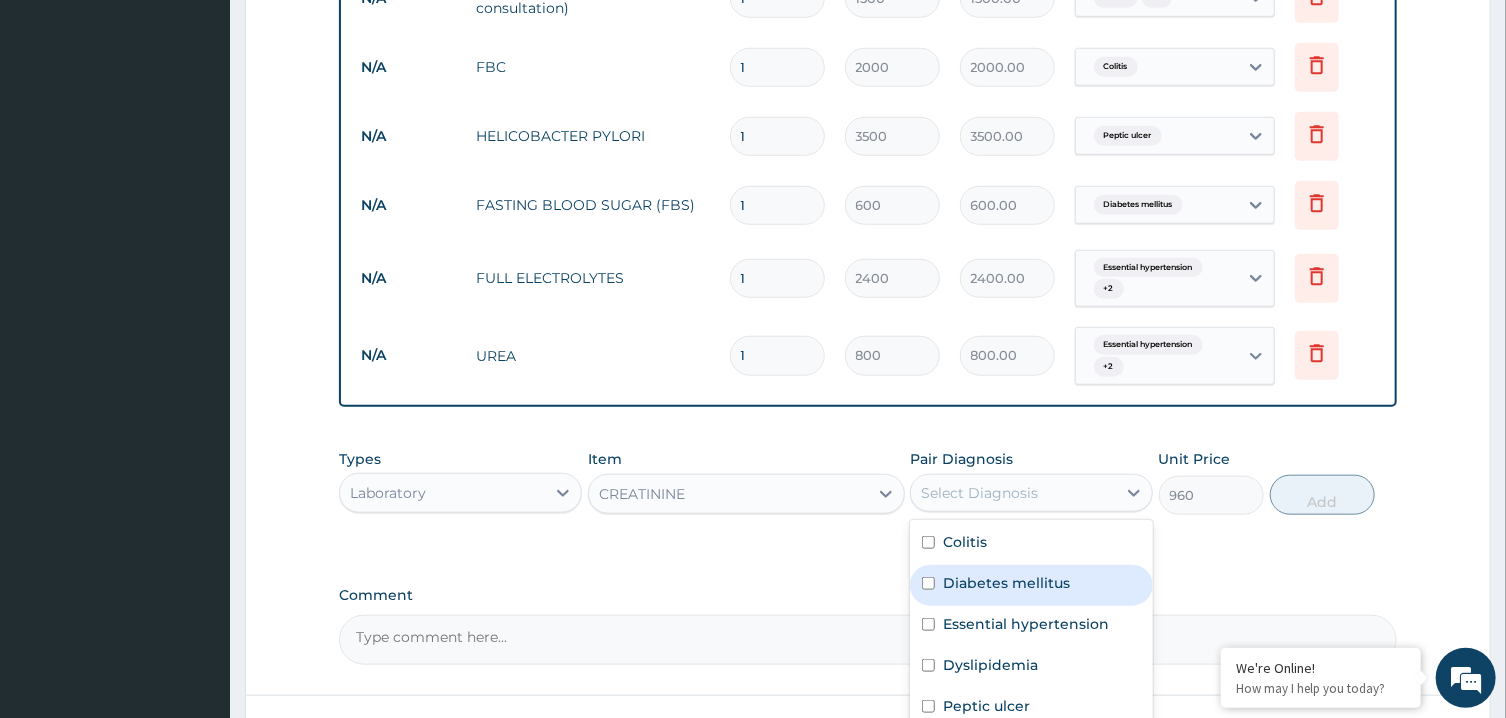click on "Diabetes mellitus" at bounding box center (1031, 585) 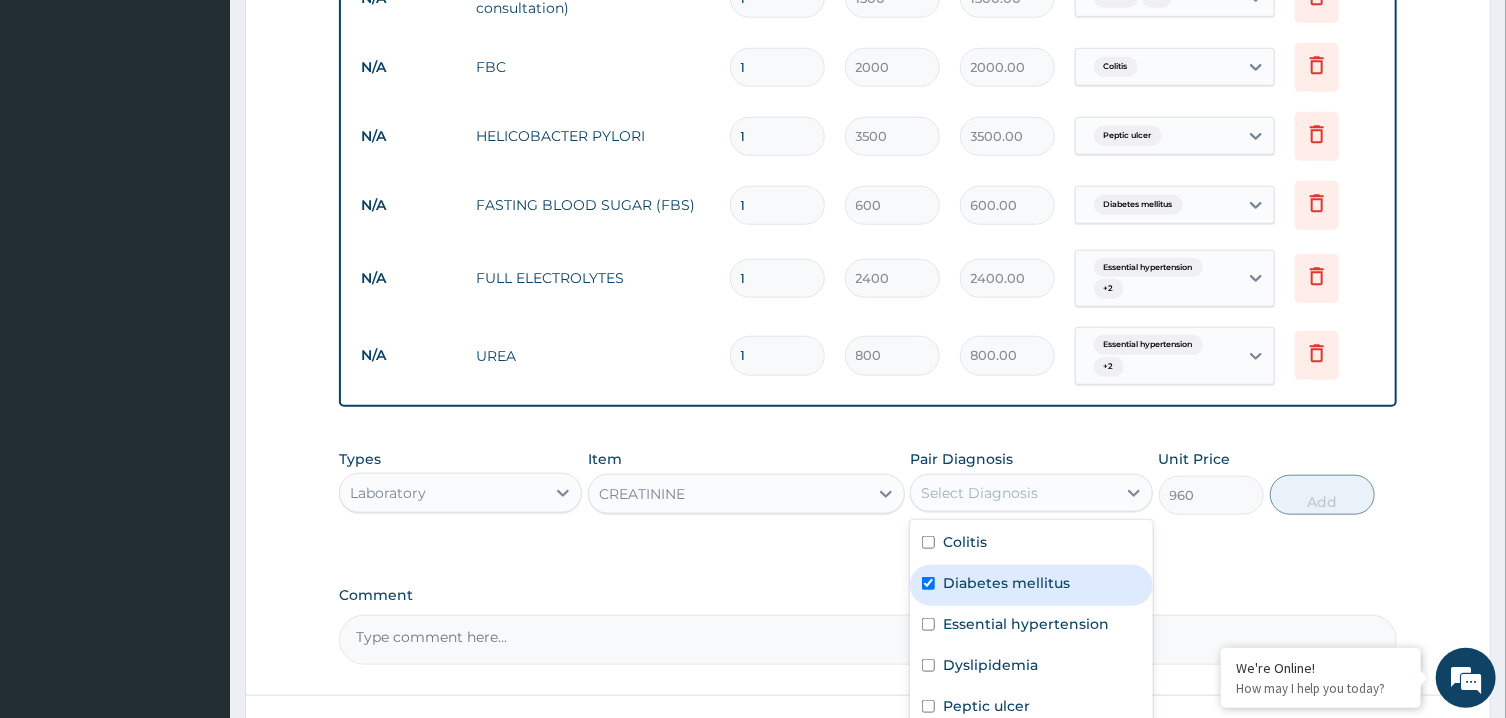 checkbox on "true" 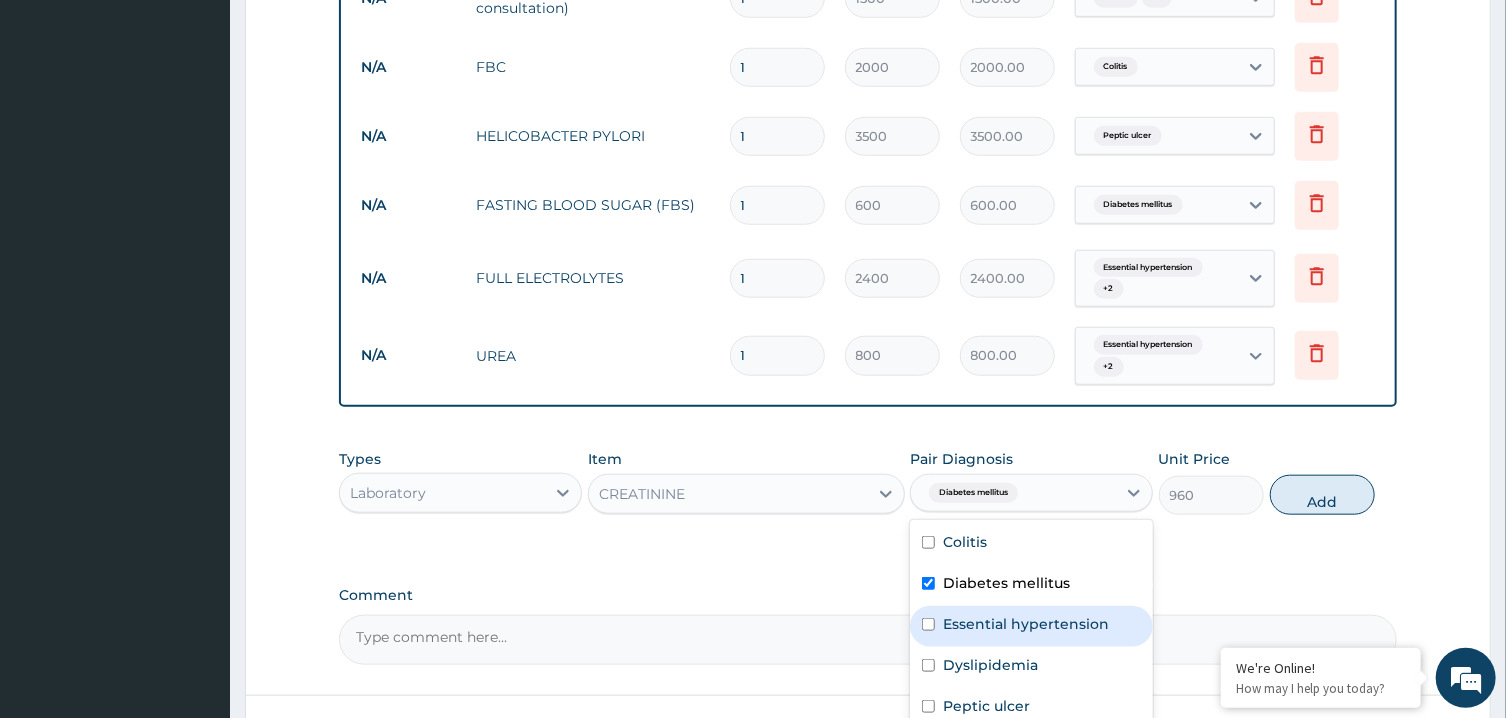 drag, startPoint x: 1066, startPoint y: 619, endPoint x: 1082, endPoint y: 633, distance: 21.260292 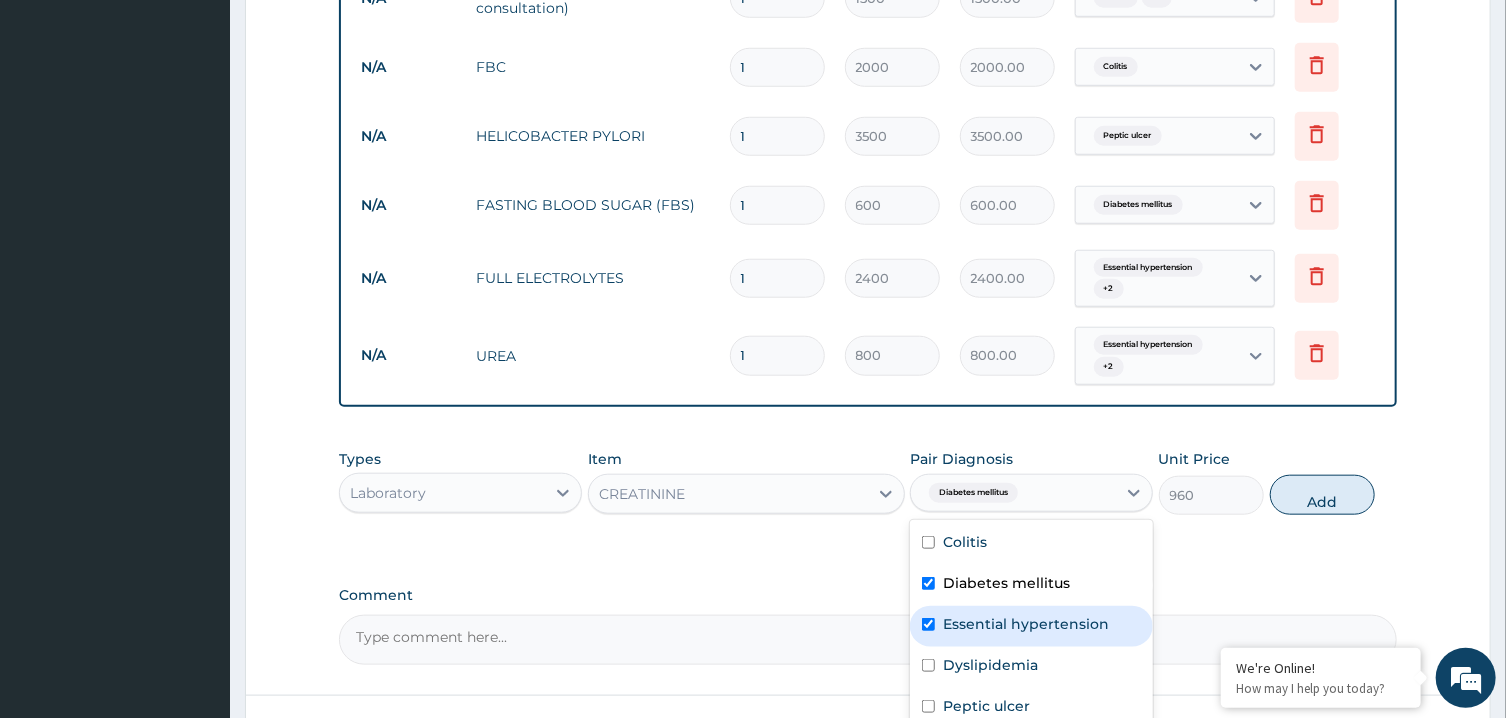 checkbox on "true" 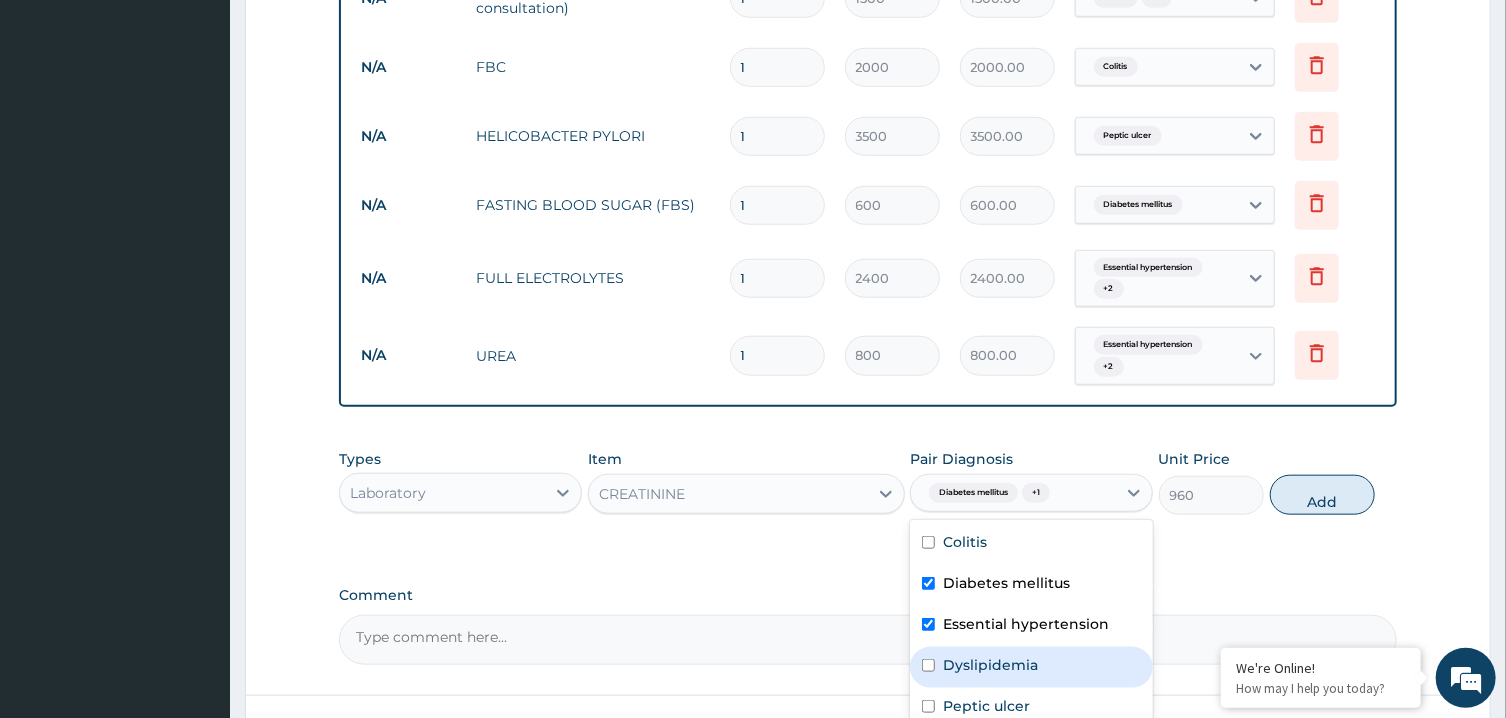 click on "Dyslipidemia" at bounding box center [1031, 667] 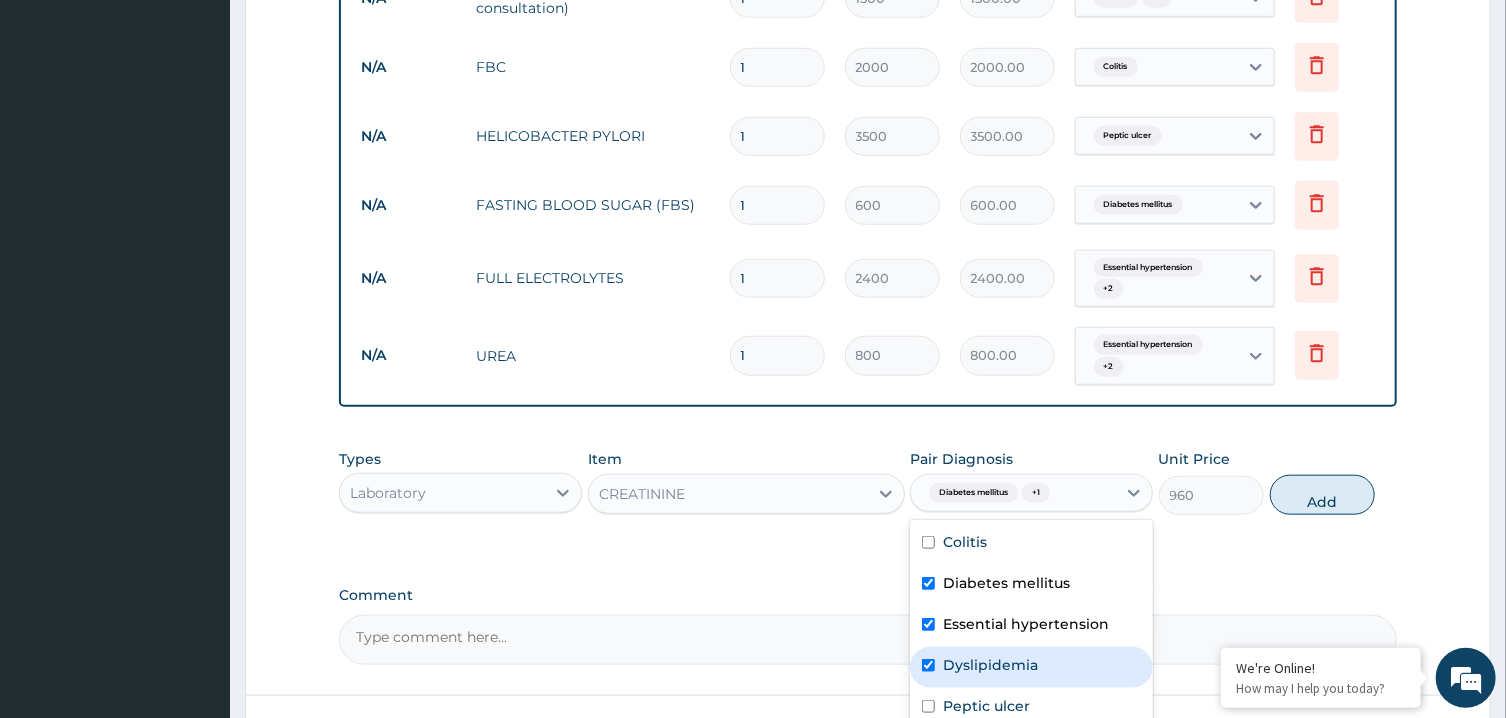 checkbox on "true" 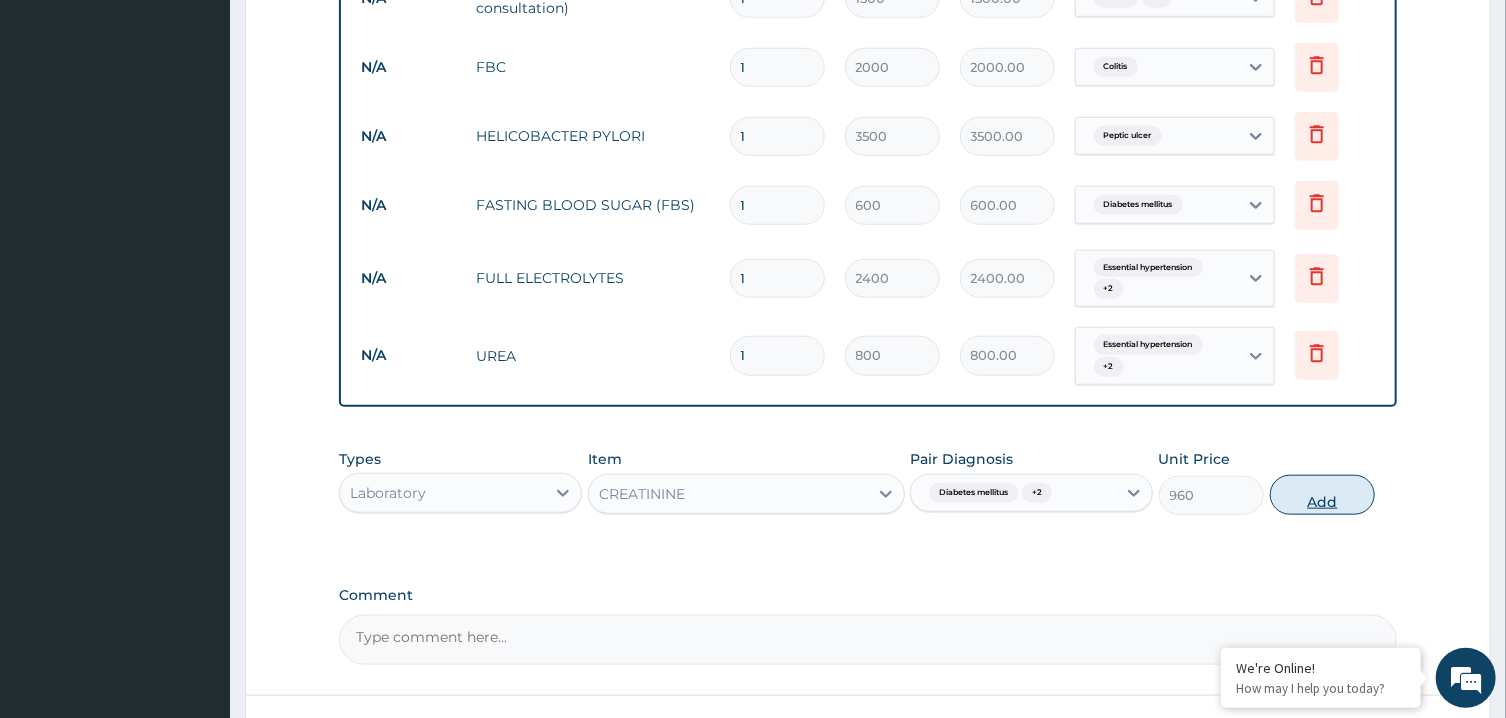 click on "Add" at bounding box center [1323, 495] 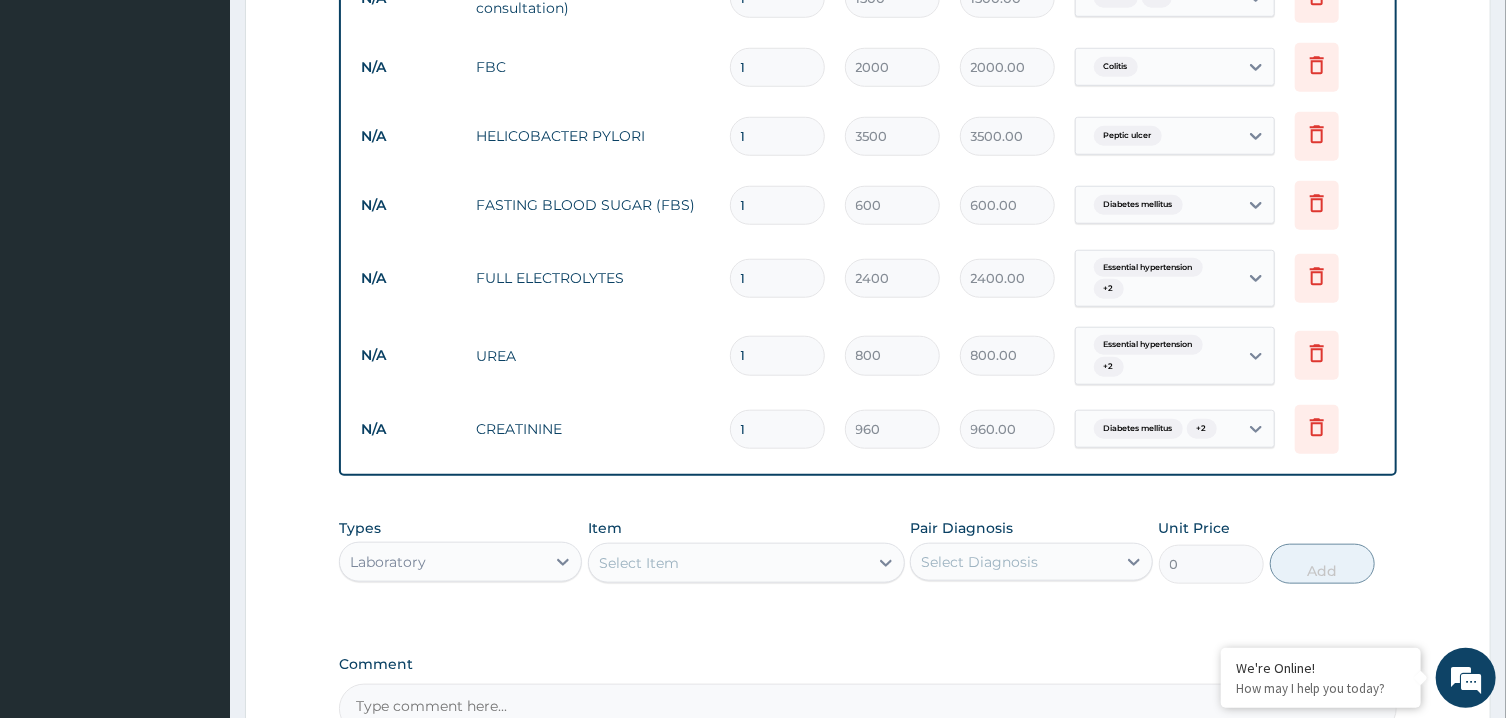 click on "Select Item" at bounding box center [728, 563] 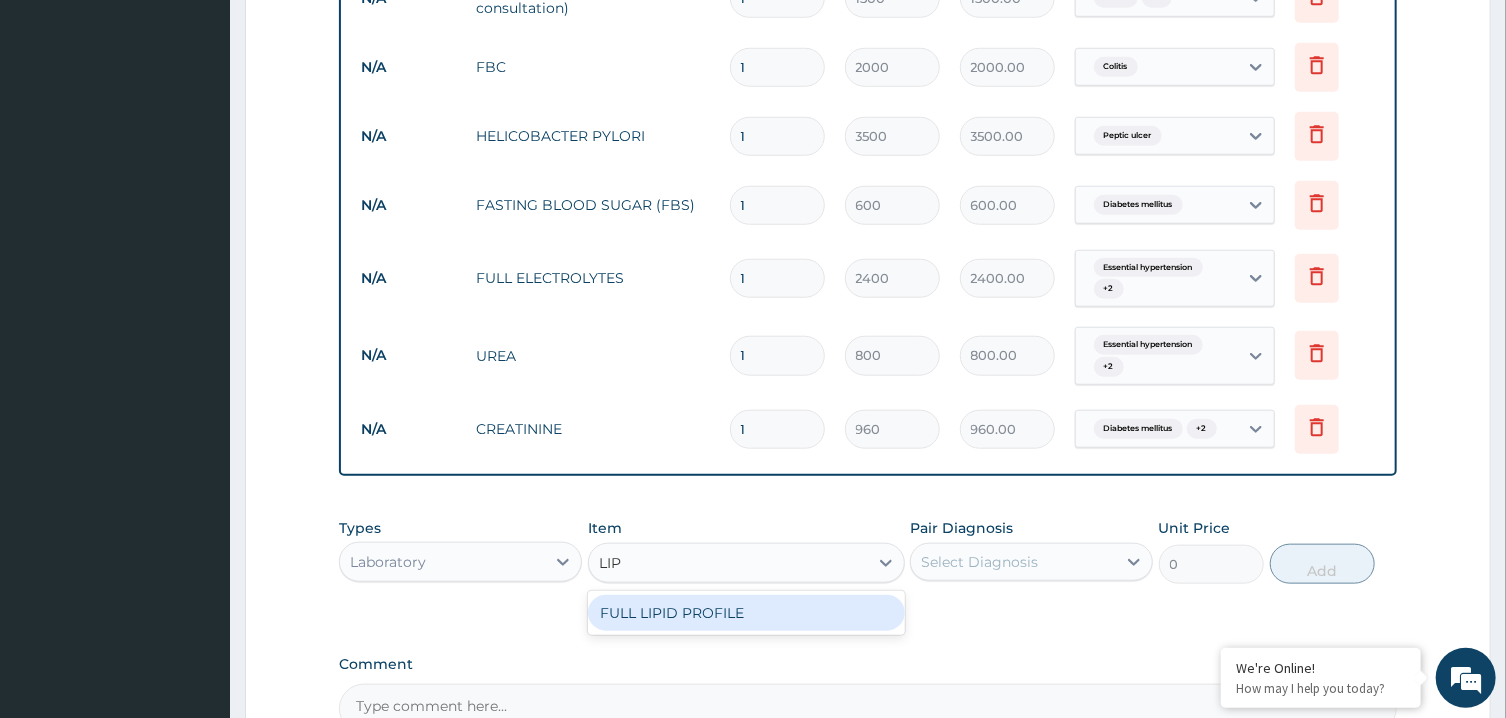 type on "LIPI" 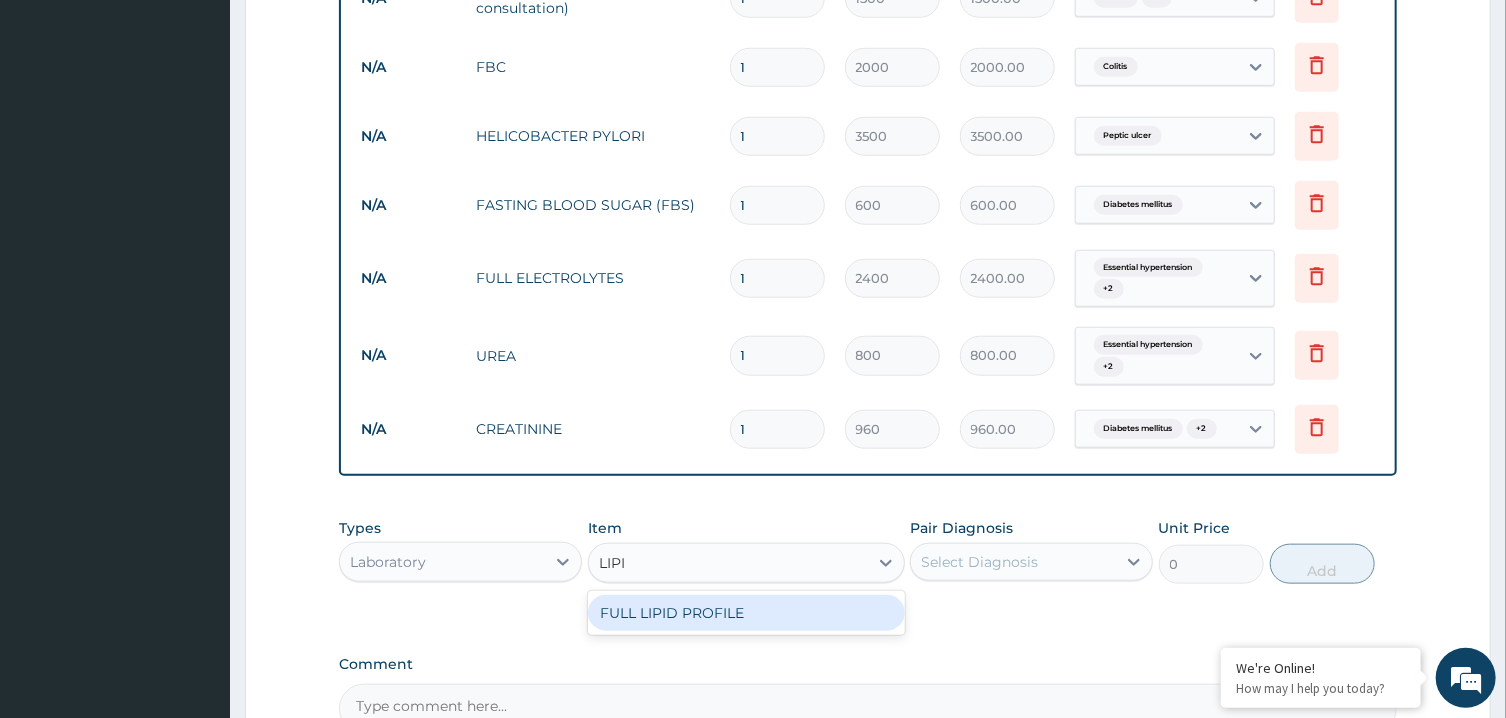 click on "FULL LIPID PROFILE" at bounding box center (746, 613) 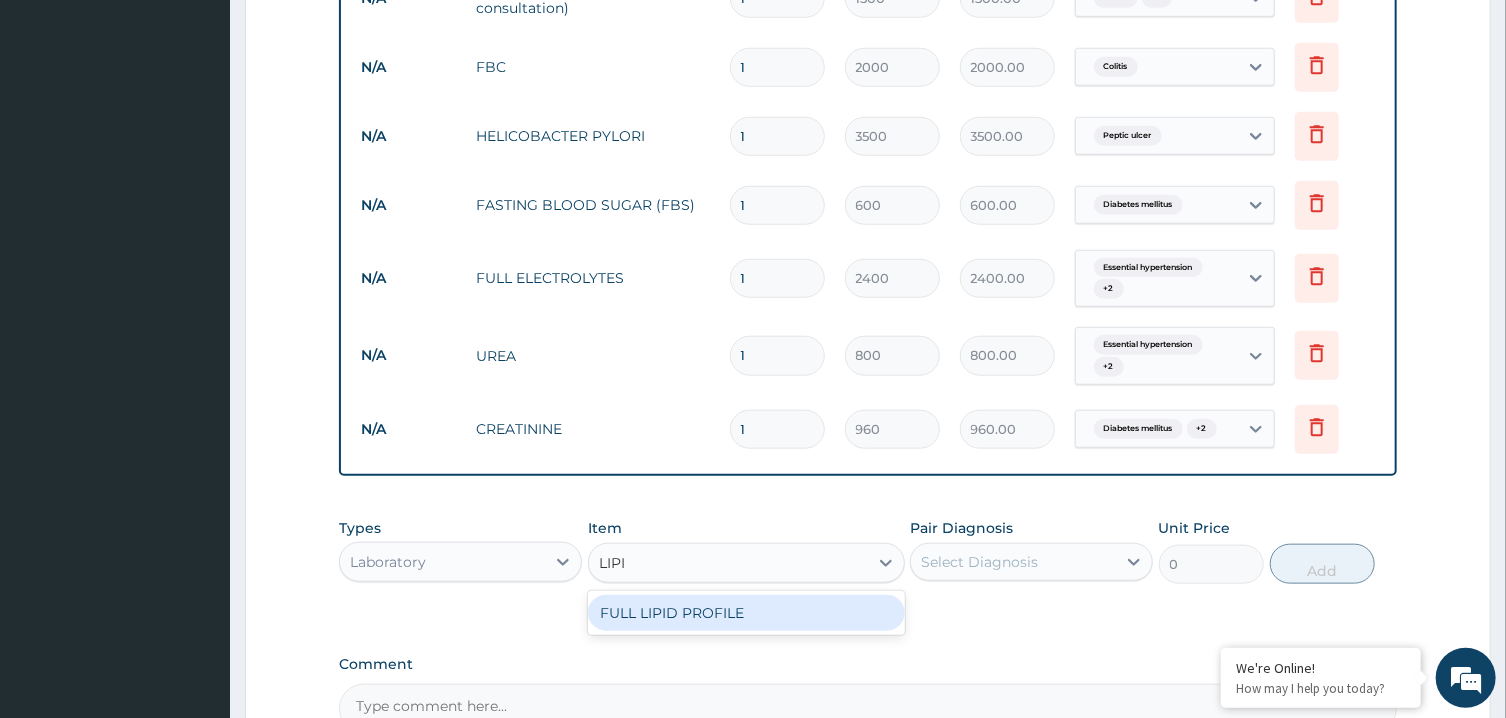type 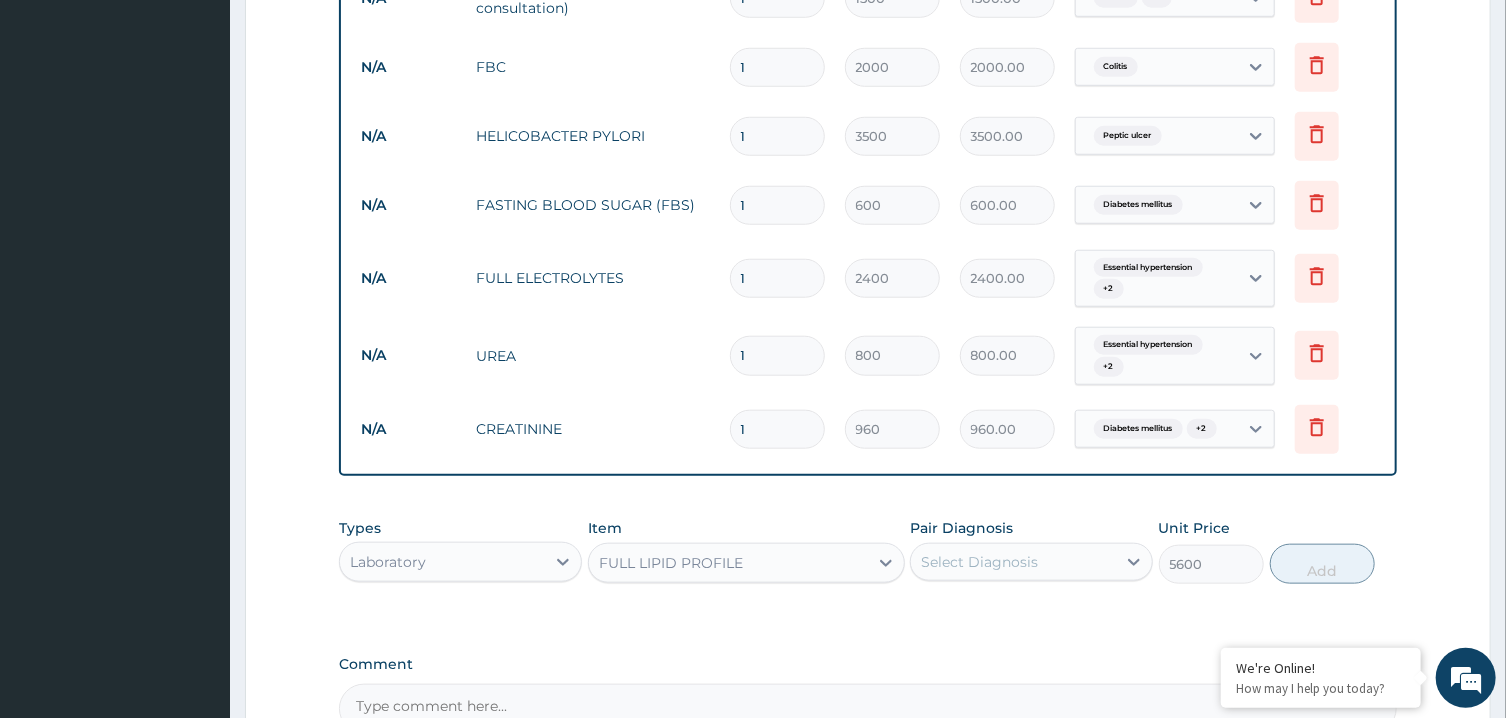 click on "Select Diagnosis" at bounding box center [1013, 562] 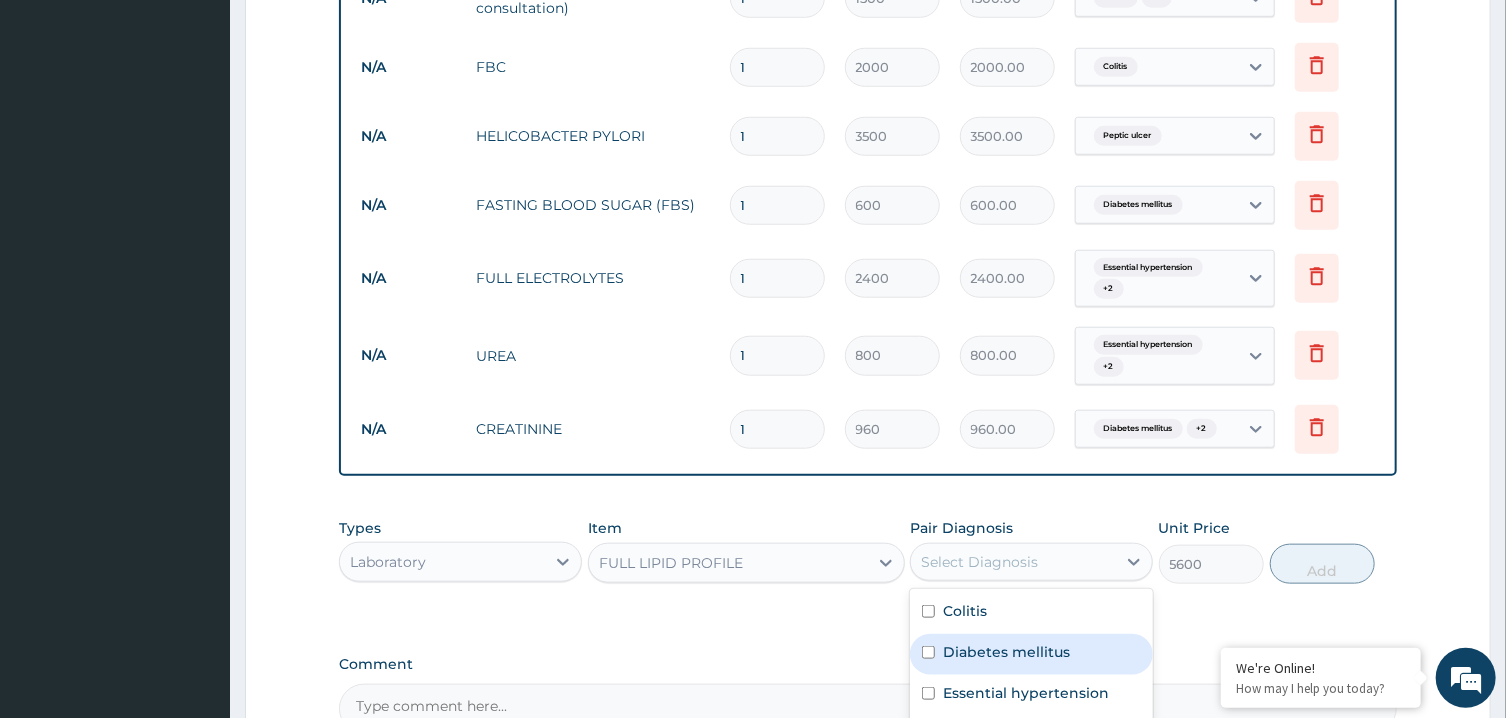 scroll, scrollTop: 990, scrollLeft: 0, axis: vertical 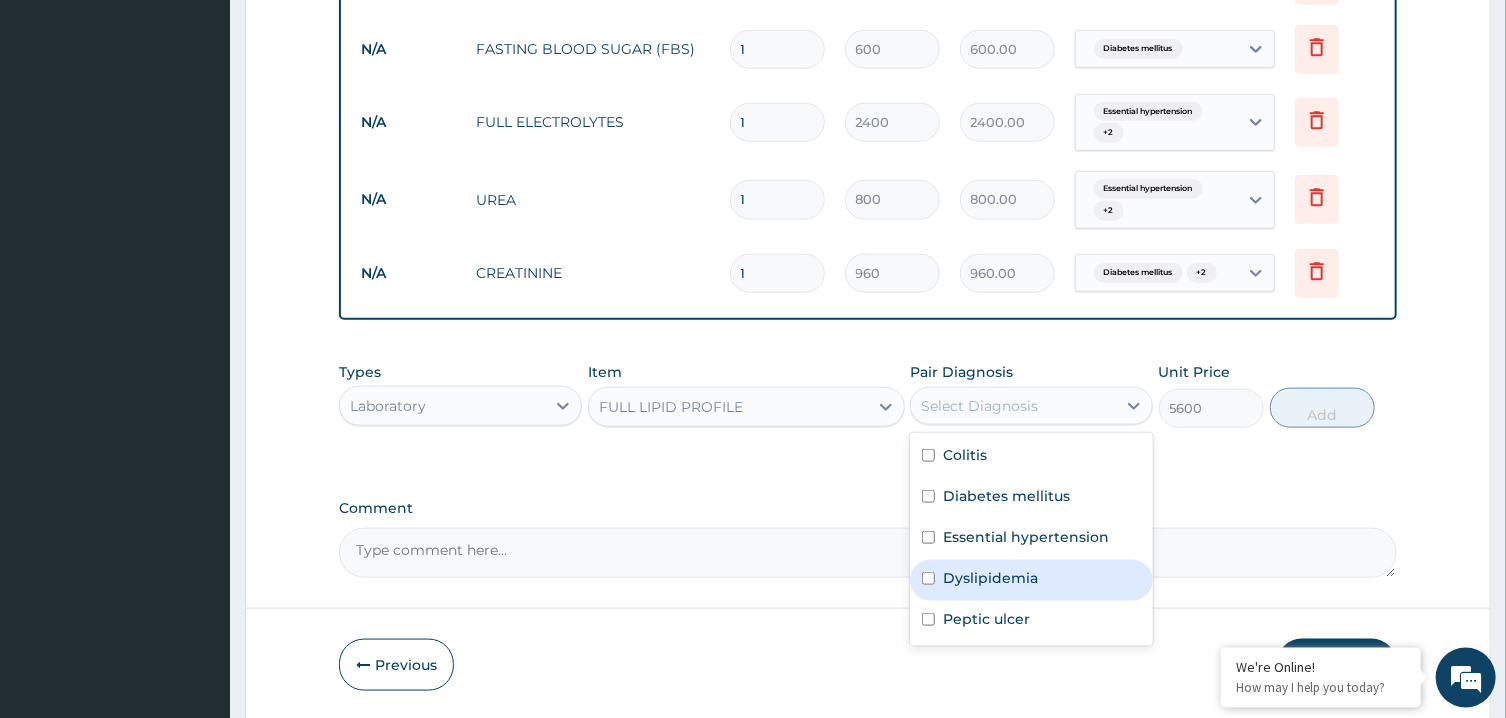 click on "Dyslipidemia" at bounding box center [990, 578] 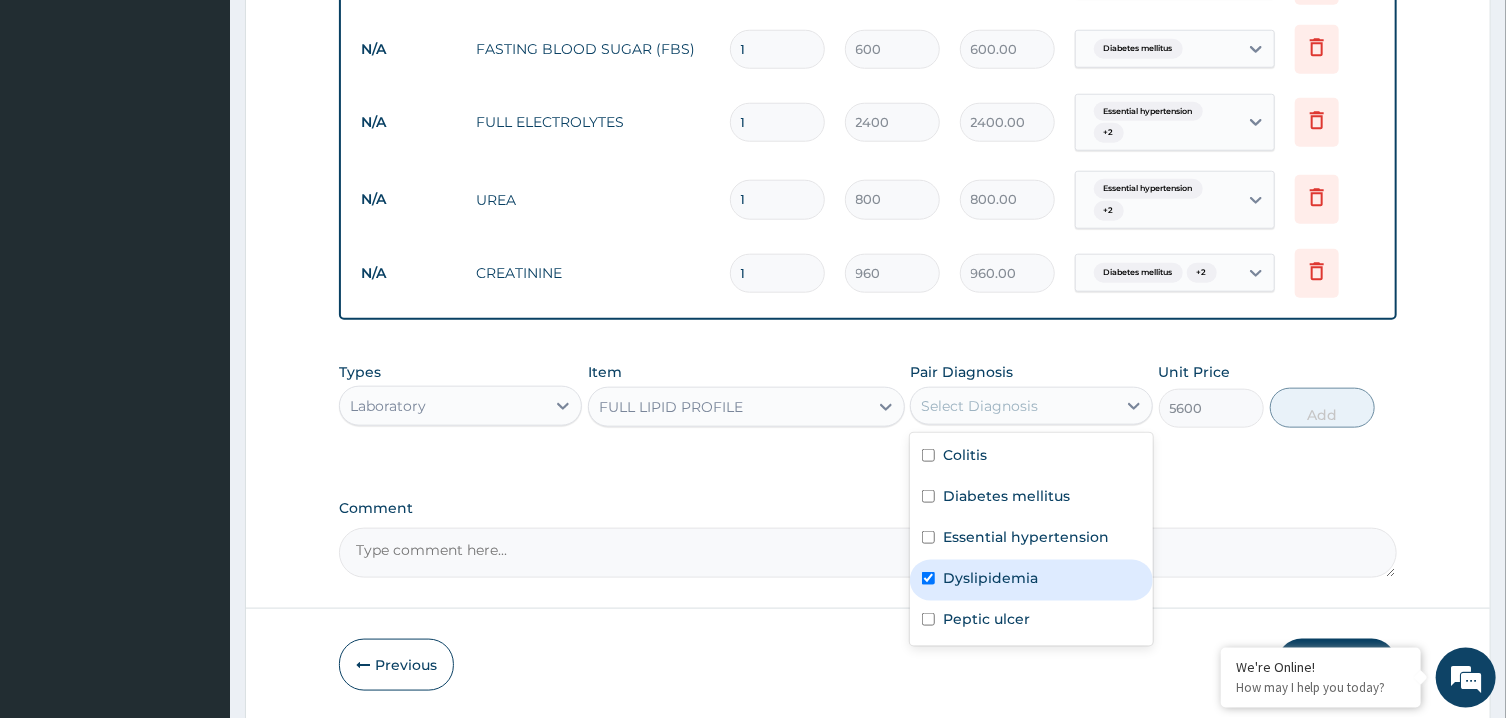 checkbox on "true" 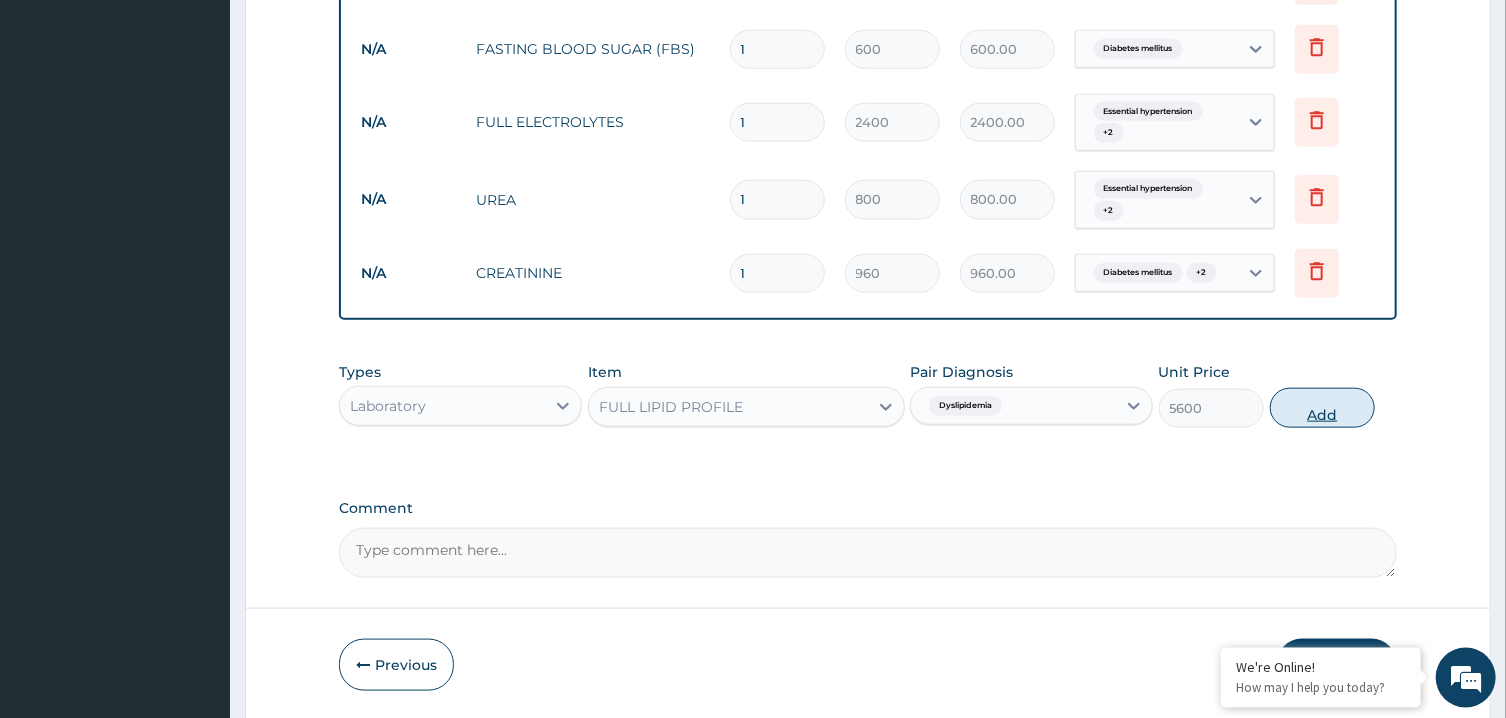 click on "Add" at bounding box center (1323, 408) 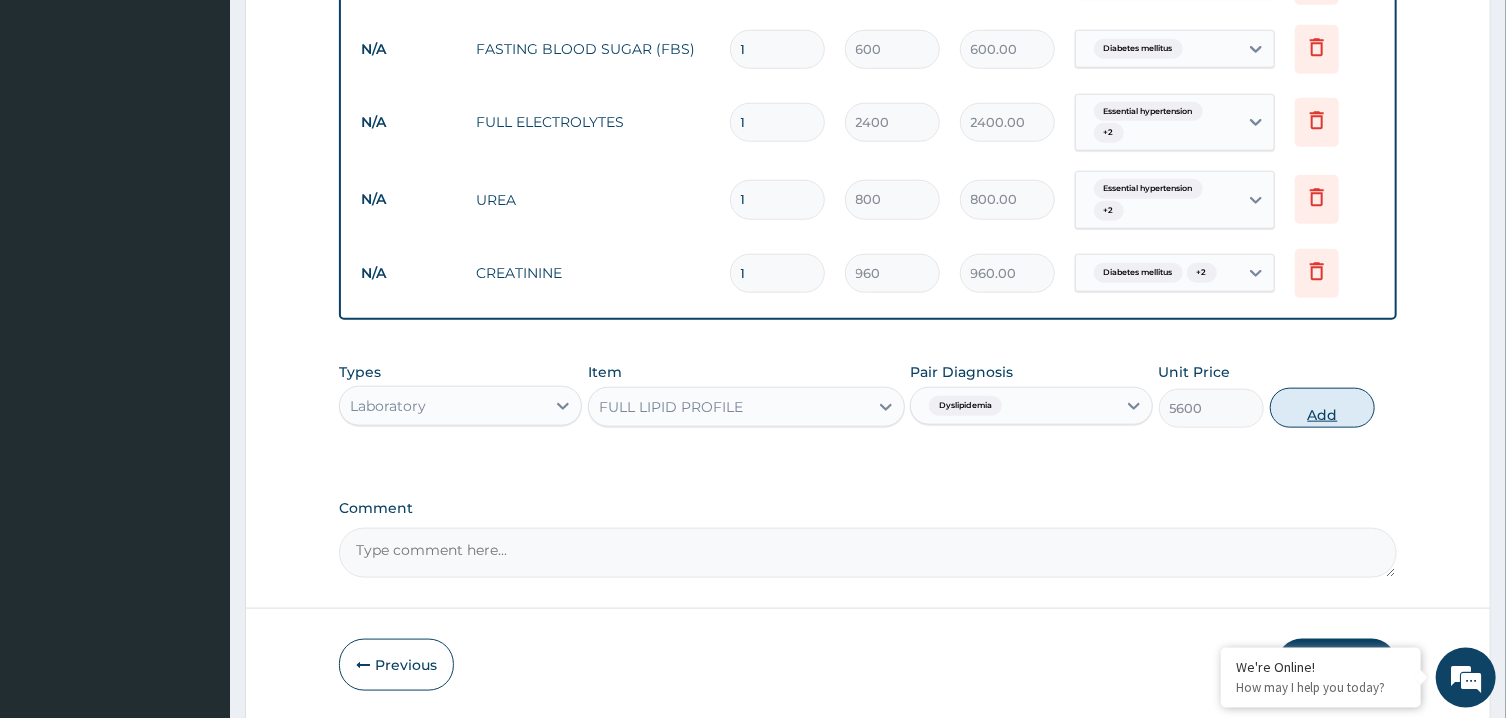 type on "0" 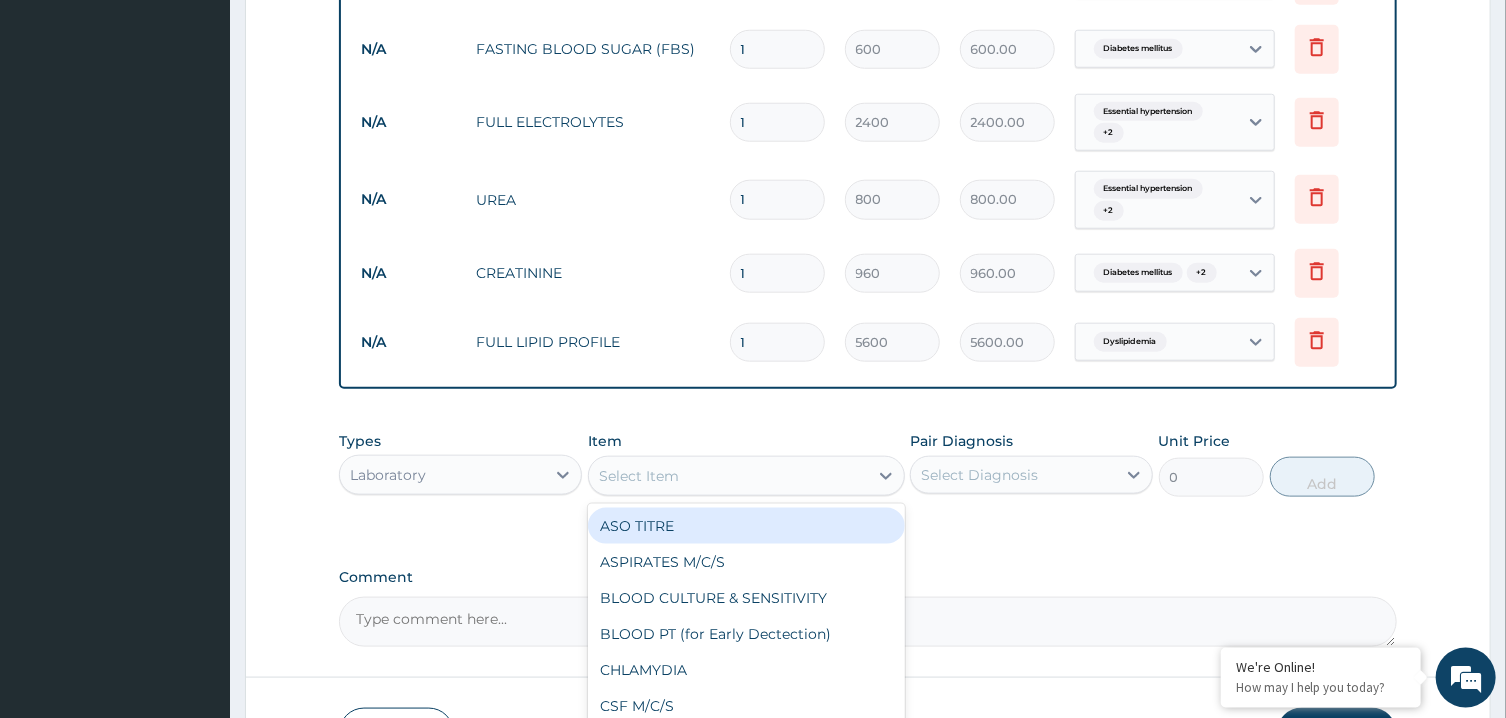 click on "Select Item" at bounding box center (728, 476) 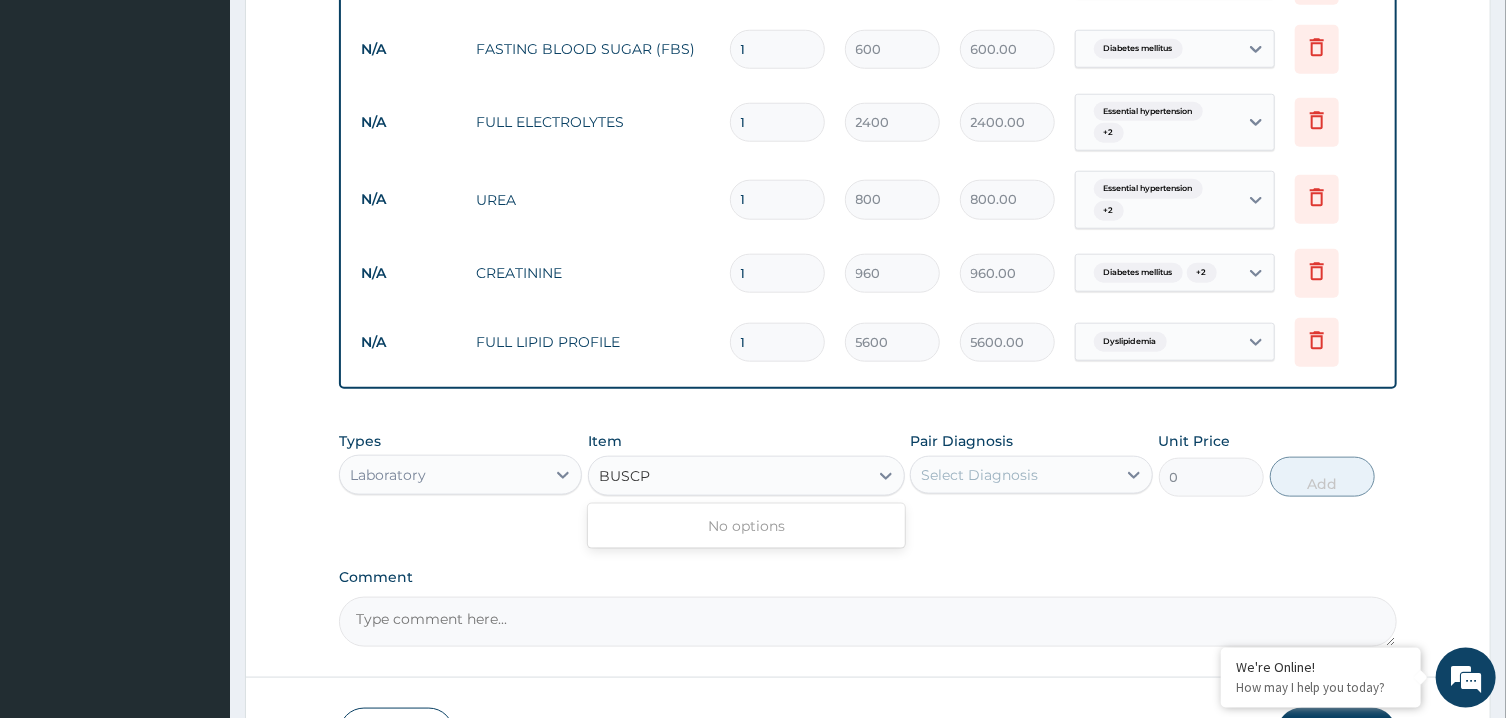 type on "BUSCP" 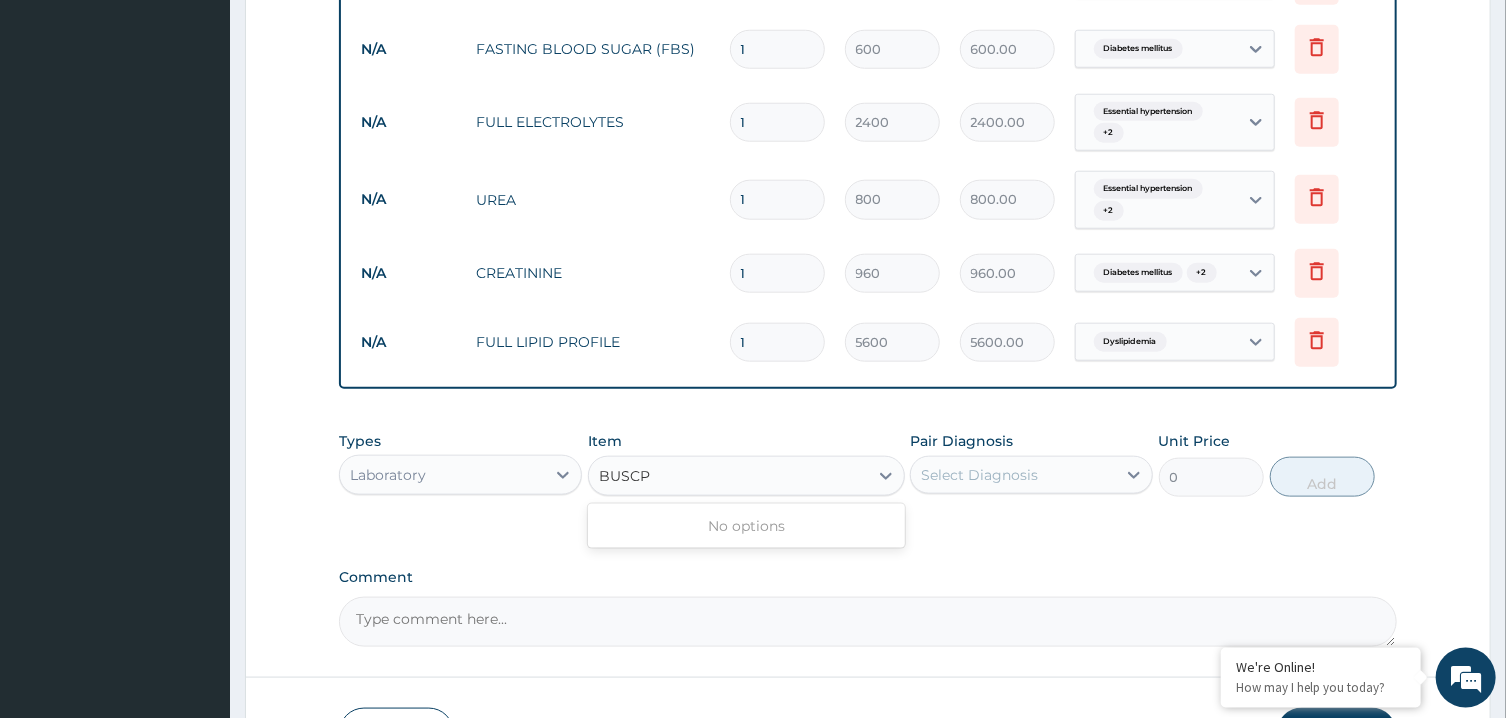 type 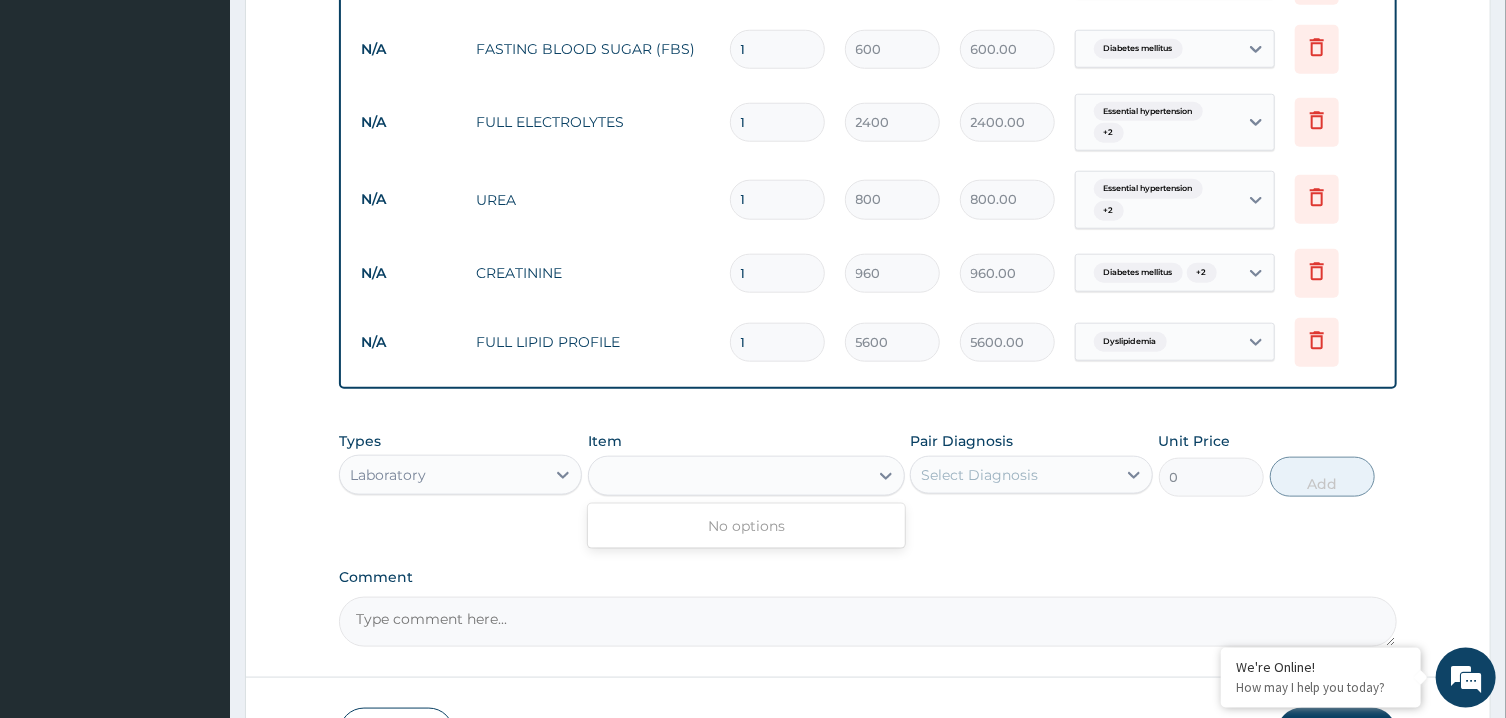 click on "Laboratory" at bounding box center (442, 475) 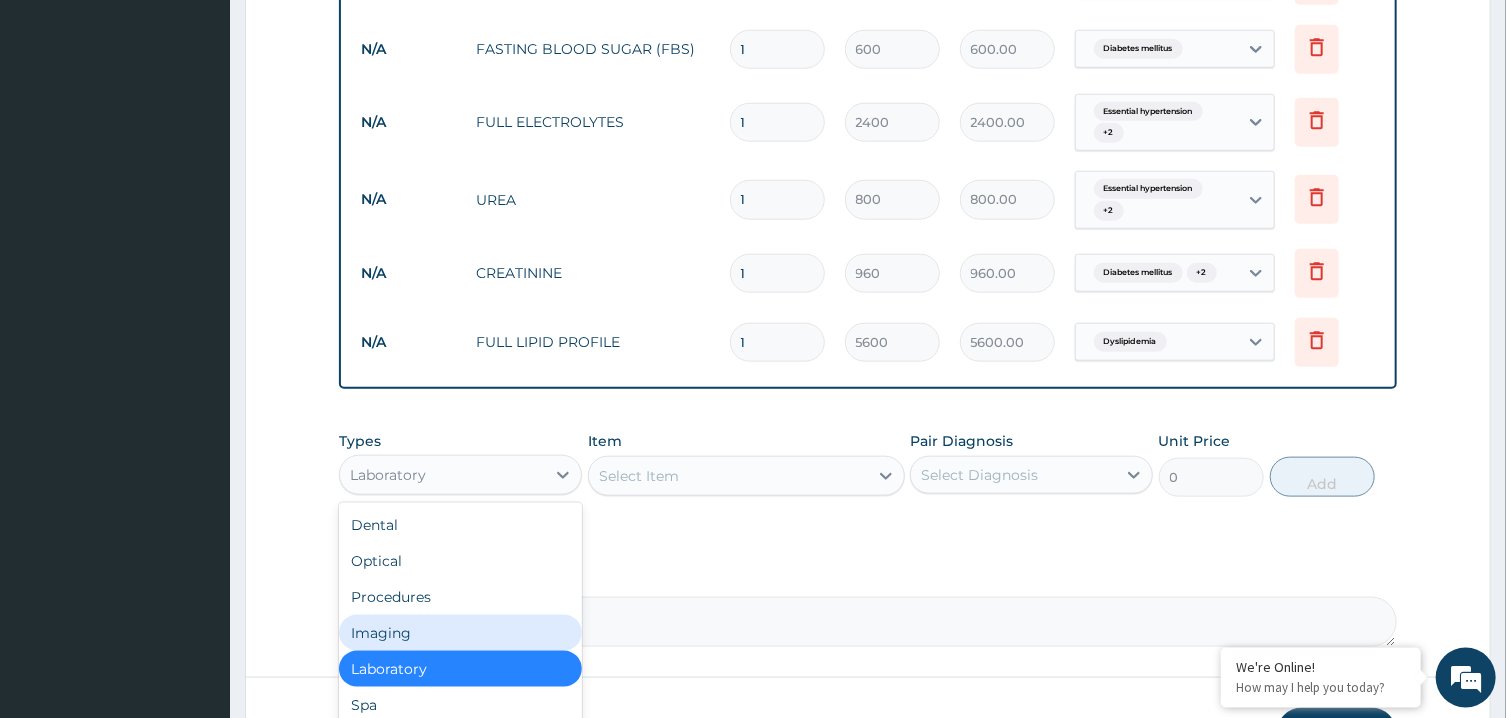 scroll, scrollTop: 68, scrollLeft: 0, axis: vertical 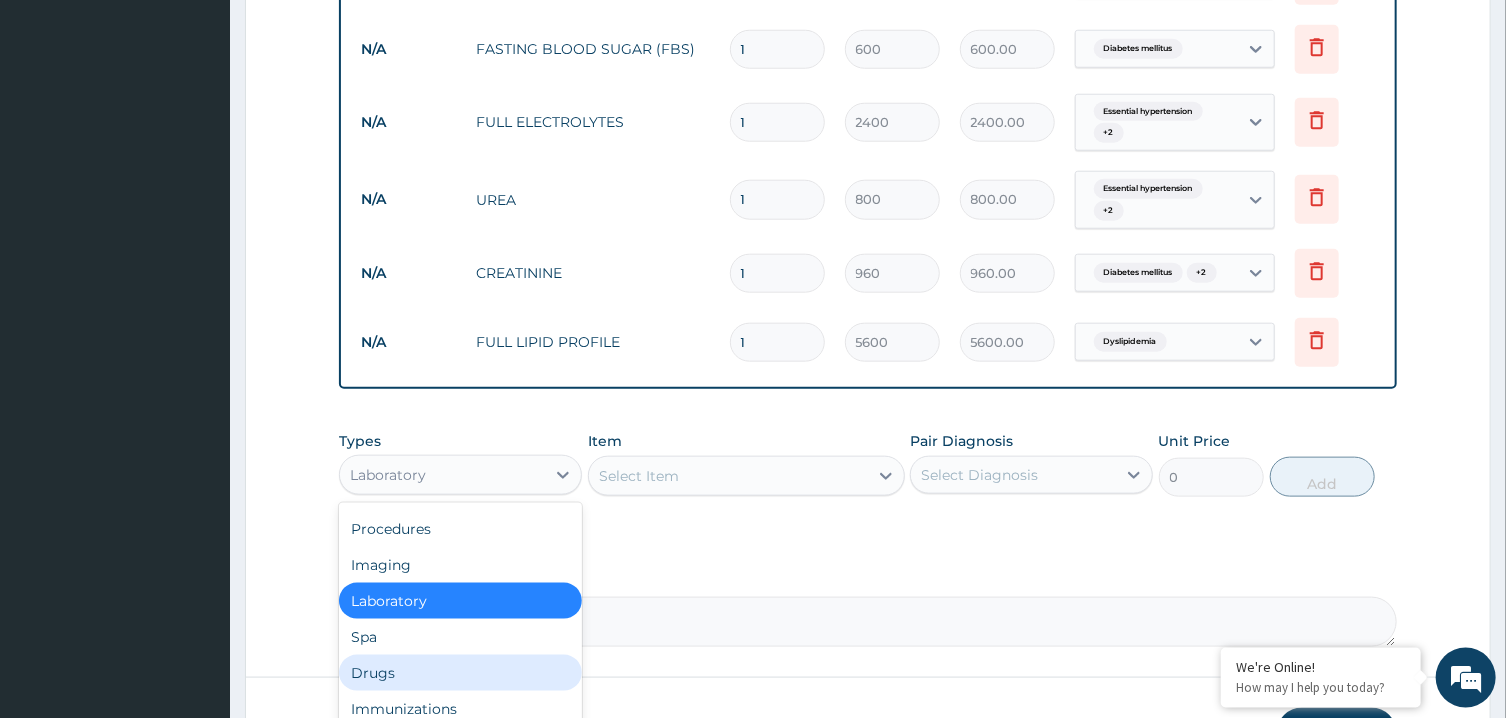 click on "Drugs" at bounding box center (460, 673) 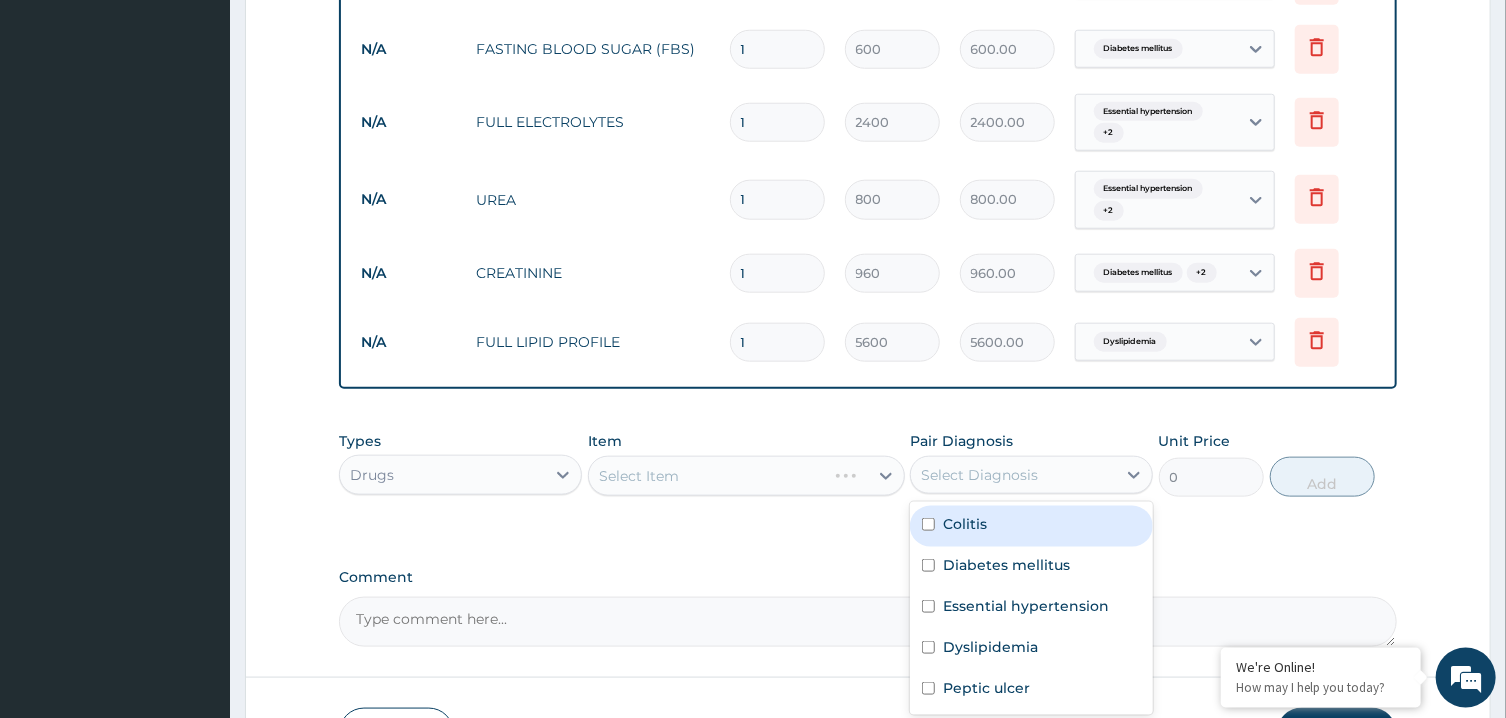click on "Select Diagnosis" at bounding box center (979, 475) 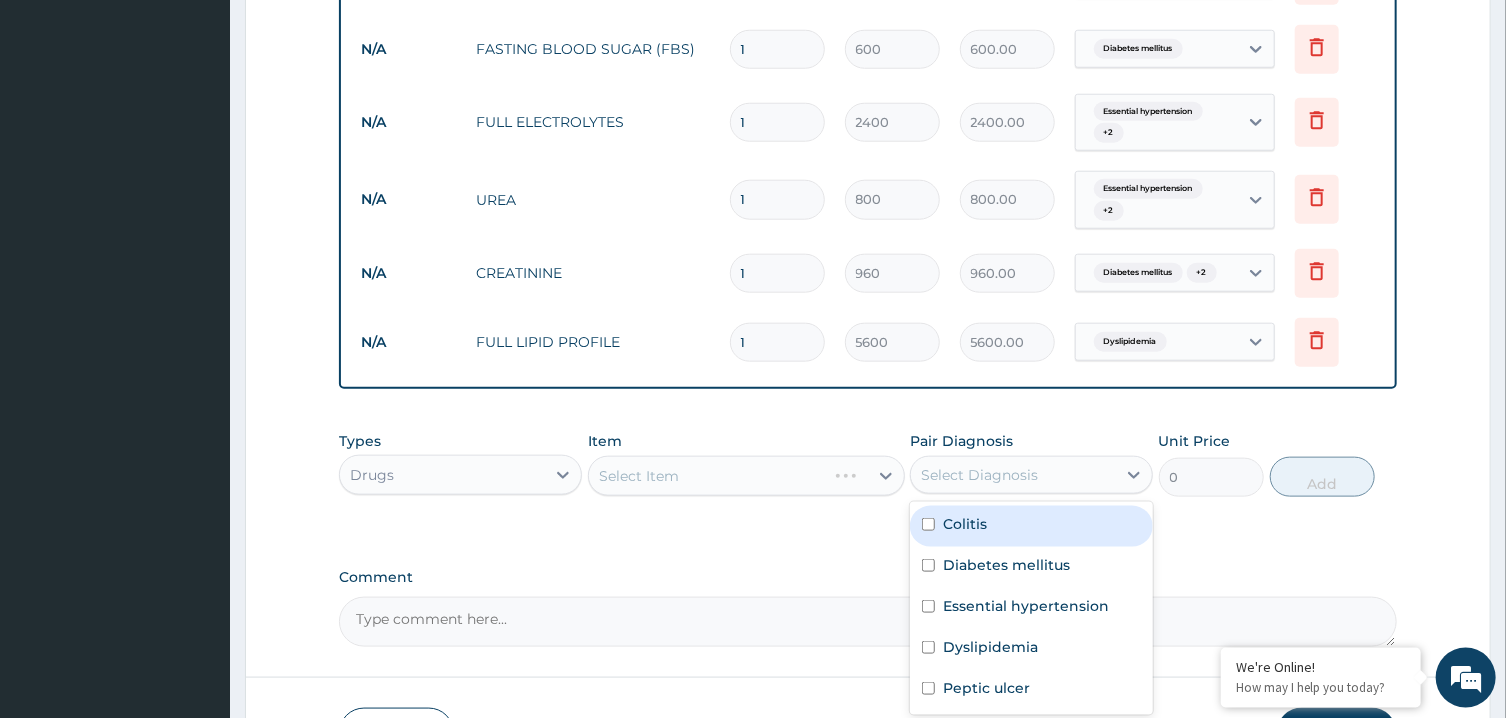 click on "Colitis" at bounding box center [965, 524] 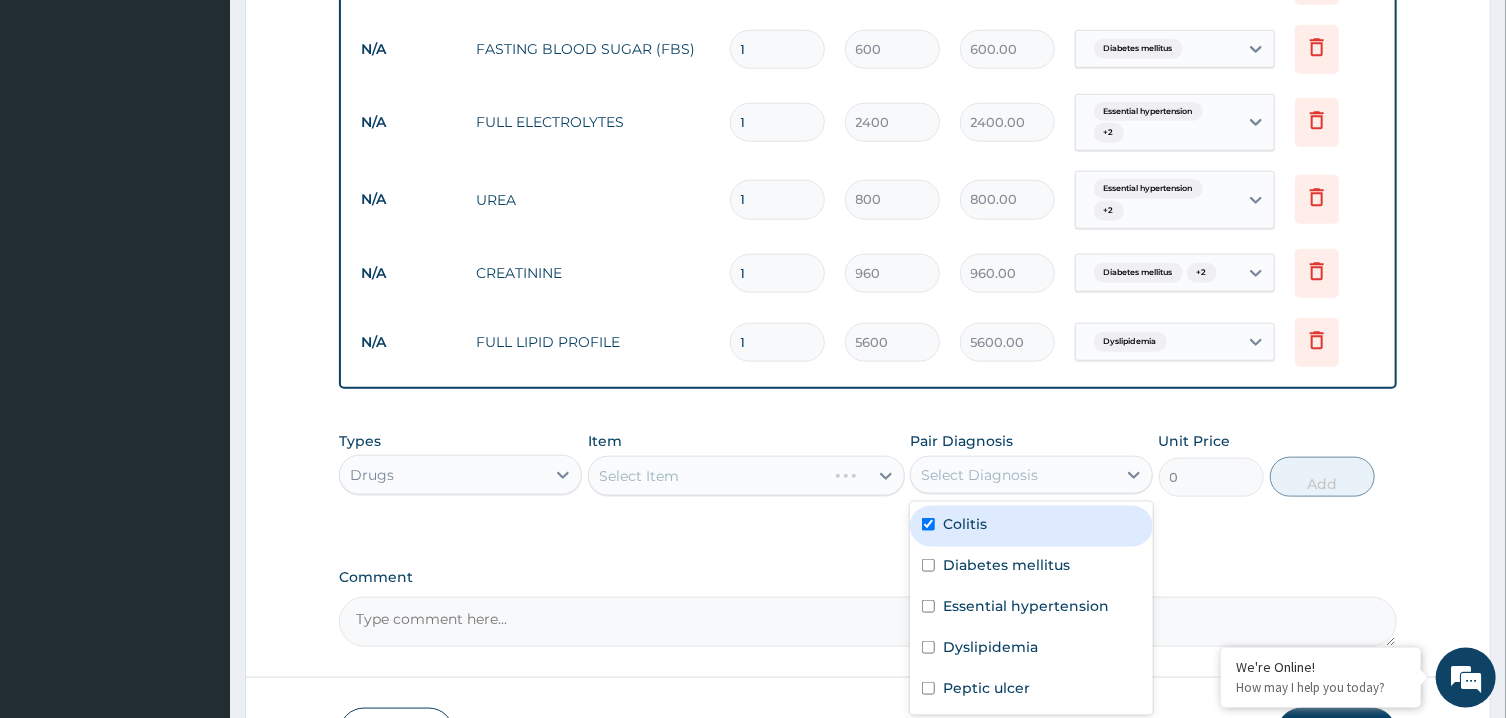 checkbox on "true" 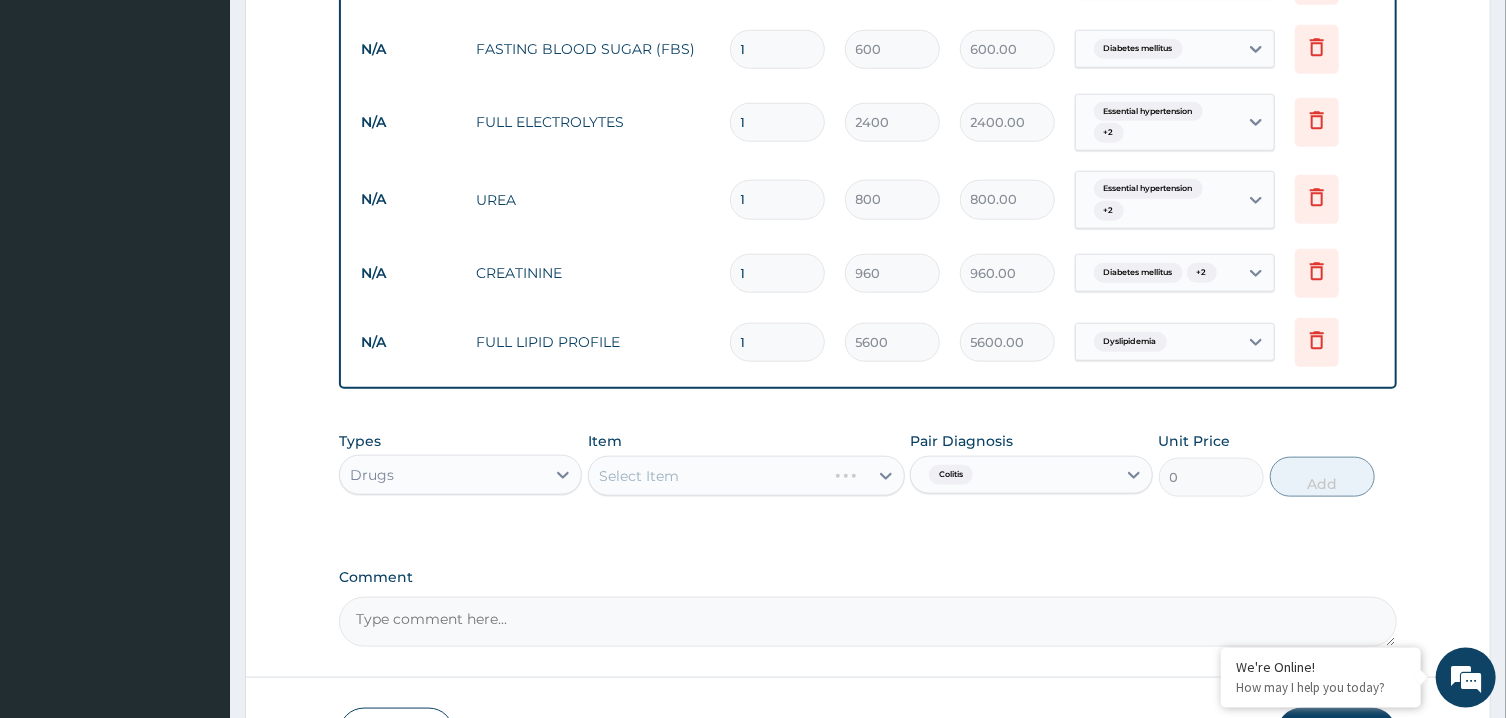 click on "Select Item" at bounding box center [746, 476] 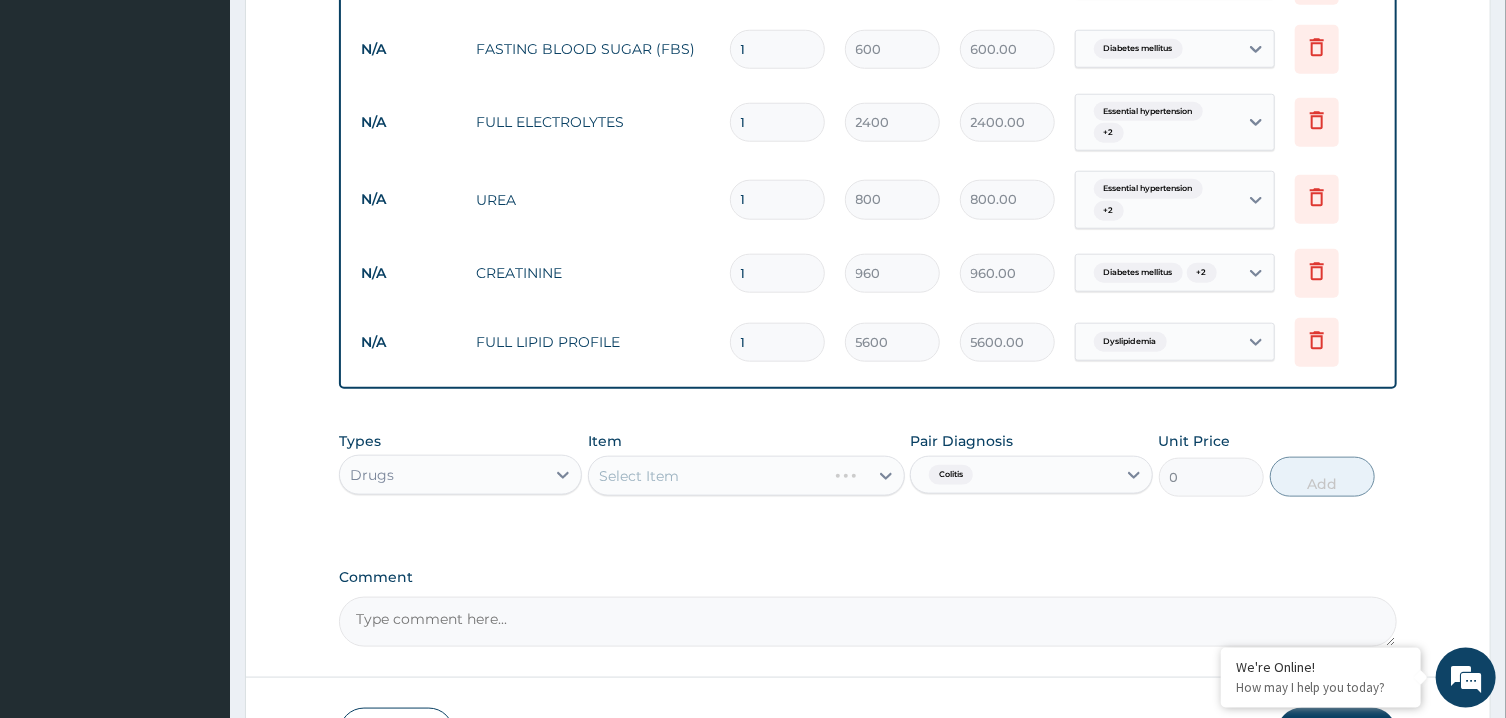 click on "Select Item" at bounding box center [746, 476] 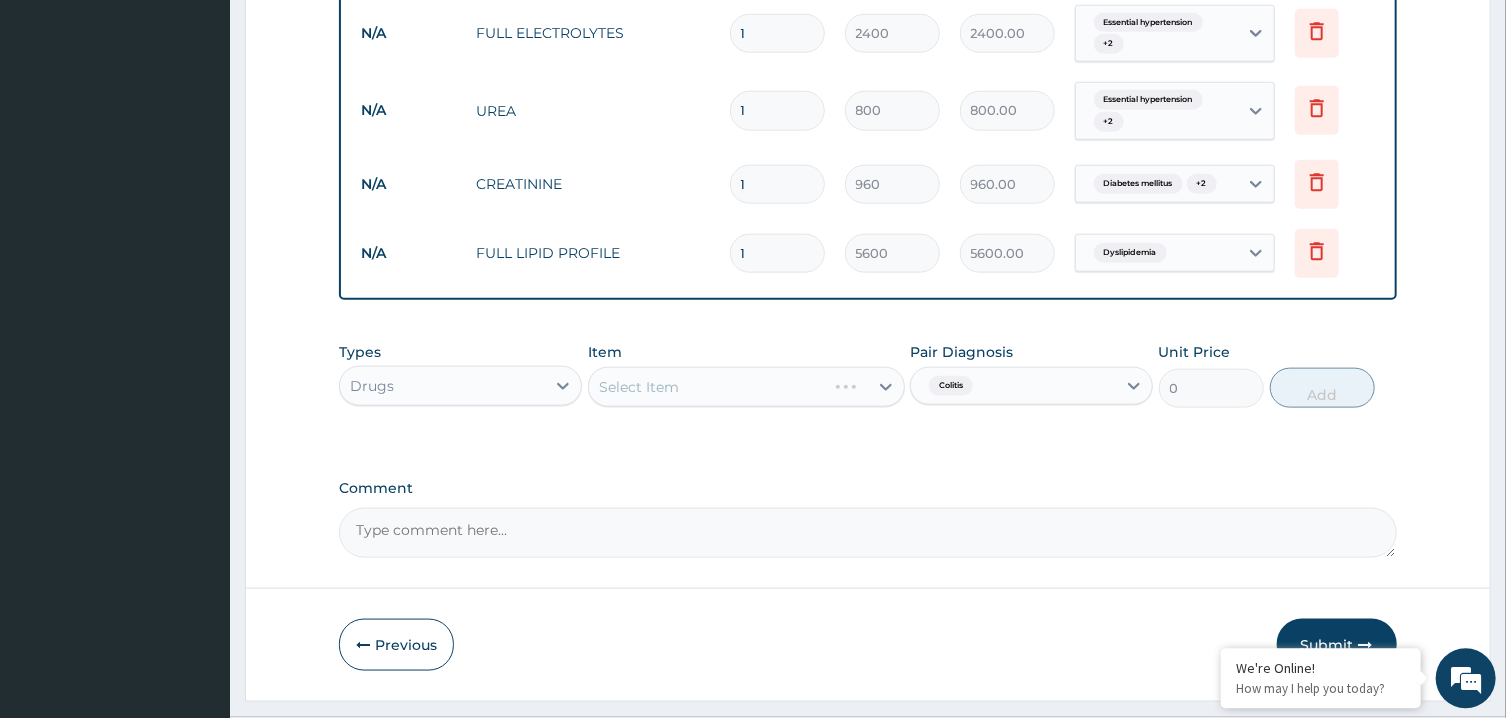 scroll, scrollTop: 1109, scrollLeft: 0, axis: vertical 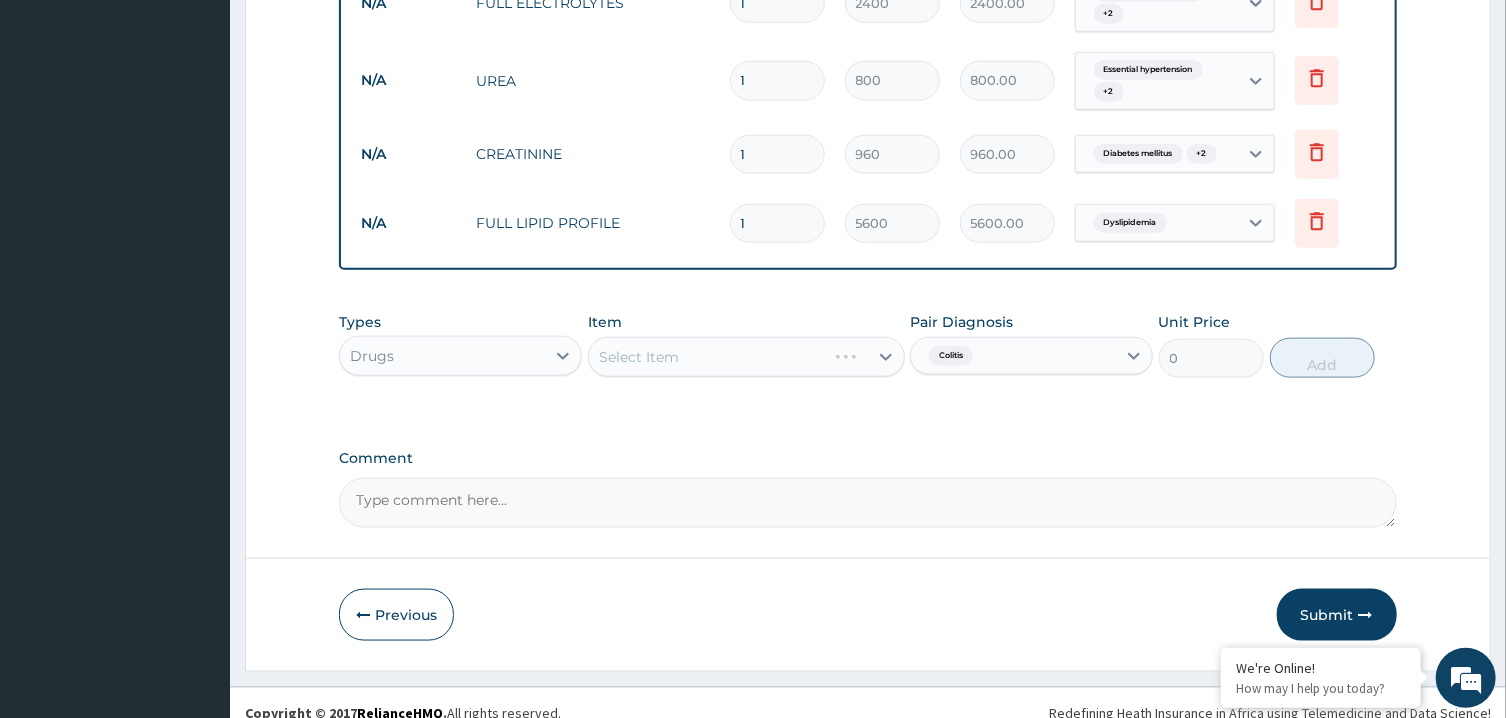 click on "Select Item" at bounding box center [746, 357] 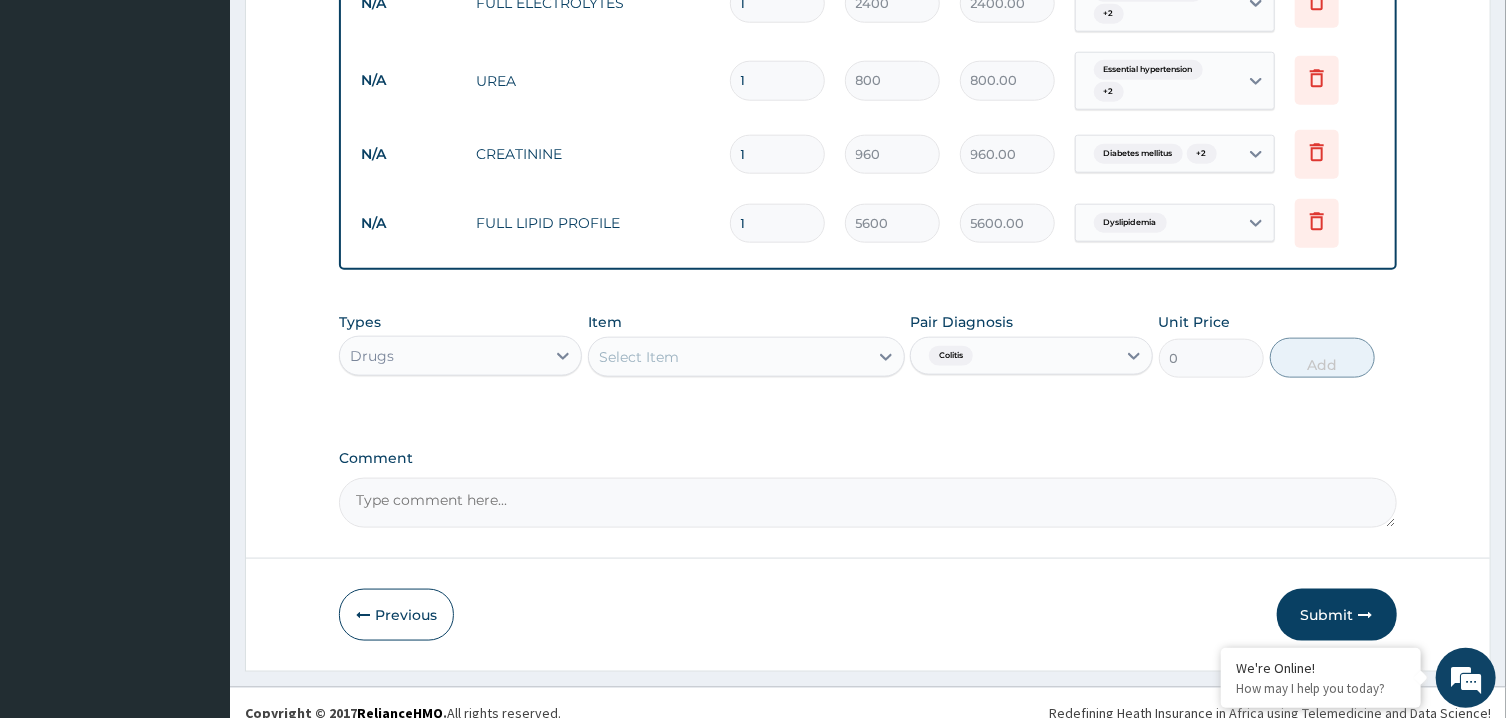 click on "Select Item" at bounding box center [728, 357] 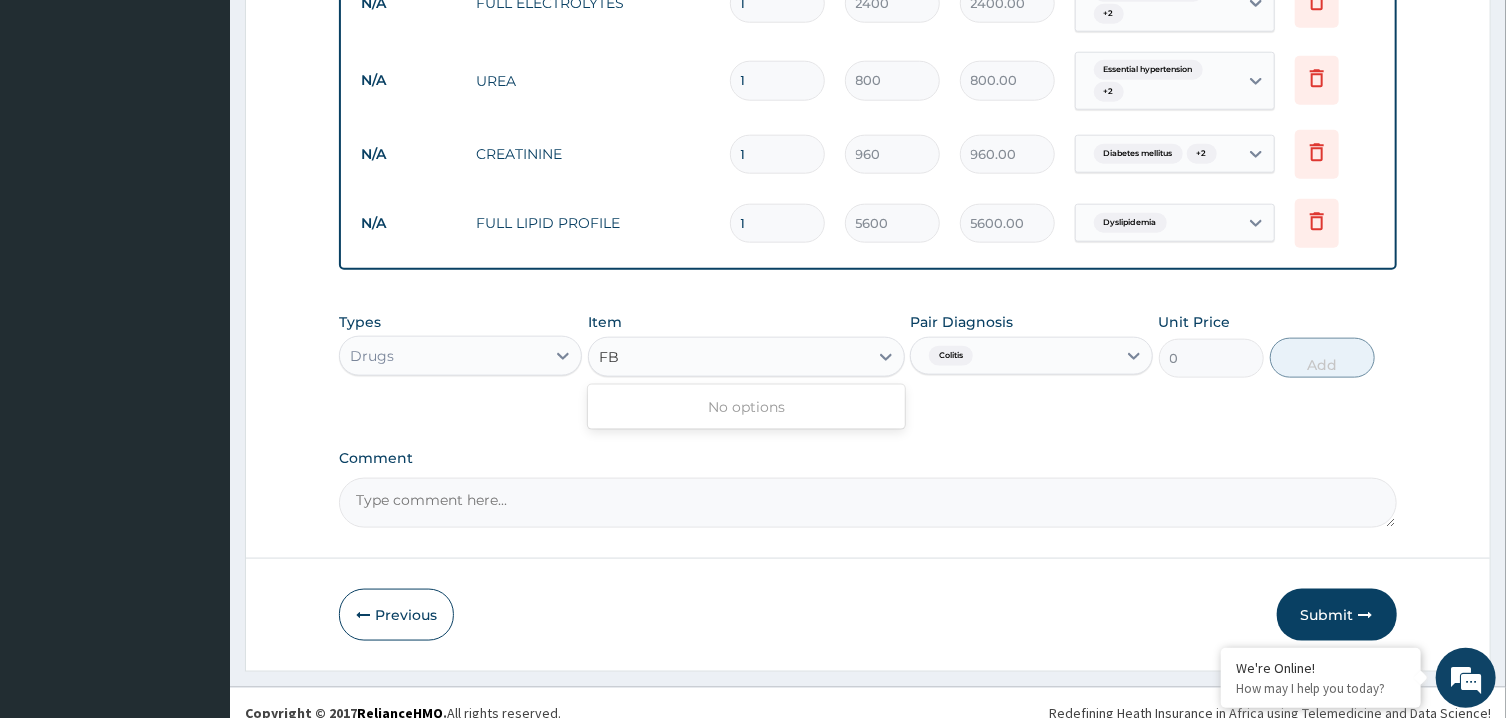 type on "F" 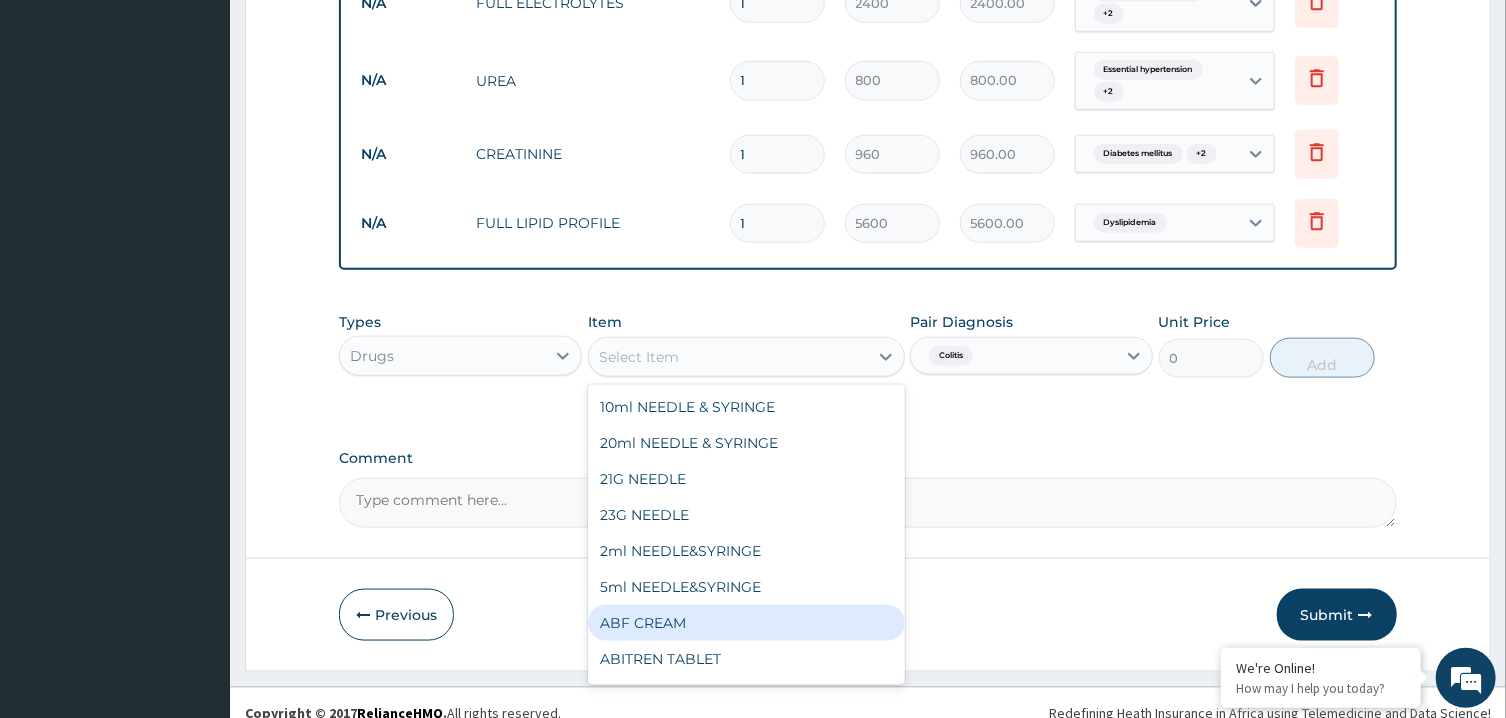 click on "Drugs" at bounding box center (442, 356) 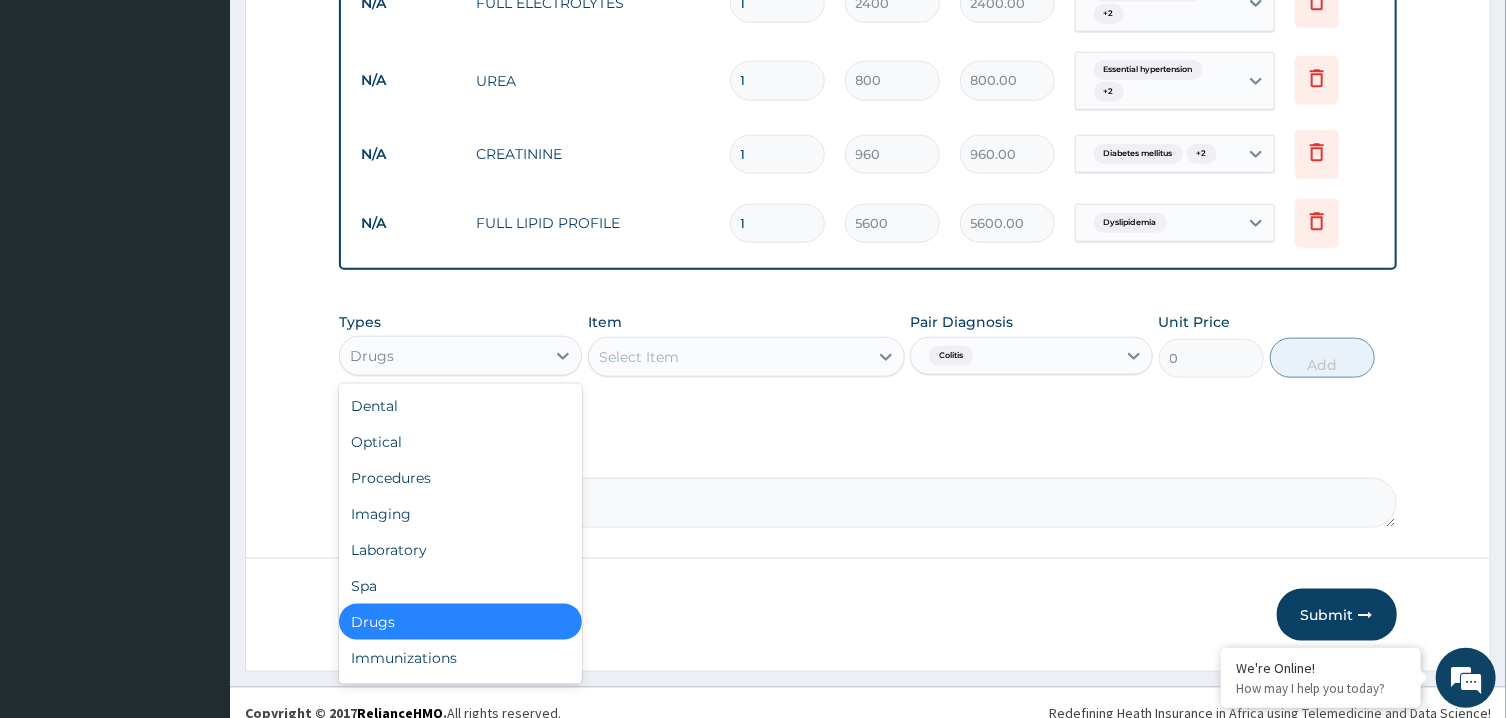 click on "Select Item" at bounding box center [728, 357] 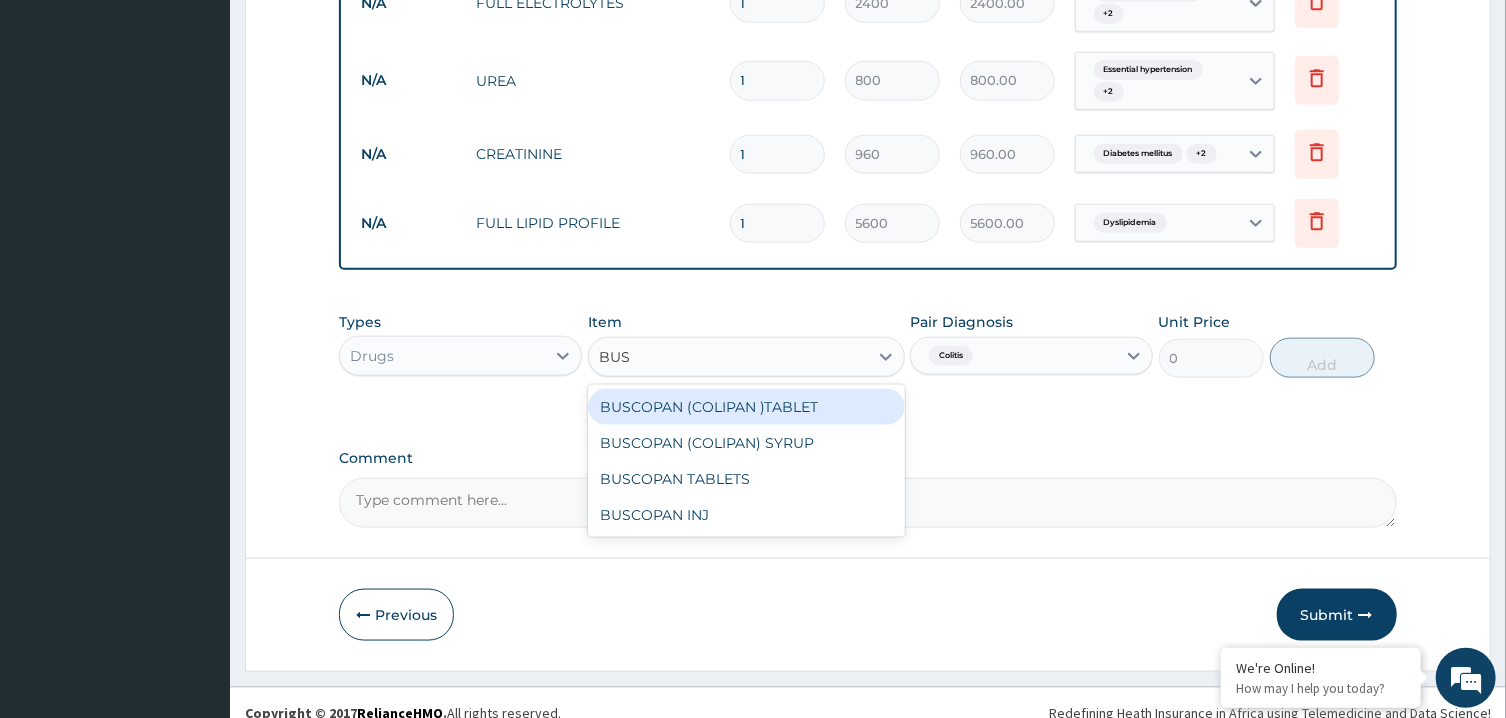 type on "BUSC" 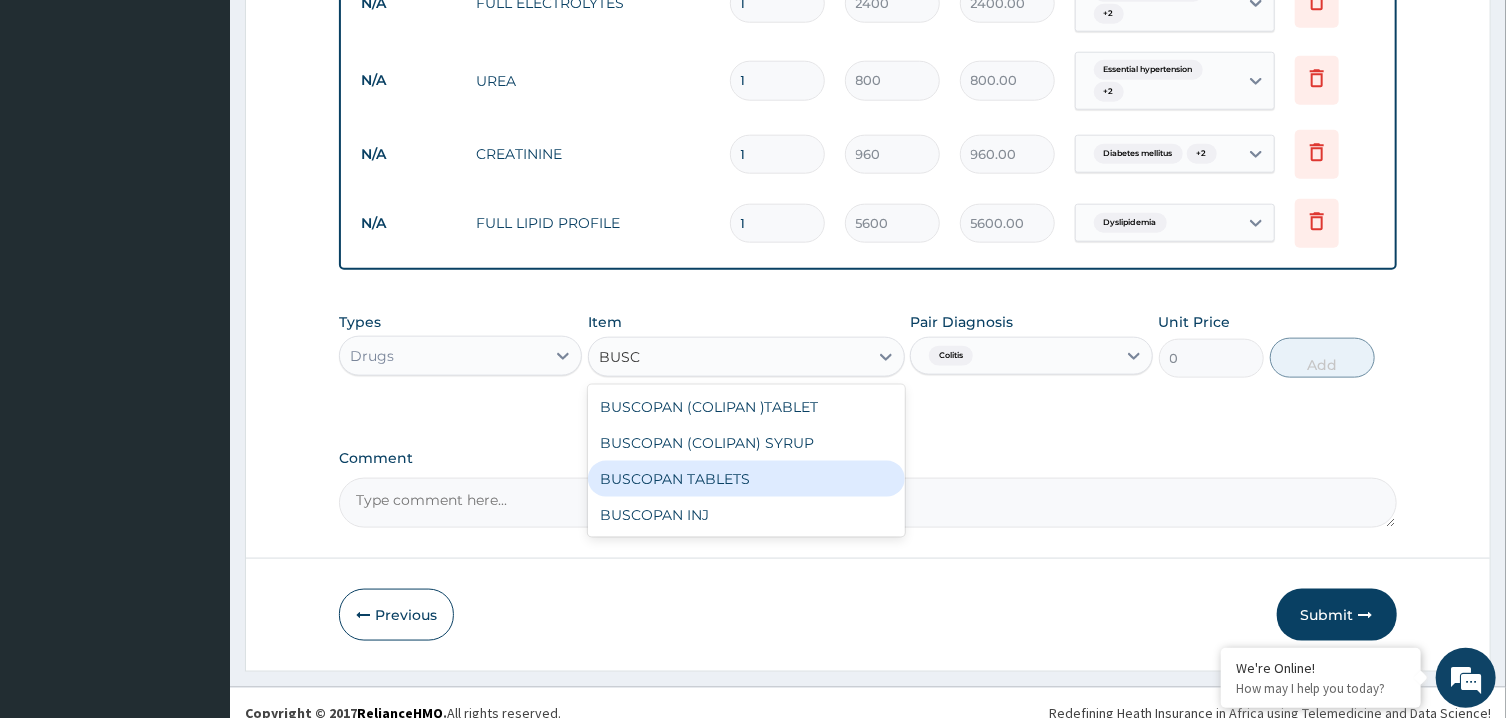 click on "BUSCOPAN TABLETS" at bounding box center [746, 479] 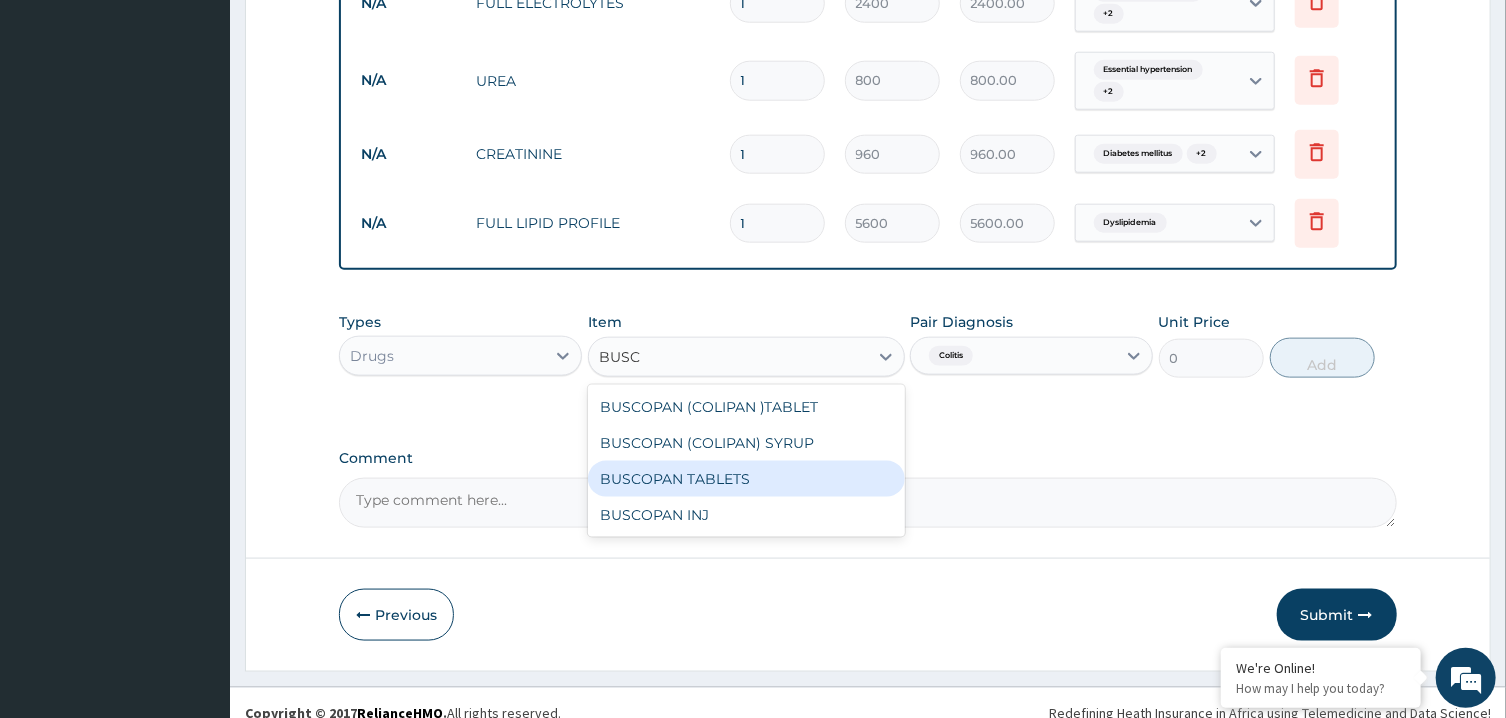 type 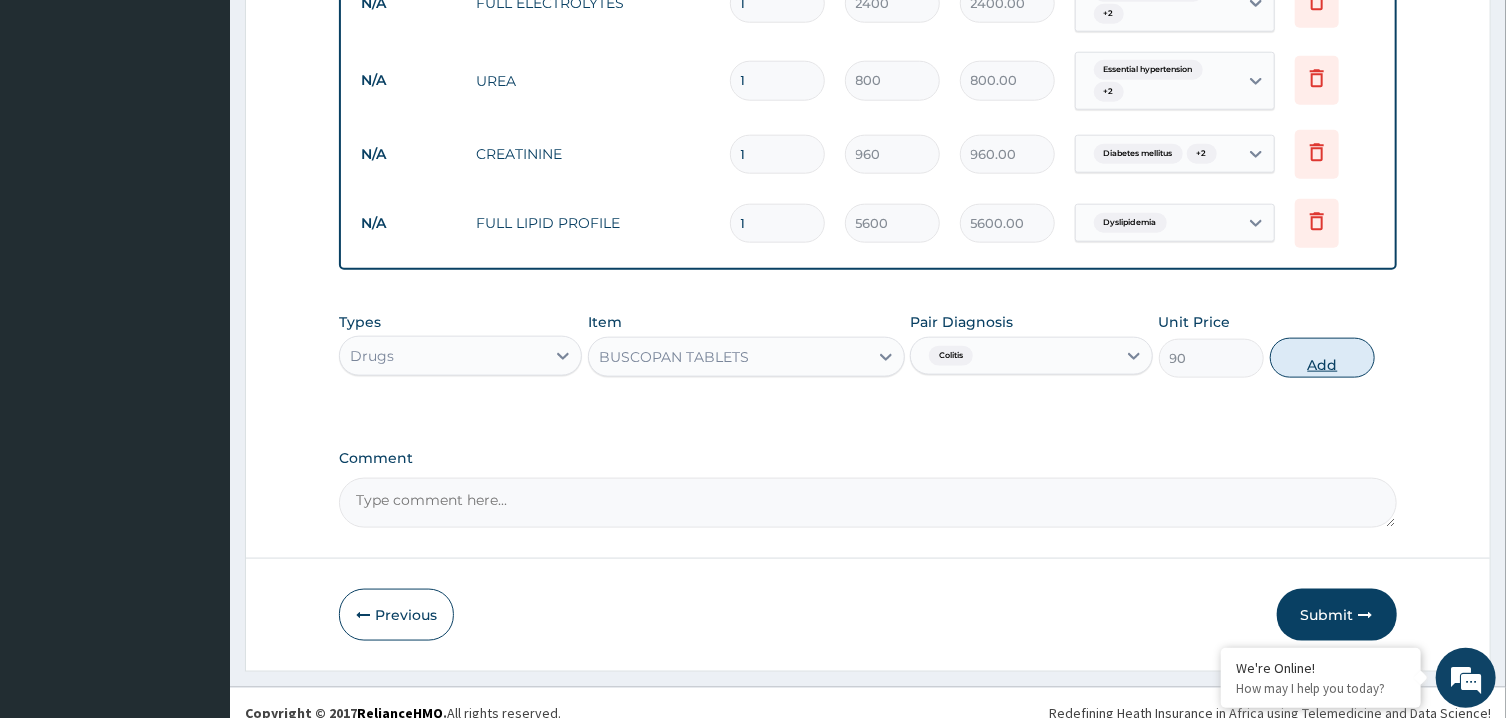 click on "Add" at bounding box center (1323, 358) 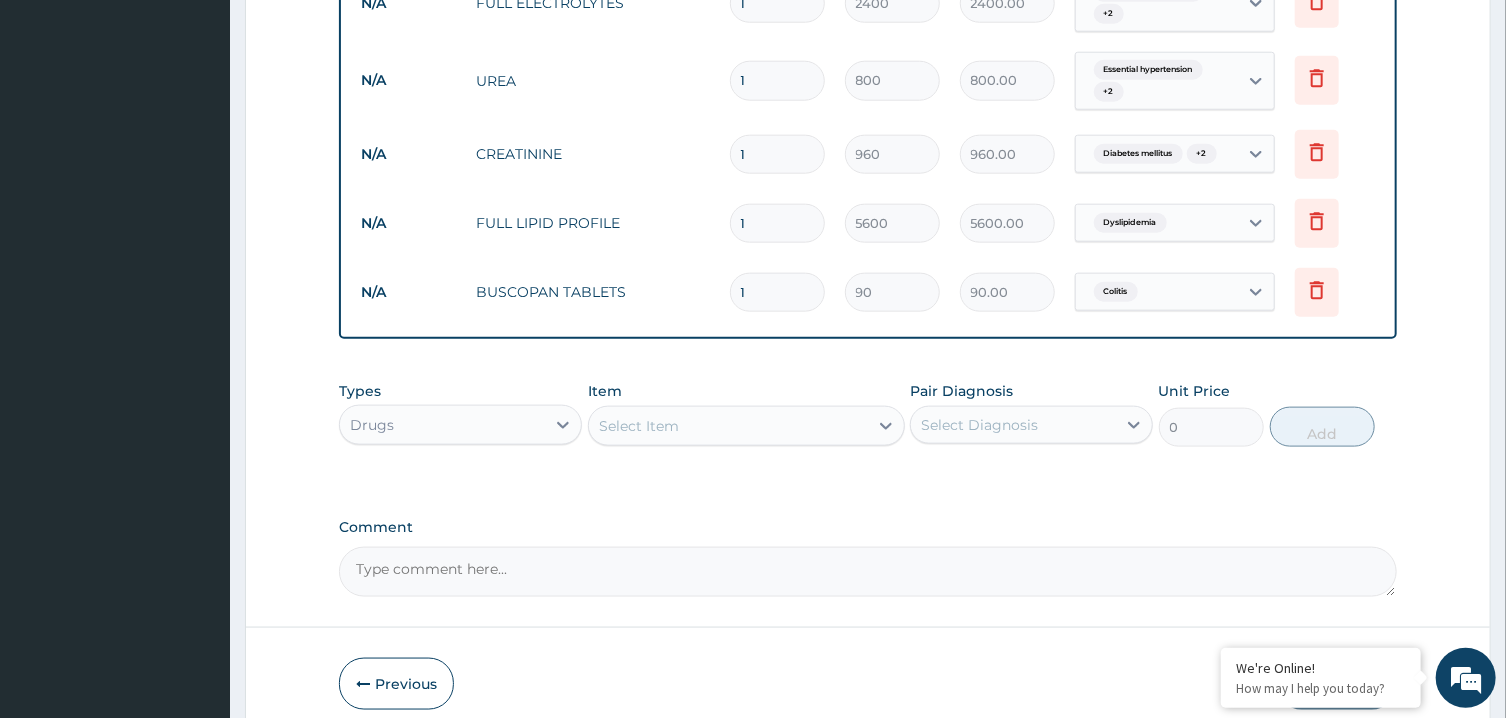 click on "Colitis" at bounding box center (1116, 292) 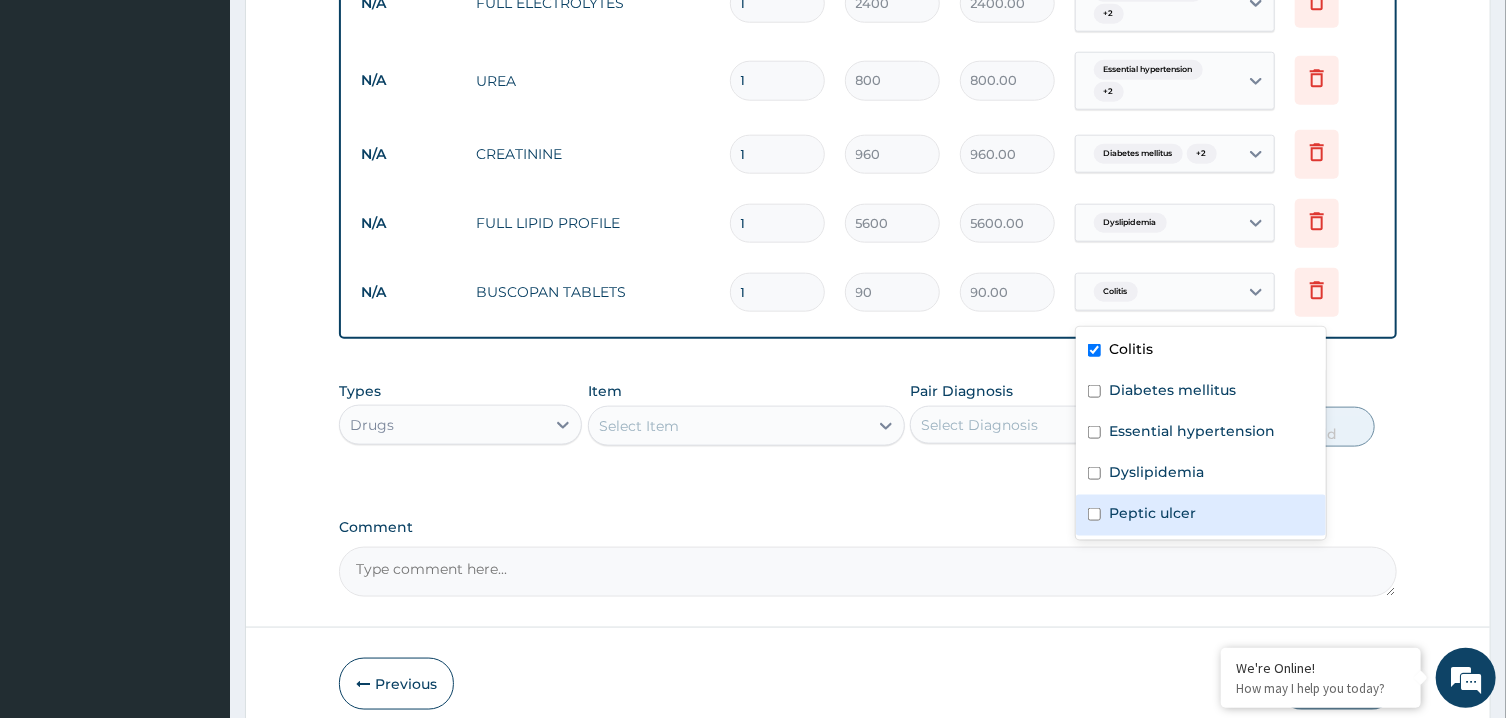 click on "Peptic ulcer" at bounding box center [1152, 513] 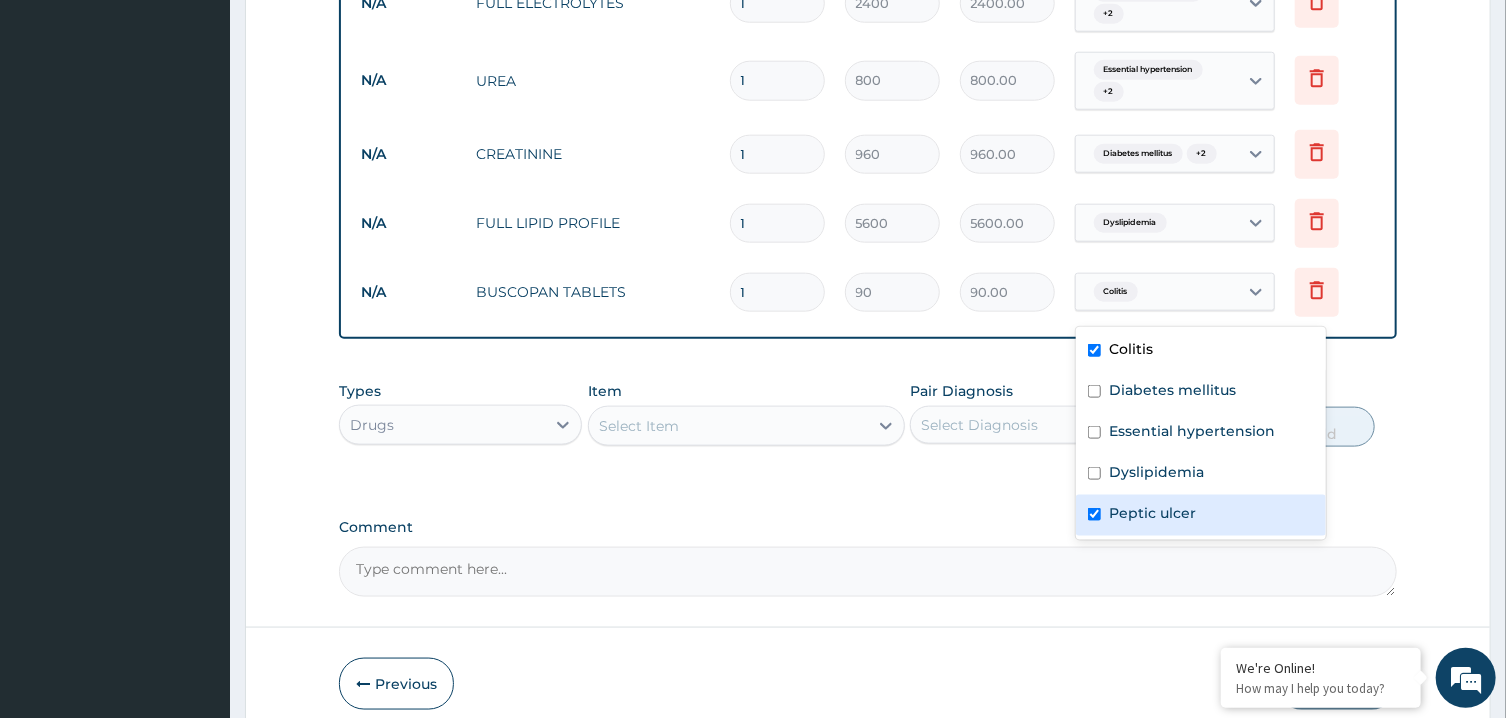 checkbox on "true" 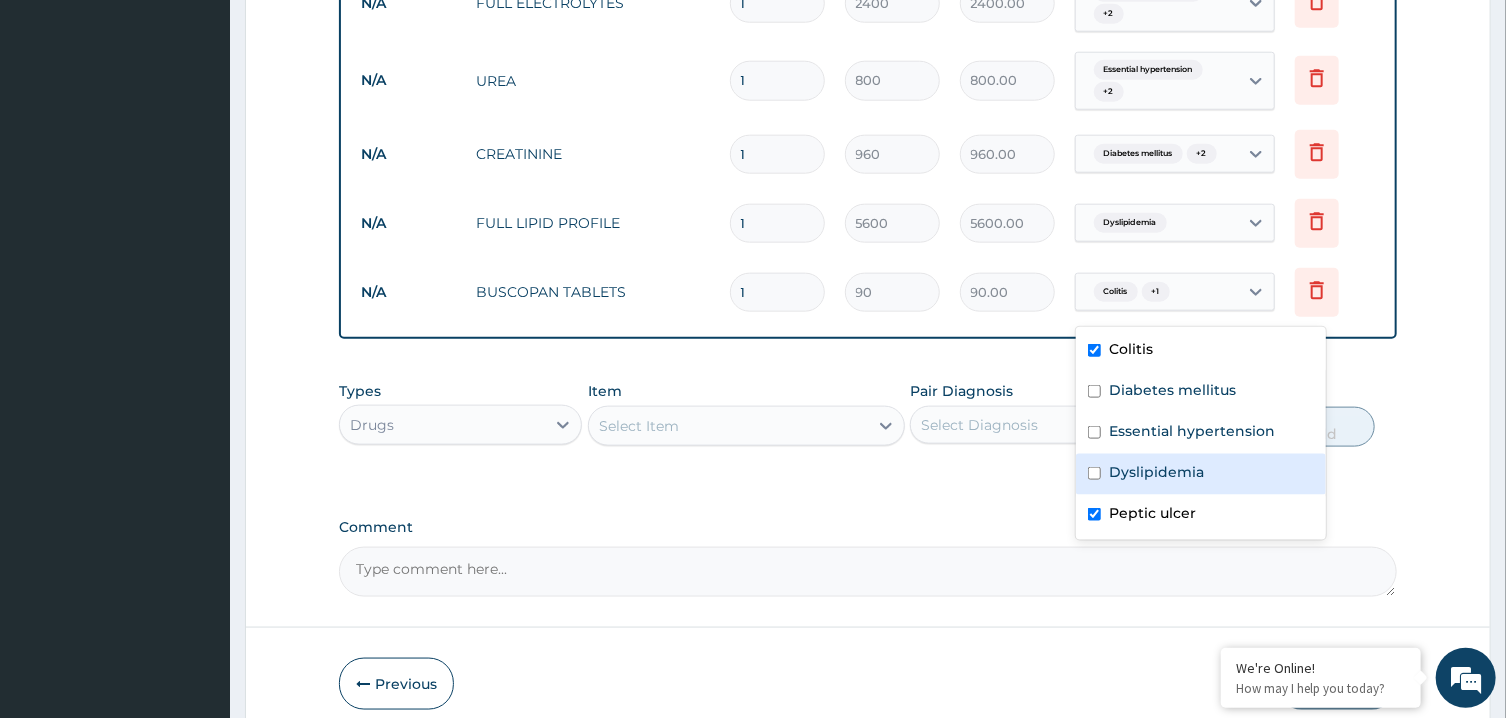 click on "Select Item" at bounding box center [728, 426] 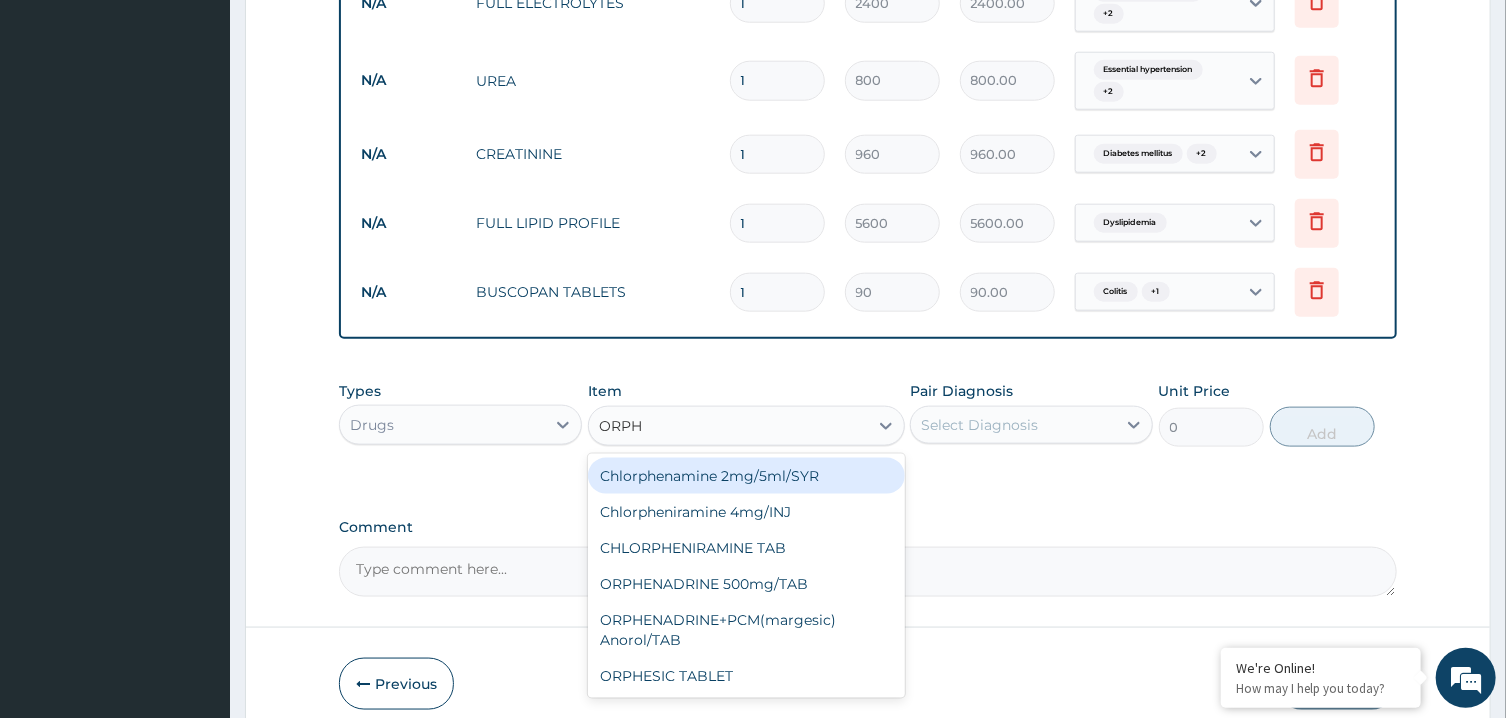 type on "ORPHE" 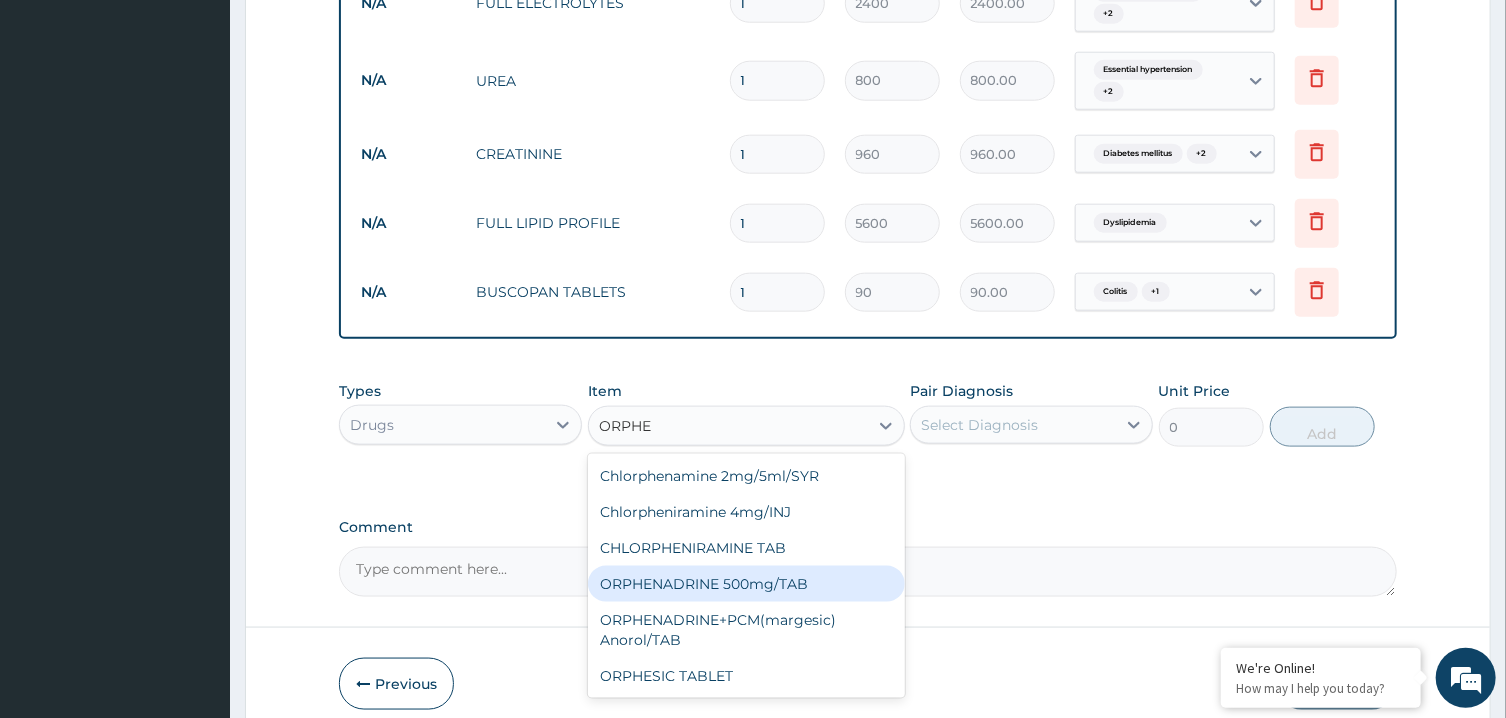 click on "ORPHENADRINE 500mg/TAB" at bounding box center [746, 584] 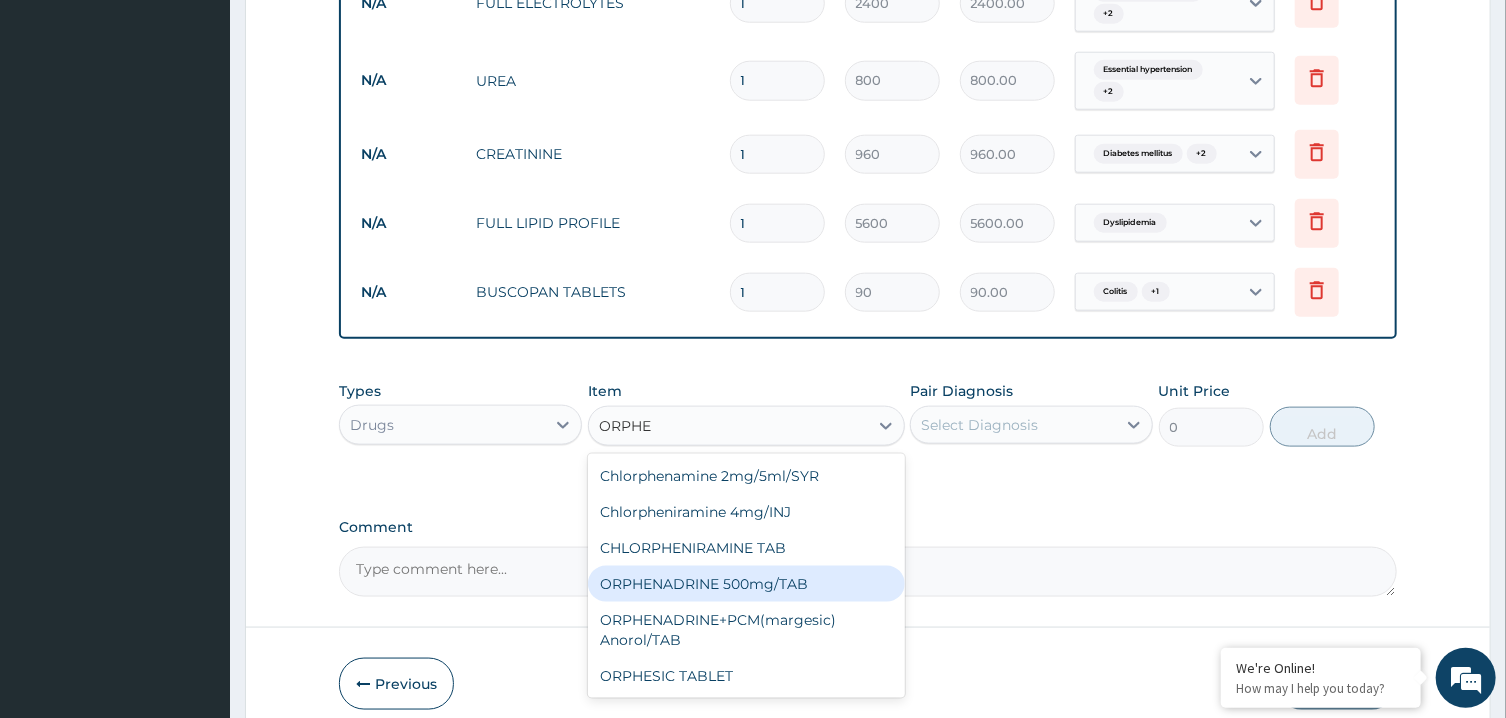 type 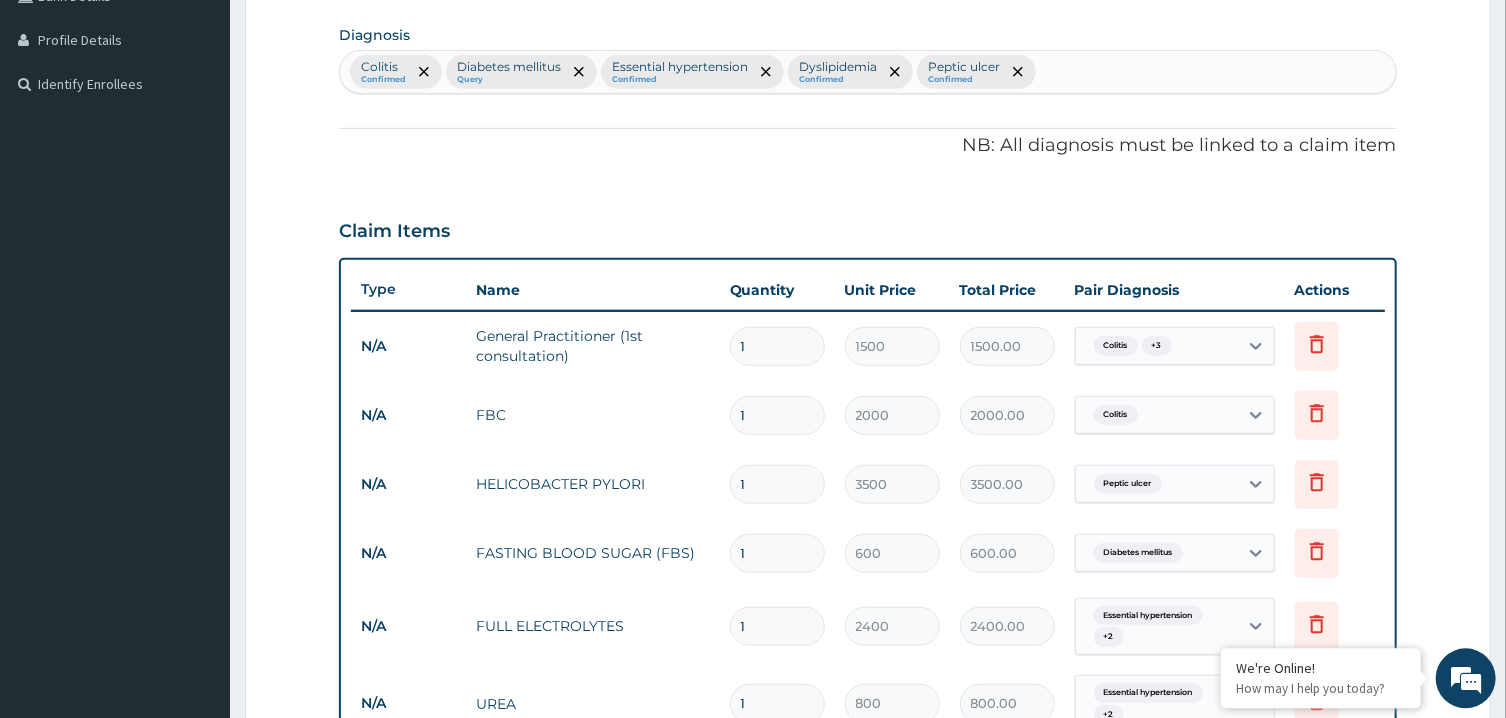 scroll, scrollTop: 453, scrollLeft: 0, axis: vertical 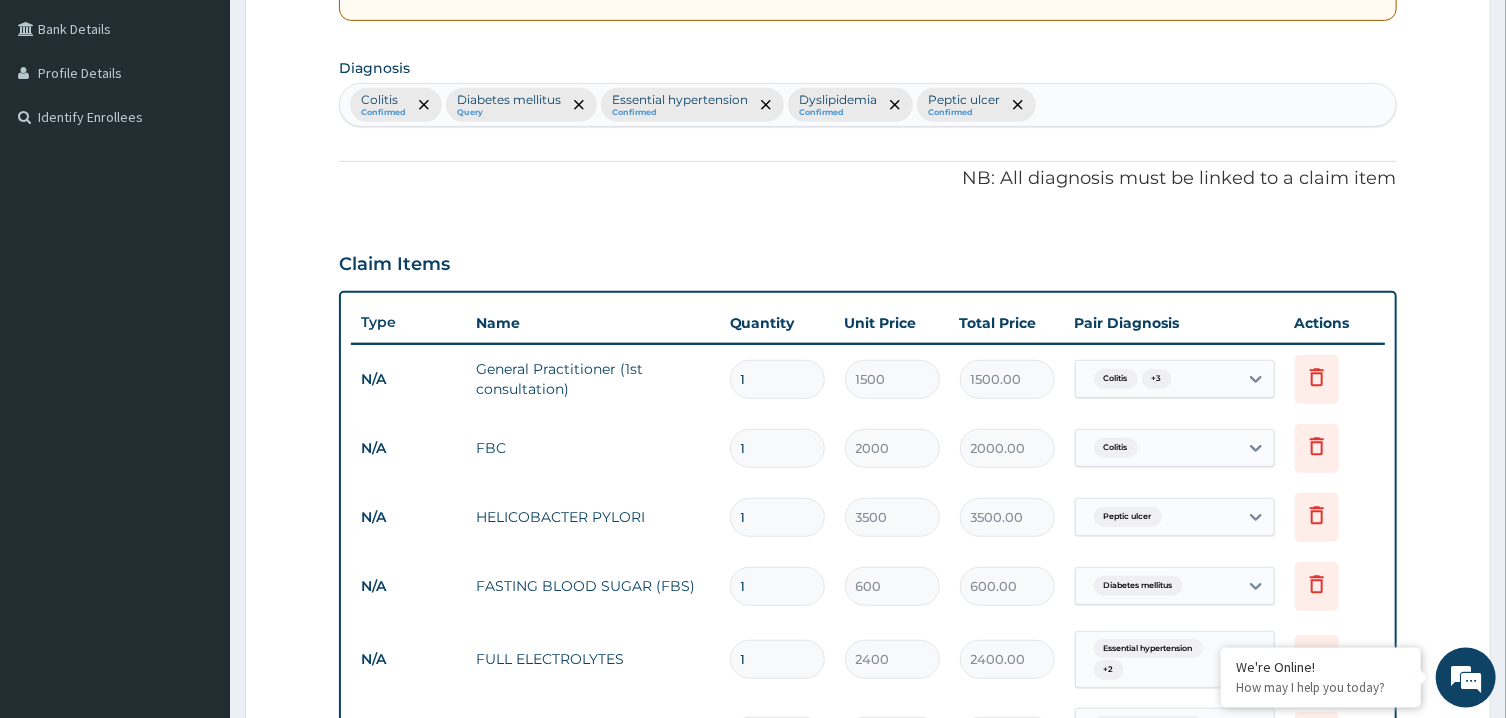 click on "Step  2  of 2 PA Code / Prescription Code Enter Code(Secondary Care Only) Encounter Date 02-08-2025 Important Notice Please enter PA codes before entering items that are not attached to a PA code   All diagnoses entered must be linked to a claim item. Diagnosis & Claim Items that are visible but inactive cannot be edited because they were imported from an already approved PA code. Diagnosis Colitis Confirmed Diabetes mellitus Query Essential hypertension Confirmed Dyslipidemia Confirmed Peptic ulcer Confirmed NB: All diagnosis must be linked to a claim item Claim Items Type Name Quantity Unit Price Total Price Pair Diagnosis Actions N/A General Practitioner (1st consultation) 1 1500 1500.00 Colitis  + 3 Delete N/A FBC 1 2000 2000.00 Colitis Delete N/A HELICOBACTER PYLORI 1 3500 3500.00 Peptic ulcer Delete N/A FASTING BLOOD SUGAR (FBS) 1 600 600.00 Diabetes mellitus Delete N/A FULL ELECTROLYTES 1 2400 2400.00 Essential hypertension  + 2 Delete N/A UREA 1 800 800.00 Essential hypertension  + 2 Delete N/A 1 960" at bounding box center [868, 524] 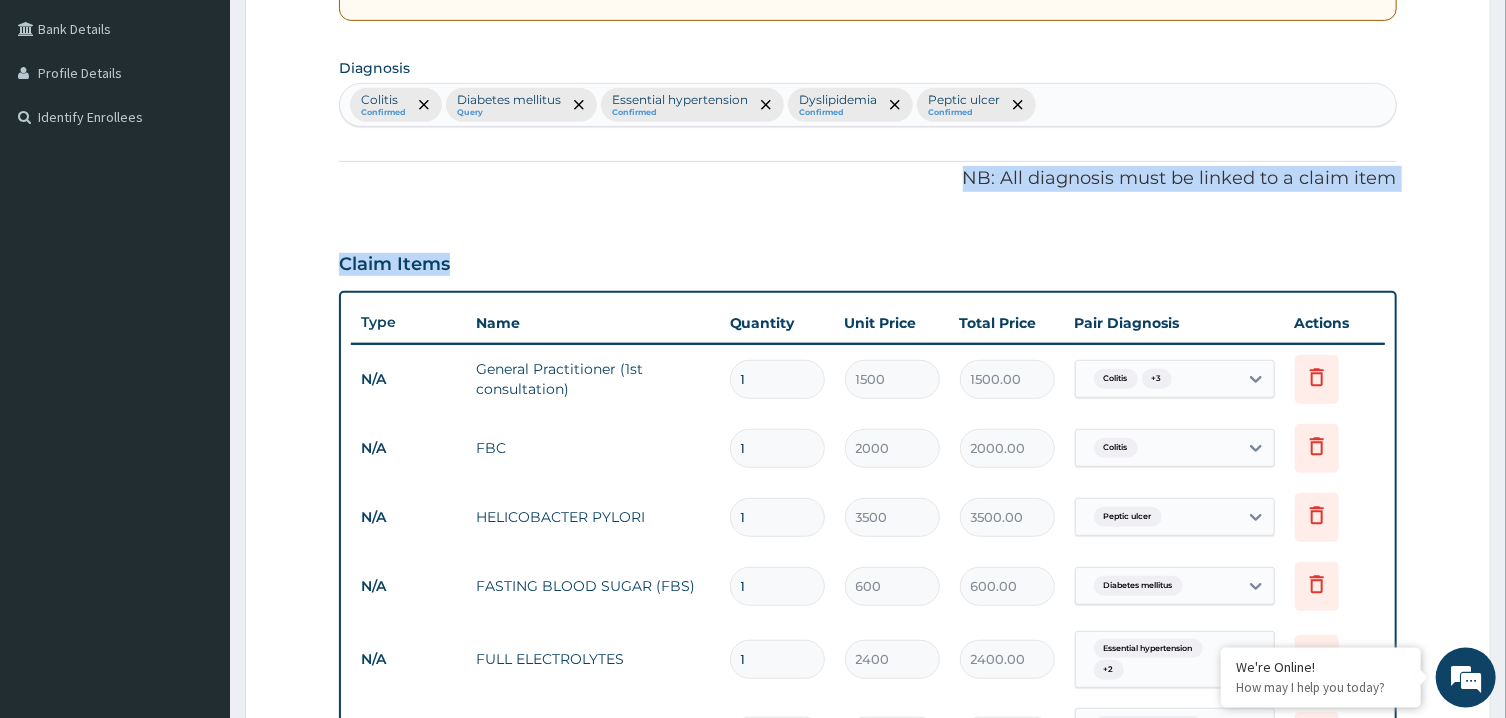 drag, startPoint x: 1522, startPoint y: 487, endPoint x: 1215, endPoint y: 96, distance: 497.1217 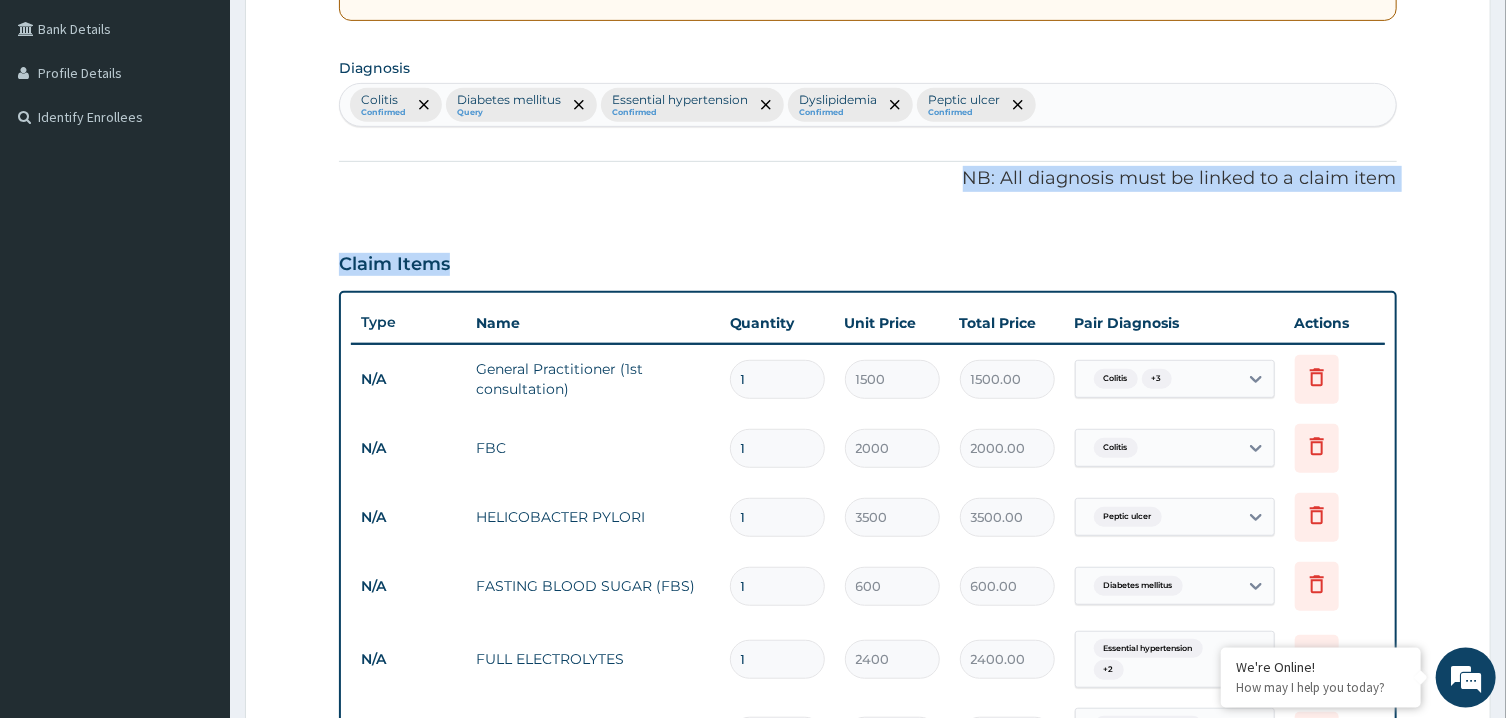 click on "Step  2  of 2 PA Code / Prescription Code Enter Code(Secondary Care Only) Encounter Date 02-08-2025 Important Notice Please enter PA codes before entering items that are not attached to a PA code   All diagnoses entered must be linked to a claim item. Diagnosis & Claim Items that are visible but inactive cannot be edited because they were imported from an already approved PA code. Diagnosis Colitis Confirmed Diabetes mellitus Query Essential hypertension Confirmed Dyslipidemia Confirmed Peptic ulcer Confirmed NB: All diagnosis must be linked to a claim item Claim Items Type Name Quantity Unit Price Total Price Pair Diagnosis Actions N/A General Practitioner (1st consultation) 1 1500 1500.00 Colitis  + 3 Delete N/A FBC 1 2000 2000.00 Colitis Delete N/A HELICOBACTER PYLORI 1 3500 3500.00 Peptic ulcer Delete N/A FASTING BLOOD SUGAR (FBS) 1 600 600.00 Diabetes mellitus Delete N/A FULL ELECTROLYTES 1 2400 2400.00 Essential hypertension  + 2 Delete N/A UREA 1 800 800.00 Essential hypertension  + 2 Delete N/A 1 960" at bounding box center (868, 524) 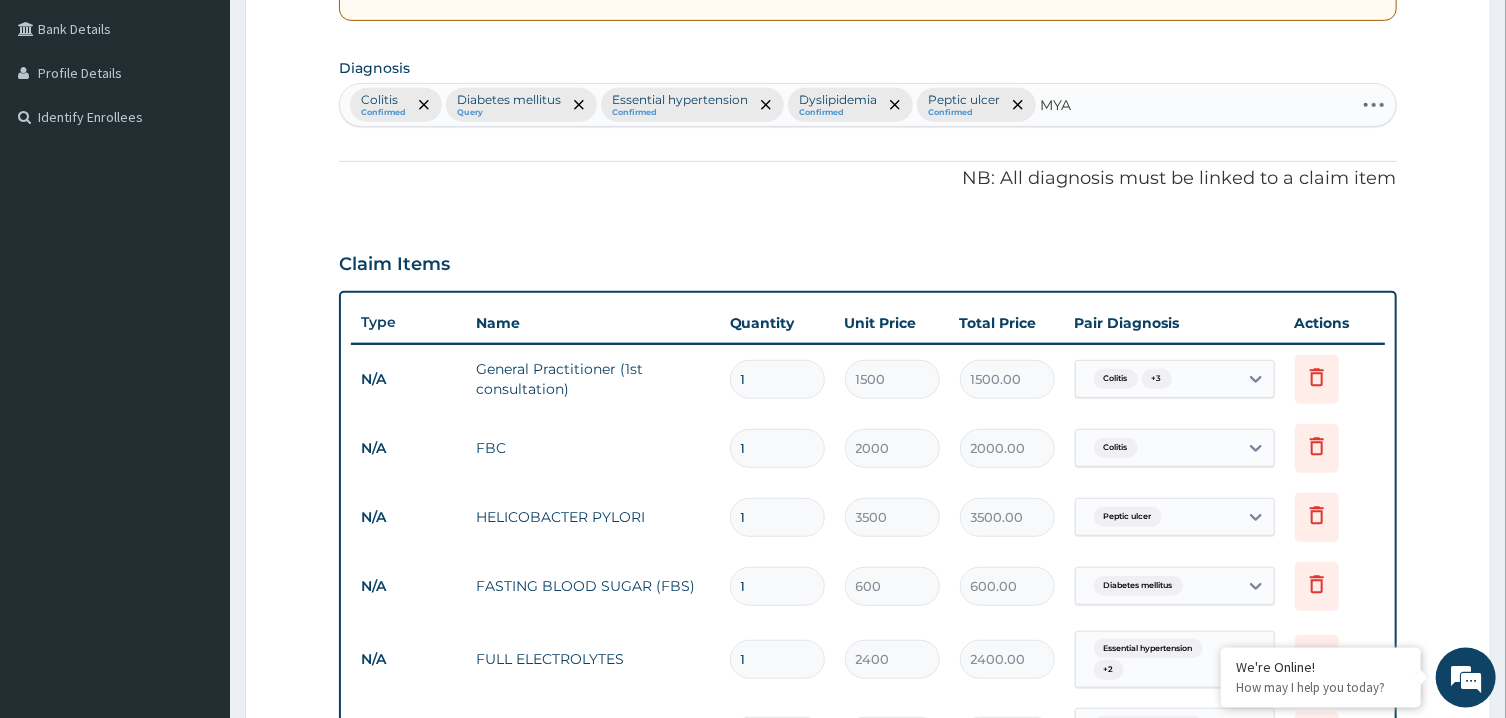 type on "MYAL" 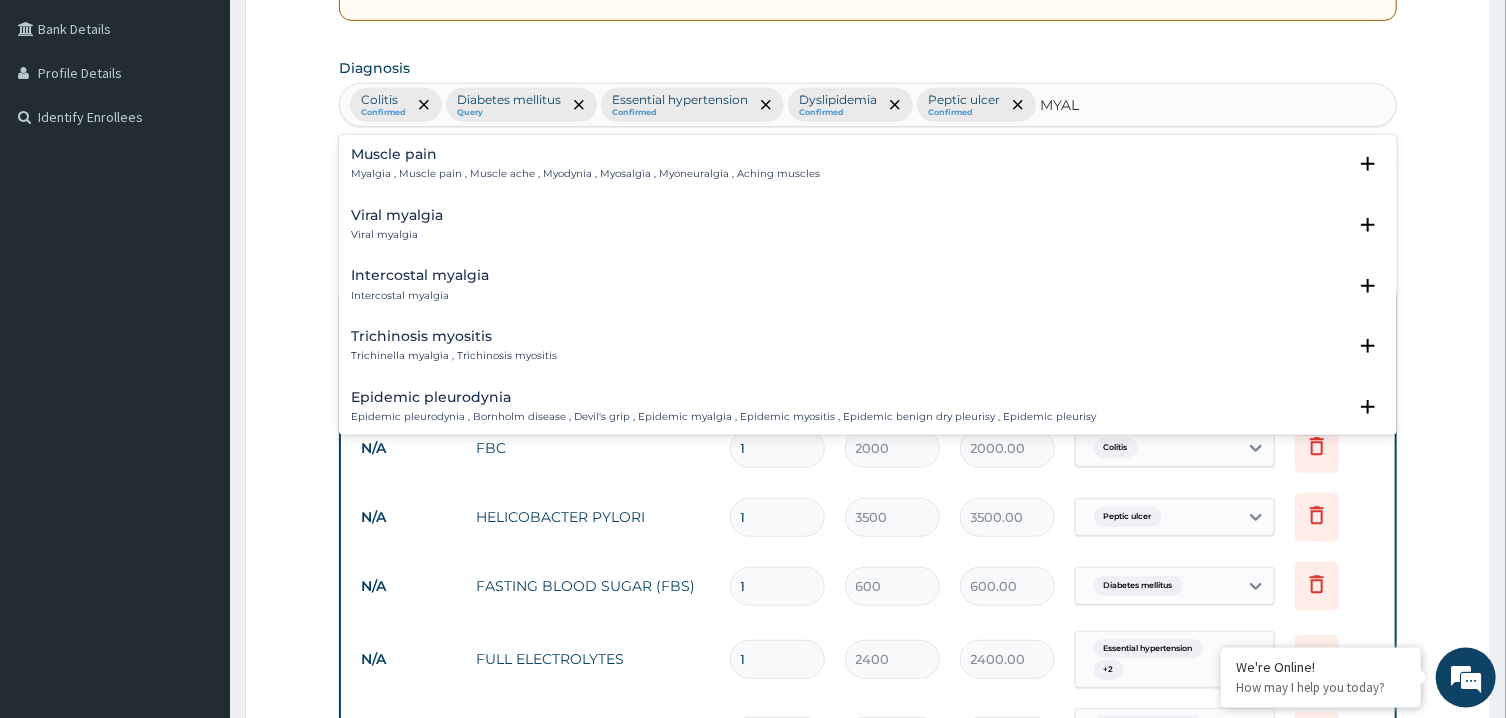 click on "Muscle pain" at bounding box center [585, 154] 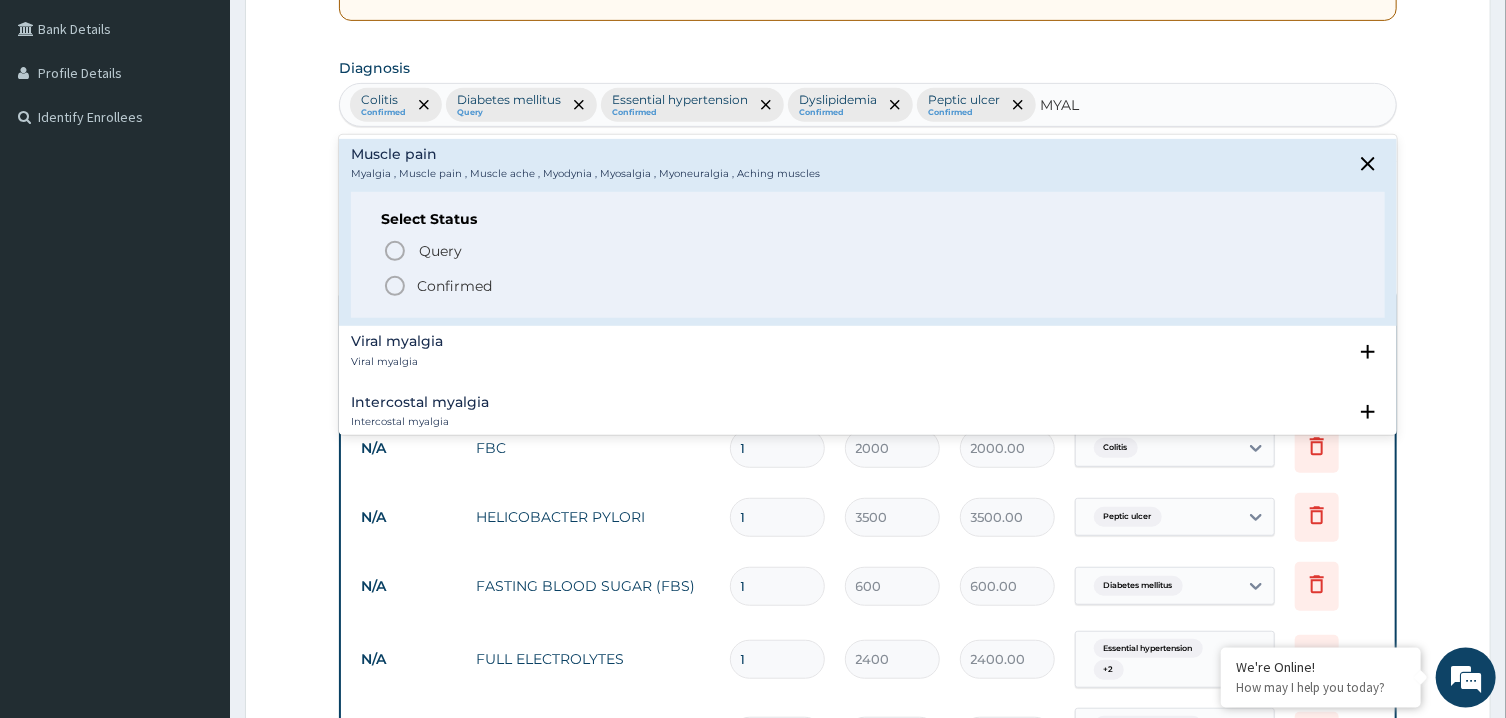 drag, startPoint x: 393, startPoint y: 268, endPoint x: 395, endPoint y: 278, distance: 10.198039 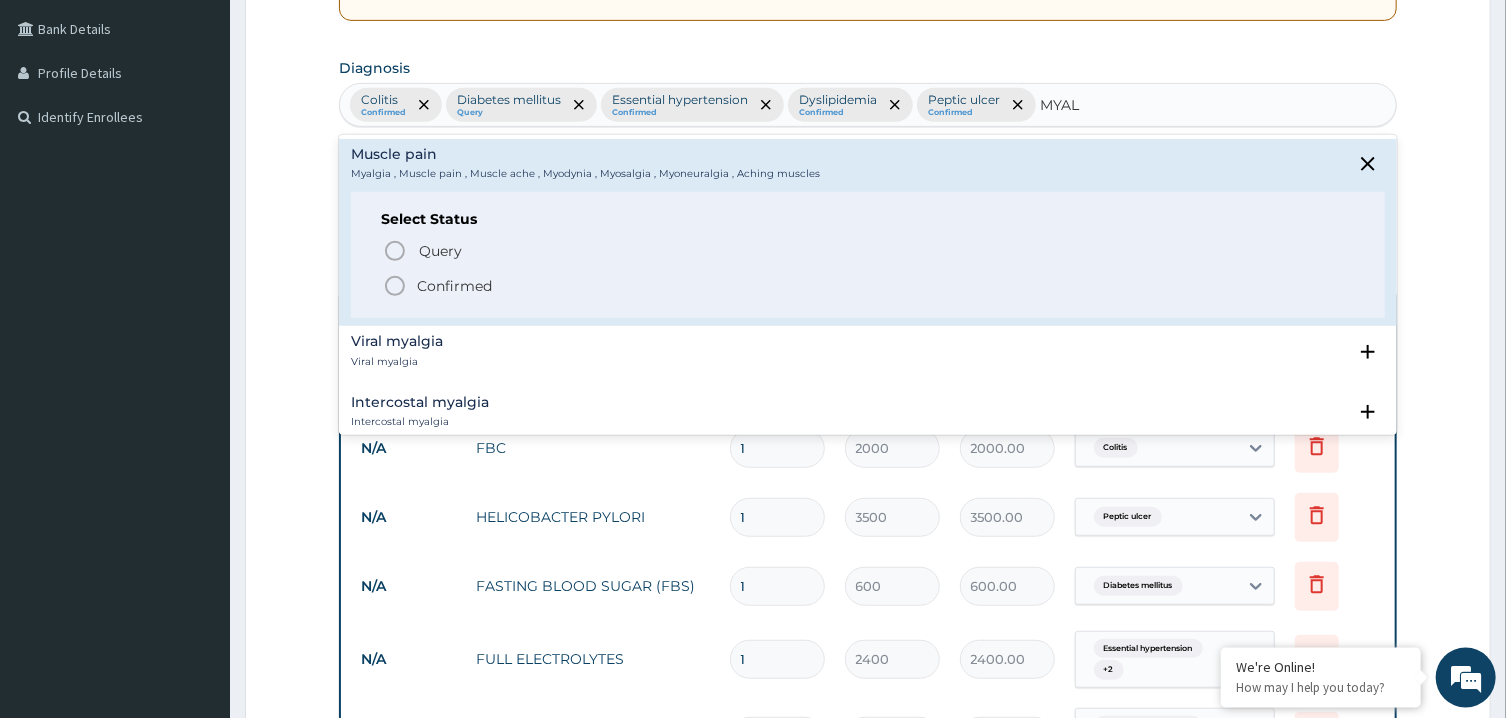 click on "Query Query covers suspected (?), Keep in view (kiv), Ruled out (r/o) Confirmed" at bounding box center [867, 267] 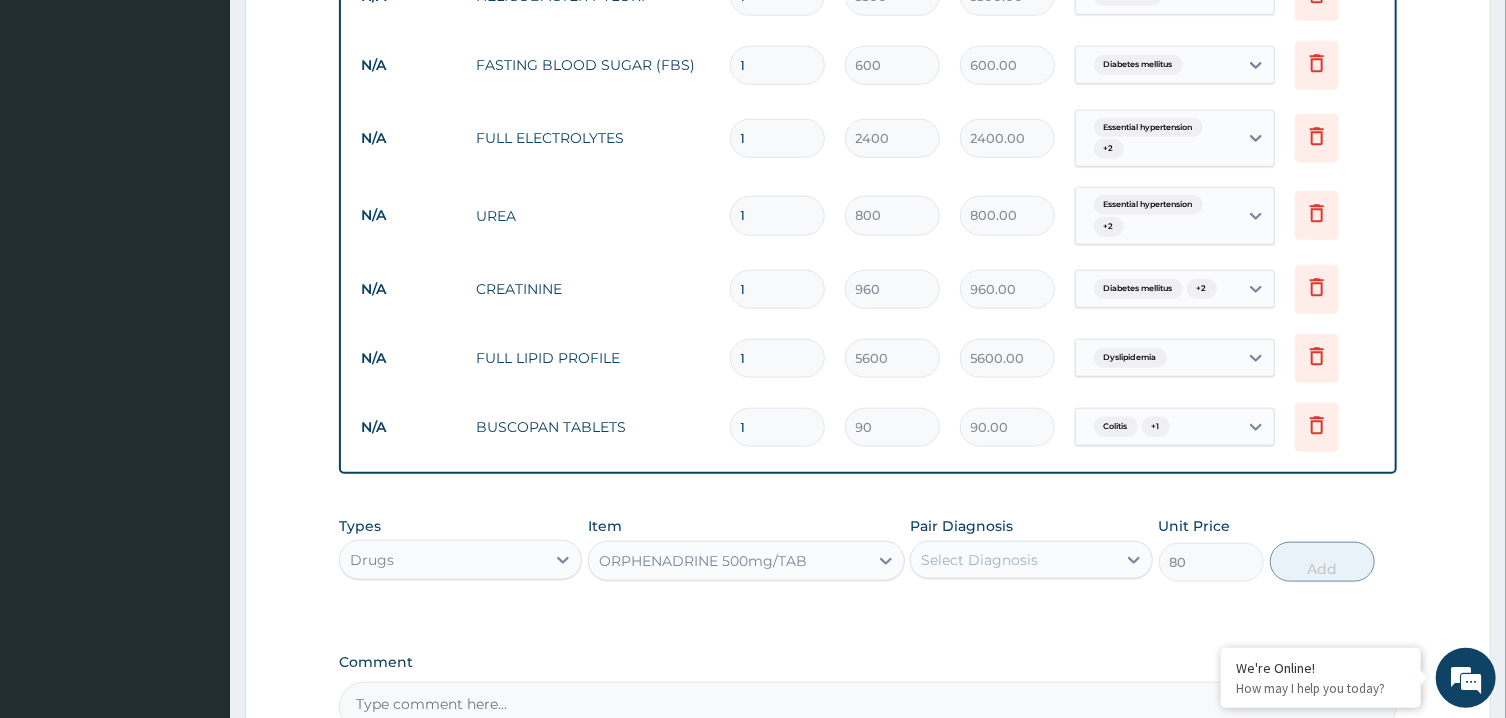 scroll, scrollTop: 1204, scrollLeft: 0, axis: vertical 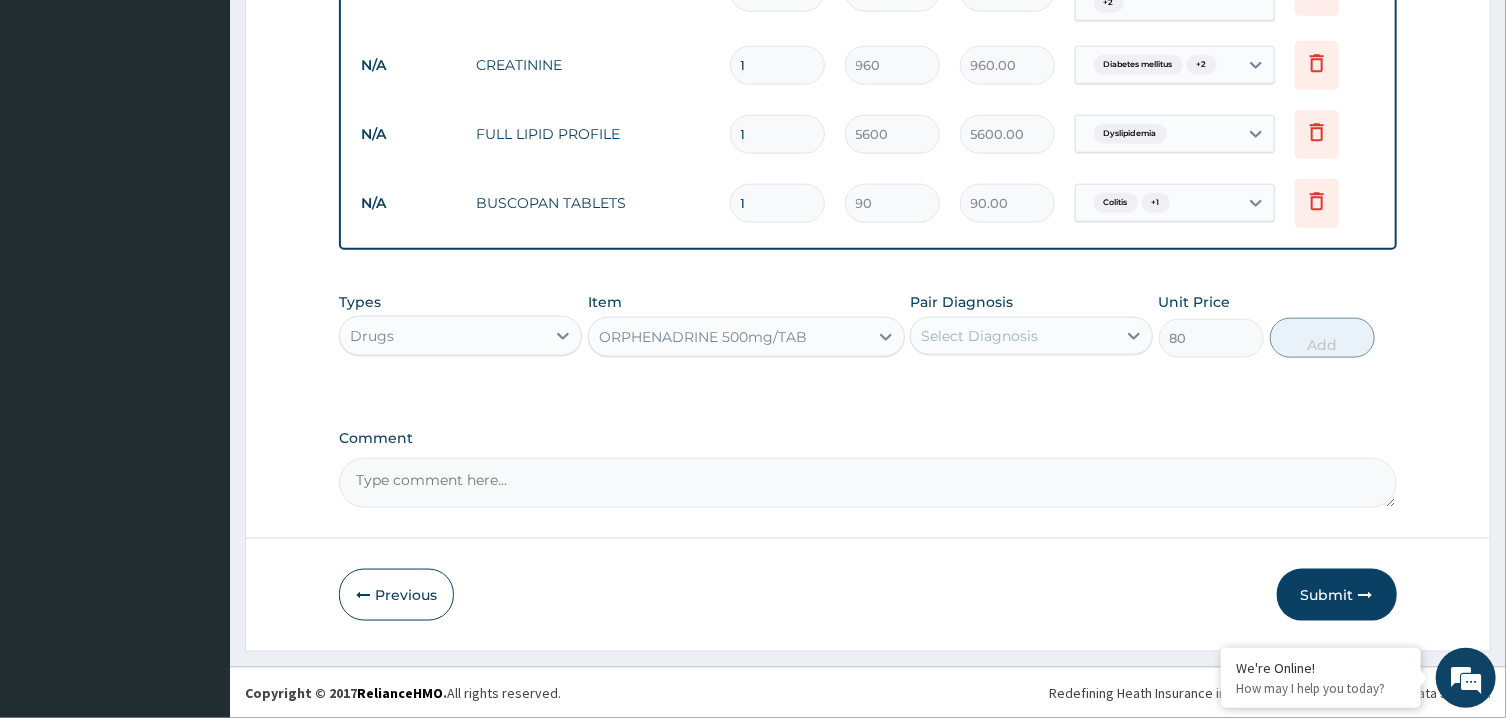 click on "Select Diagnosis" at bounding box center [979, 336] 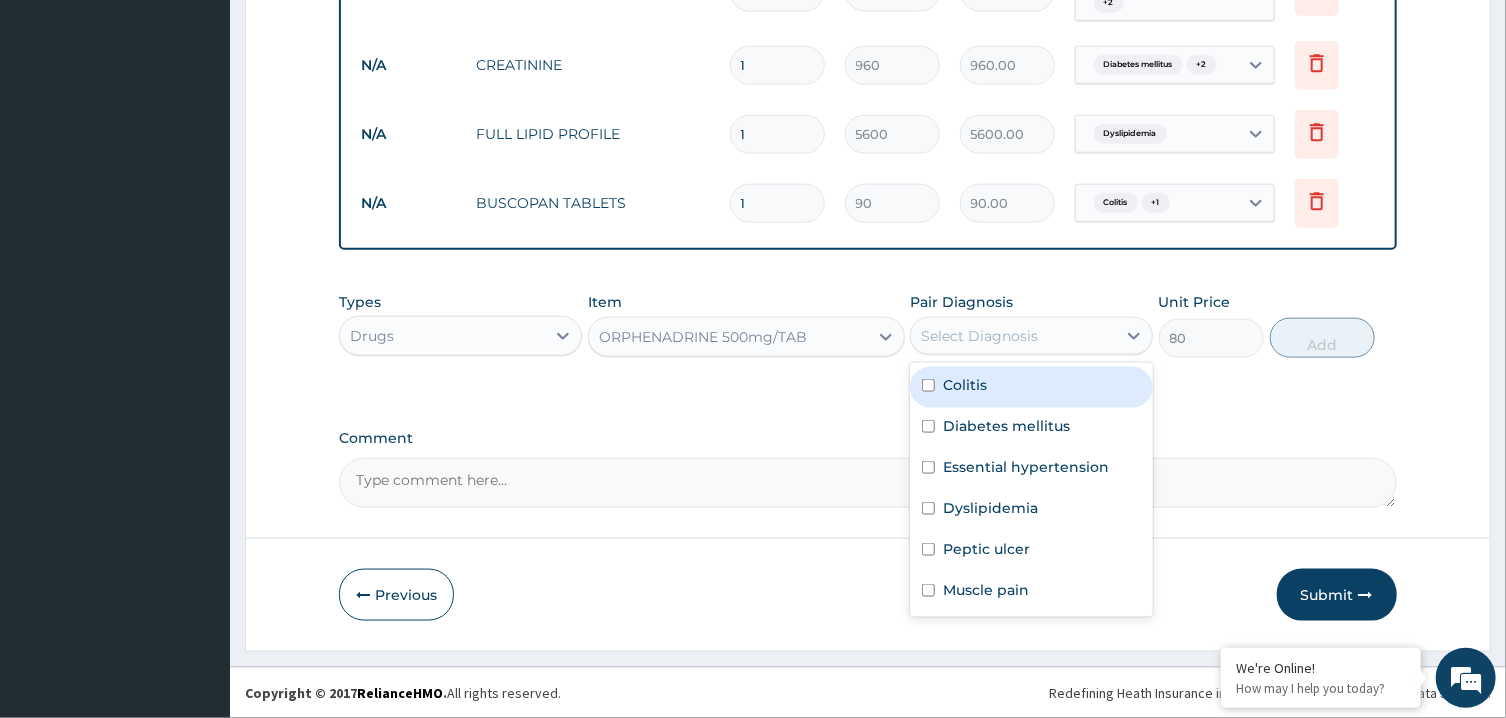 click on "Colitis" at bounding box center [1031, 387] 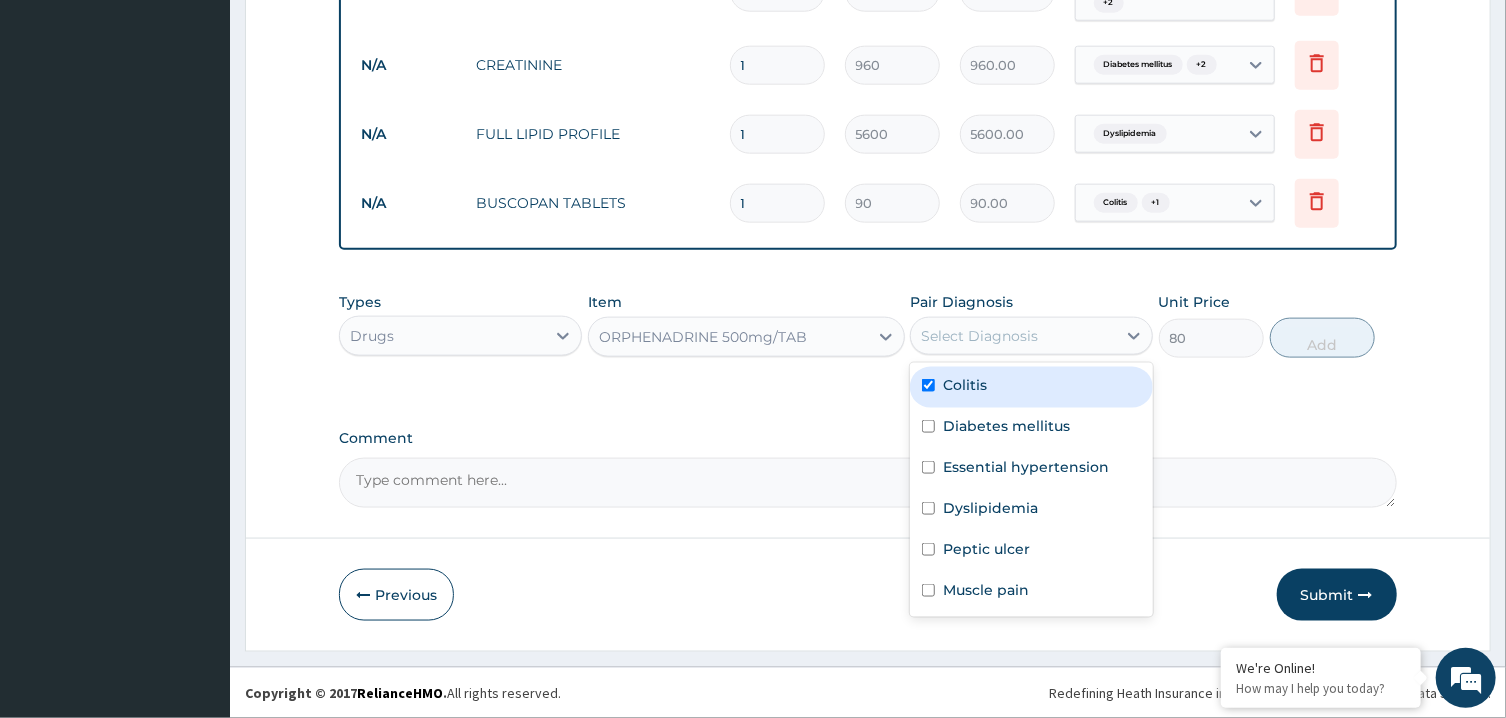 checkbox on "true" 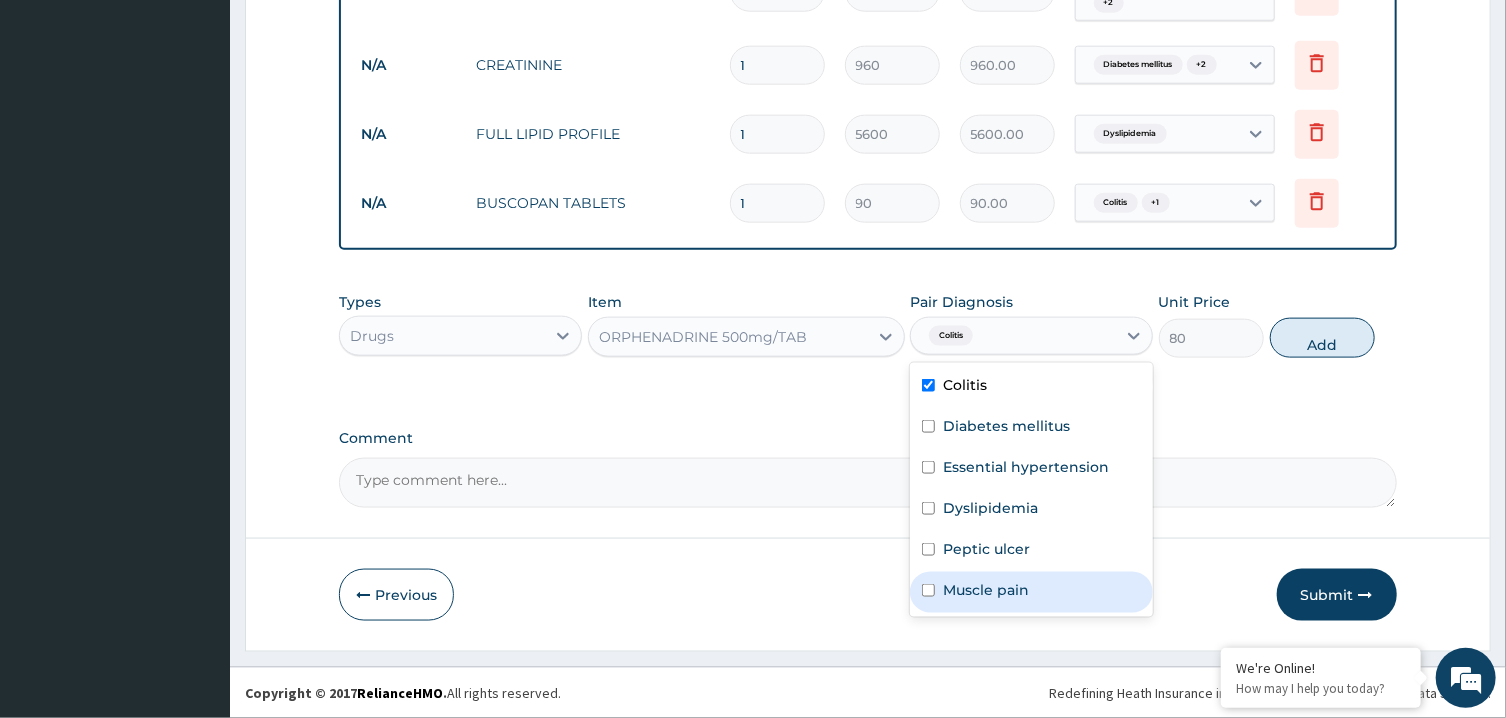 click on "Muscle pain" at bounding box center (1031, 592) 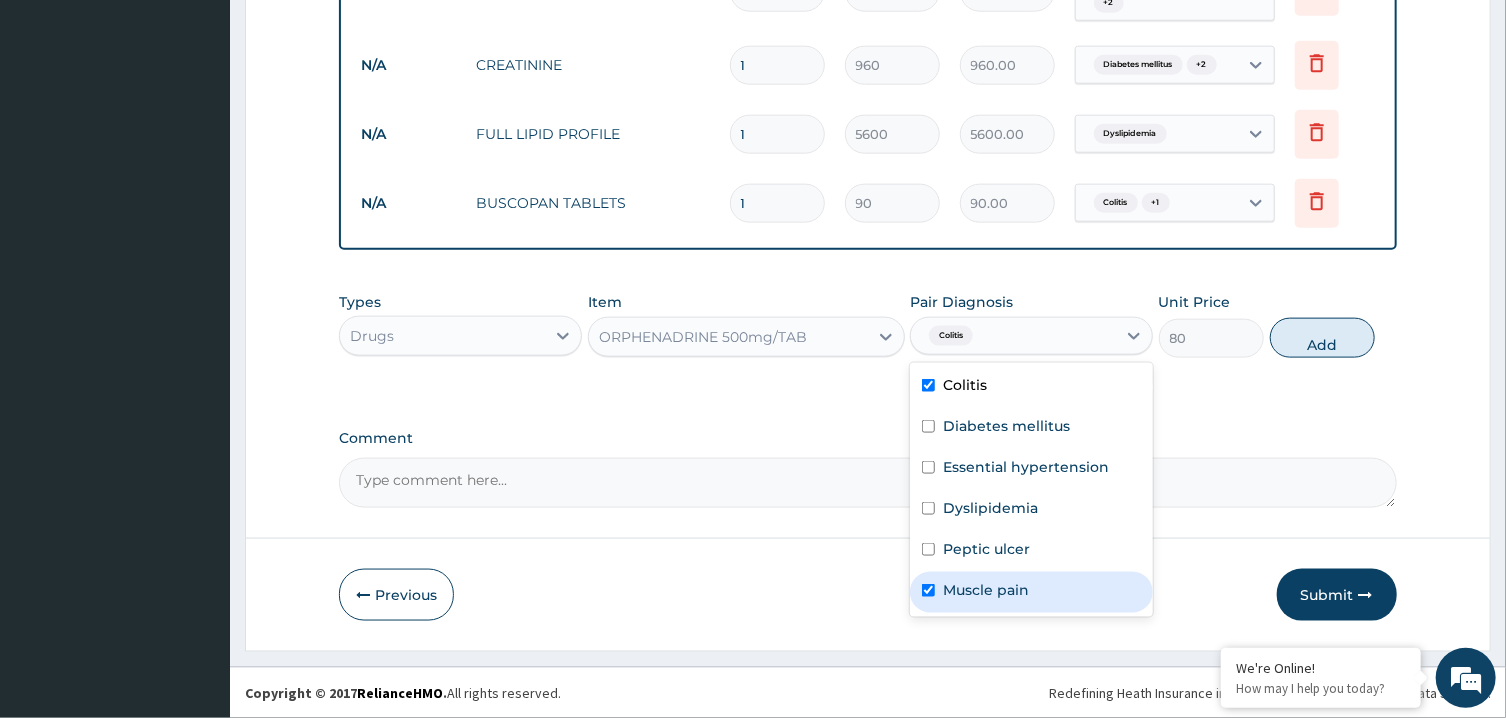 checkbox on "true" 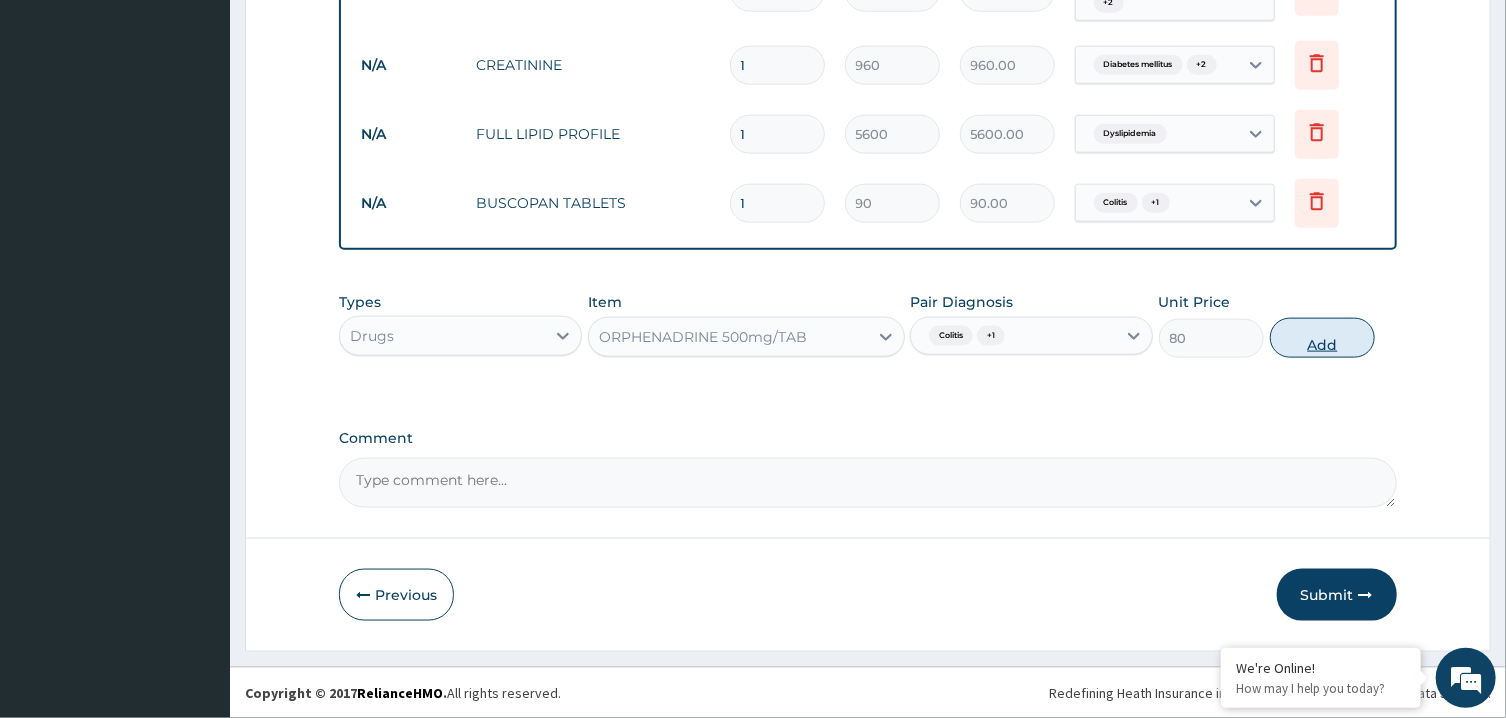 click on "Add" at bounding box center [1323, 338] 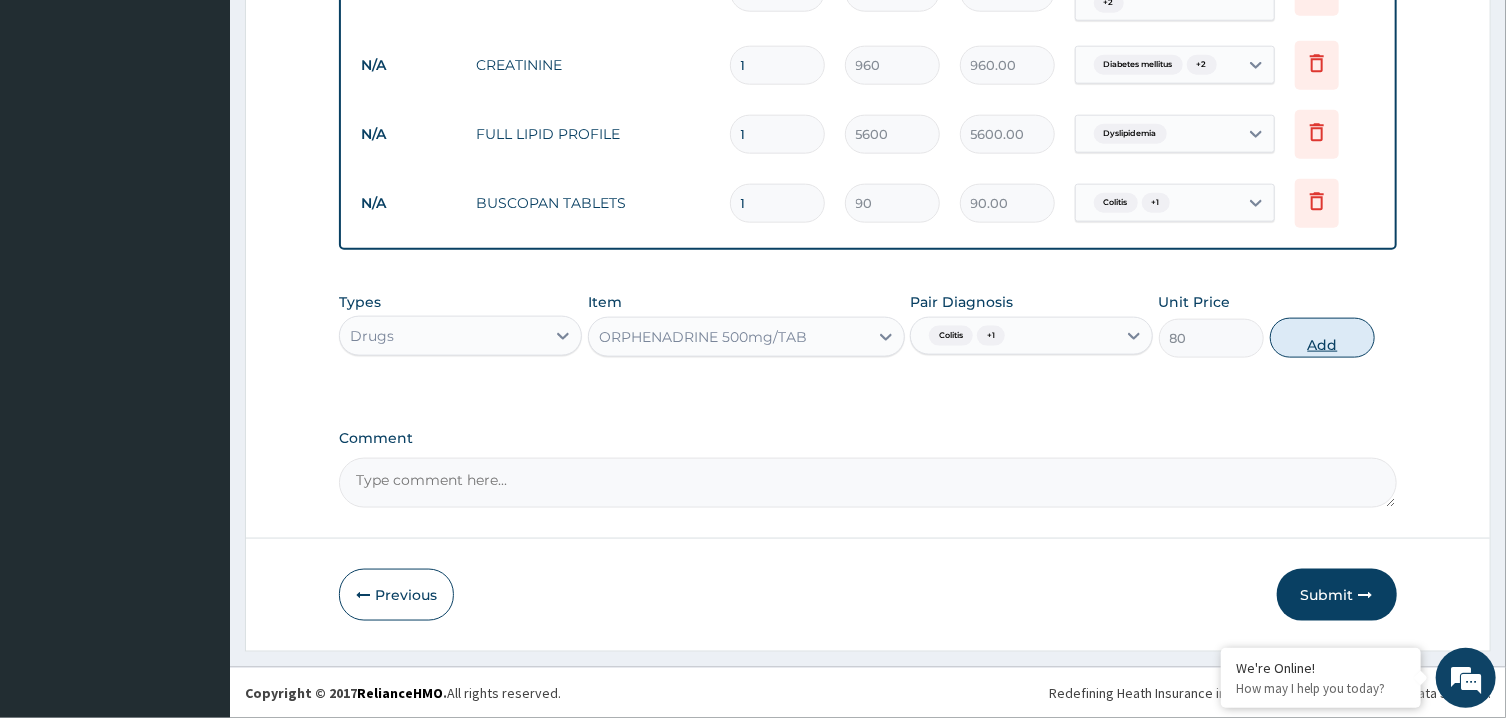 type on "0" 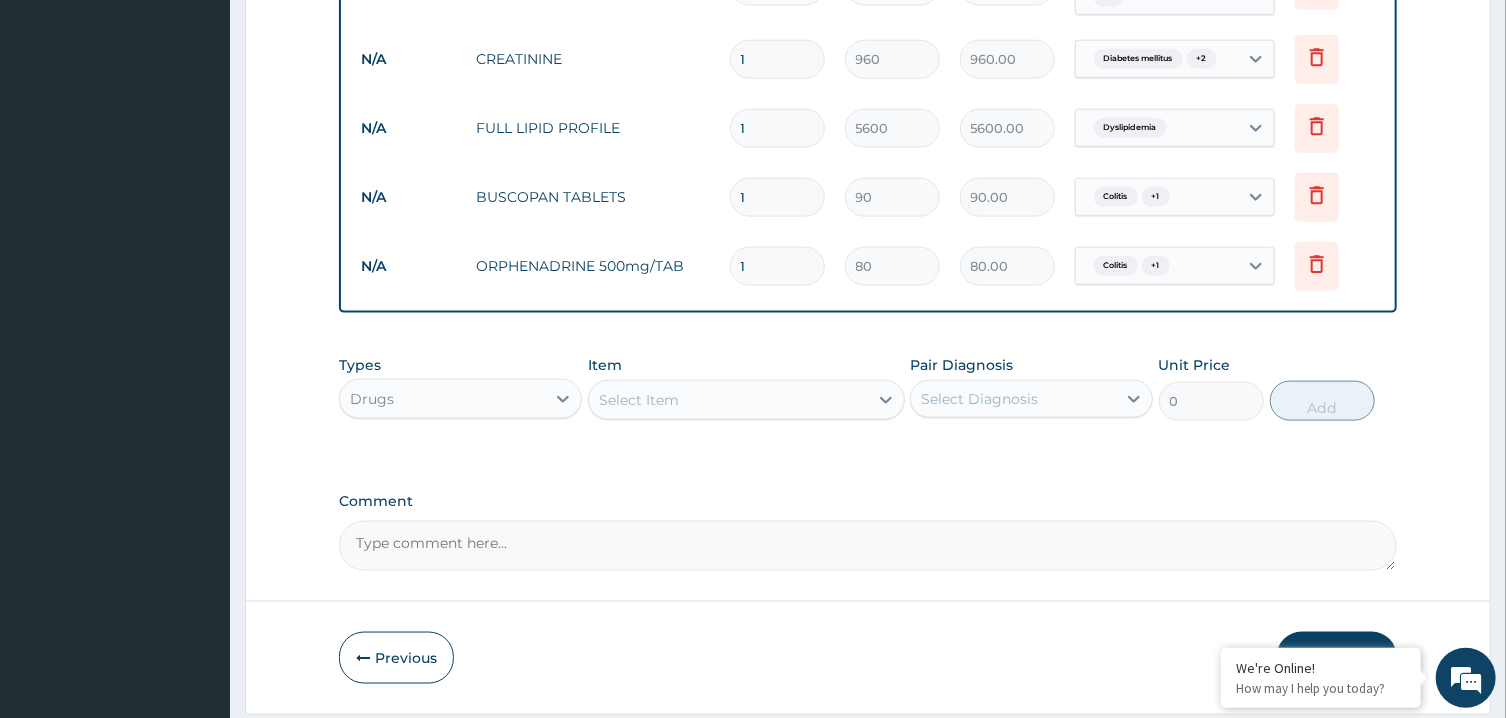 click on "Select Item" at bounding box center [728, 400] 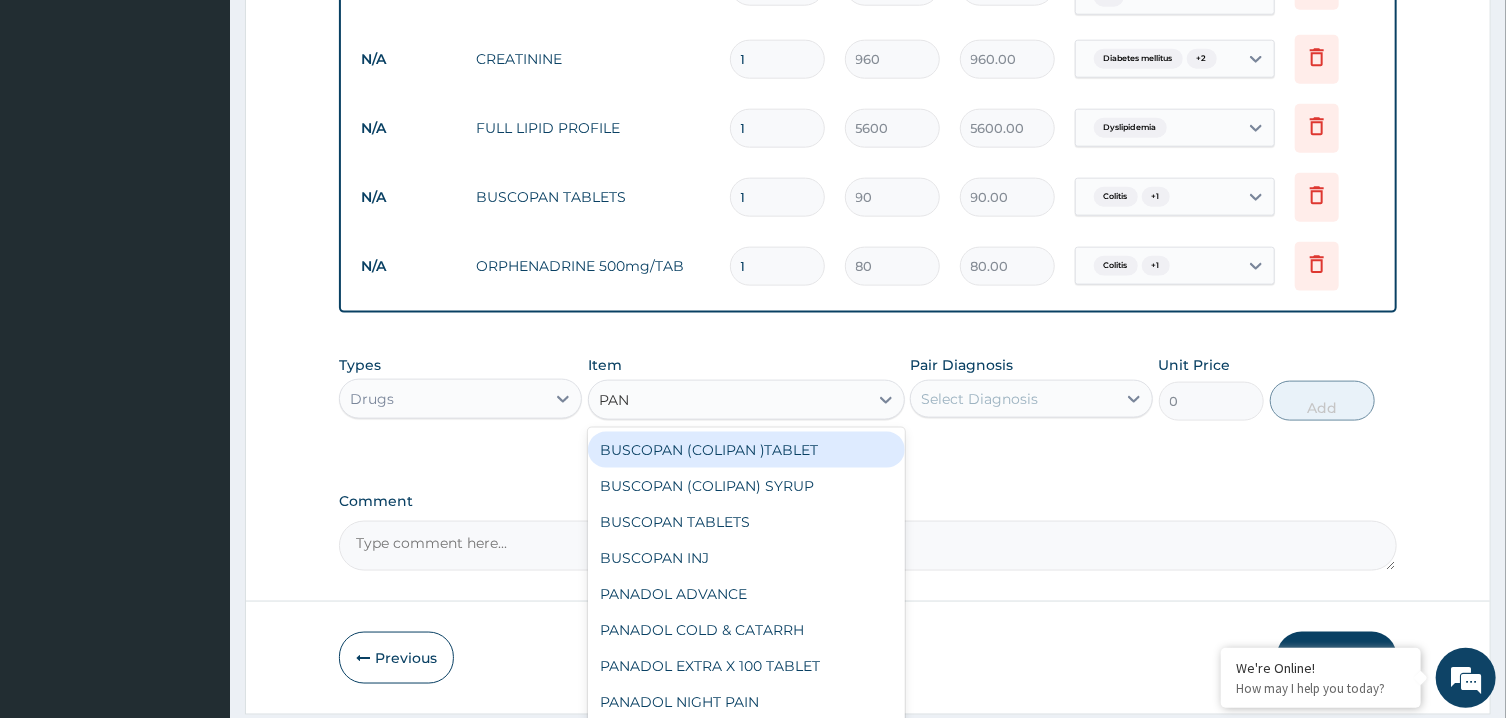 type on "PANA" 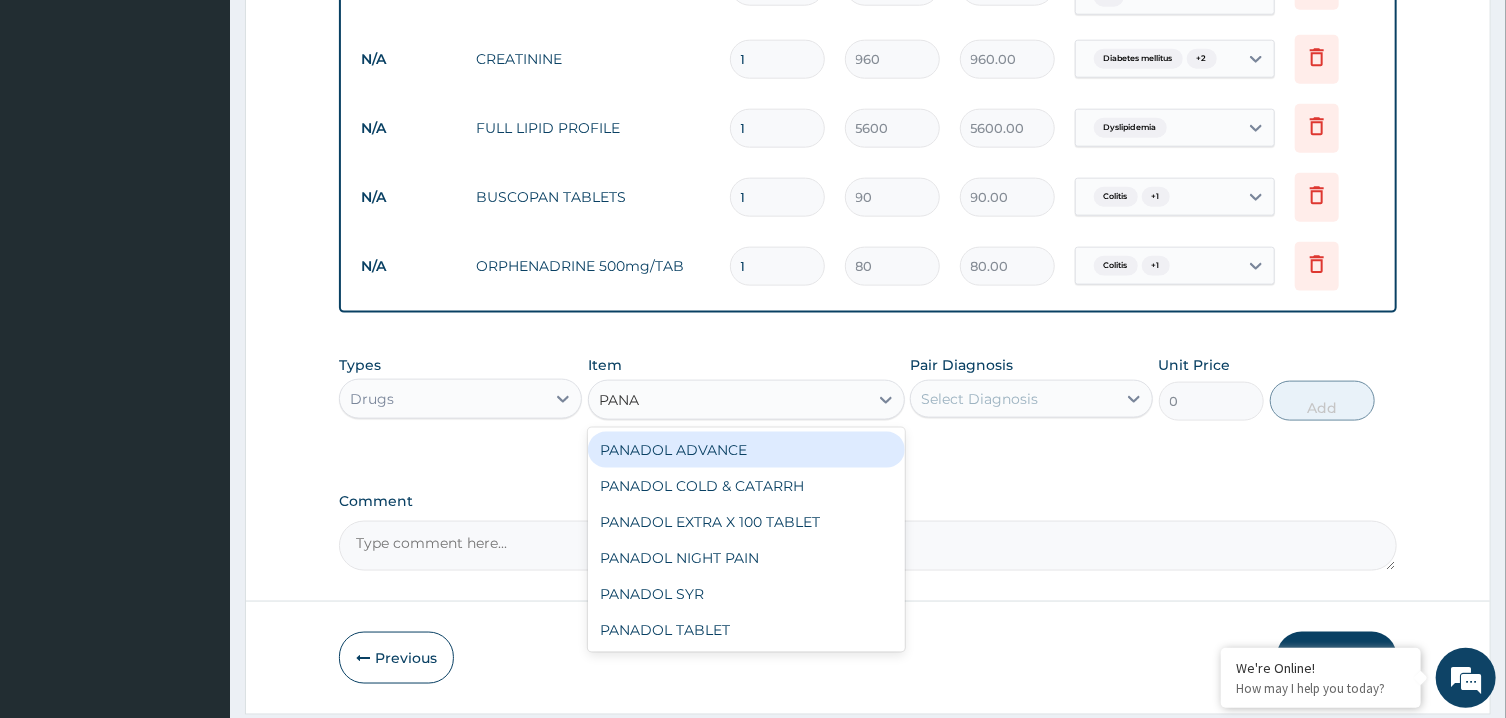 click on "PANADOL ADVANCE" at bounding box center [746, 450] 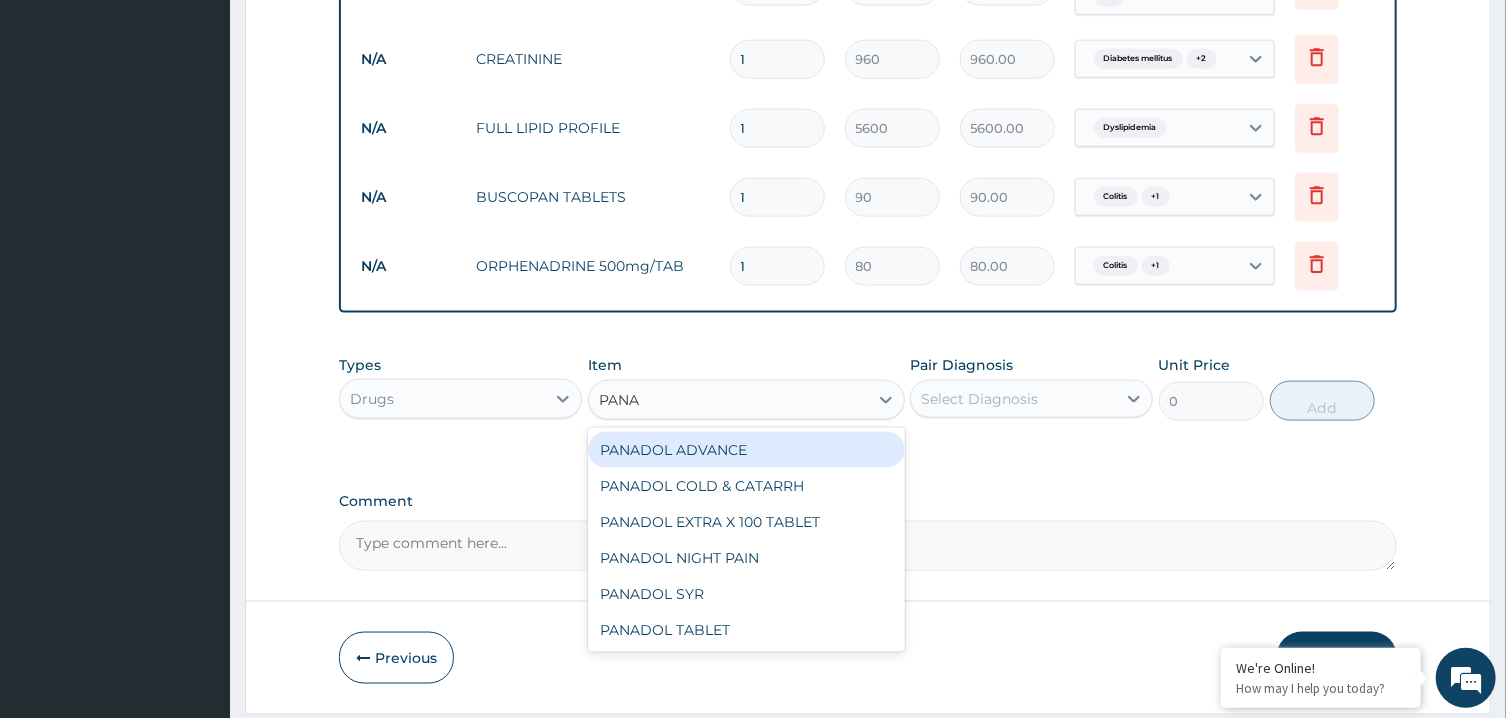 type 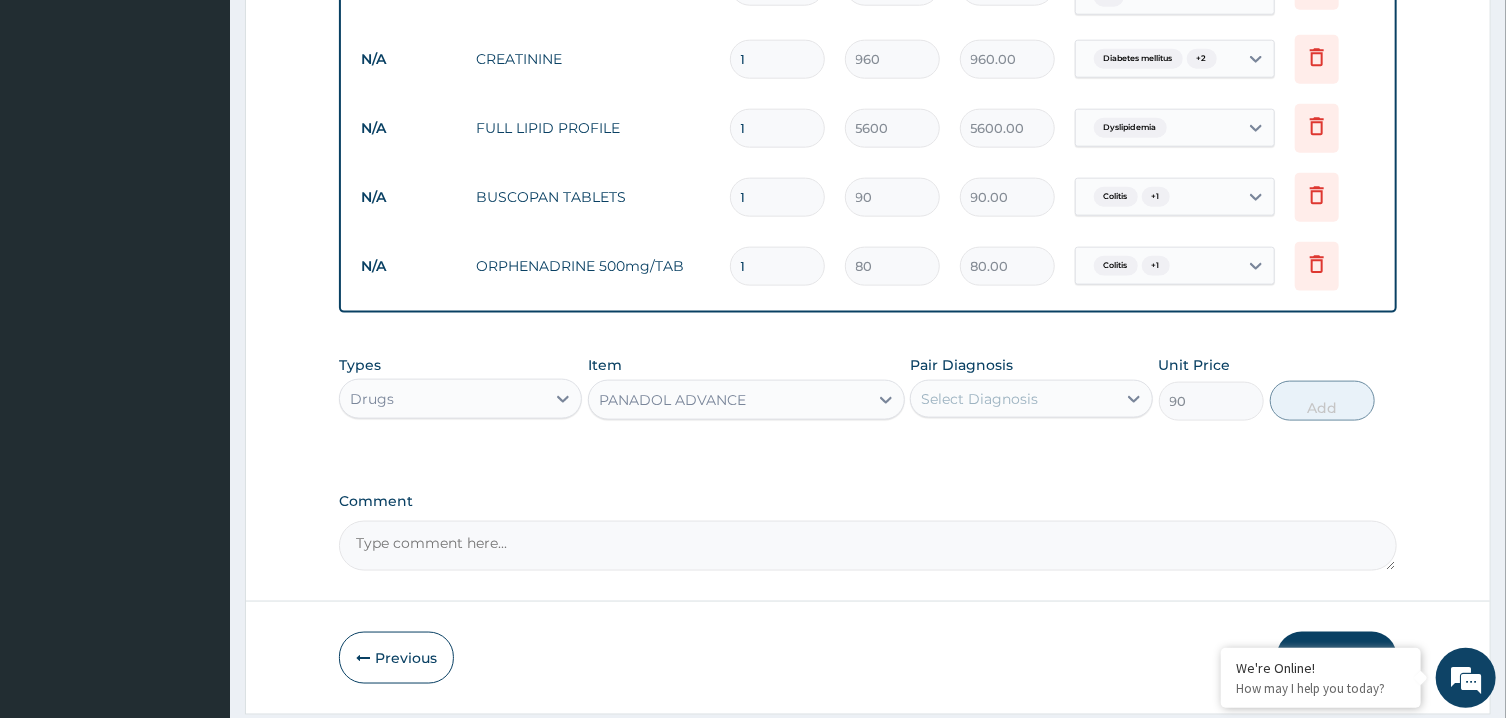 click on "Select Diagnosis" at bounding box center (1013, 399) 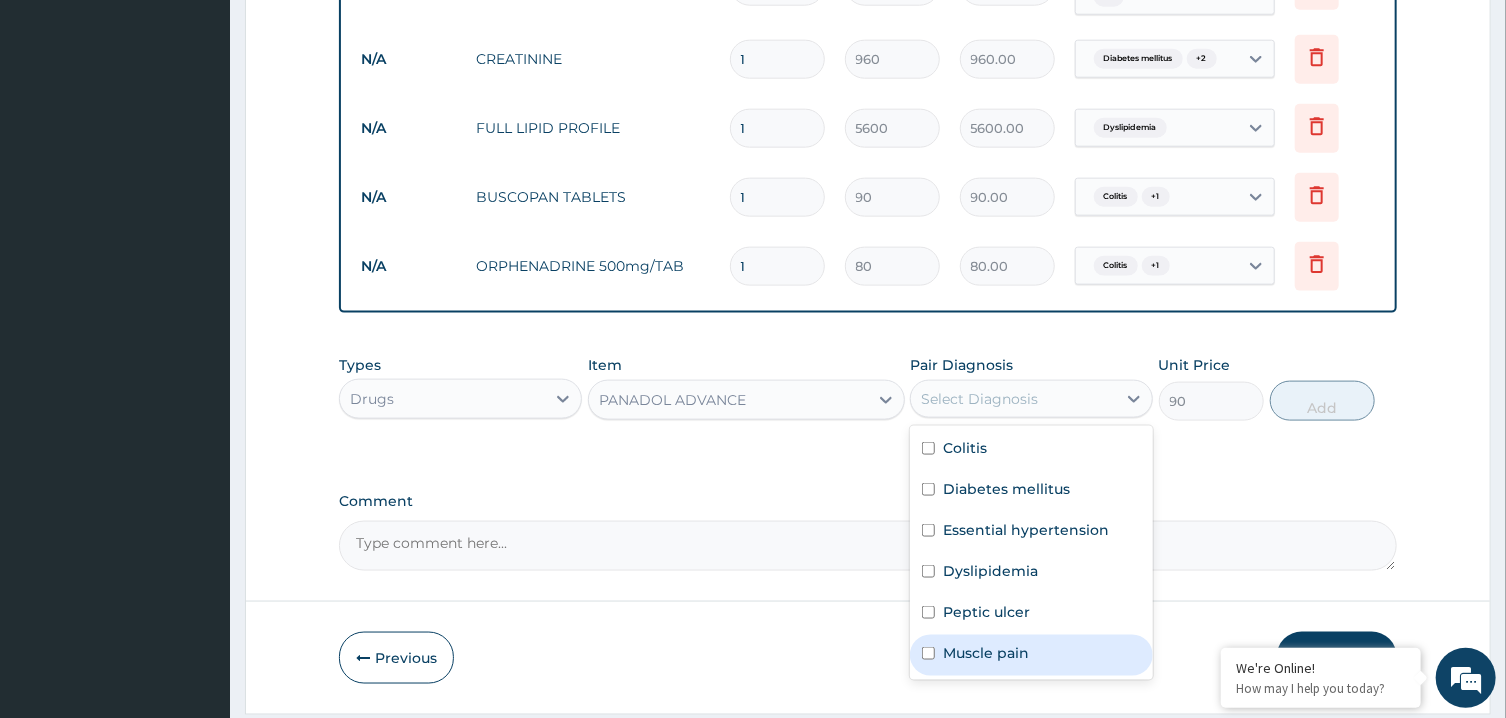 click on "Muscle pain" at bounding box center [1031, 655] 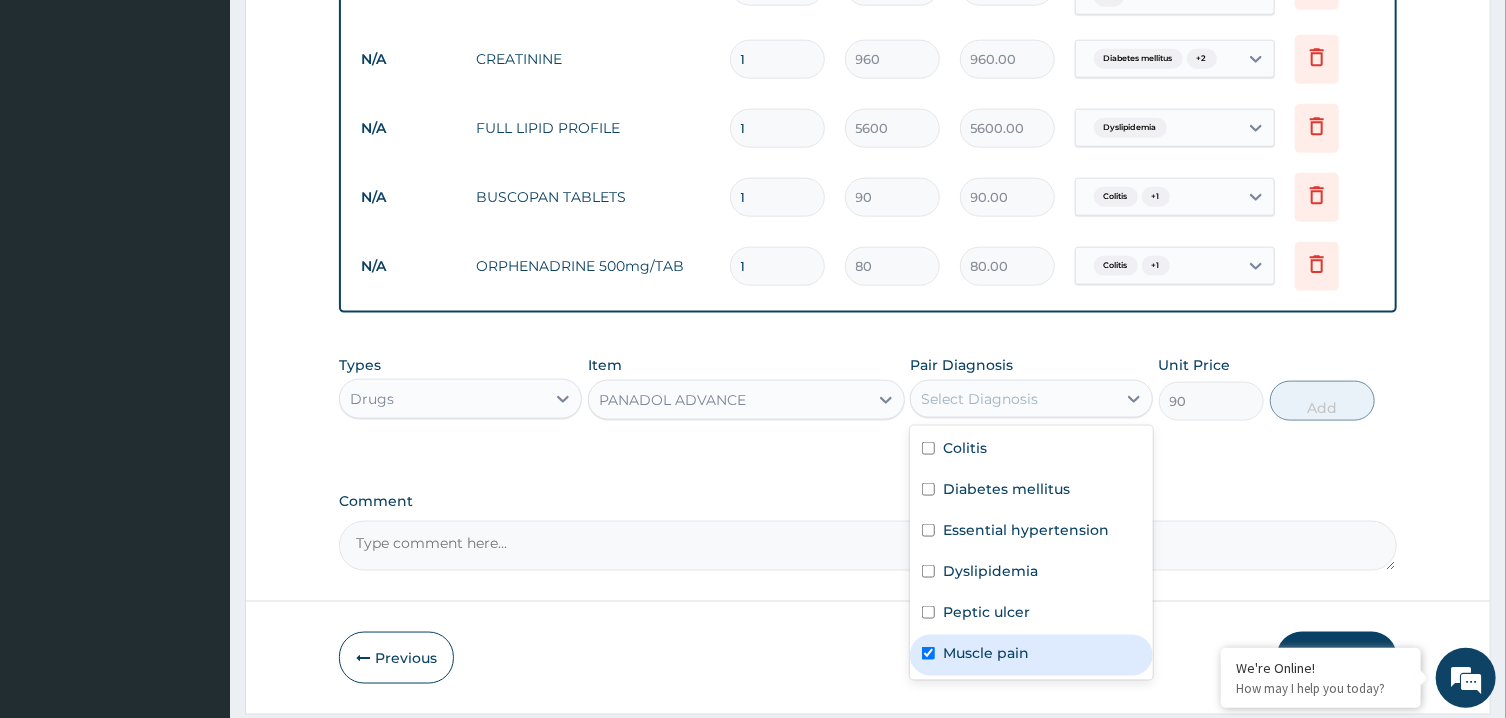 checkbox on "true" 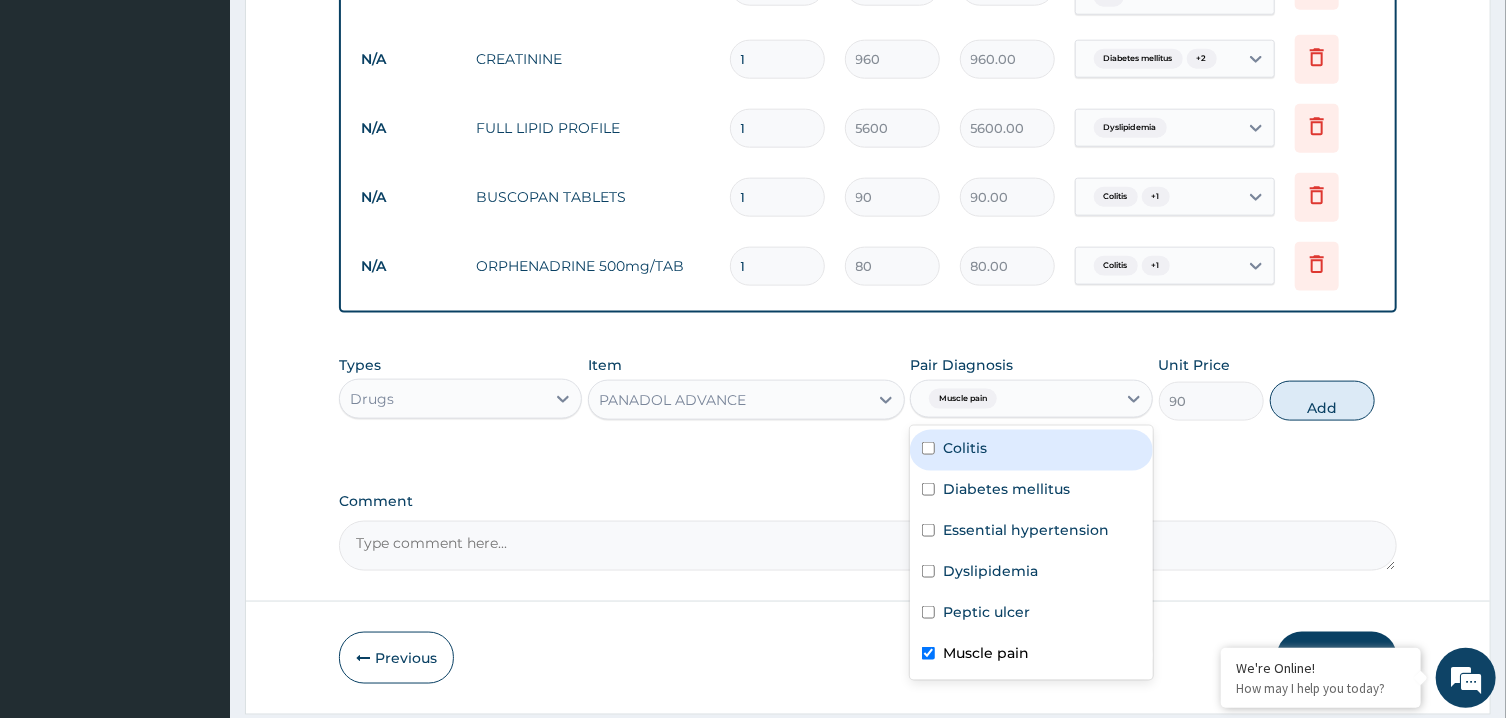 click on "Colitis" at bounding box center (1031, 450) 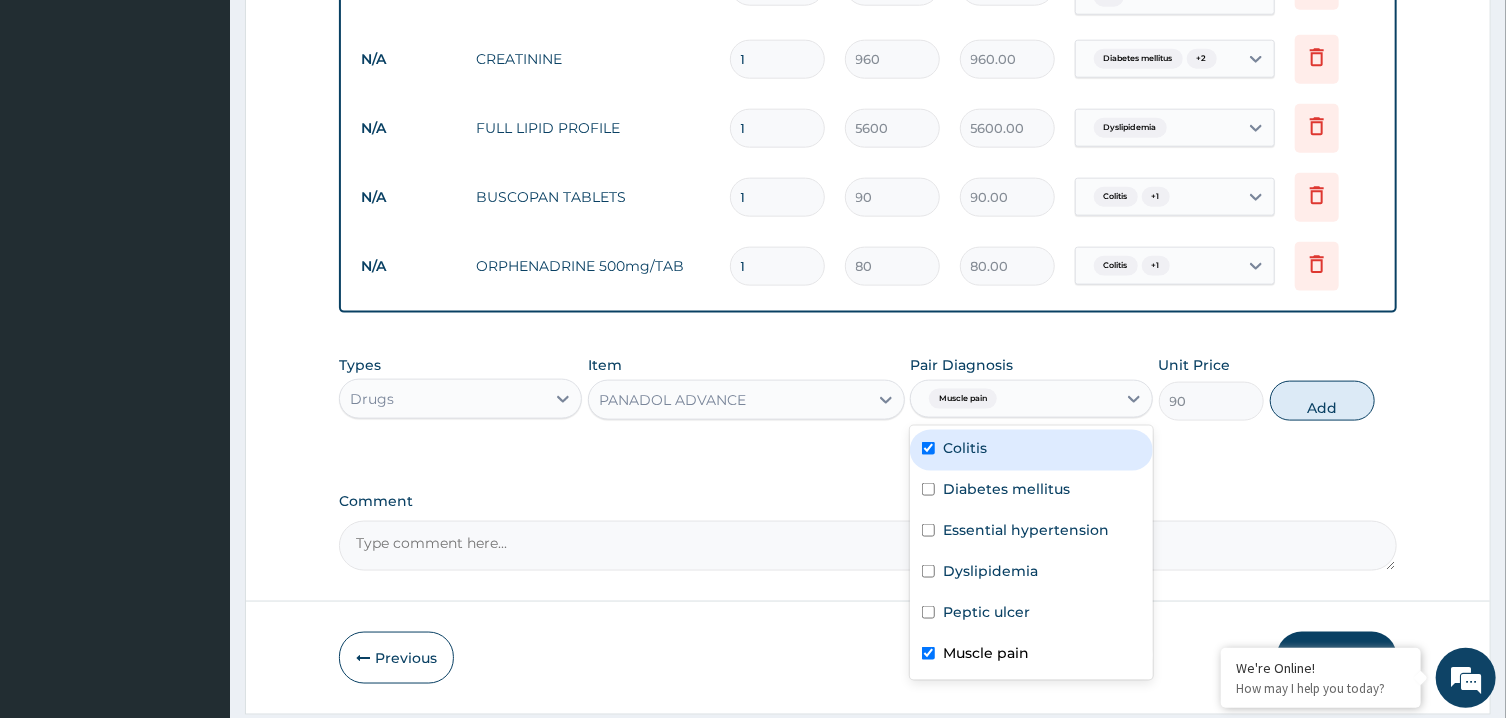 checkbox on "true" 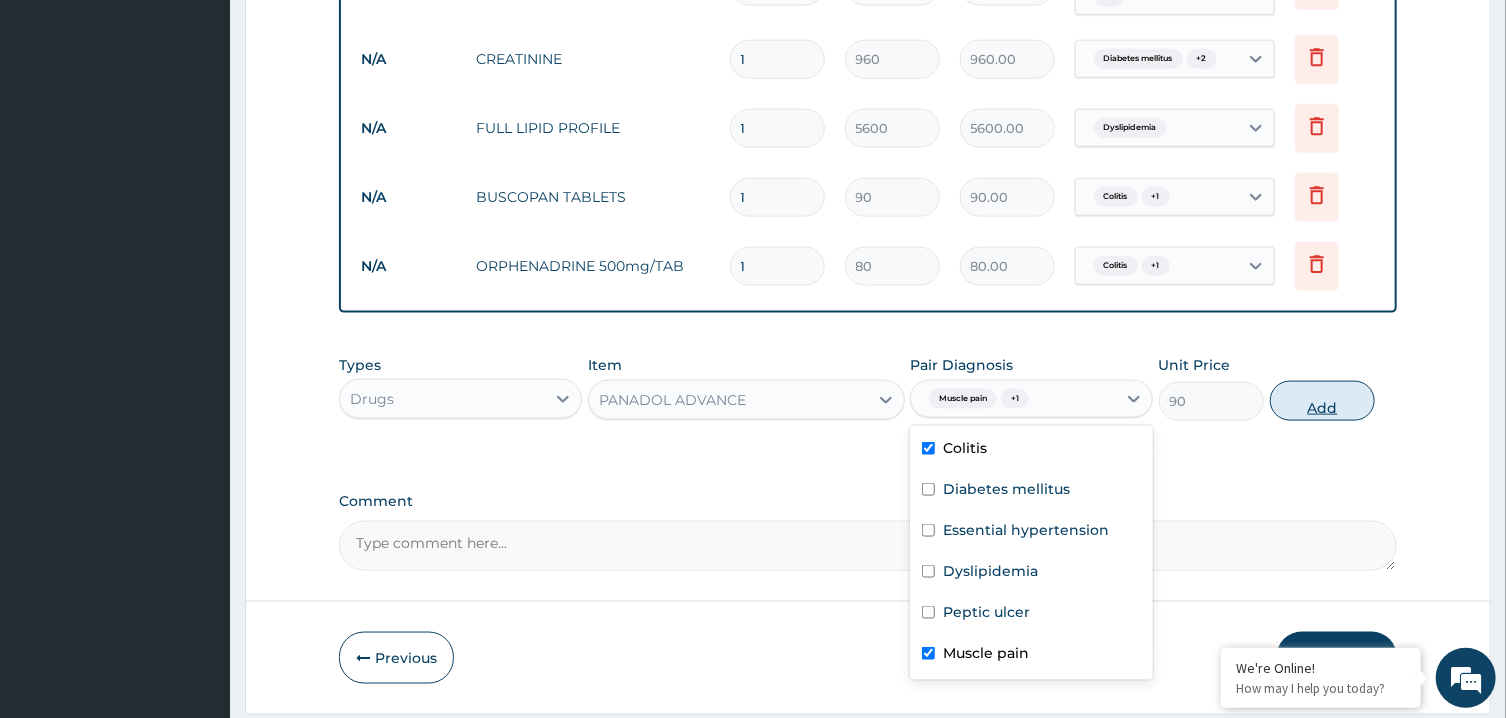 click on "Add" at bounding box center (1323, 401) 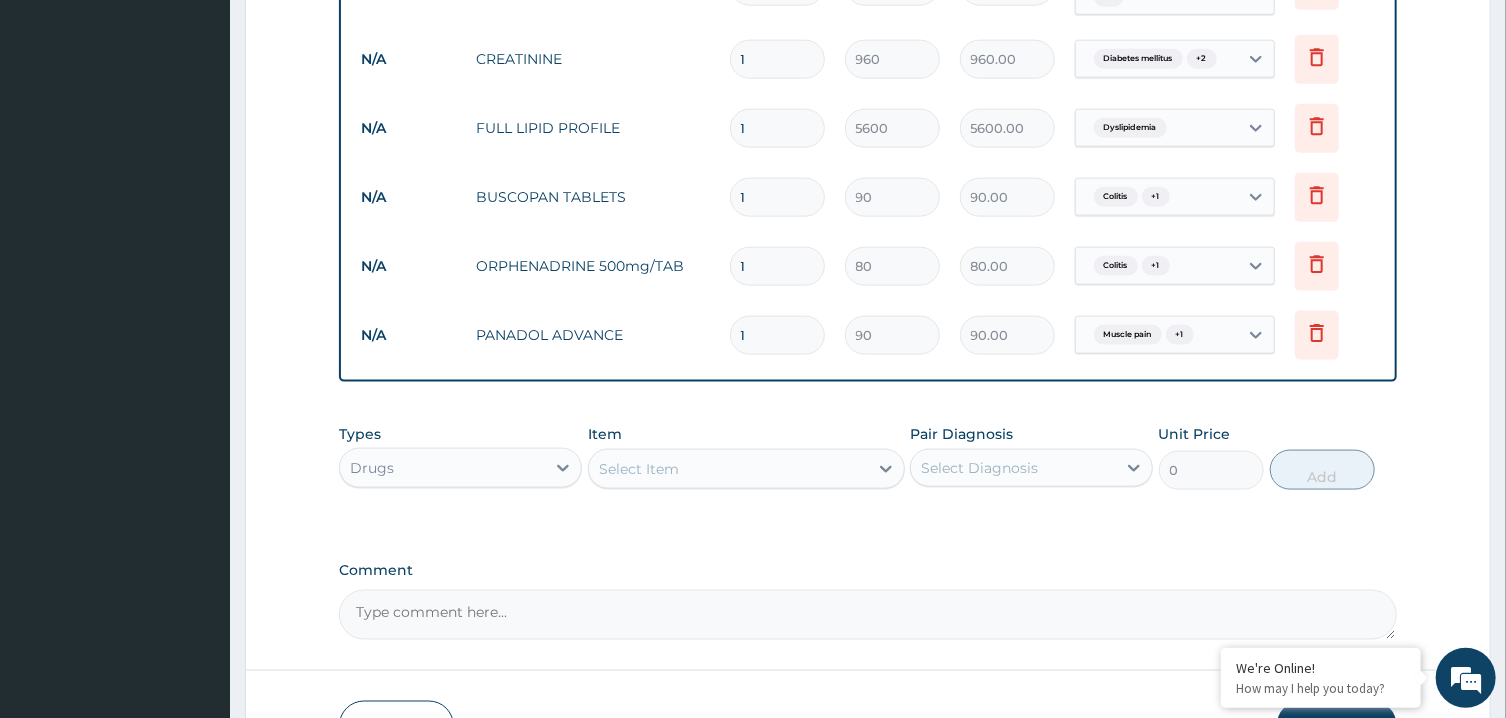 click on "Select Item" at bounding box center (728, 469) 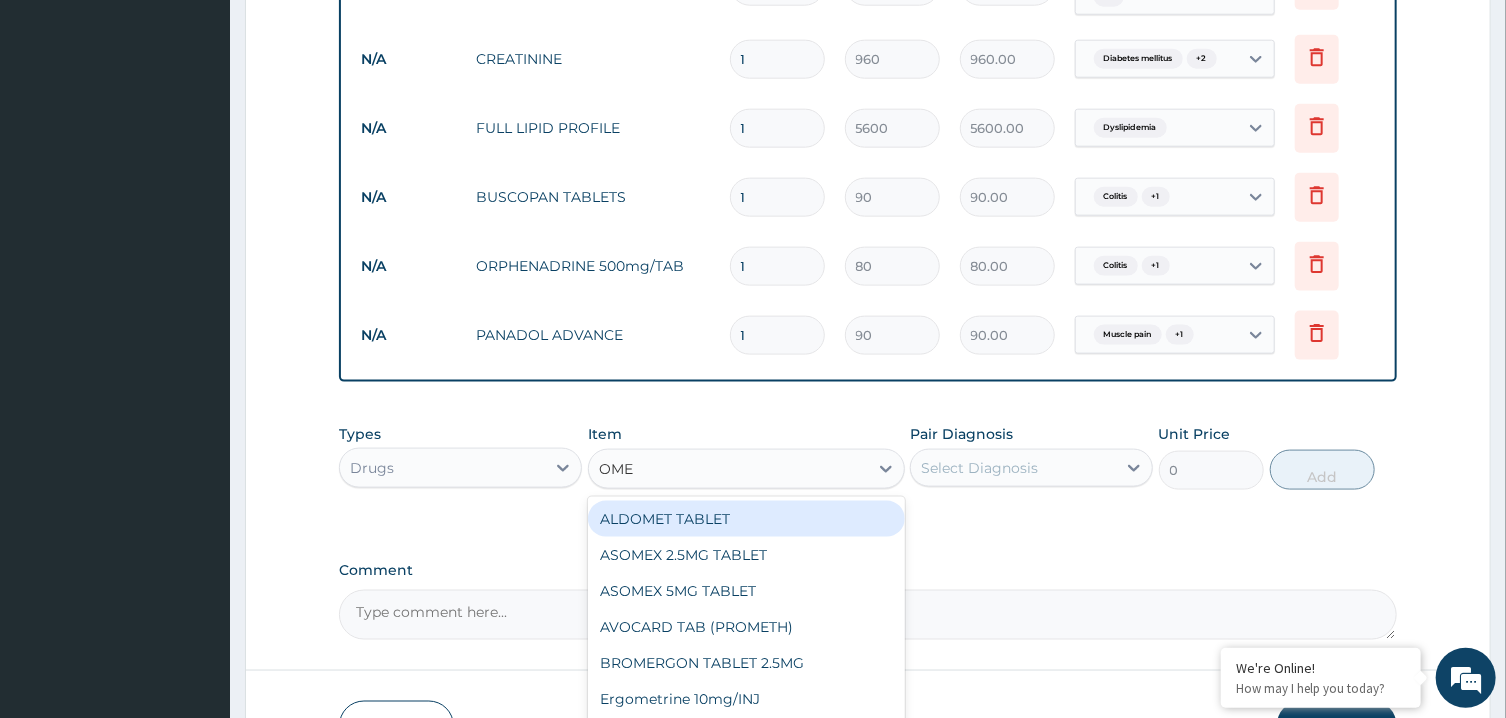 type on "OMEP" 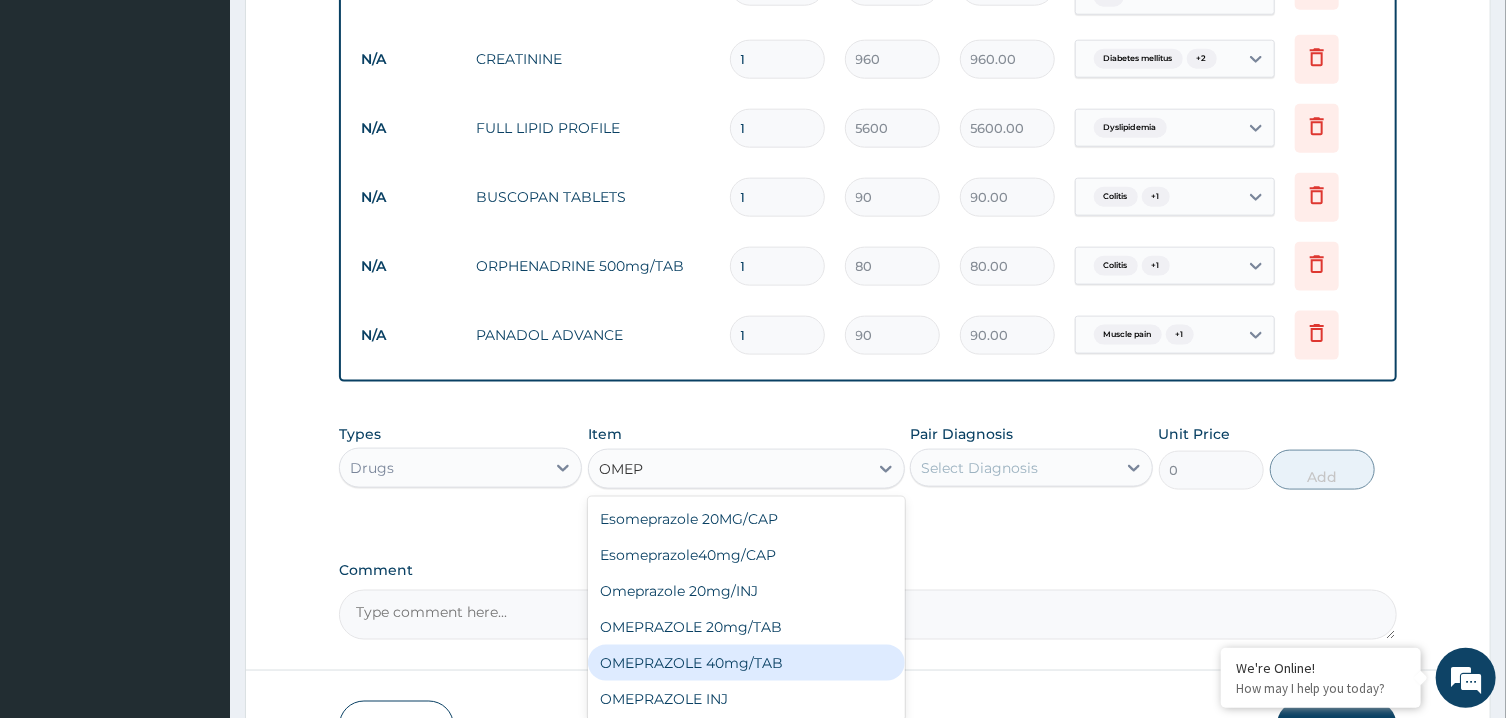 click on "OMEPRAZOLE 40mg/TAB" at bounding box center [746, 663] 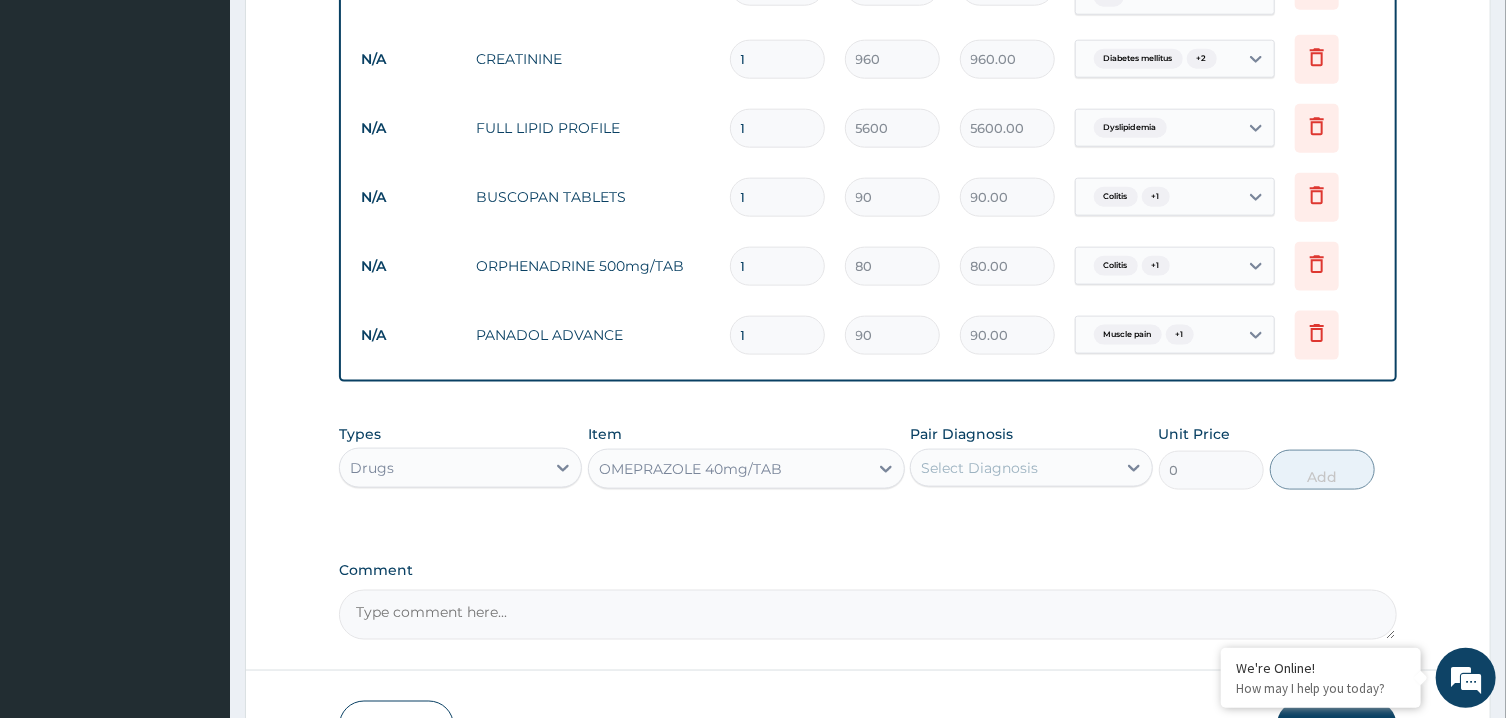 type 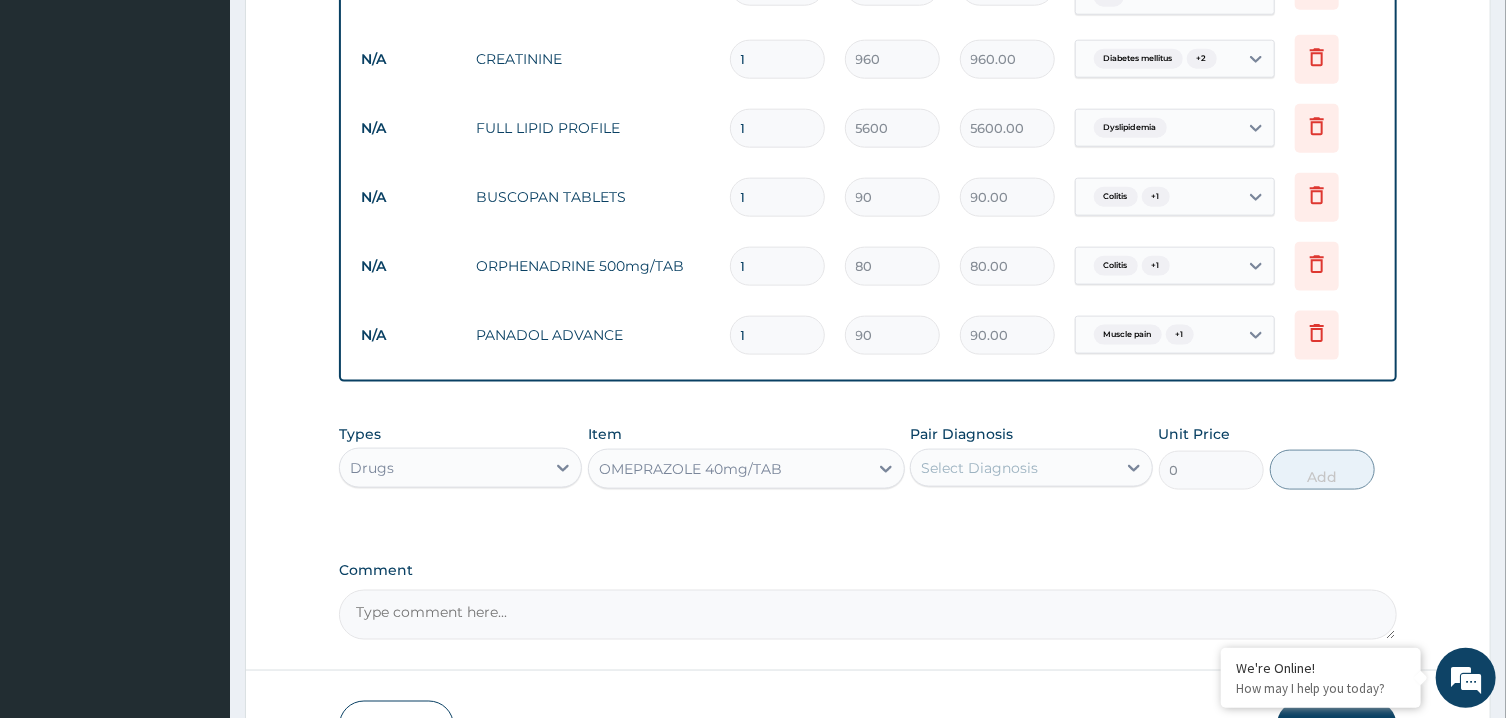 type on "150" 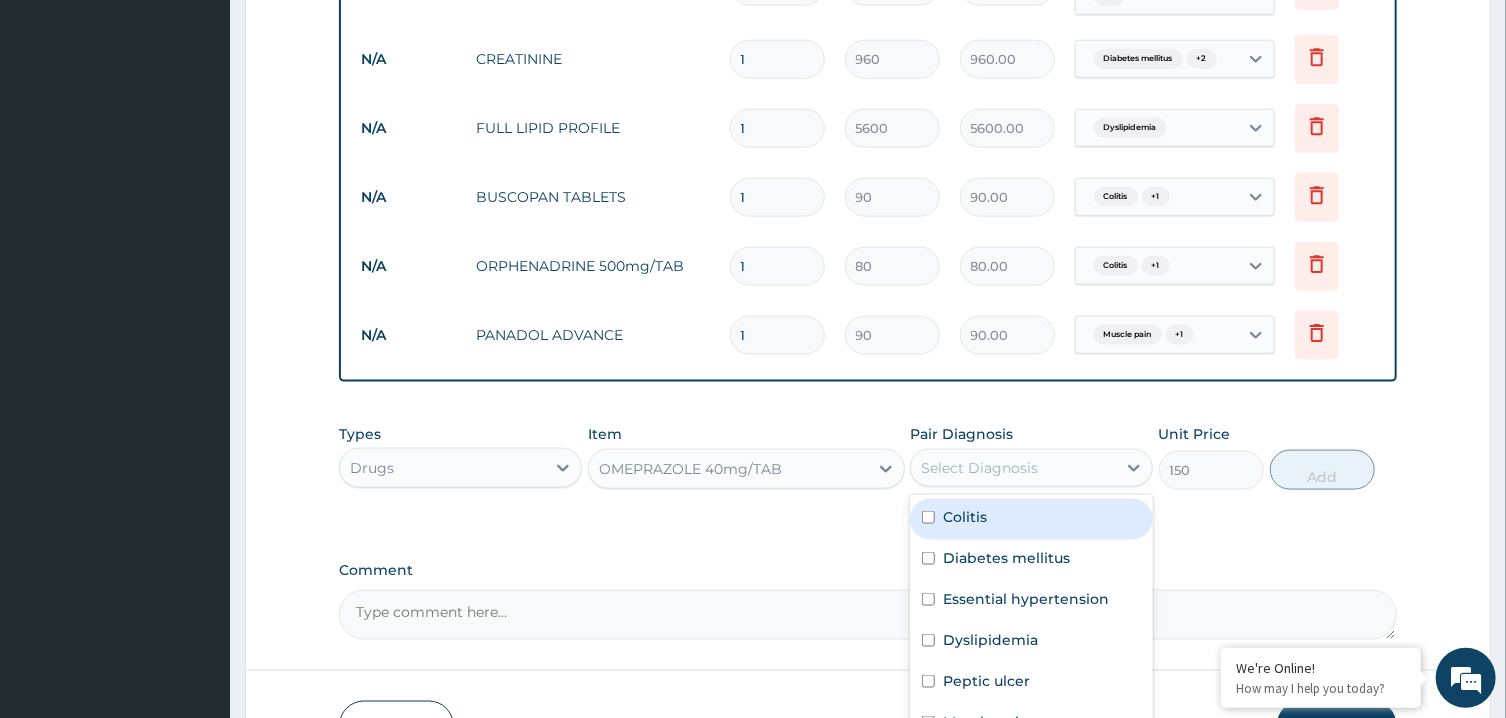 click on "Select Diagnosis" at bounding box center [979, 468] 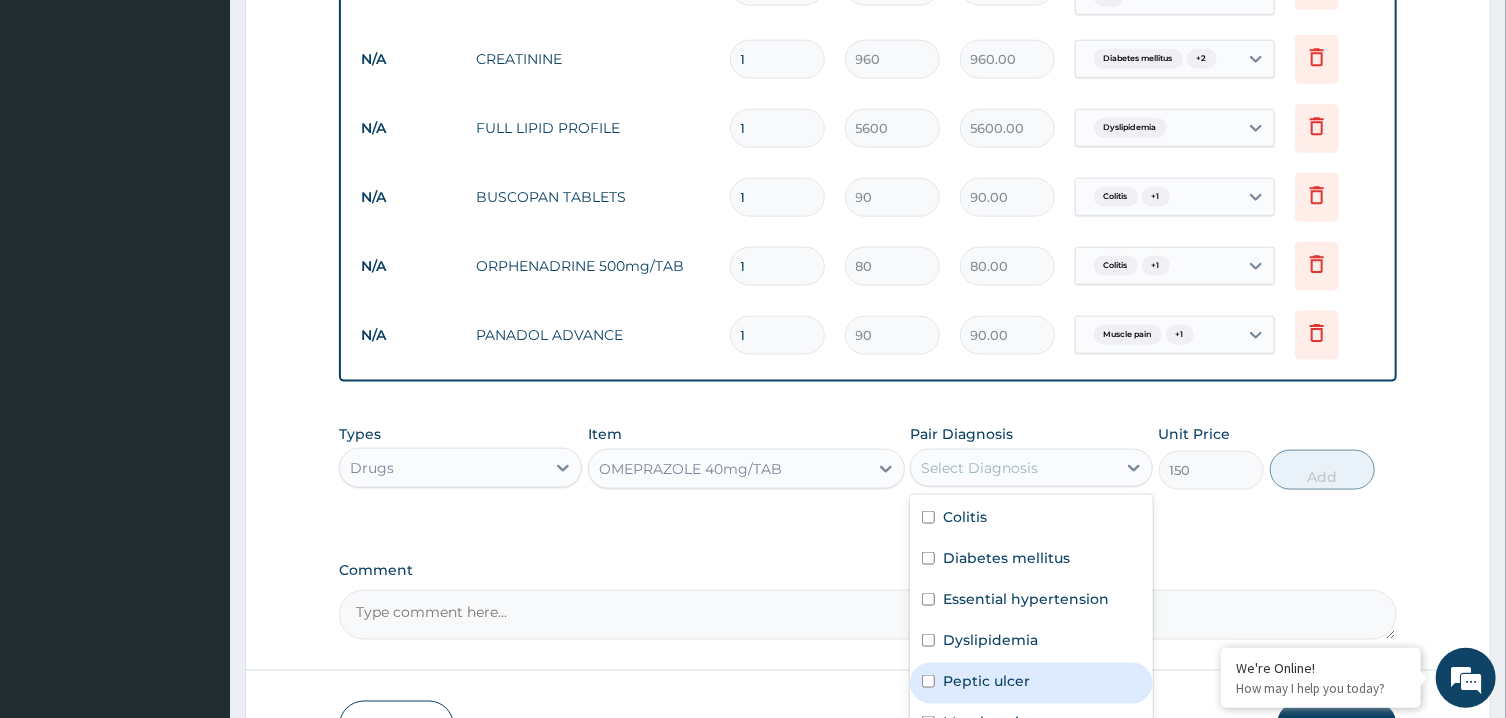 click on "Peptic ulcer" at bounding box center (1031, 683) 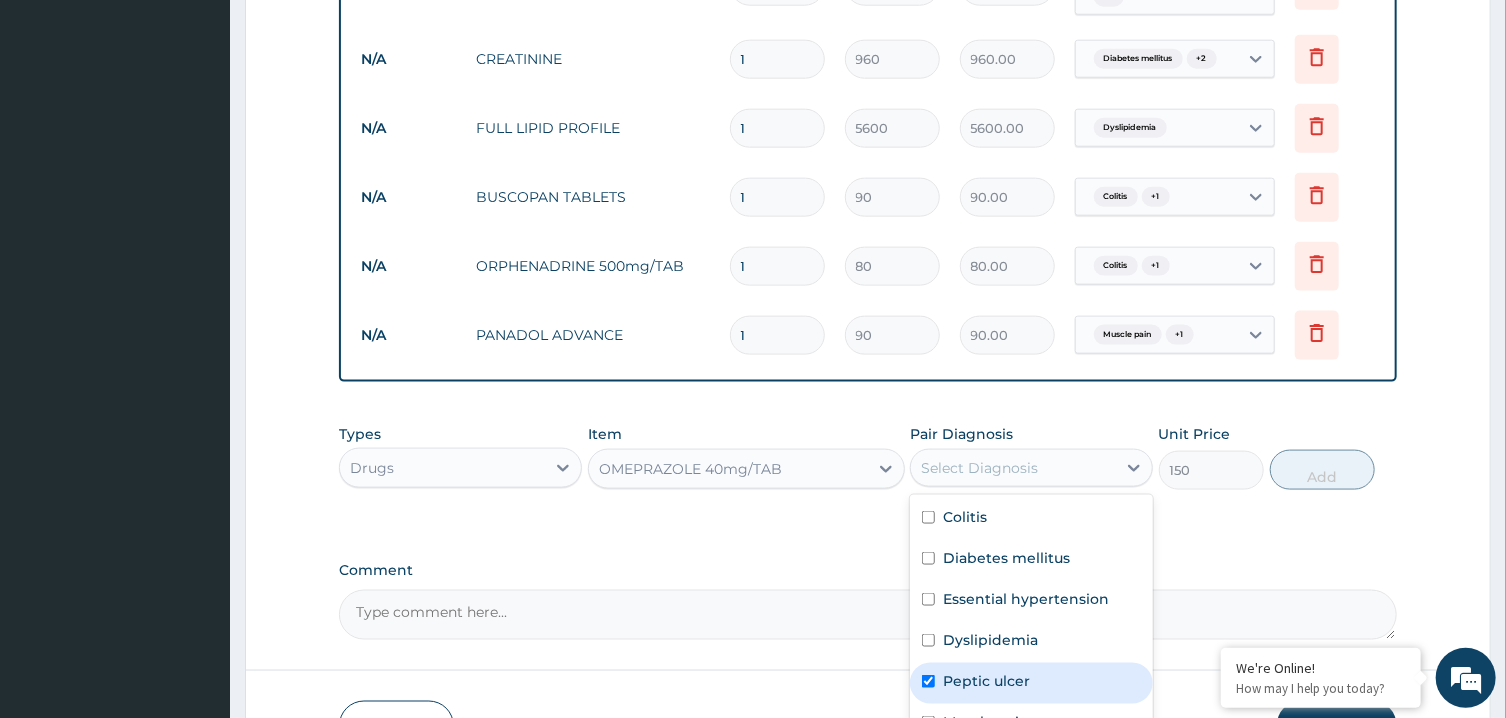 checkbox on "true" 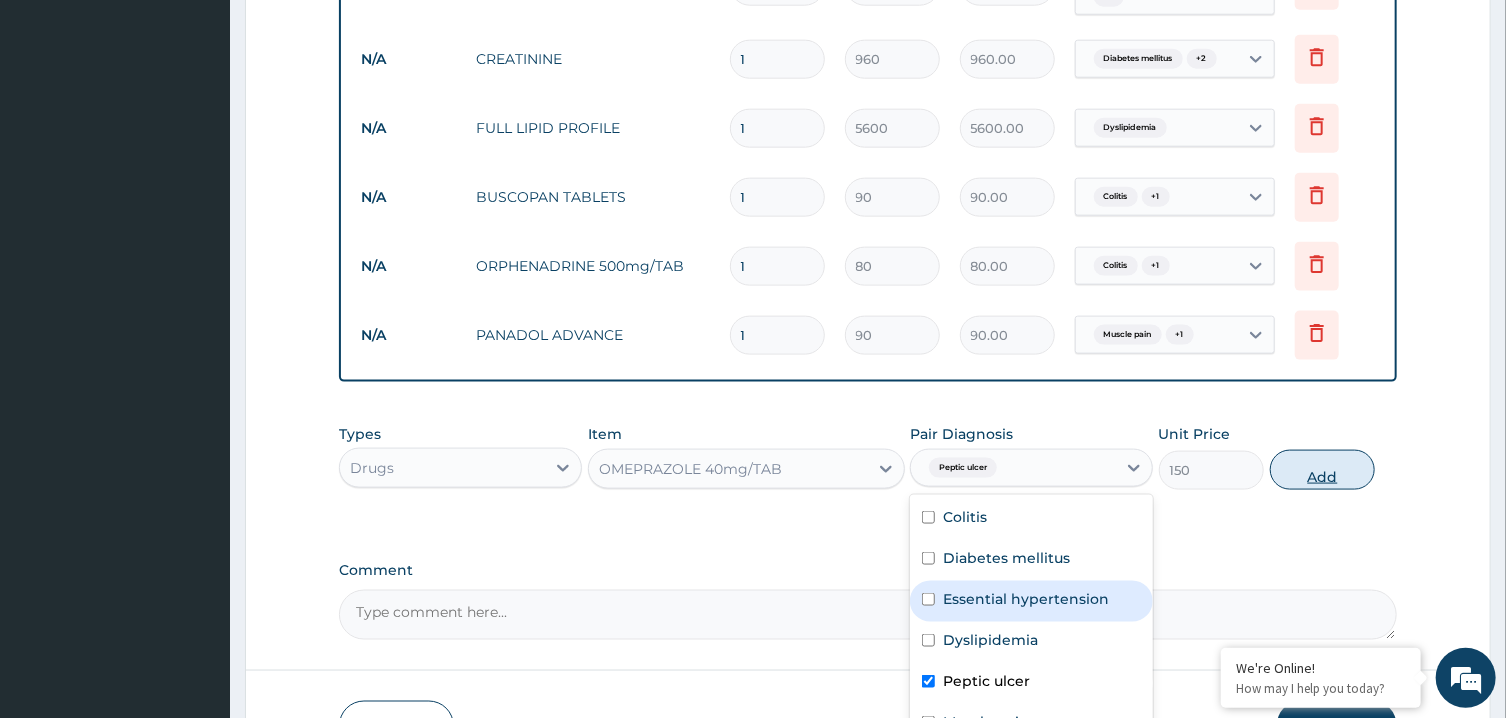 click on "Add" at bounding box center (1323, 470) 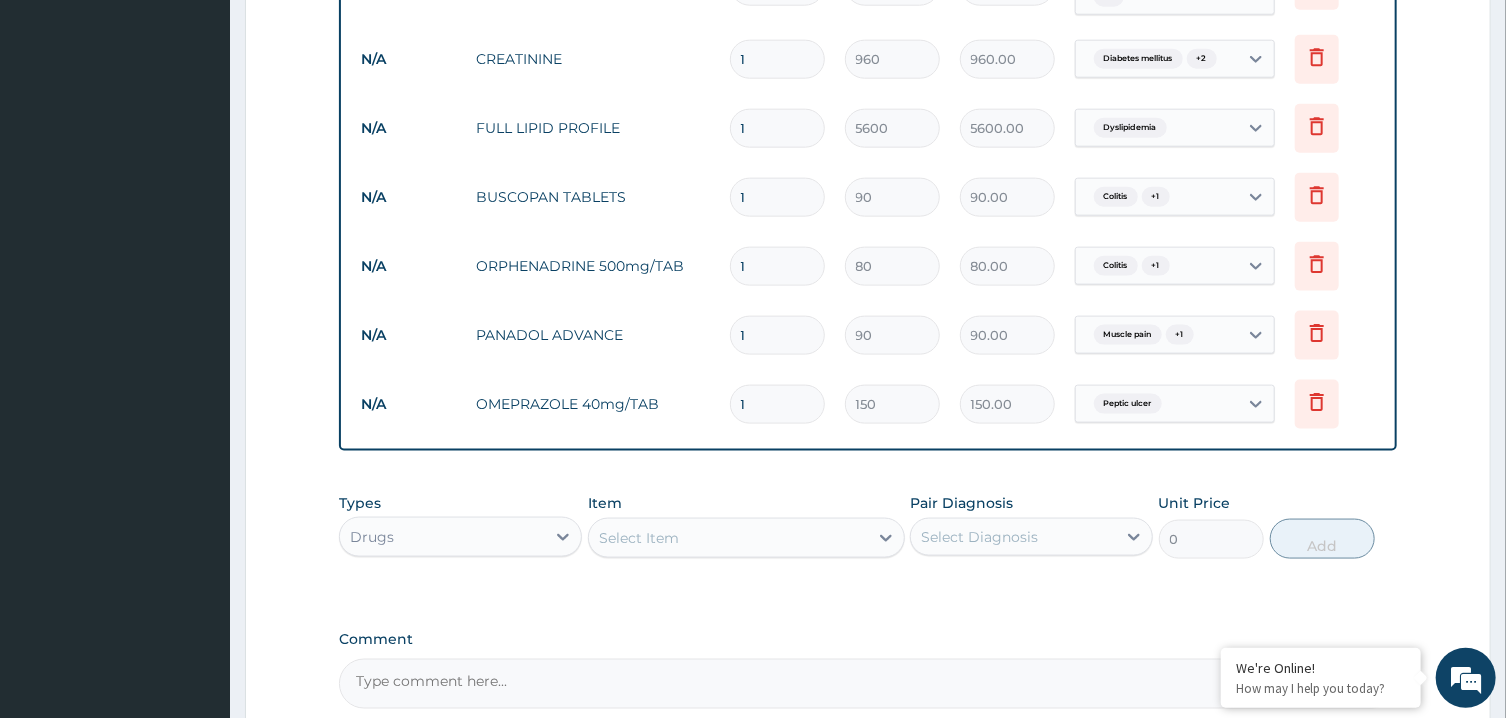 click on "1" at bounding box center [777, 197] 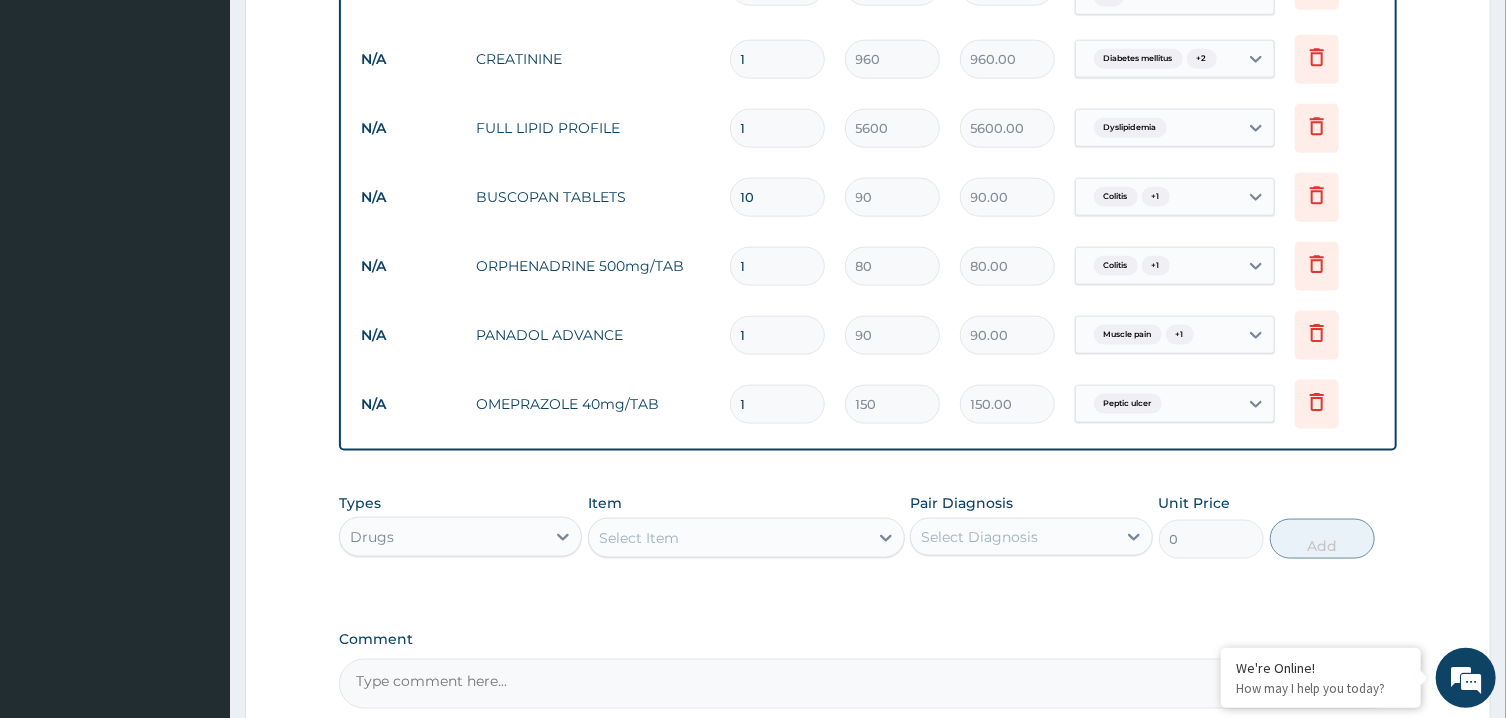 type on "900.00" 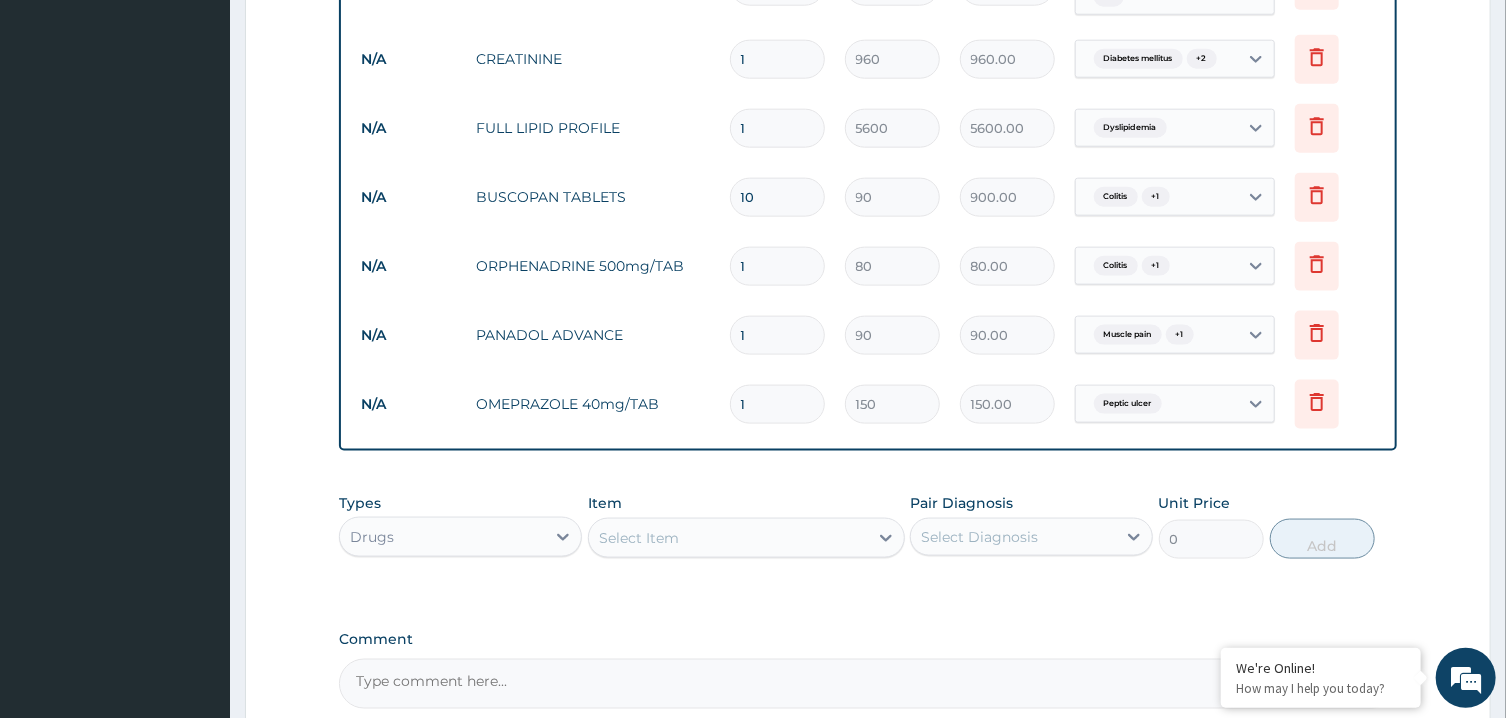 type on "10" 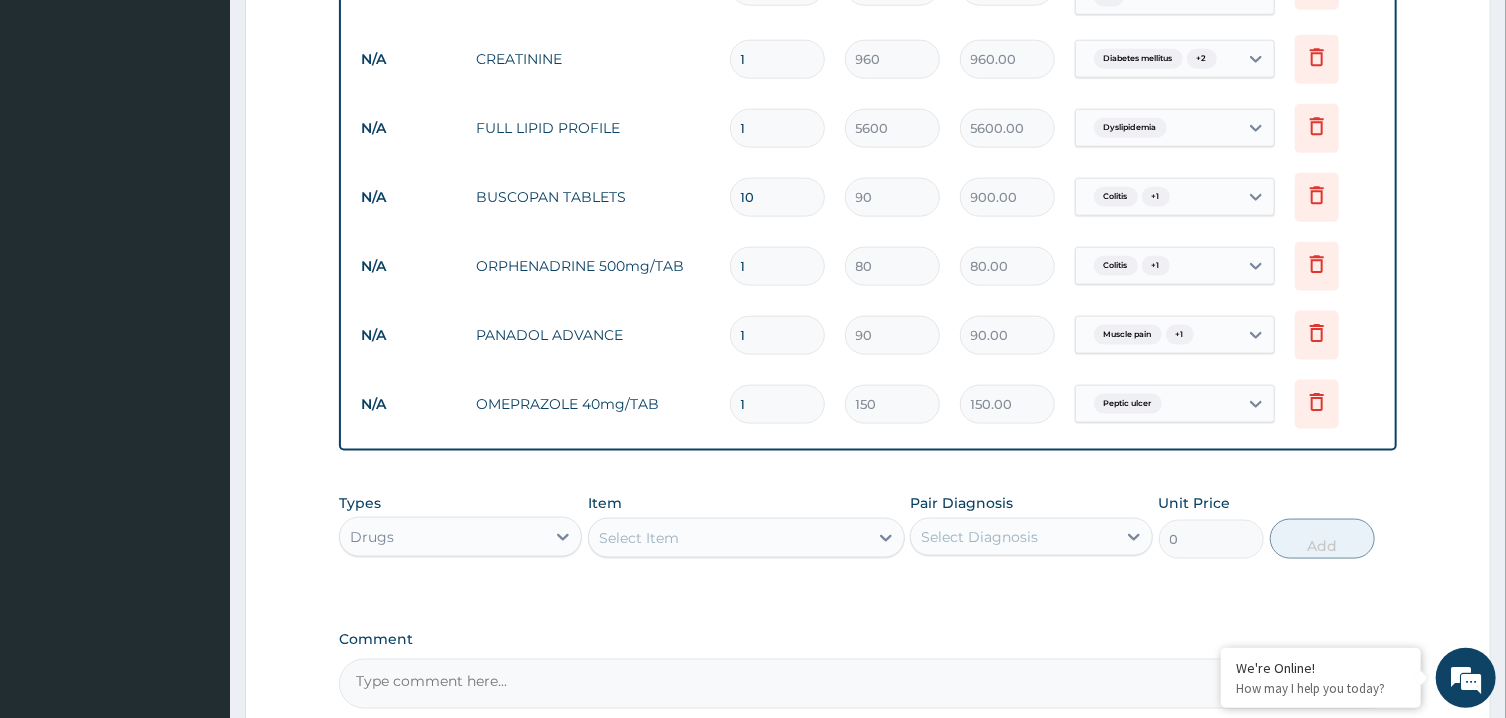click on "1" at bounding box center (777, 266) 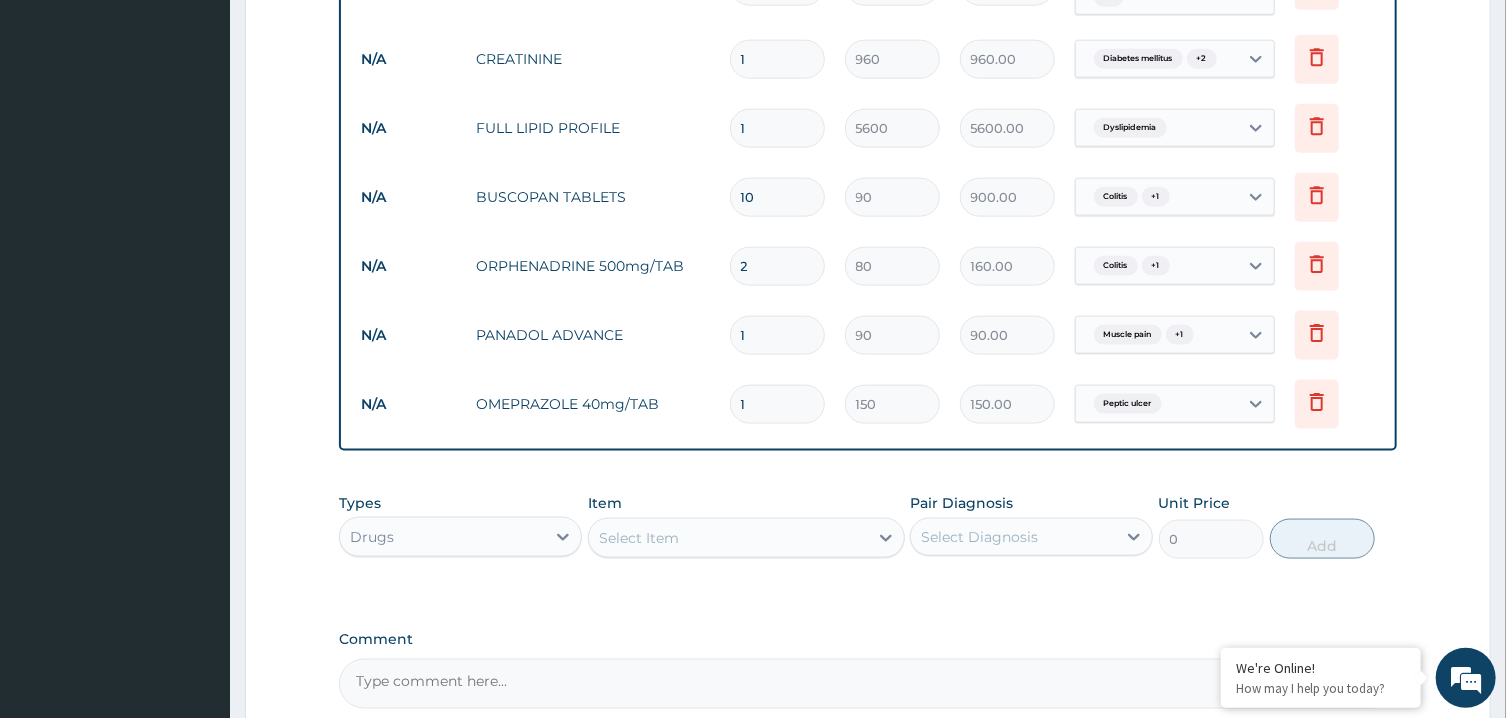 type on "21" 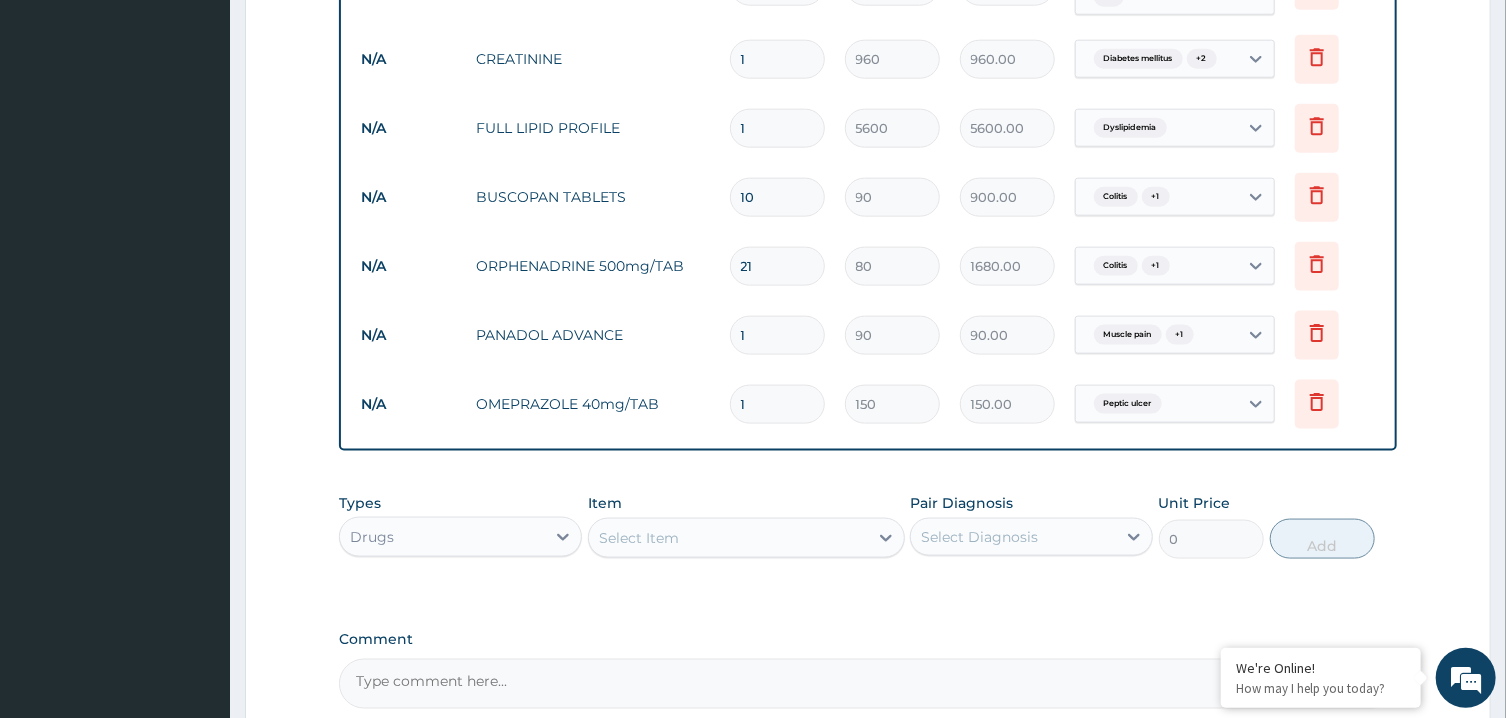 type on "21" 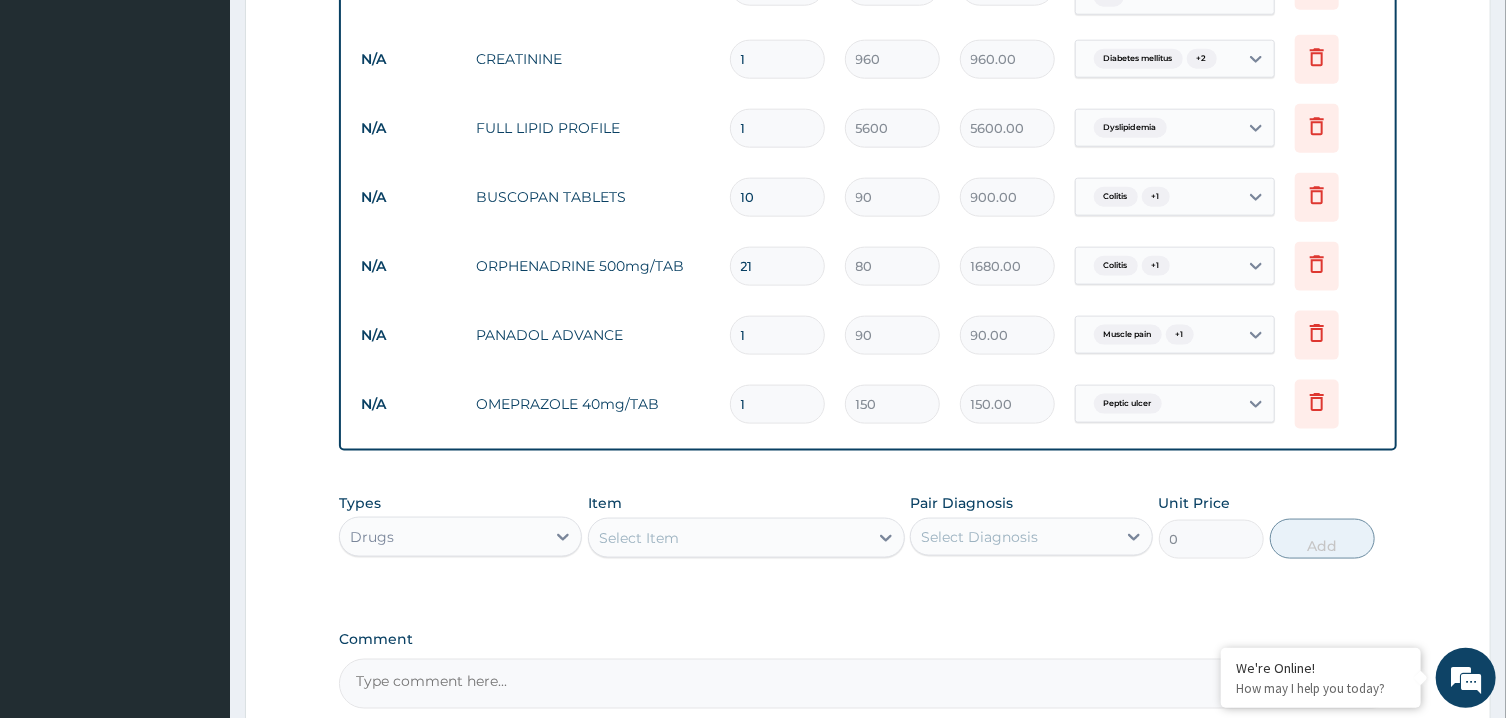 click on "1" at bounding box center (777, 335) 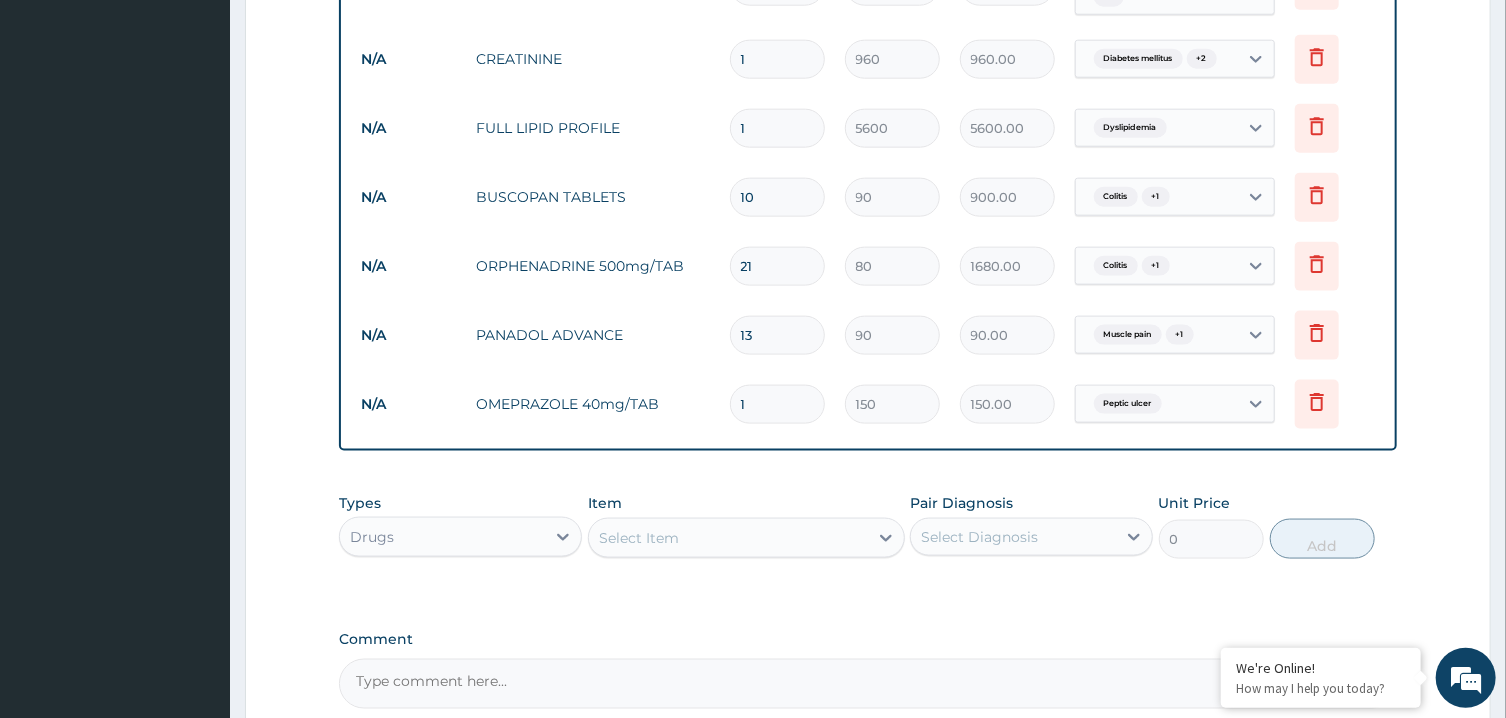 type on "1170.00" 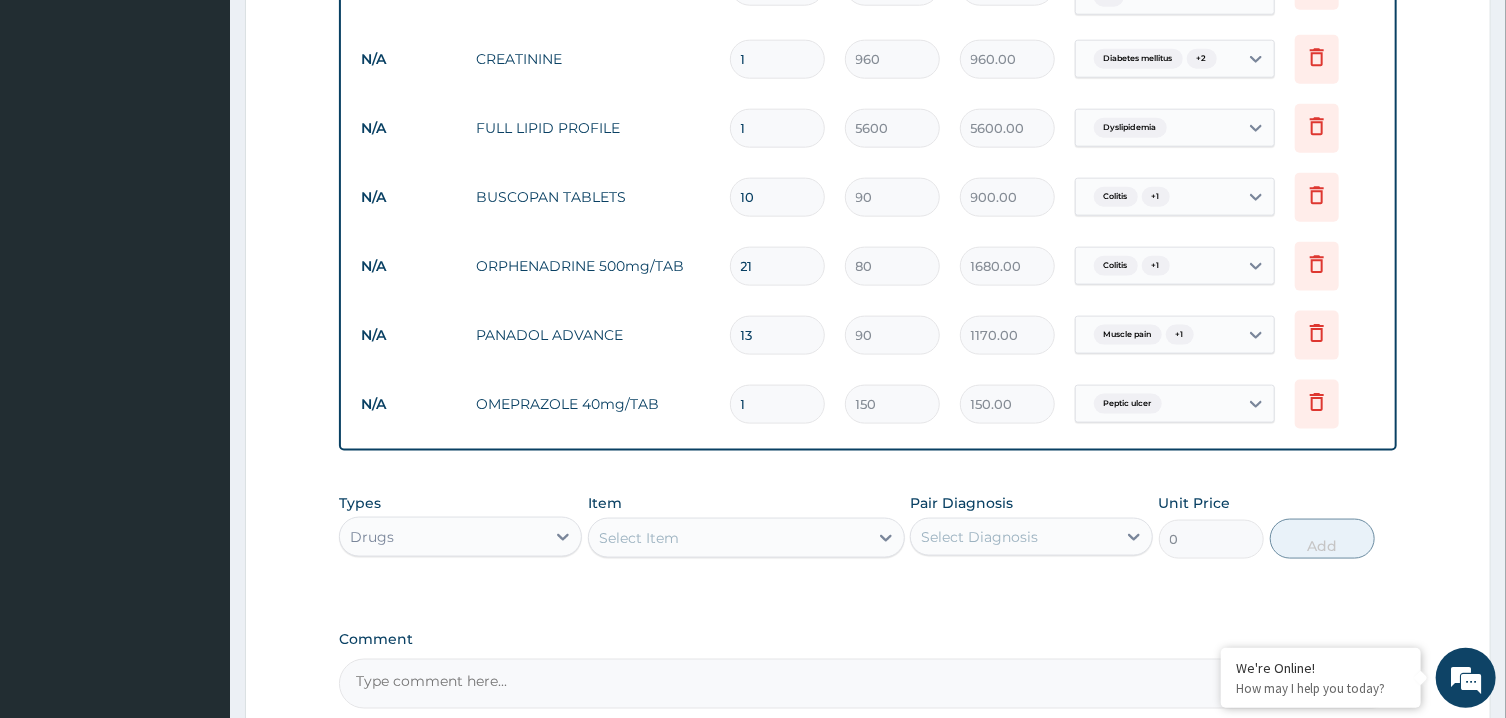 type on "130" 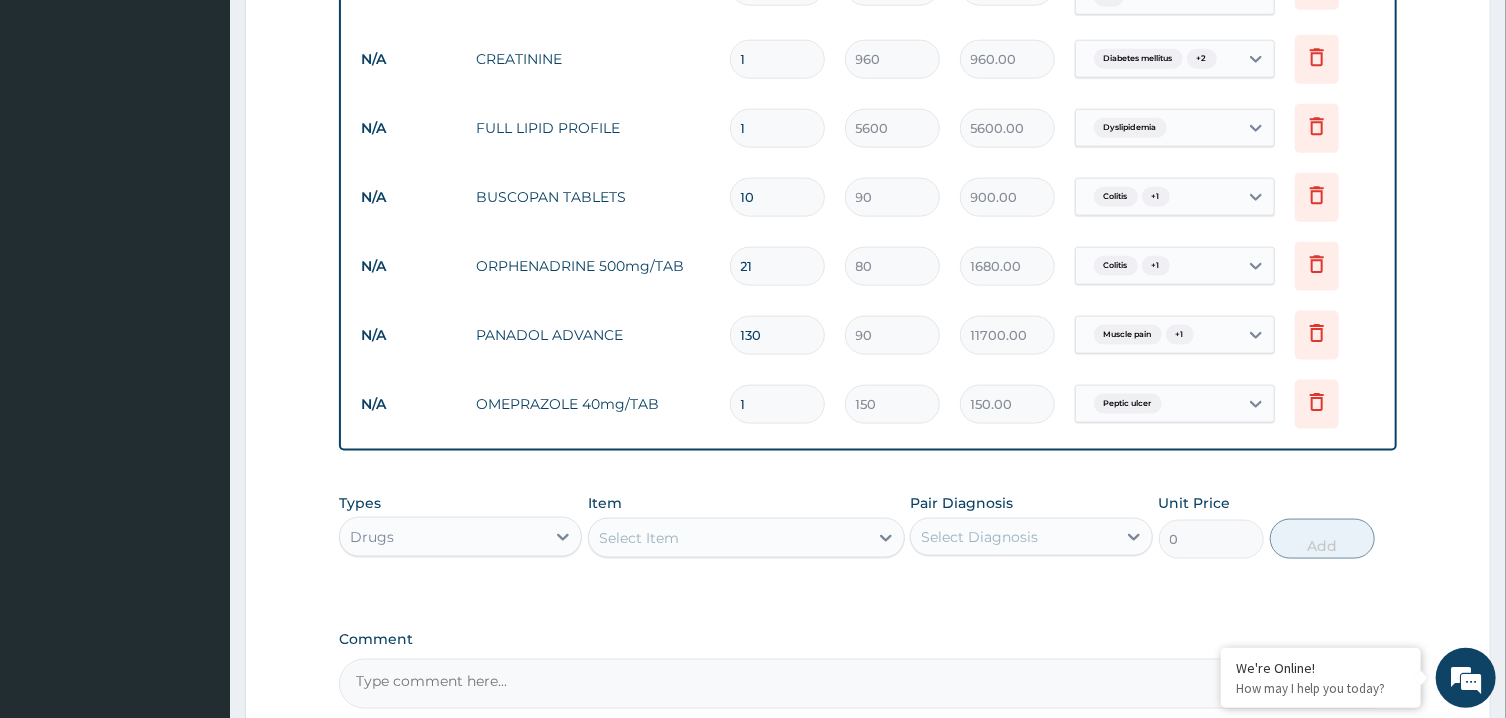 type on "30" 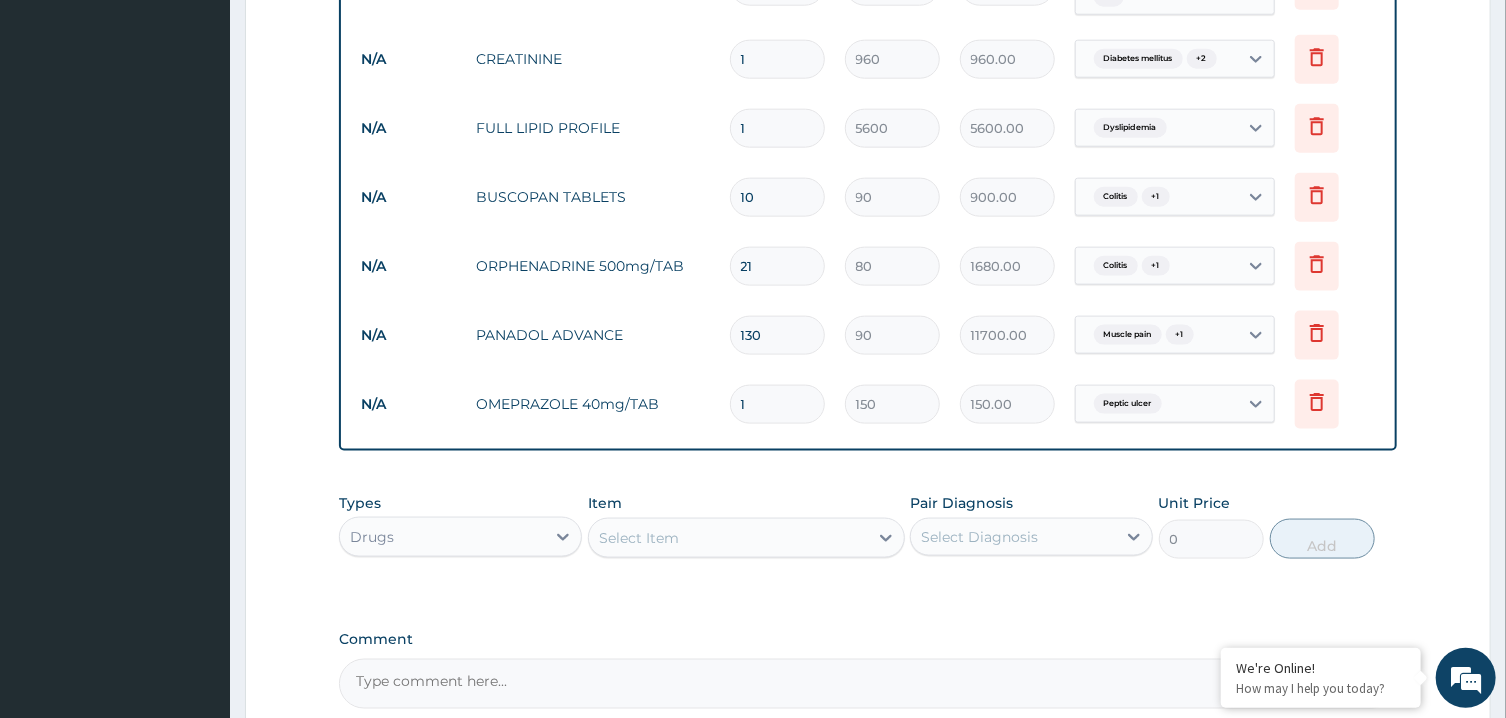 type on "2700.00" 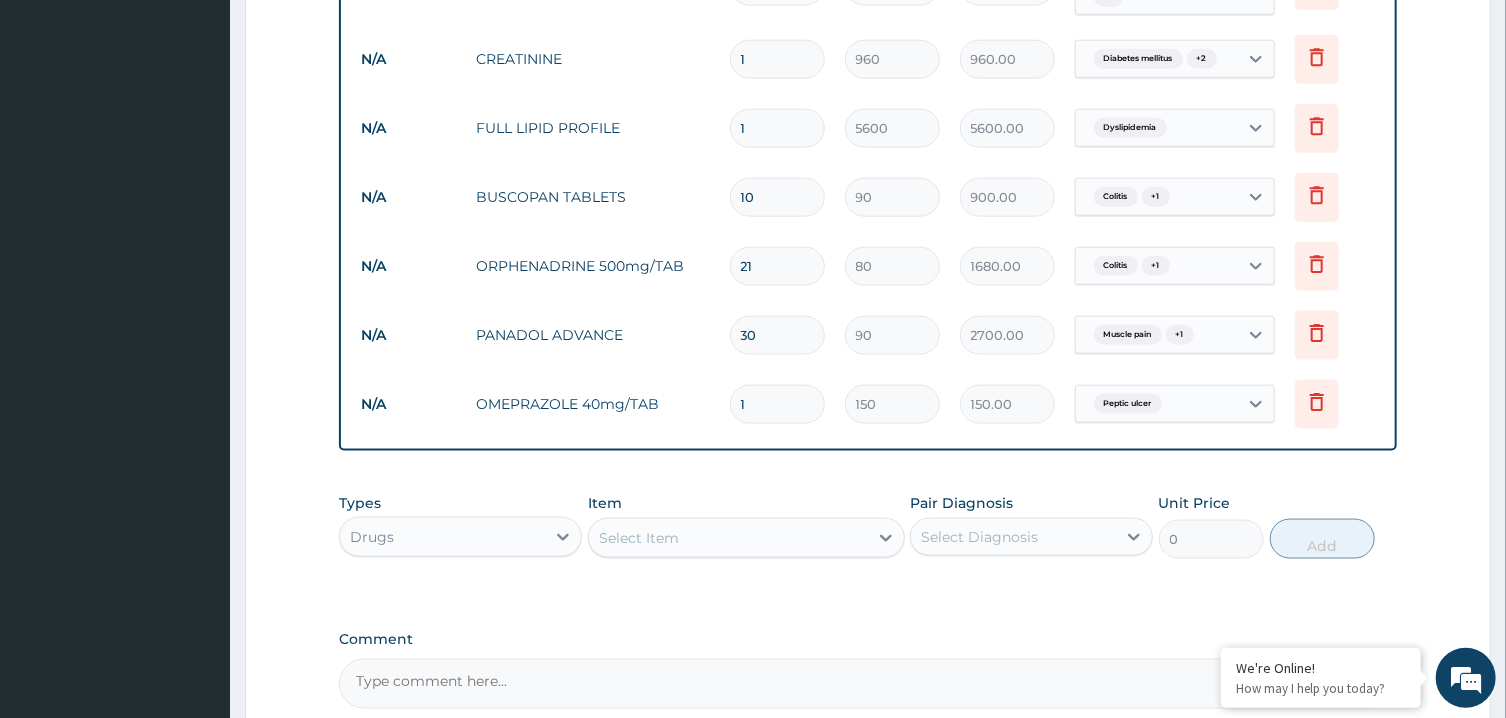 type on "30" 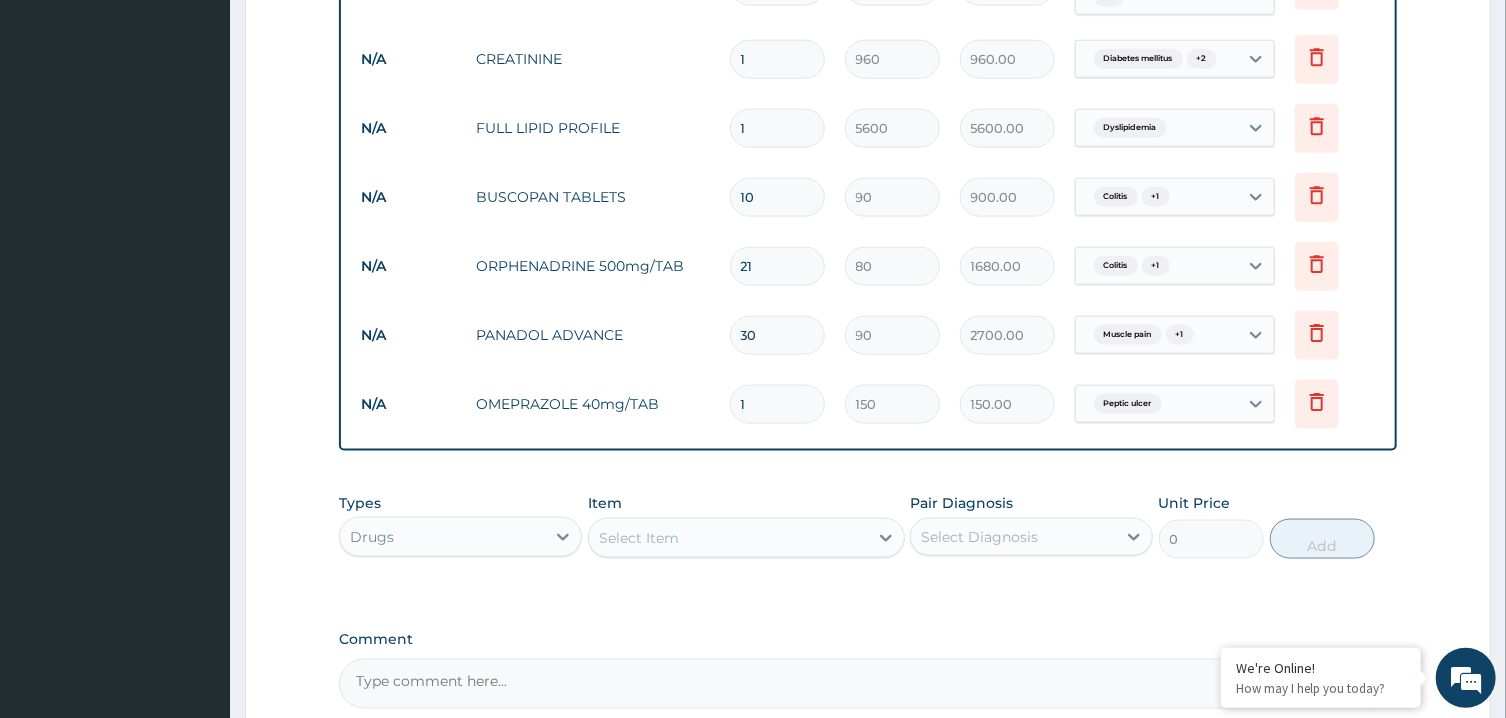 click on "1" at bounding box center [777, 404] 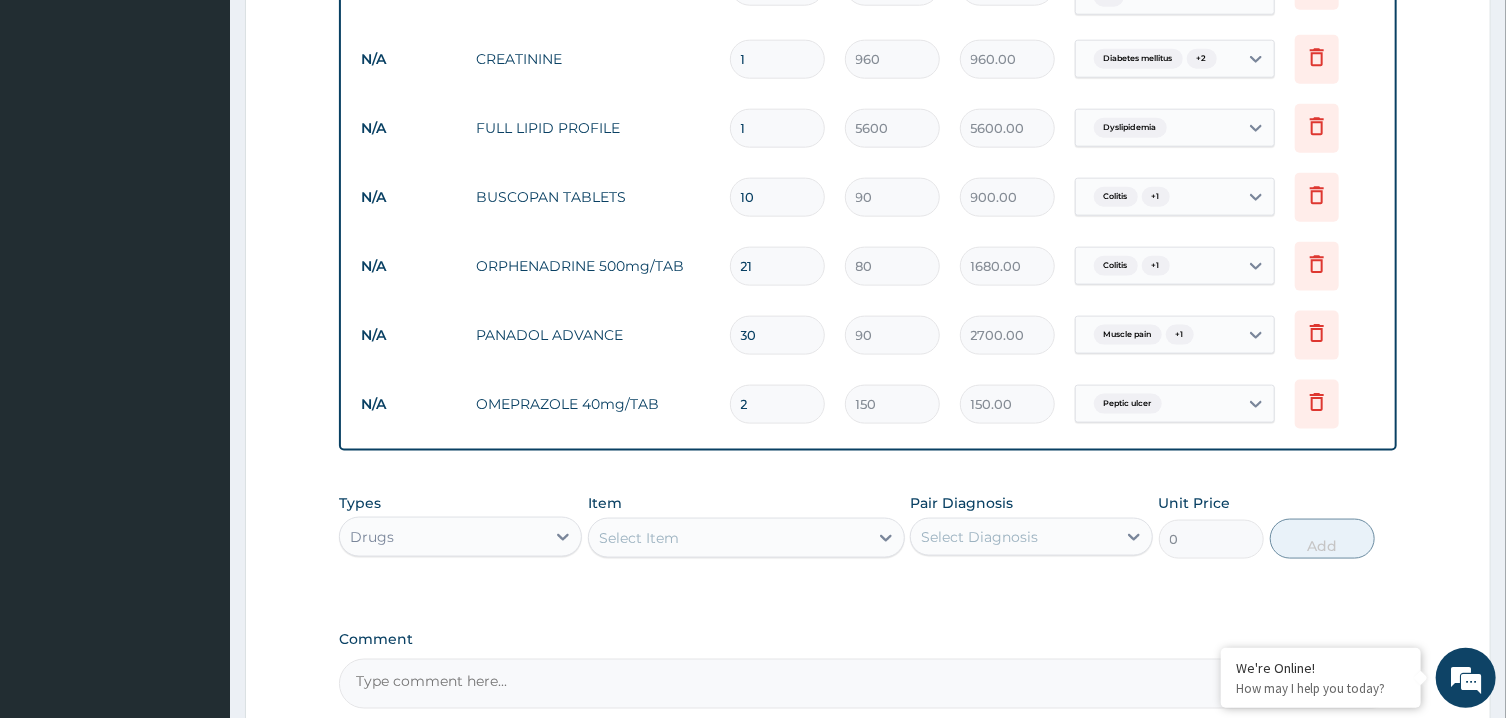 type on "300.00" 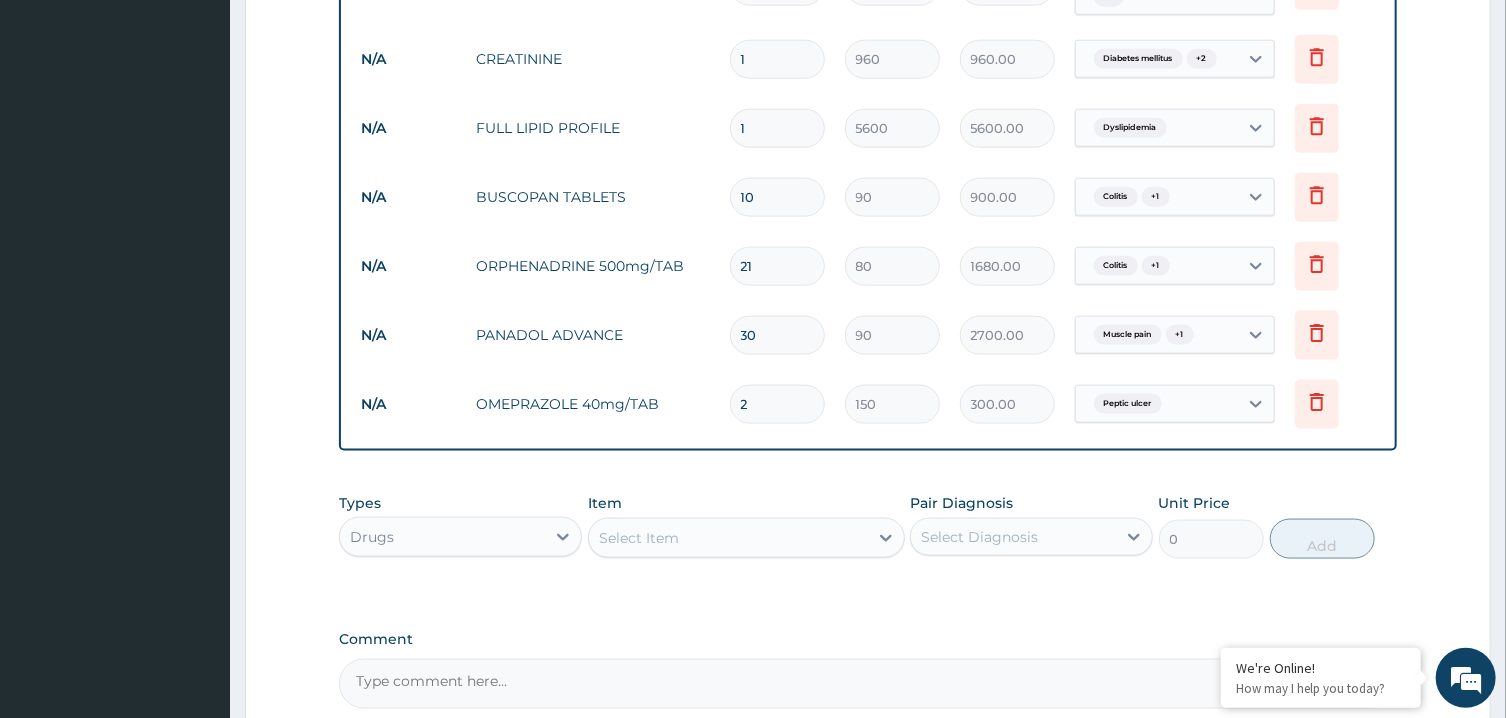 type on "28" 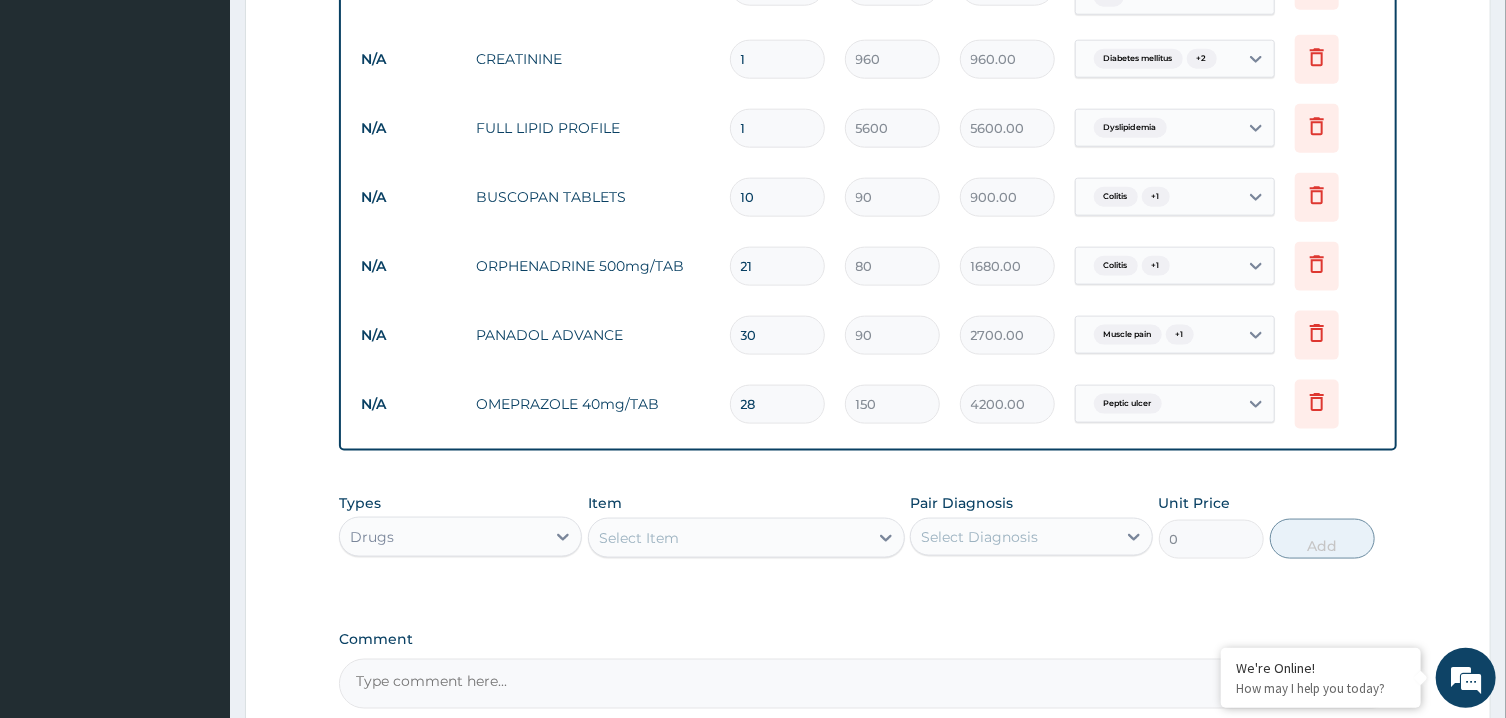 type on "28" 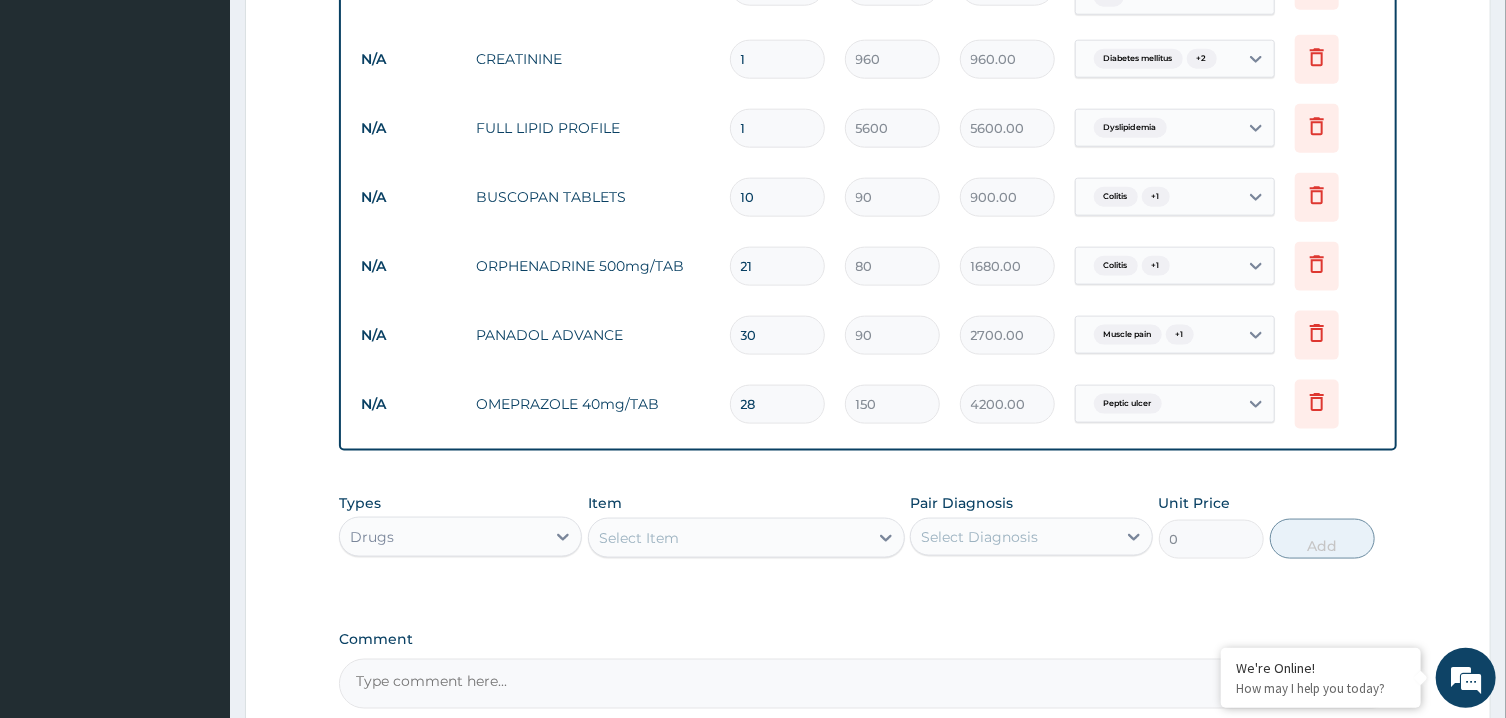 click on "Select Item" at bounding box center (639, 538) 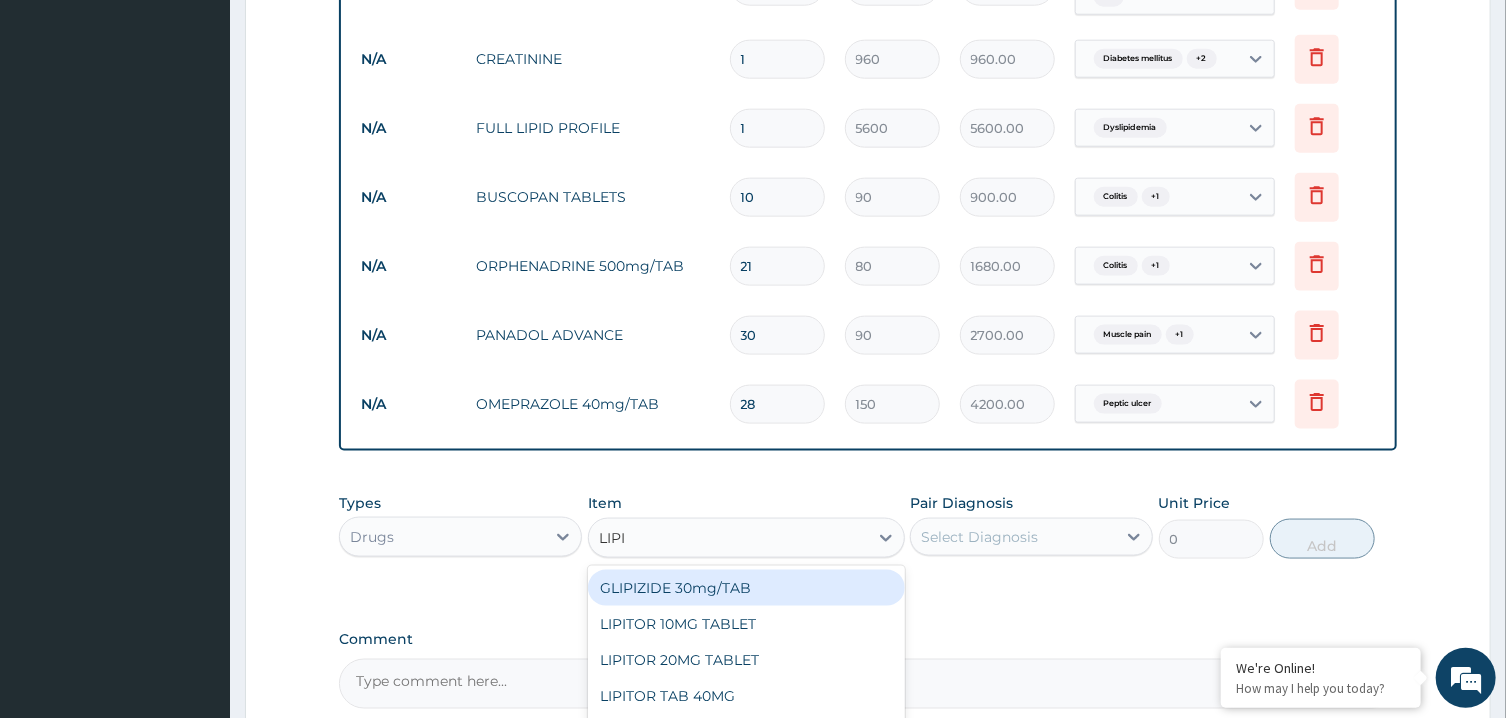 type on "LIPIT" 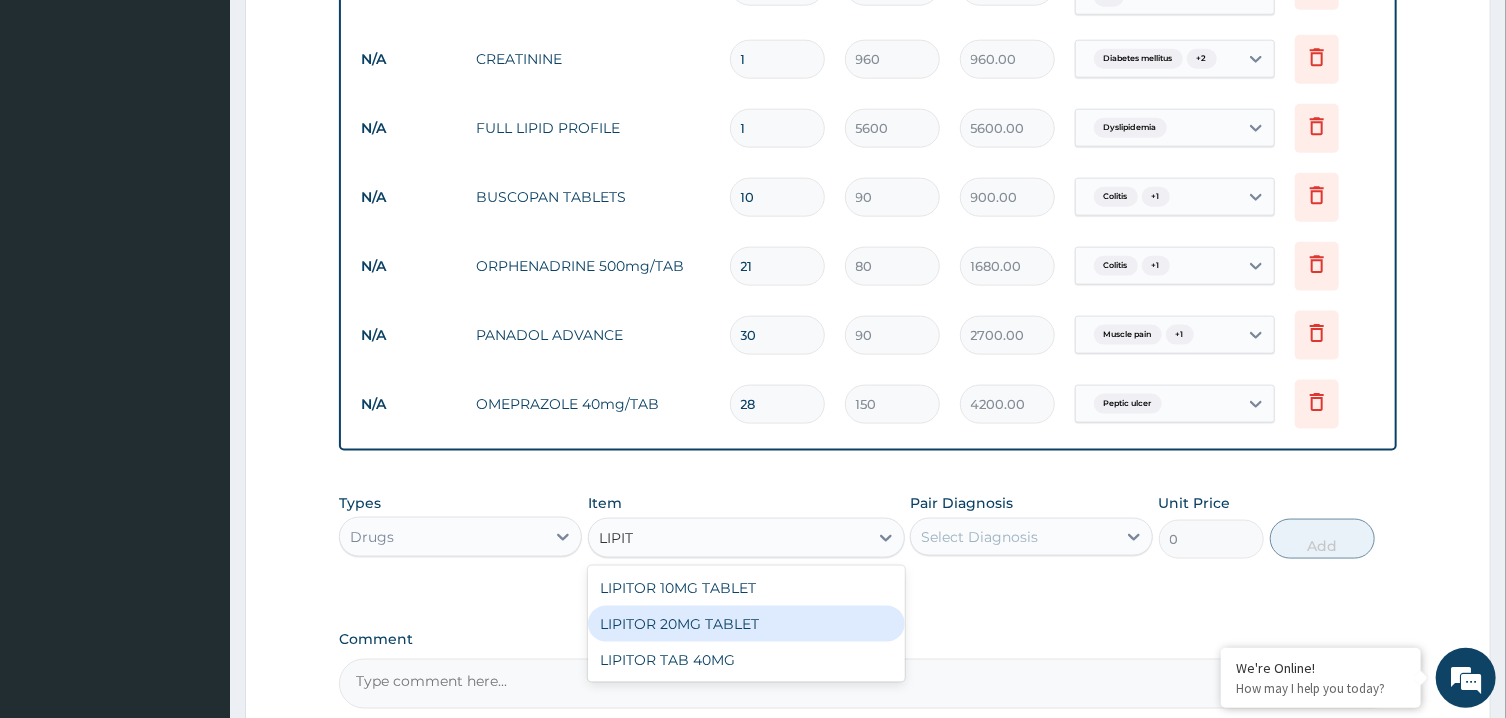 click on "LIPITOR 20MG TABLET" at bounding box center (746, 624) 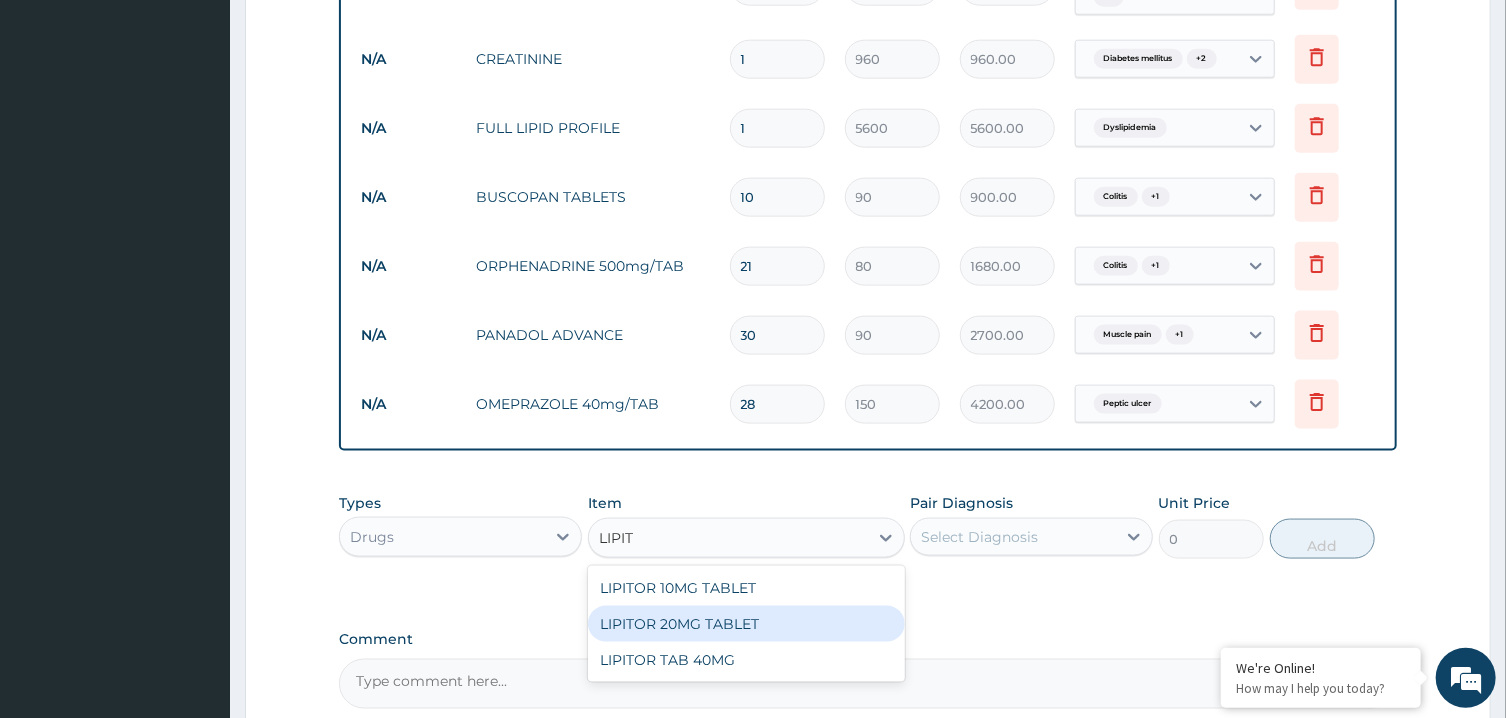 type 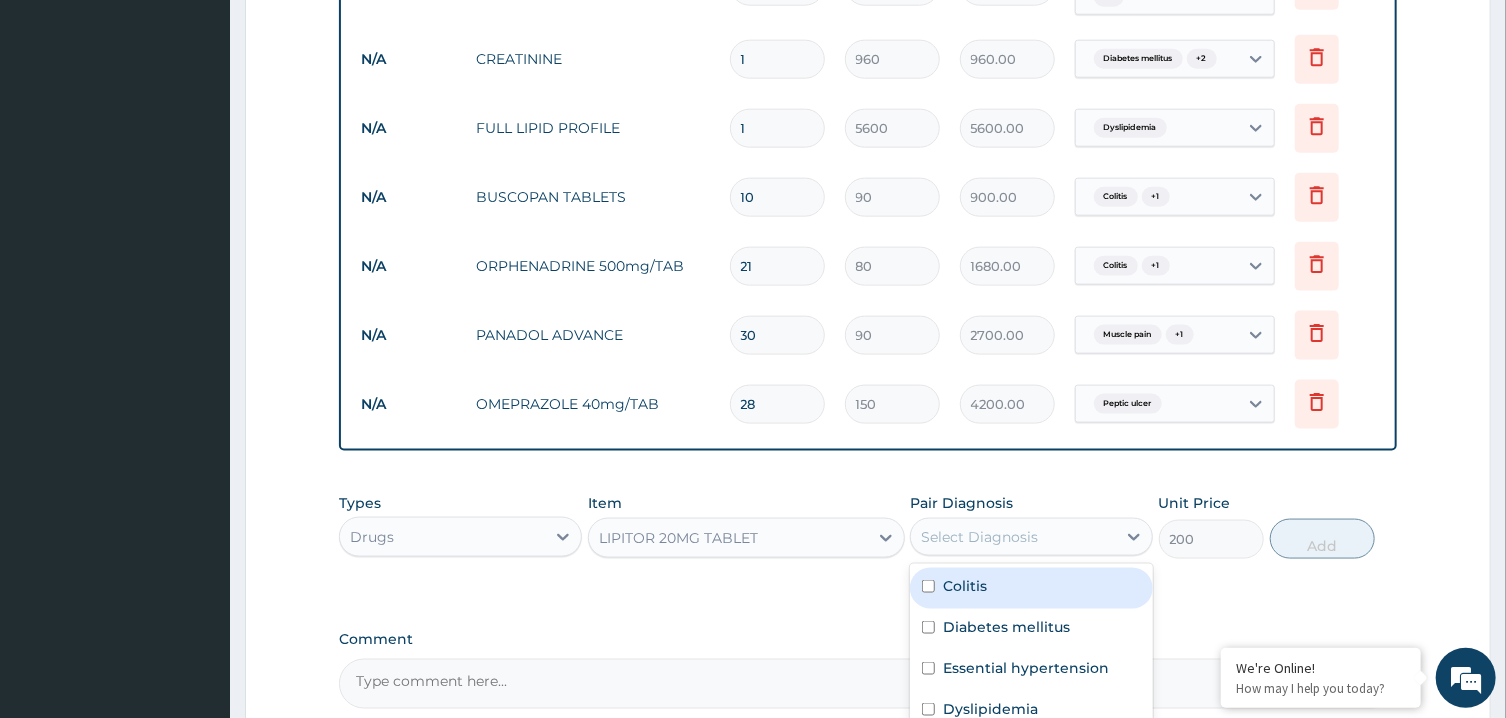 click on "Select Diagnosis" at bounding box center (979, 537) 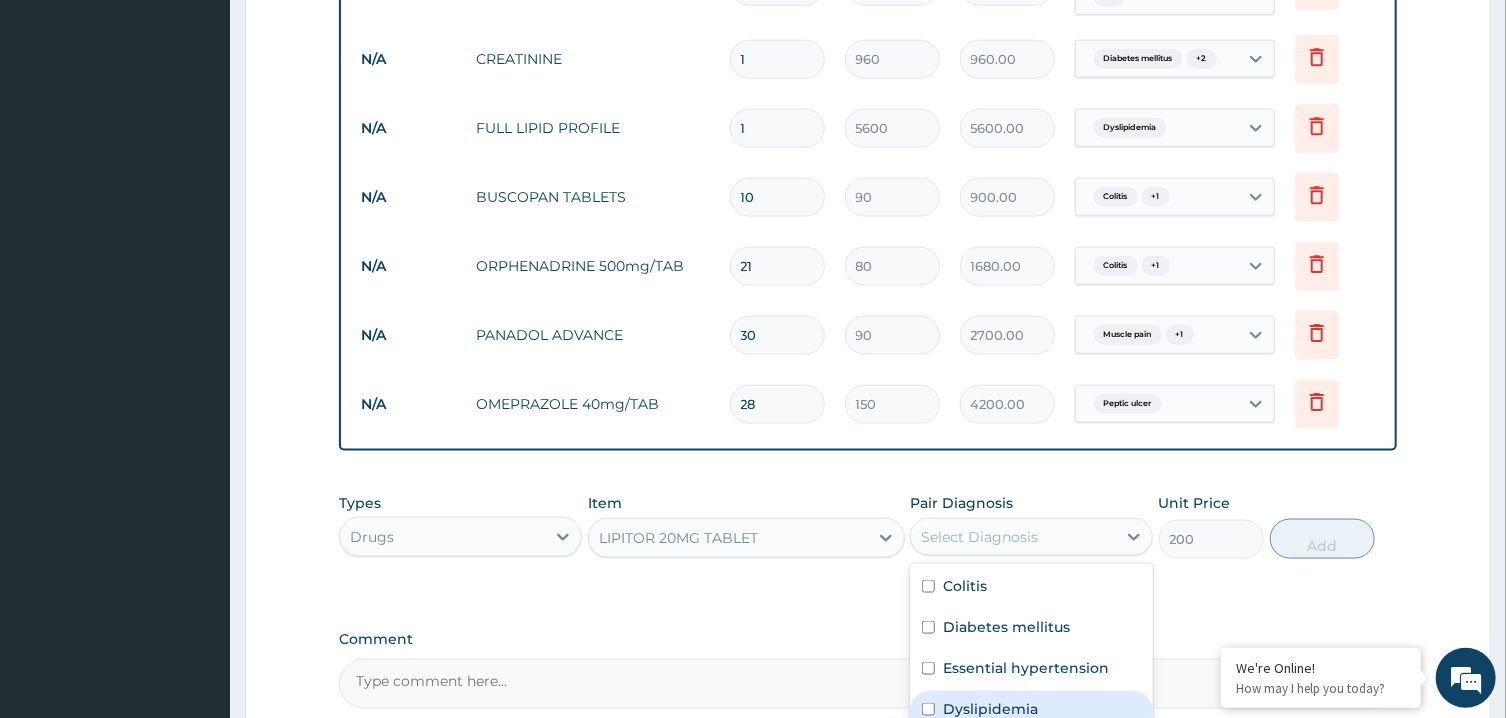 click on "Dyslipidemia" at bounding box center [1031, 711] 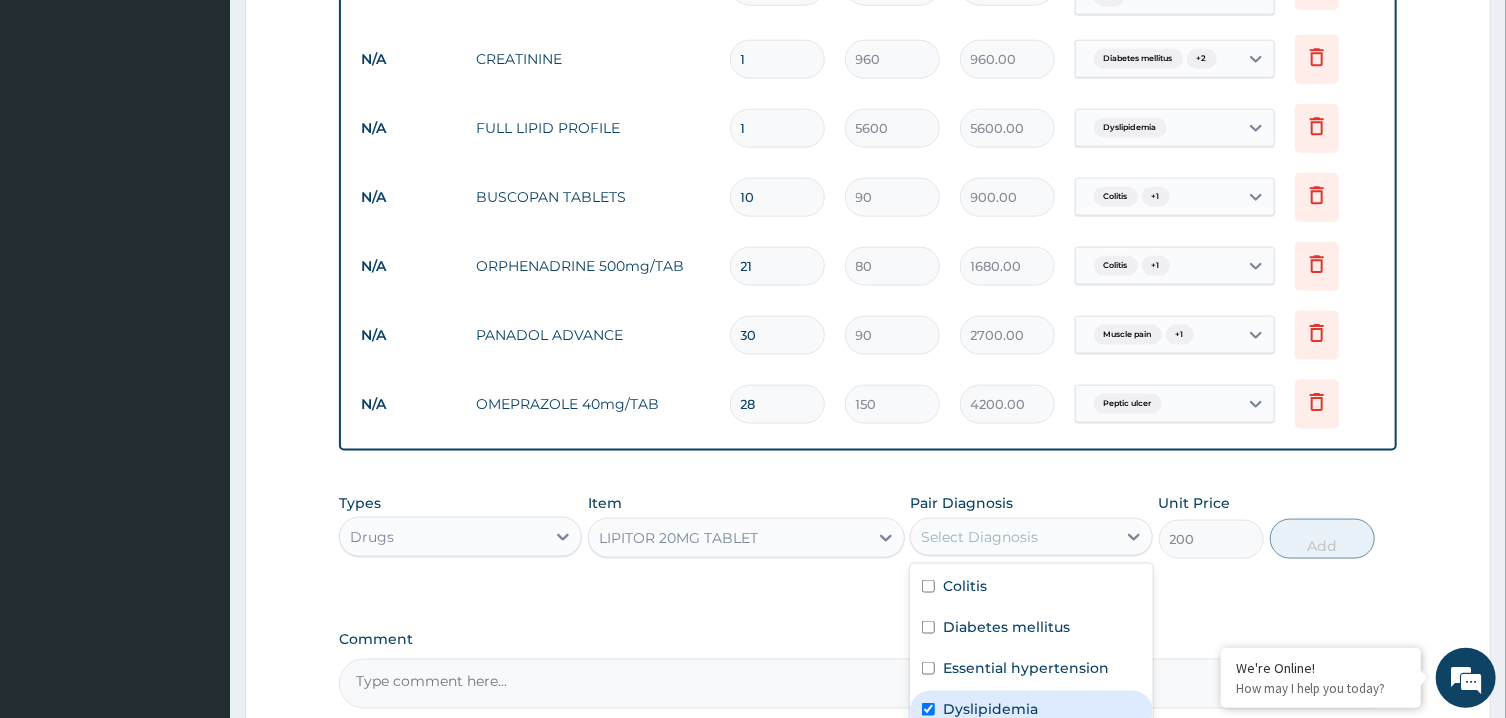 checkbox on "true" 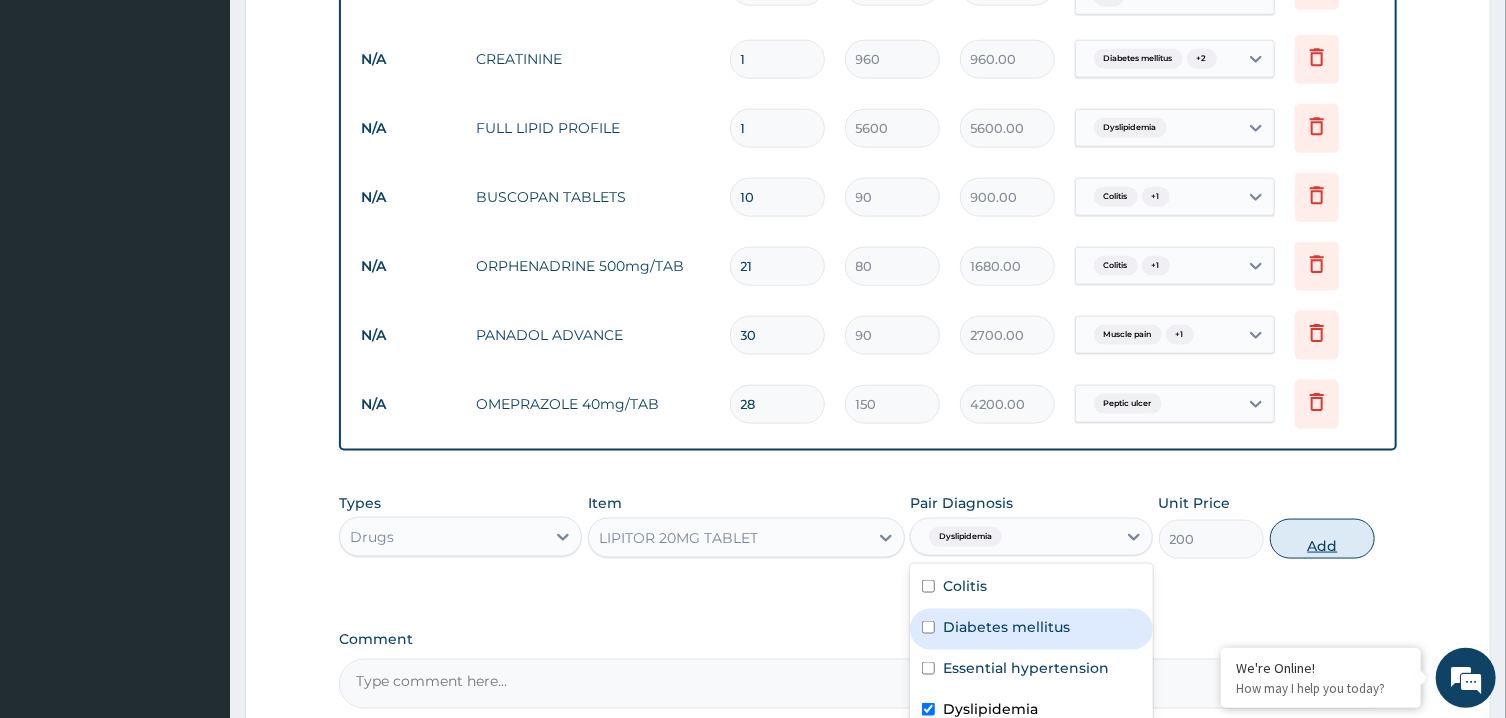 click on "Add" at bounding box center (1323, 539) 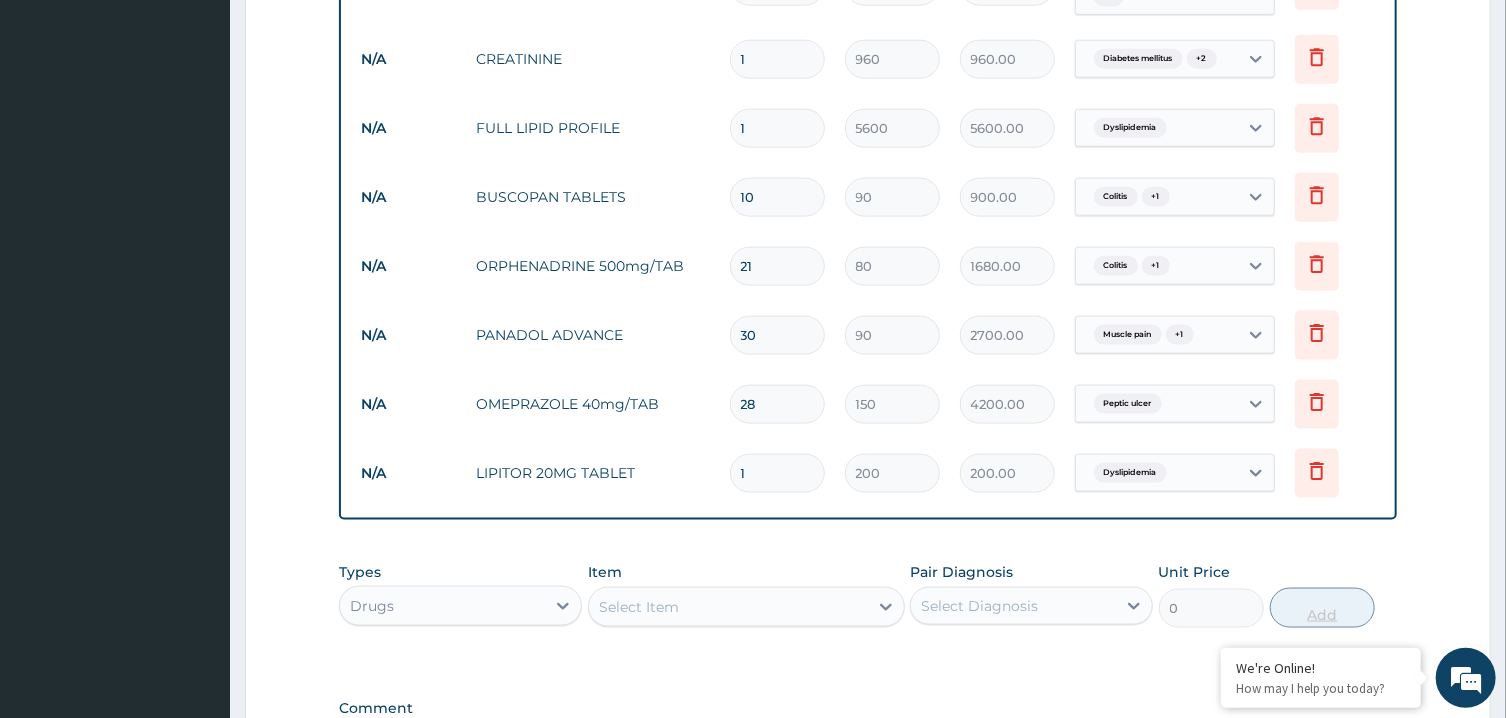 type on "13" 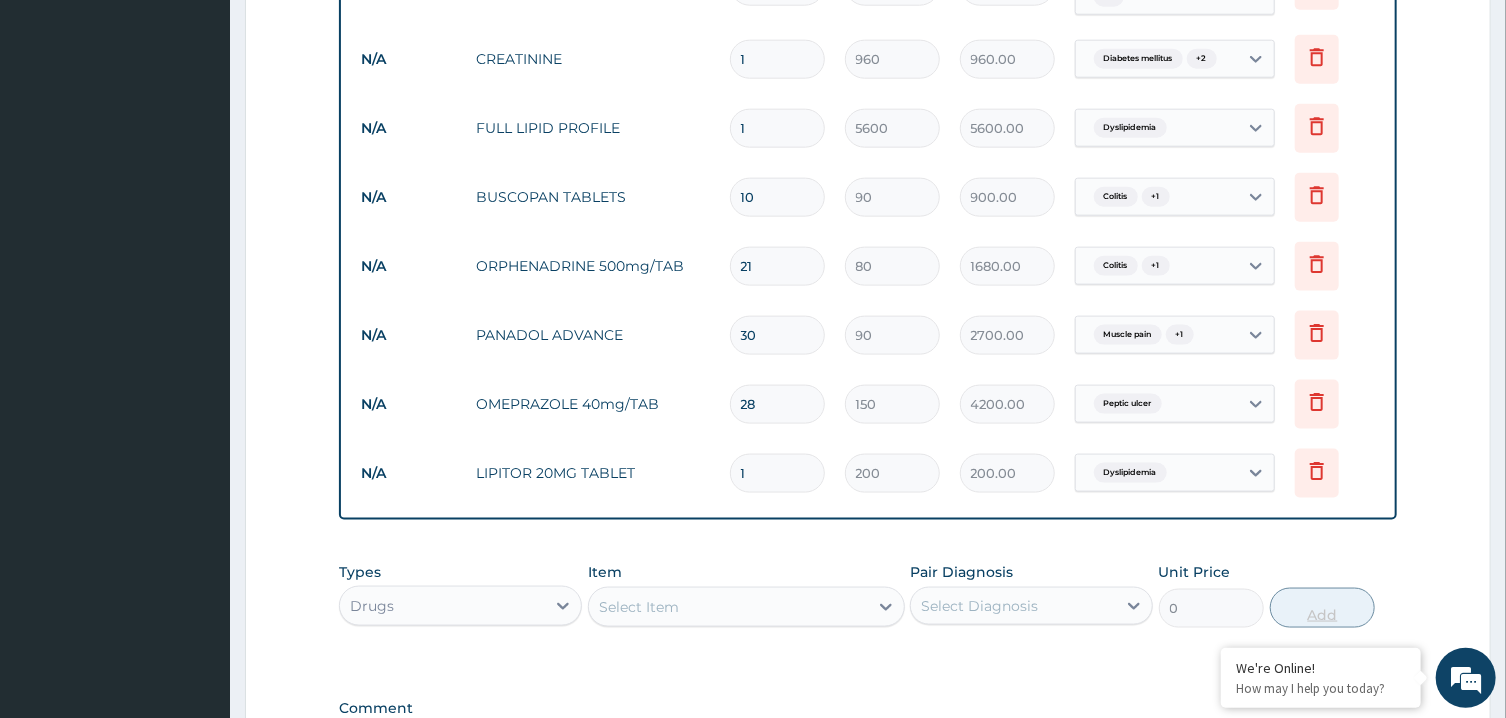 type on "2600.00" 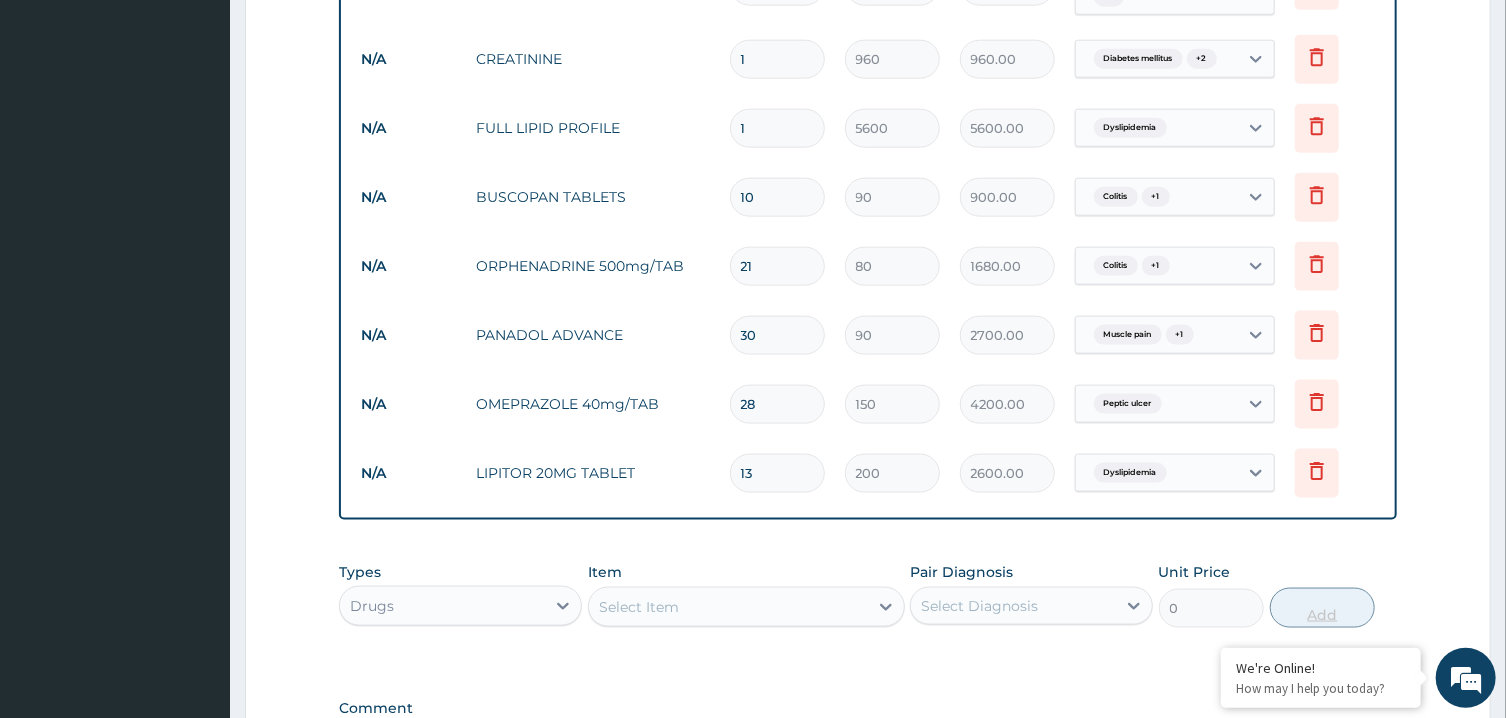 type on "130" 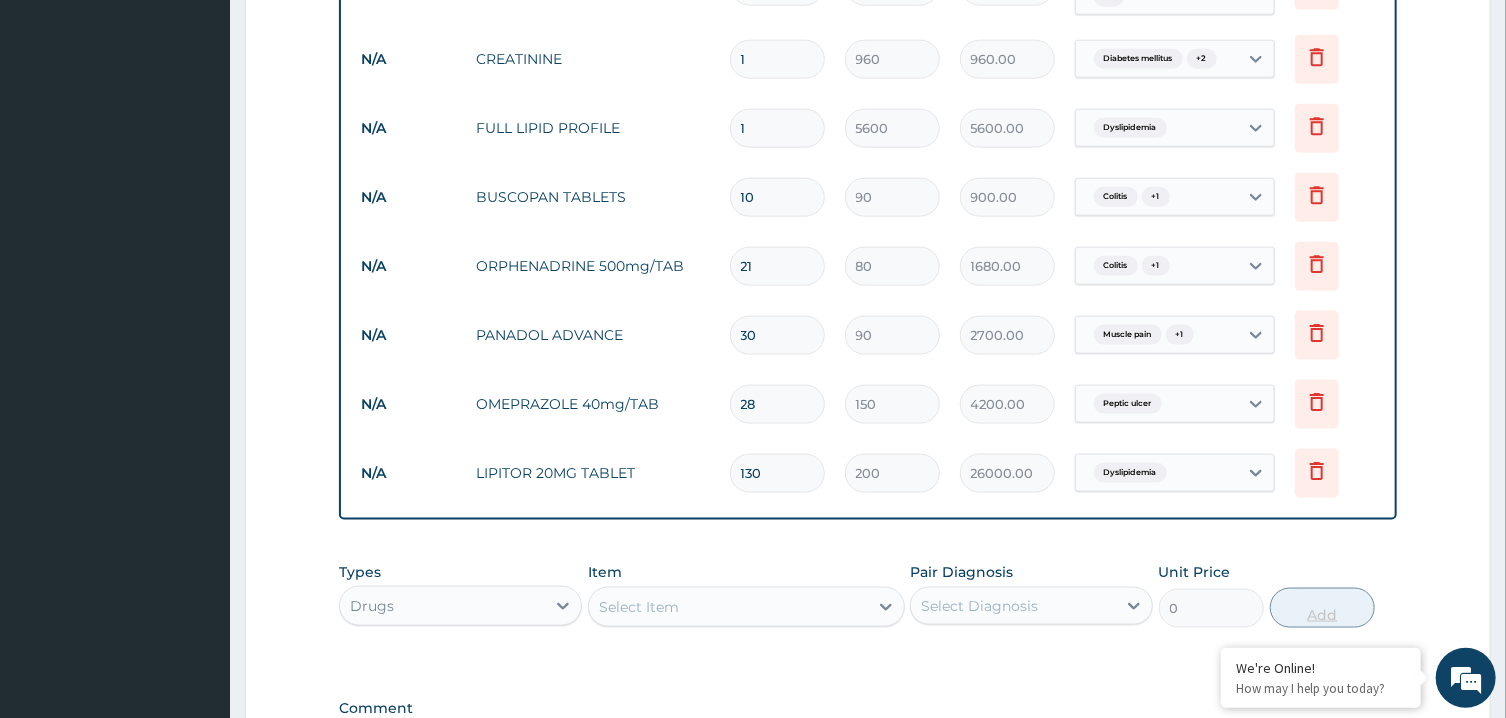 type on "30" 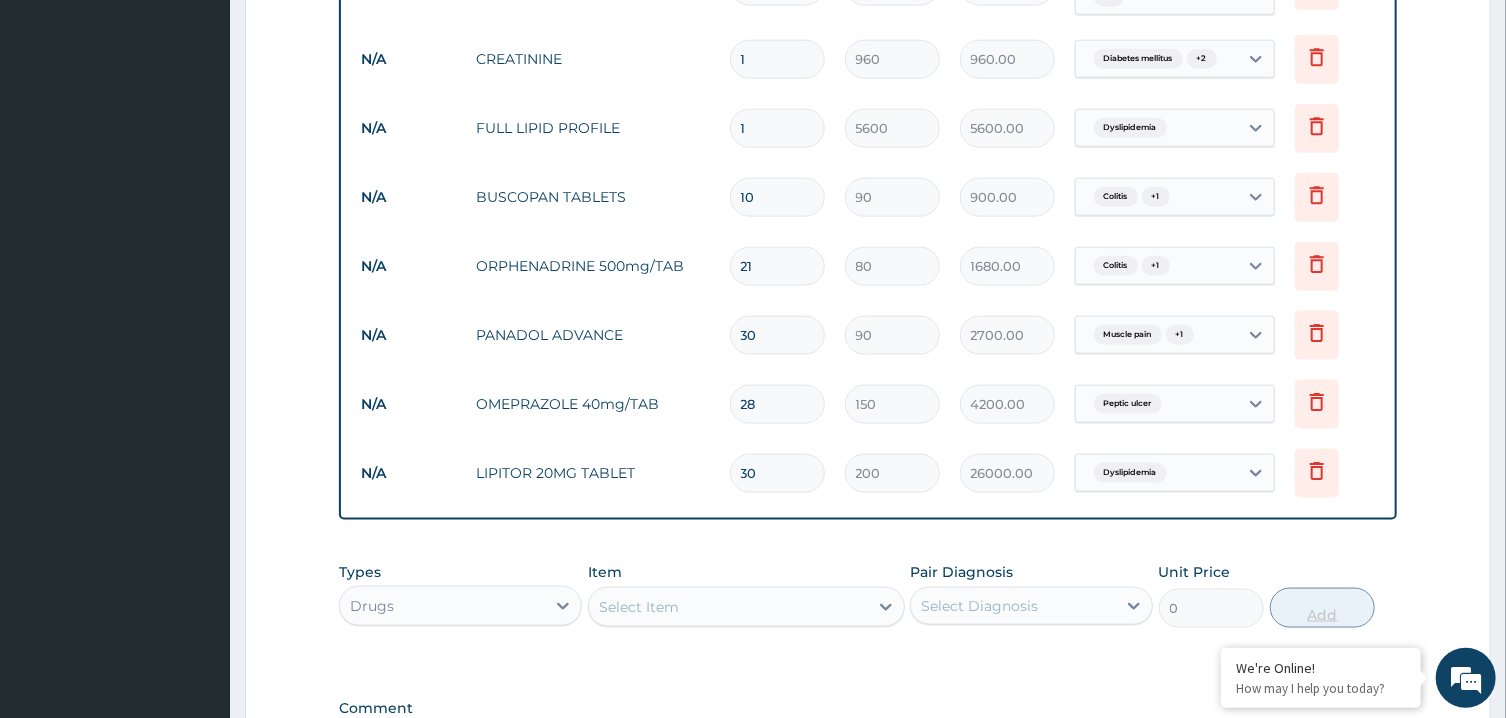type on "6000.00" 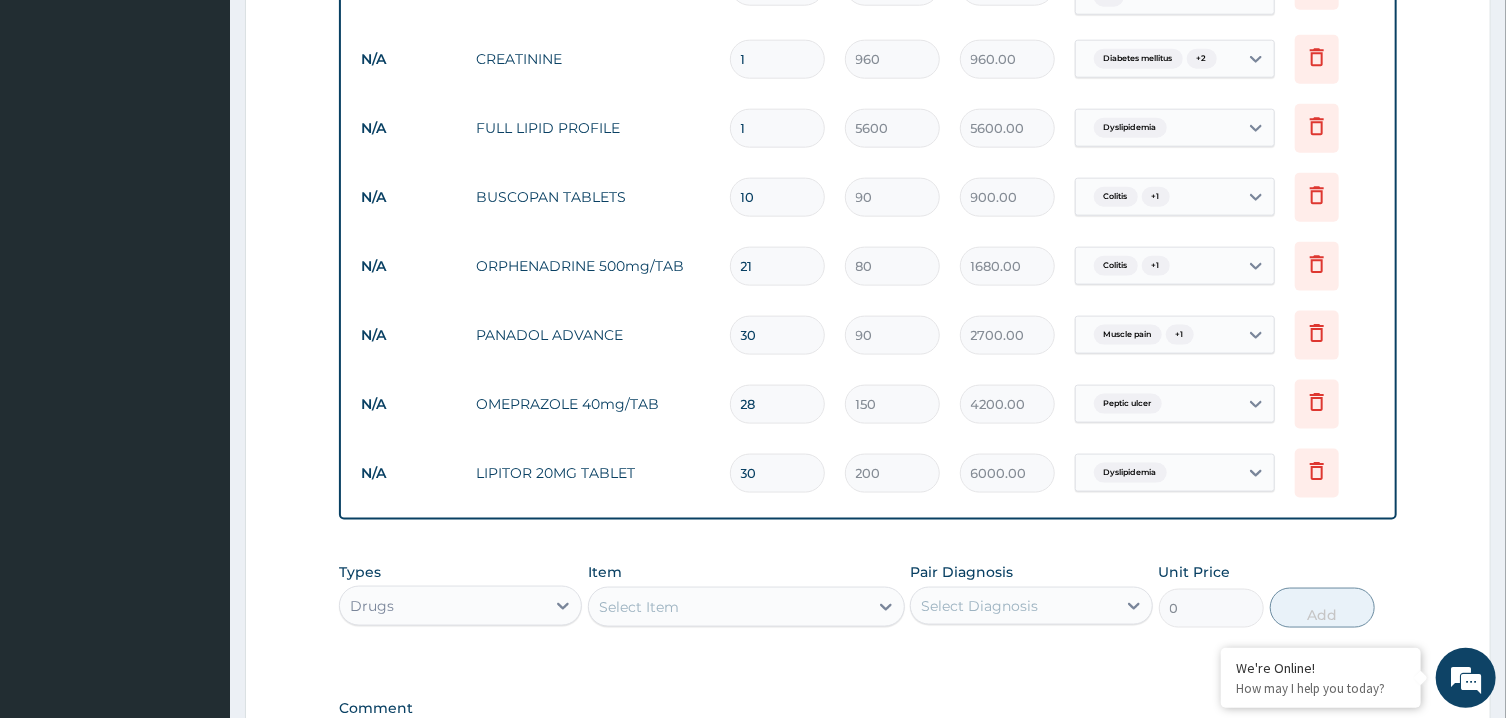 scroll, scrollTop: 1481, scrollLeft: 0, axis: vertical 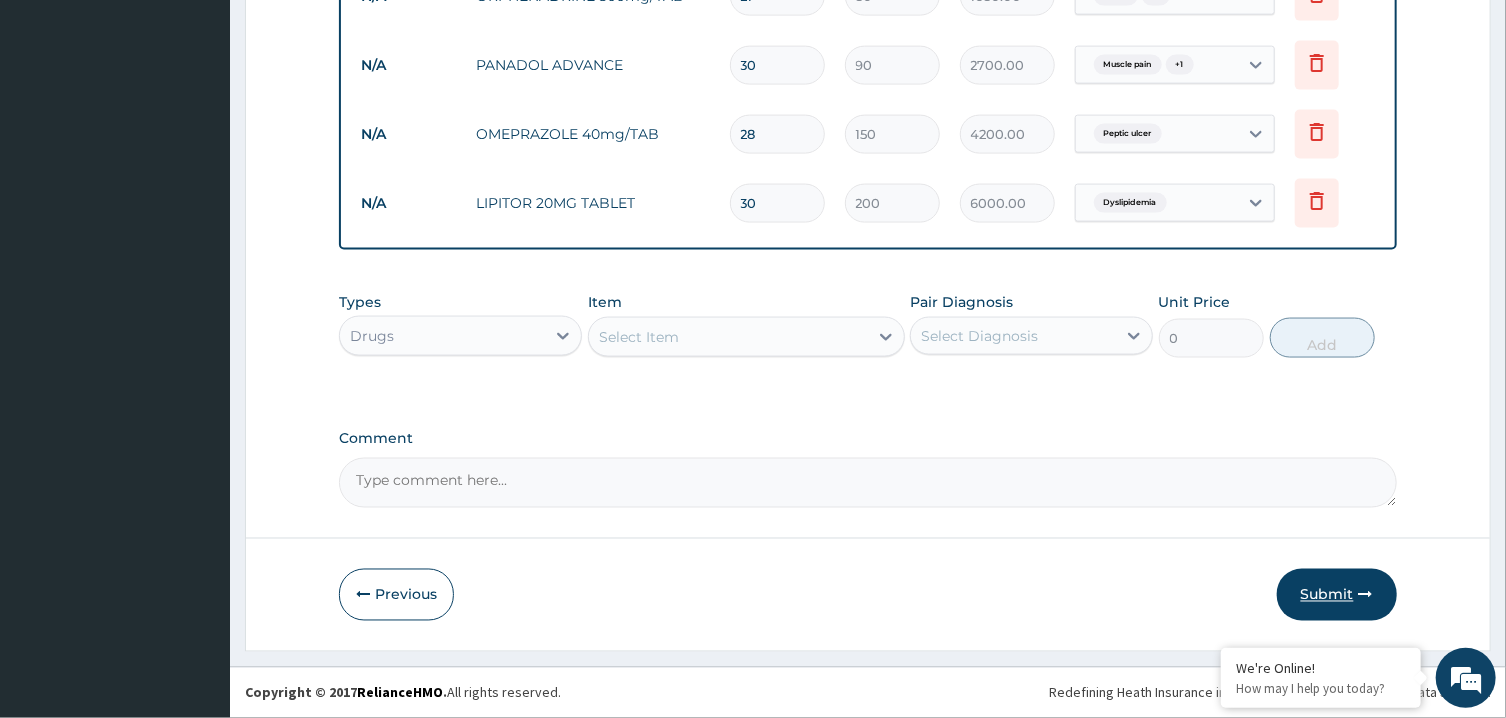 type on "30" 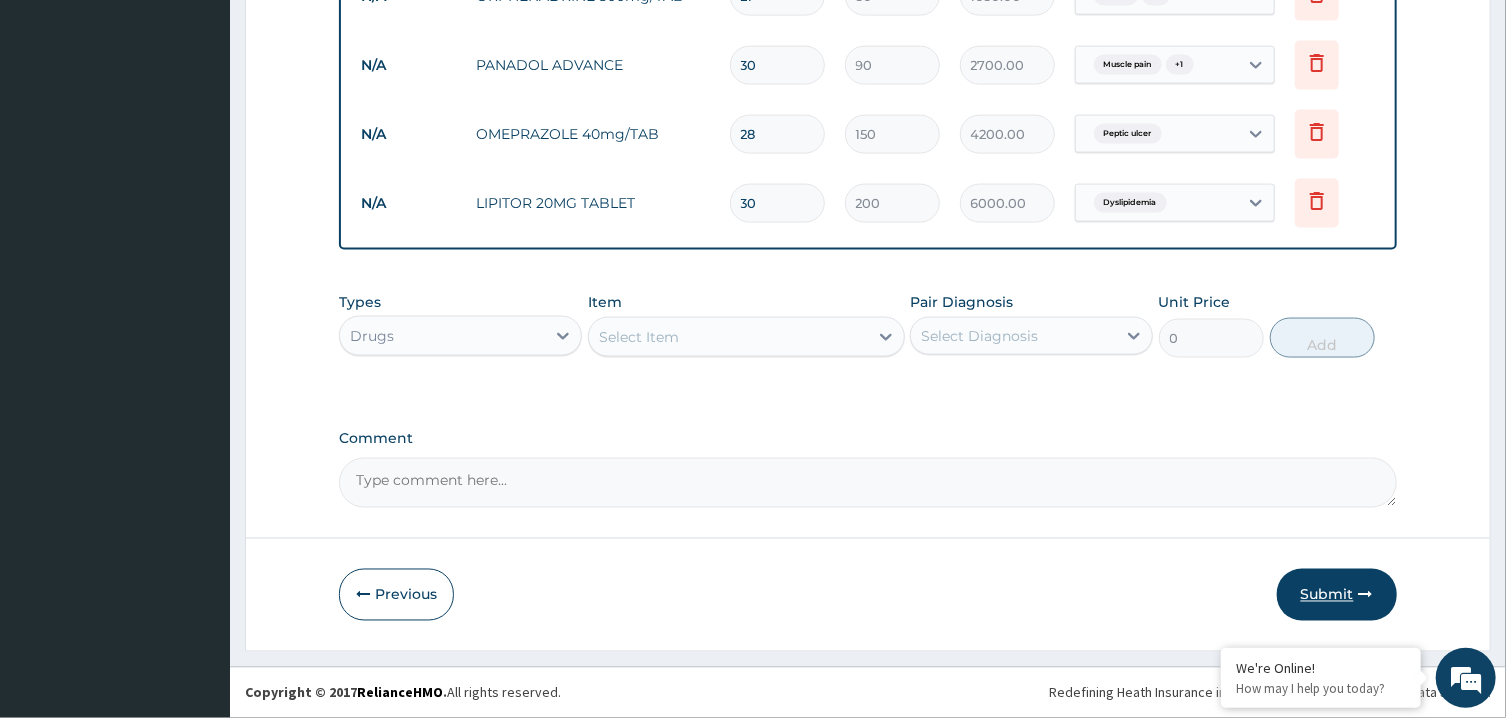 click at bounding box center (1366, 595) 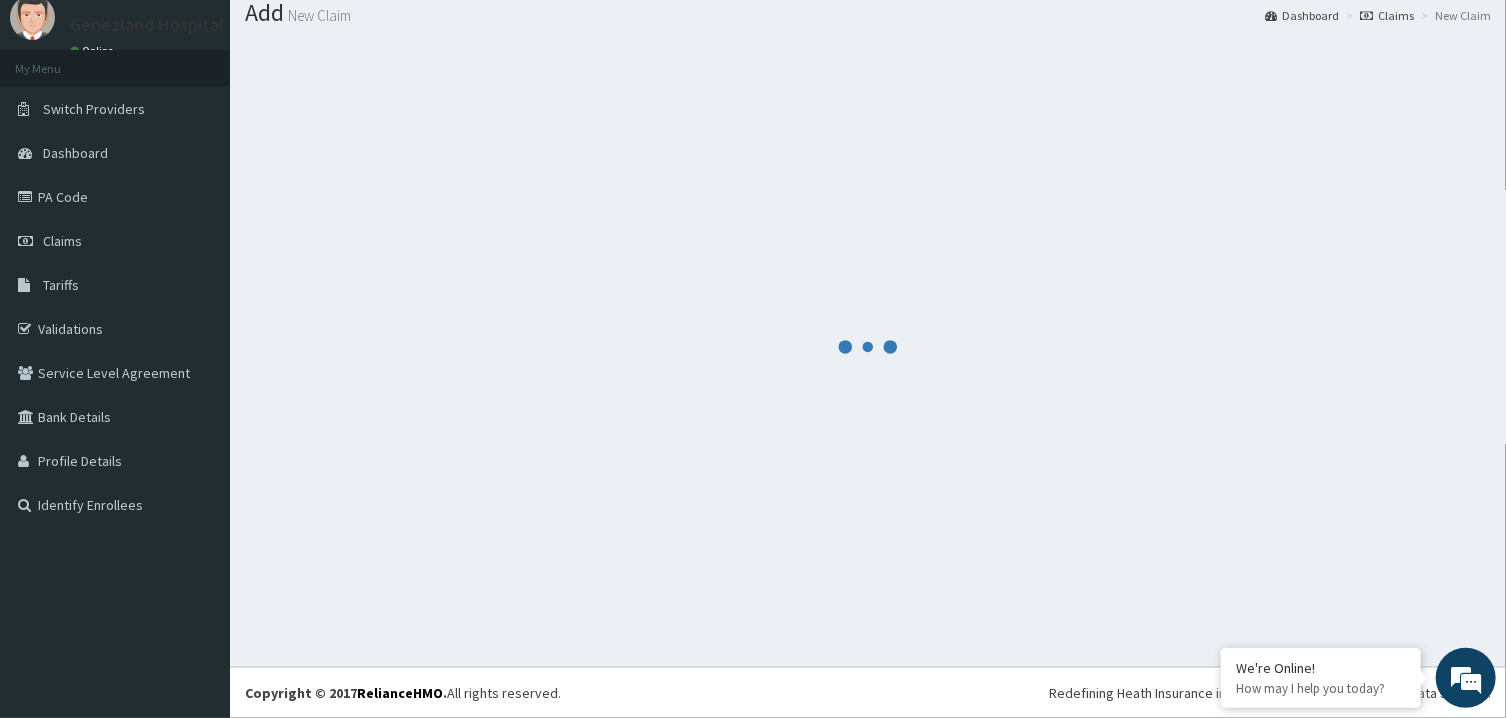 scroll, scrollTop: 64, scrollLeft: 0, axis: vertical 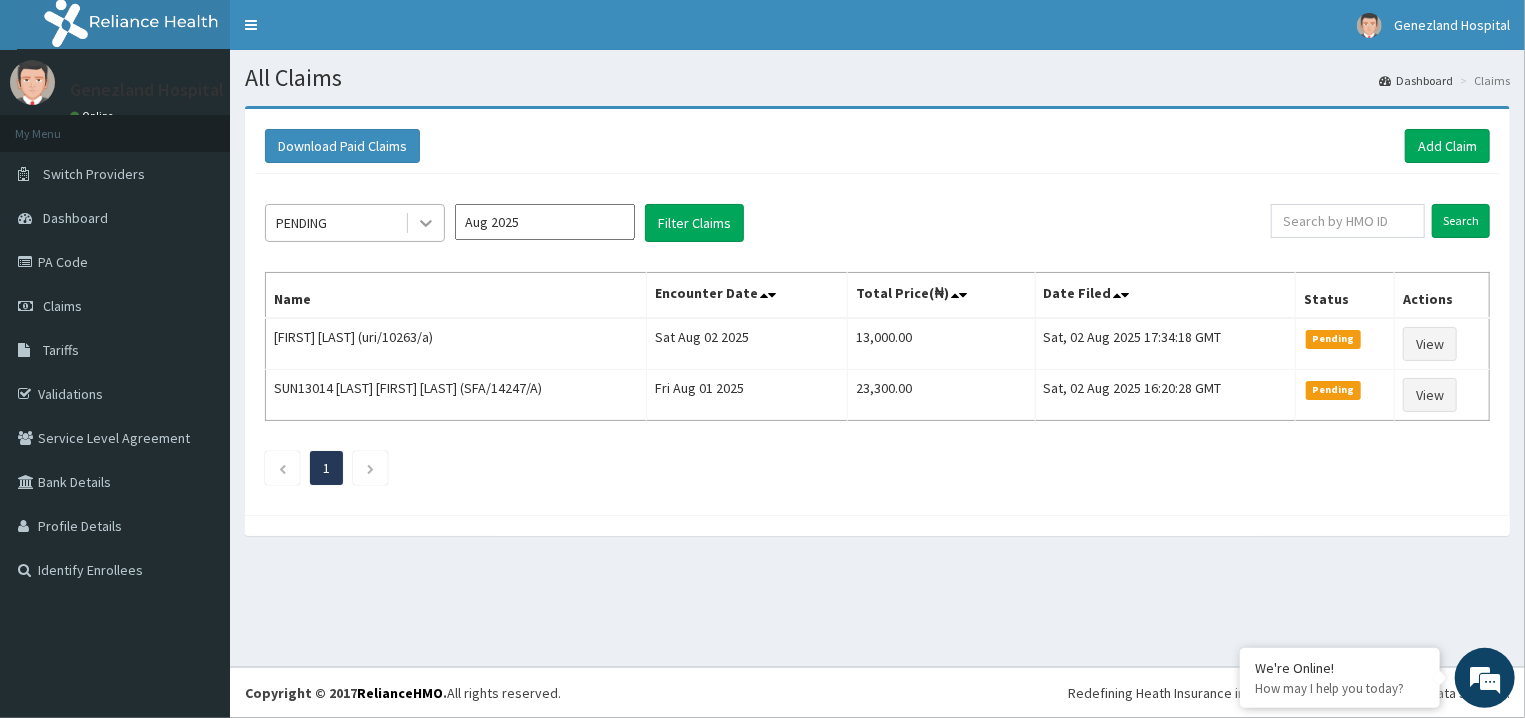 click at bounding box center (426, 223) 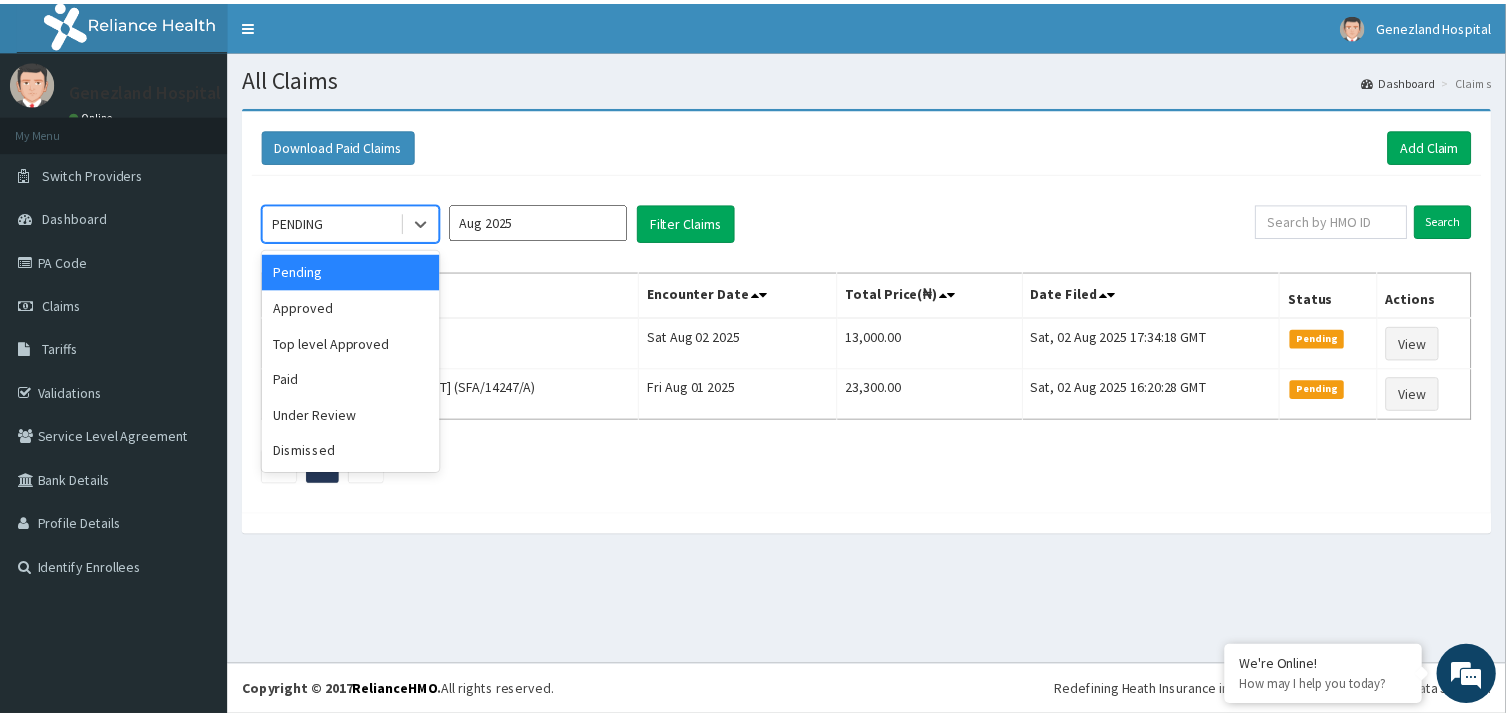 scroll, scrollTop: 0, scrollLeft: 0, axis: both 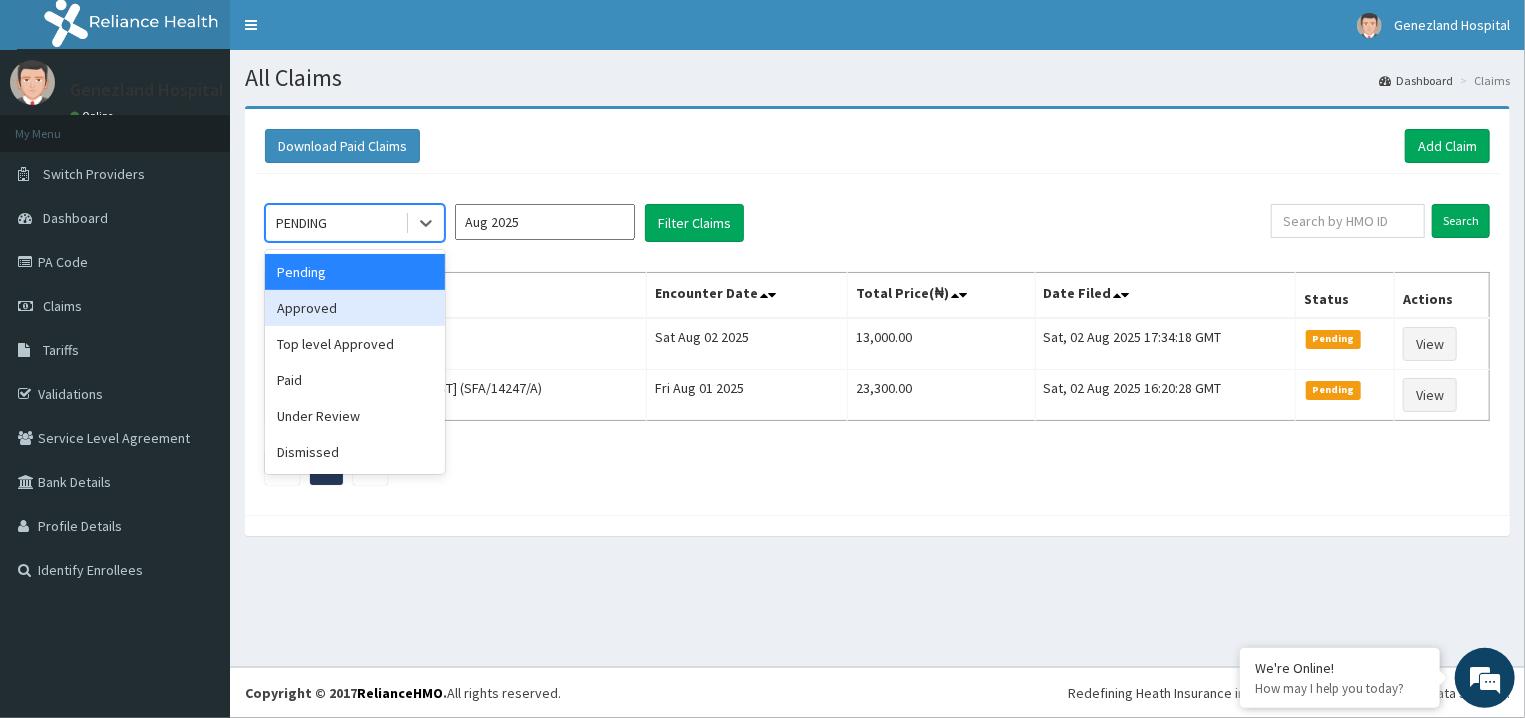 click on "Approved" at bounding box center [355, 308] 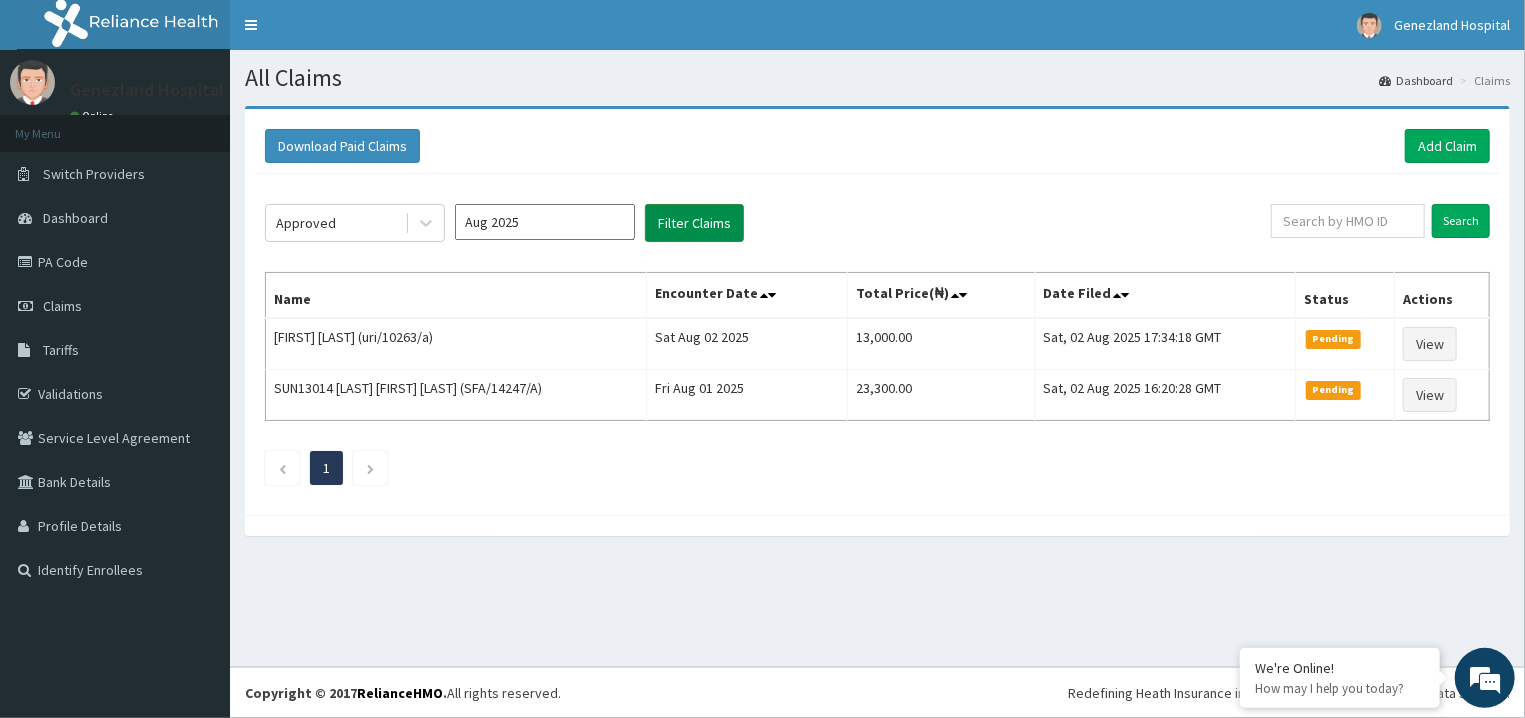 click on "Filter Claims" at bounding box center (694, 223) 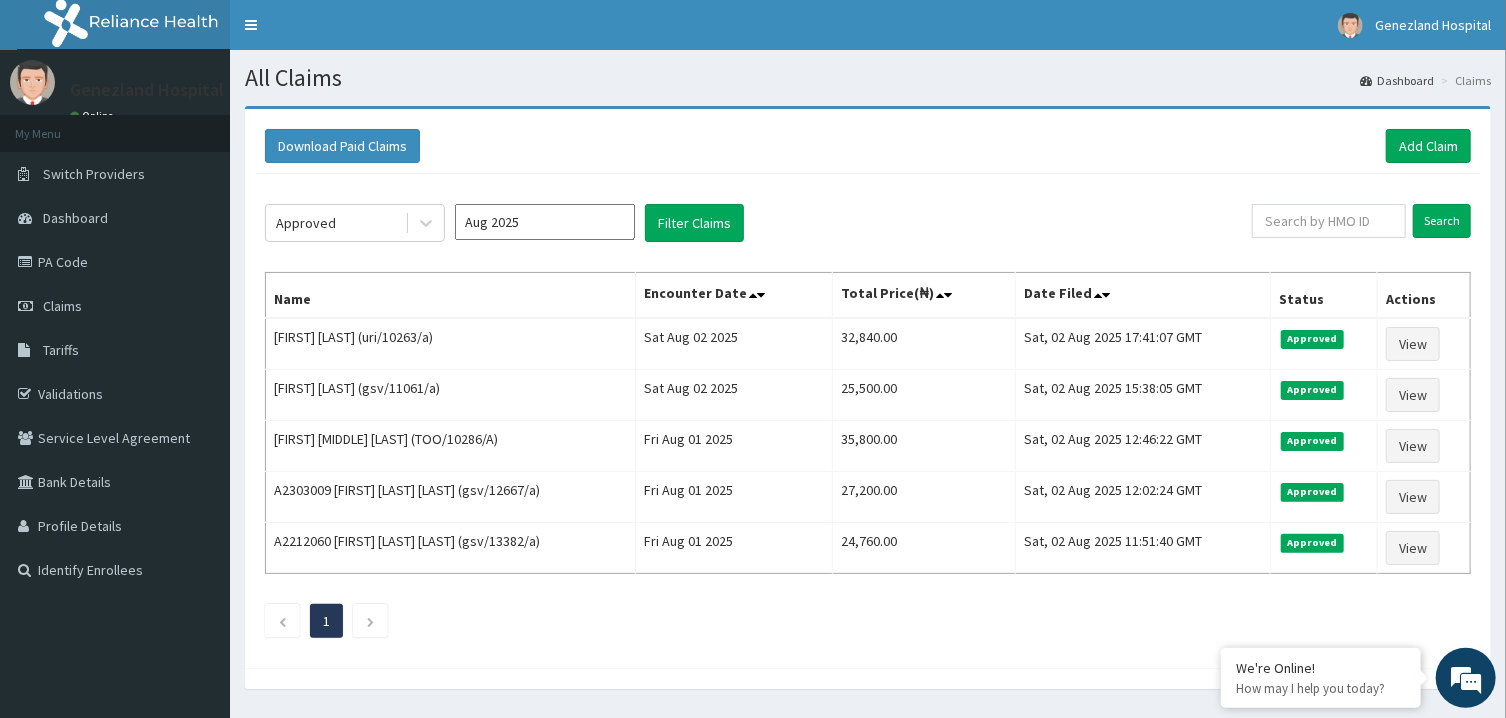 click on "Approved Aug 2025 Filter Claims Search Name Encounter Date Total Price(₦) Date Filed Status Actions [FIRST] [LAST] (uri/10263/a) Sat Aug 02 2025 32,840.00 Sat, 02 Aug 2025 17:41:07 GMT Approved View A2411330 [FIRST] [LAST] [LAST] (gsv/11061/a) Sat Aug 02 2025 25,500.00 Sat, 02 Aug 2025 15:38:05 GMT Approved View UGOCHUKWU JOHN STEPHEN (TOO/10286/A) Fri Aug 01 2025 35,800.00 Sat, 02 Aug 2025 12:46:22 GMT Approved View A2303009 [FIRST] [LAST] [LAST] (gsv/12667/a) Fri Aug 01 2025 27,200.00 Sat, 02 Aug 2025 12:02:24 GMT Approved View A2212060 [FIRST] [LAST] [LAST] (gsv/13382/a) Fri Aug 01 2025 24,760.00 Sat, 02 Aug 2025 11:51:40 GMT Approved View 1" 